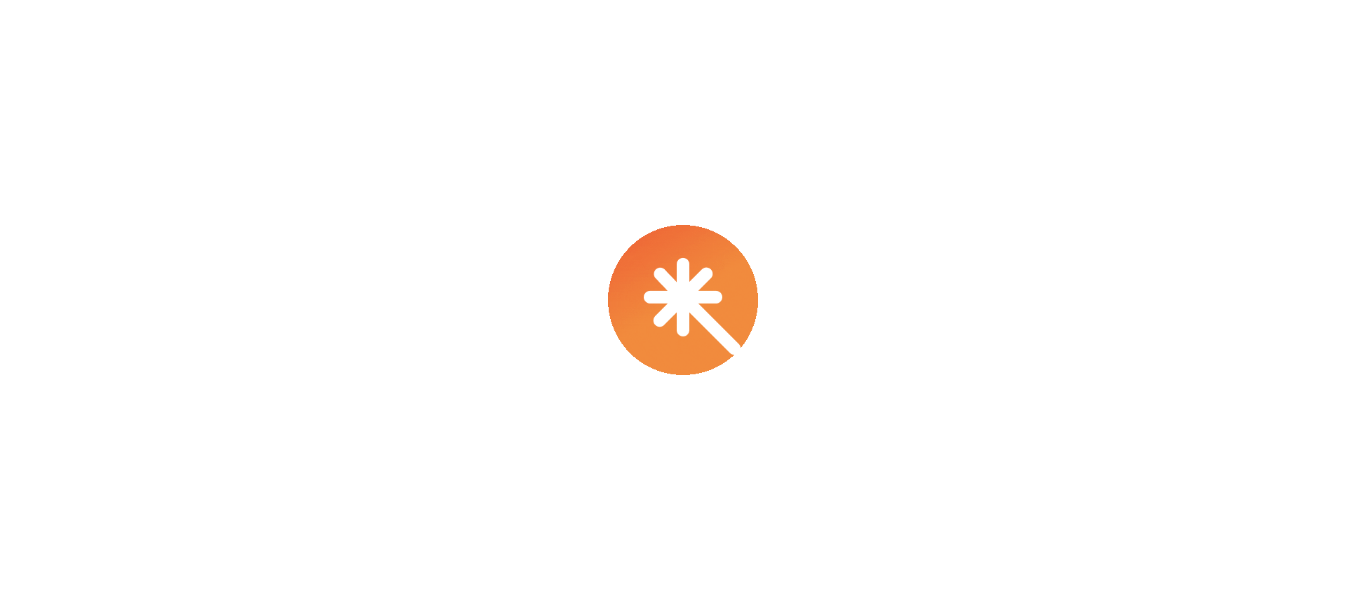 scroll, scrollTop: 0, scrollLeft: 0, axis: both 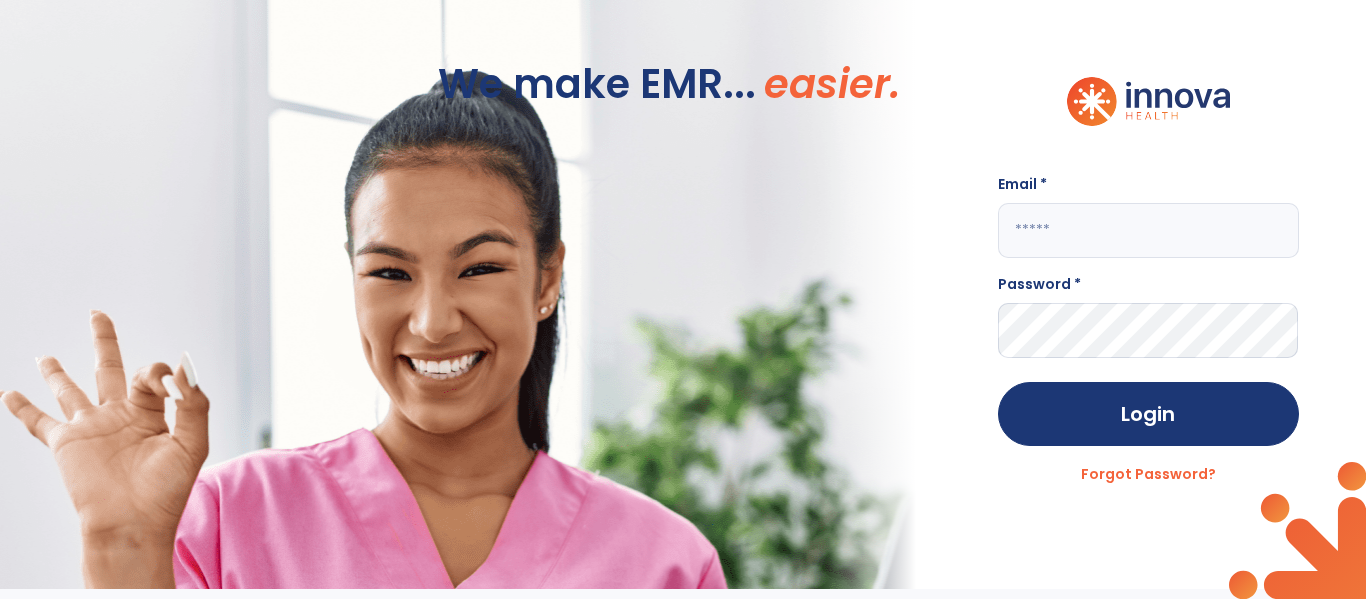 click 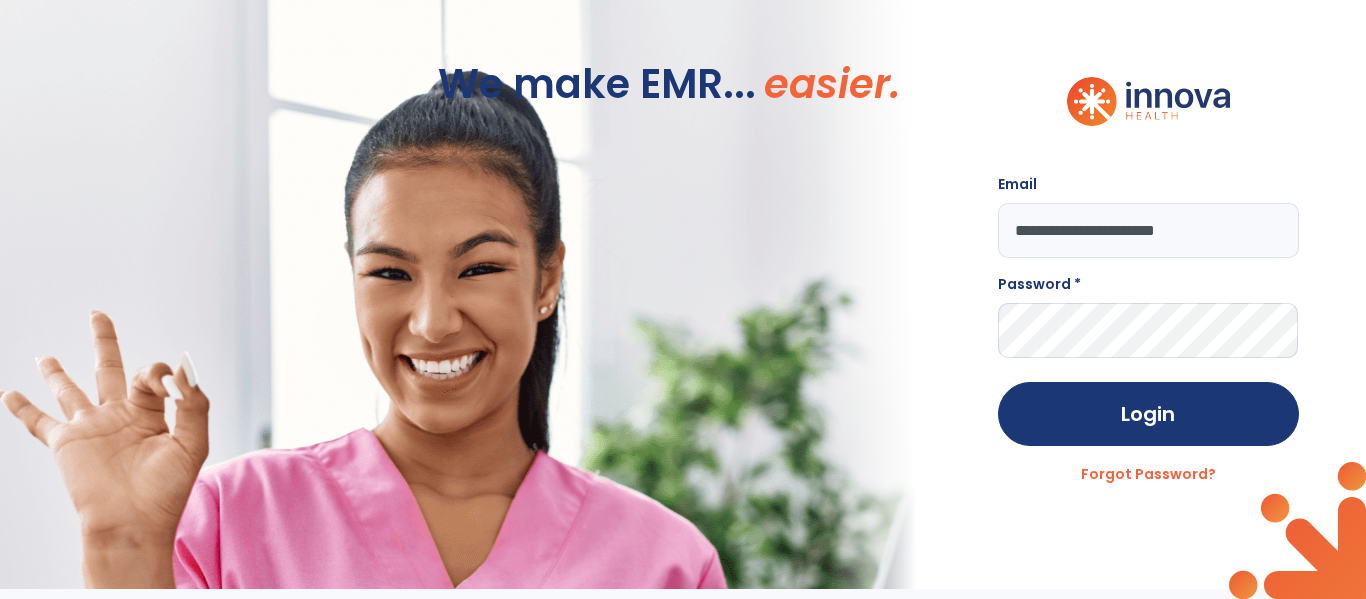 type on "**********" 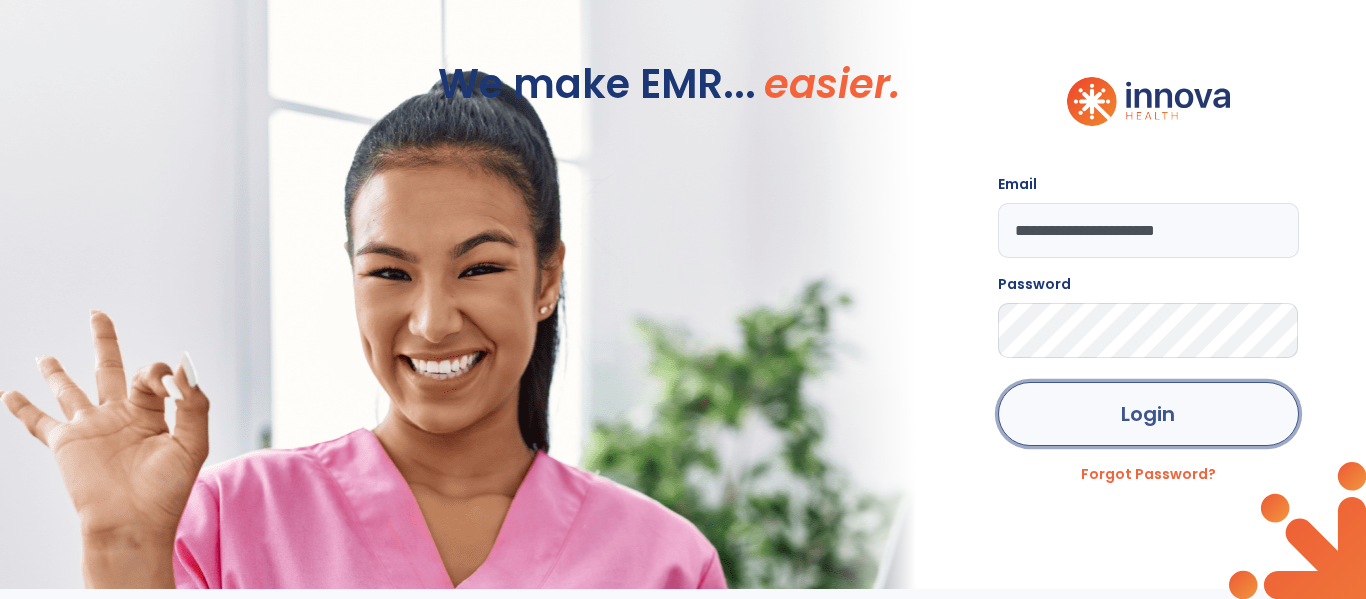 click on "Login" 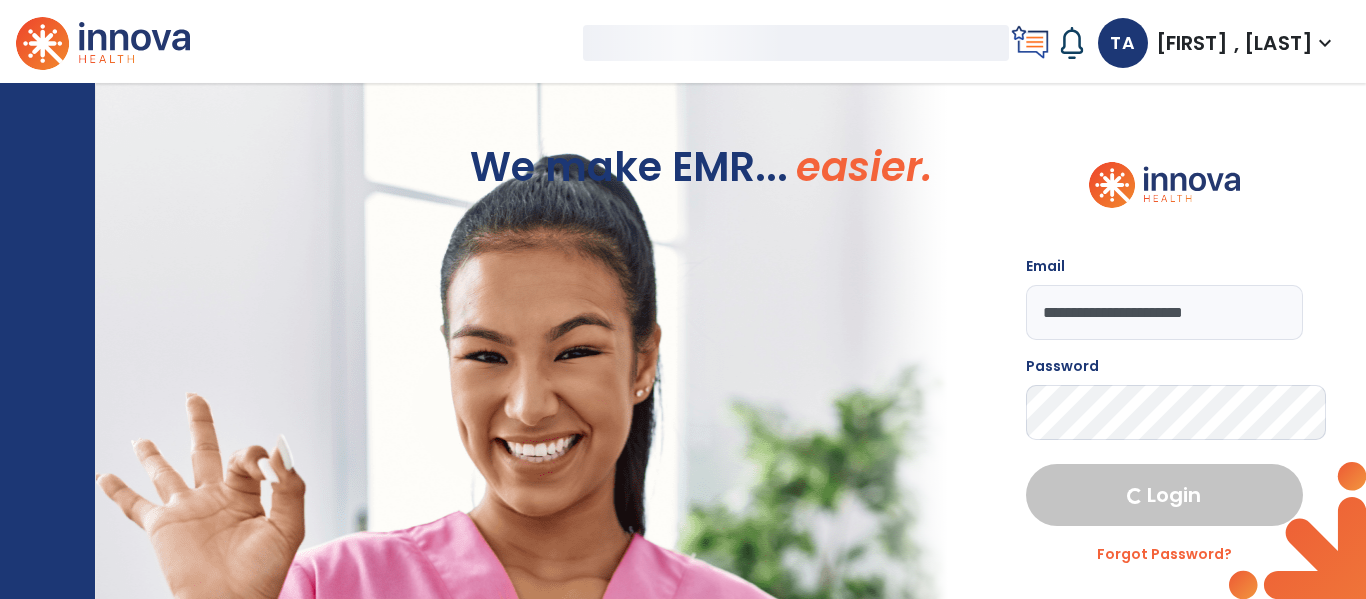 select on "****" 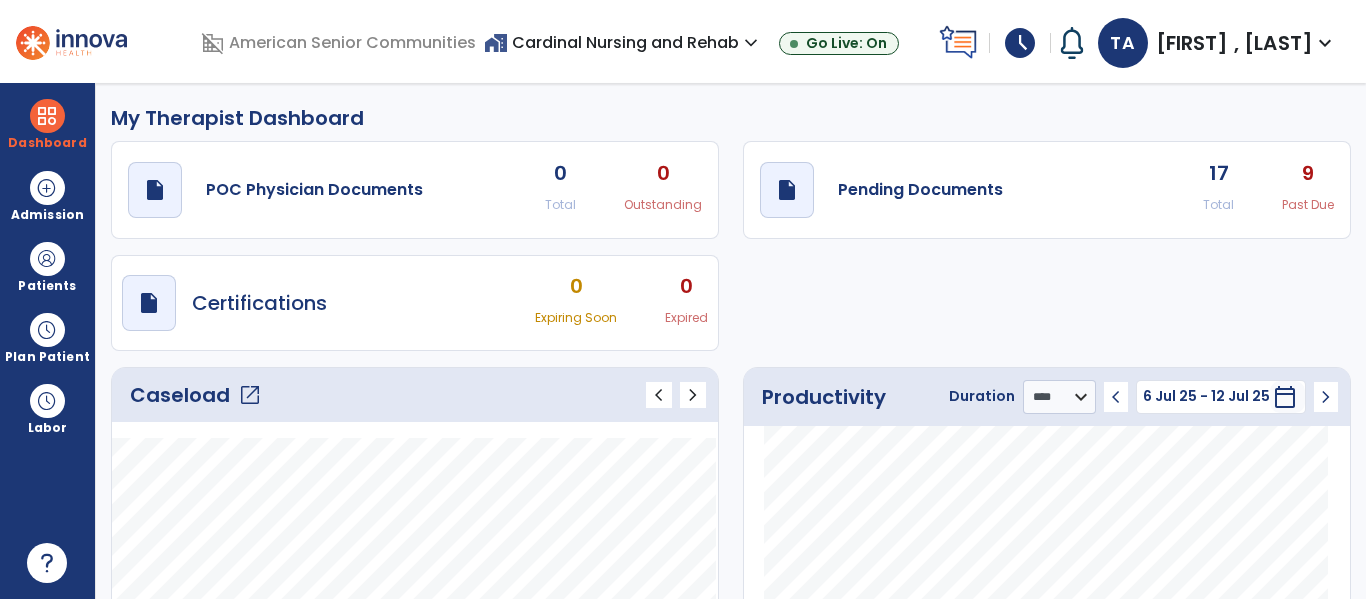 click on "open_in_new" 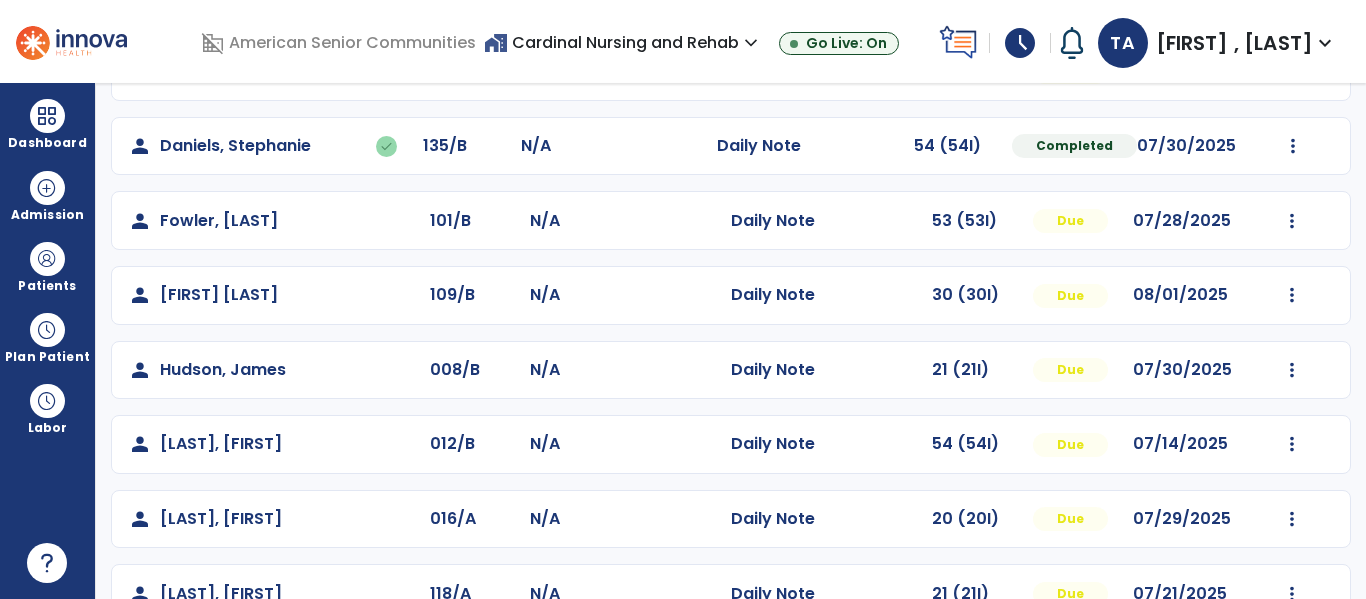 scroll, scrollTop: 339, scrollLeft: 0, axis: vertical 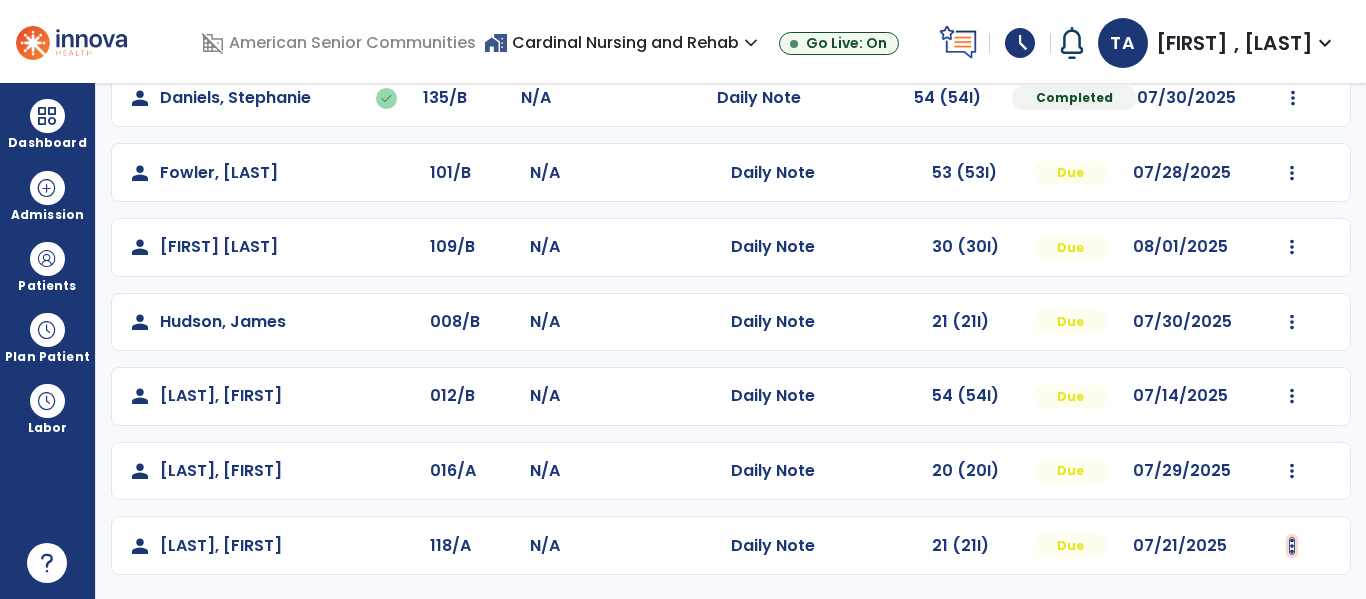 click at bounding box center (1292, -51) 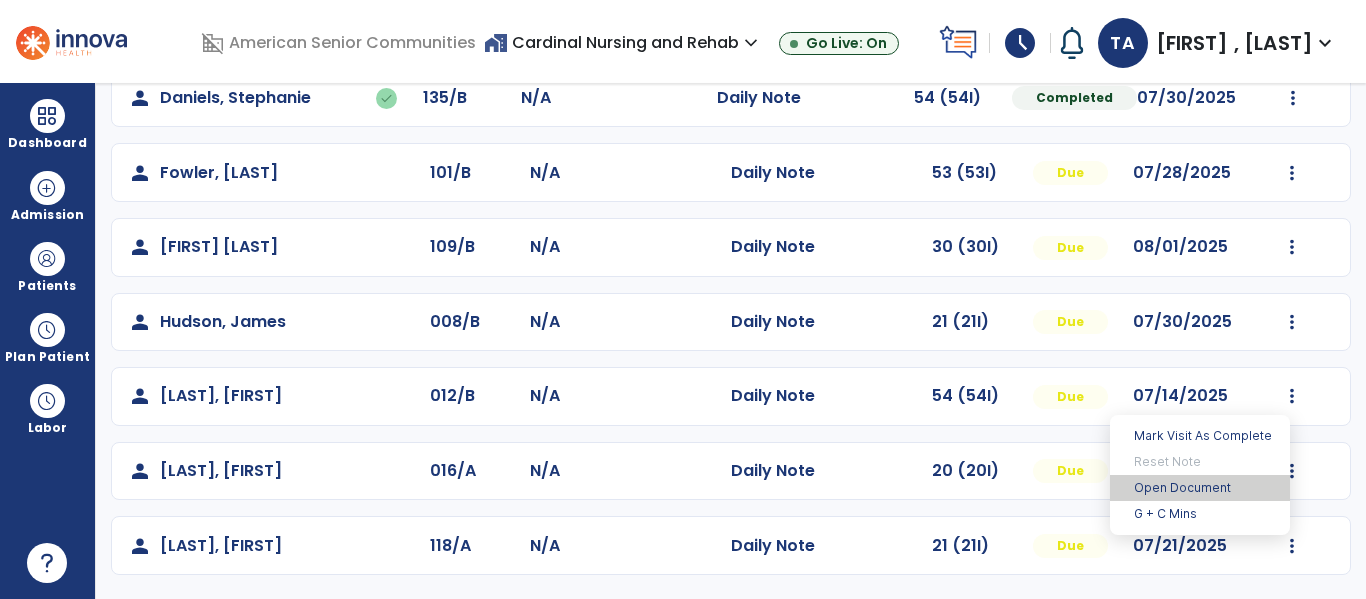 click on "Open Document" at bounding box center [1200, 488] 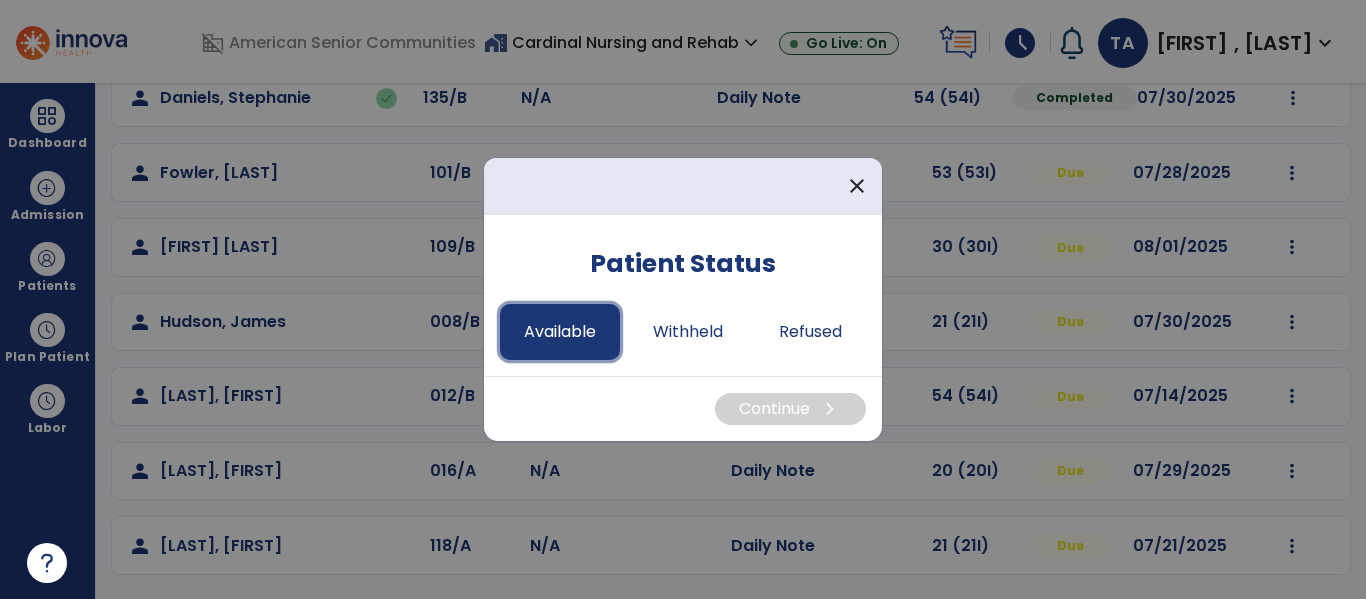 click on "Available" at bounding box center [560, 332] 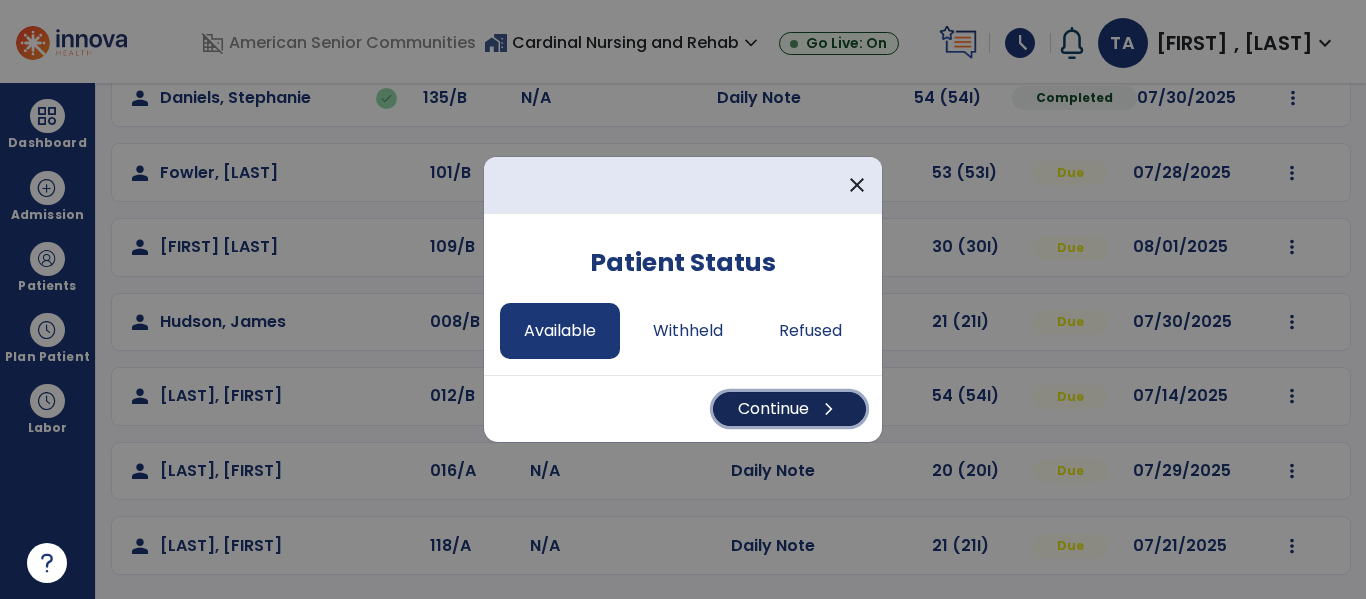 click on "Continue   chevron_right" at bounding box center [789, 409] 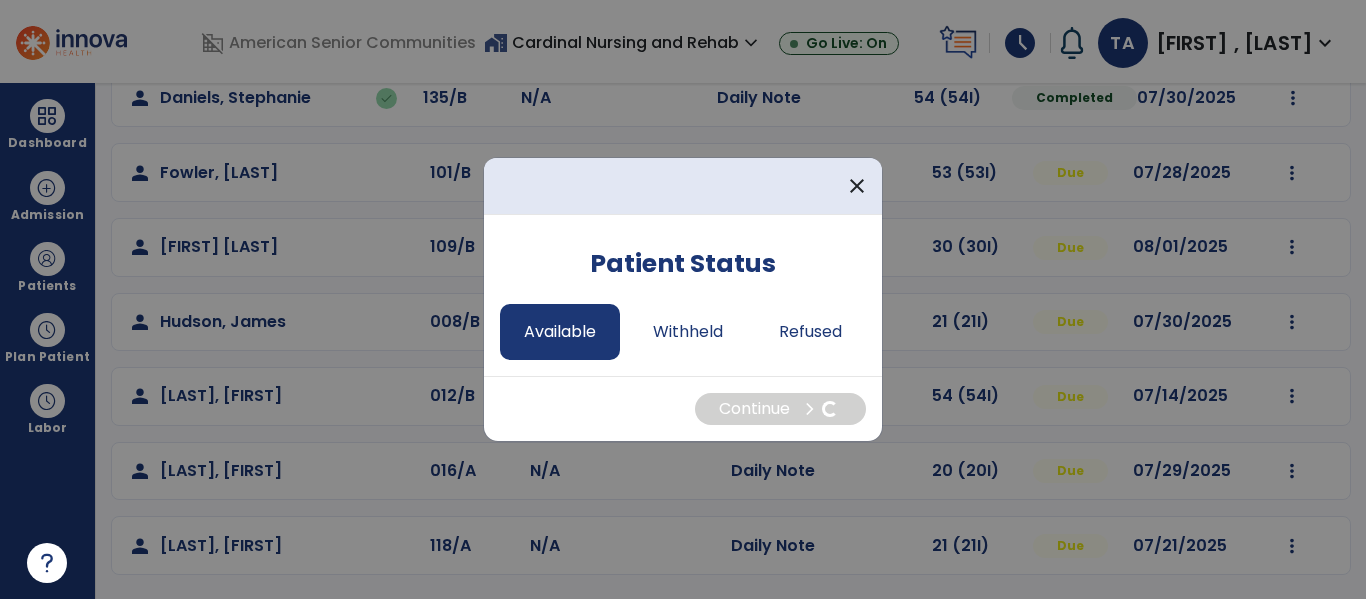 select on "*" 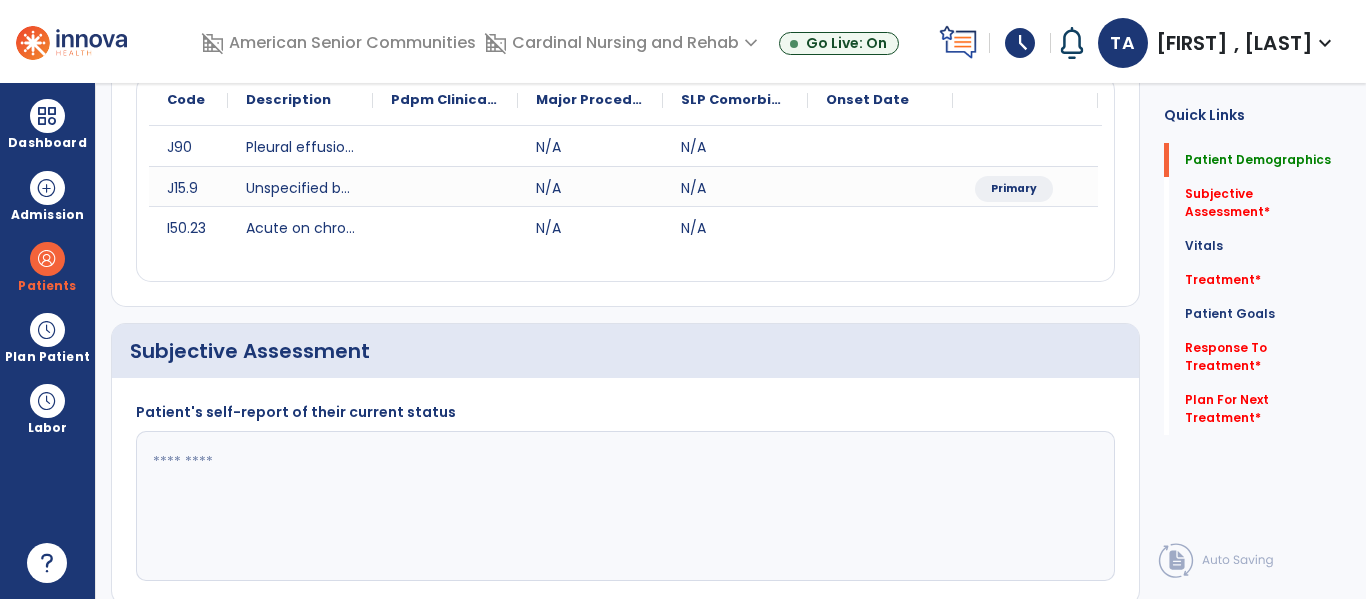 scroll, scrollTop: 0, scrollLeft: 0, axis: both 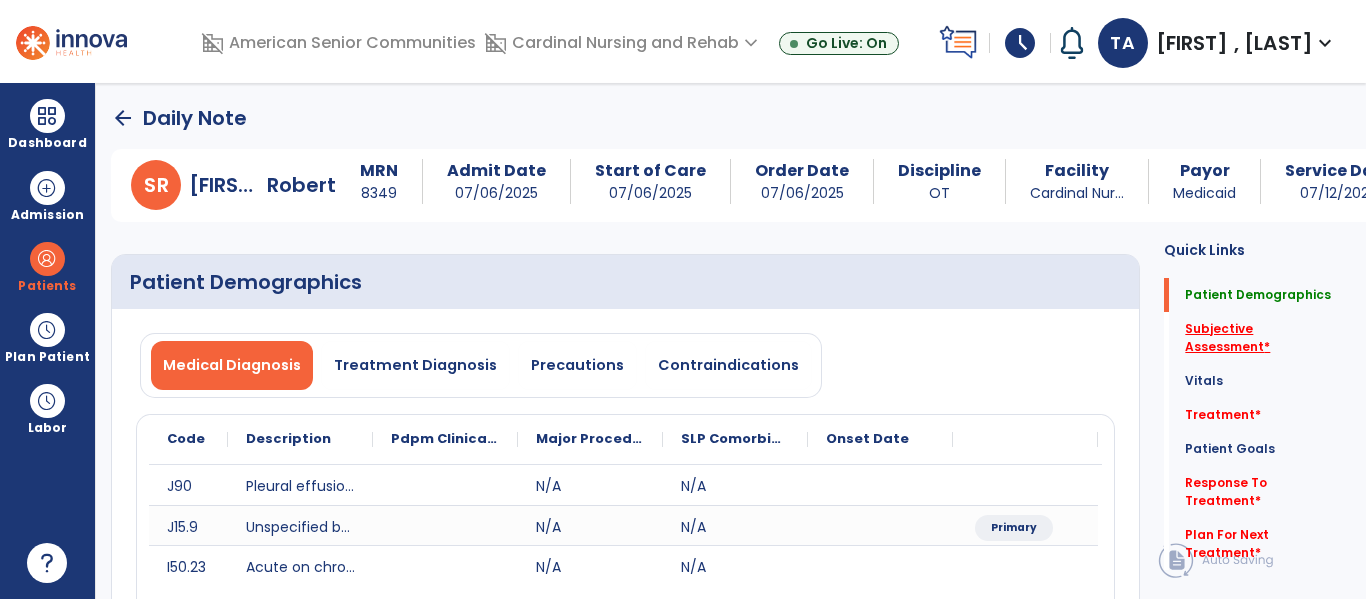 click on "Subjective Assessment   *" 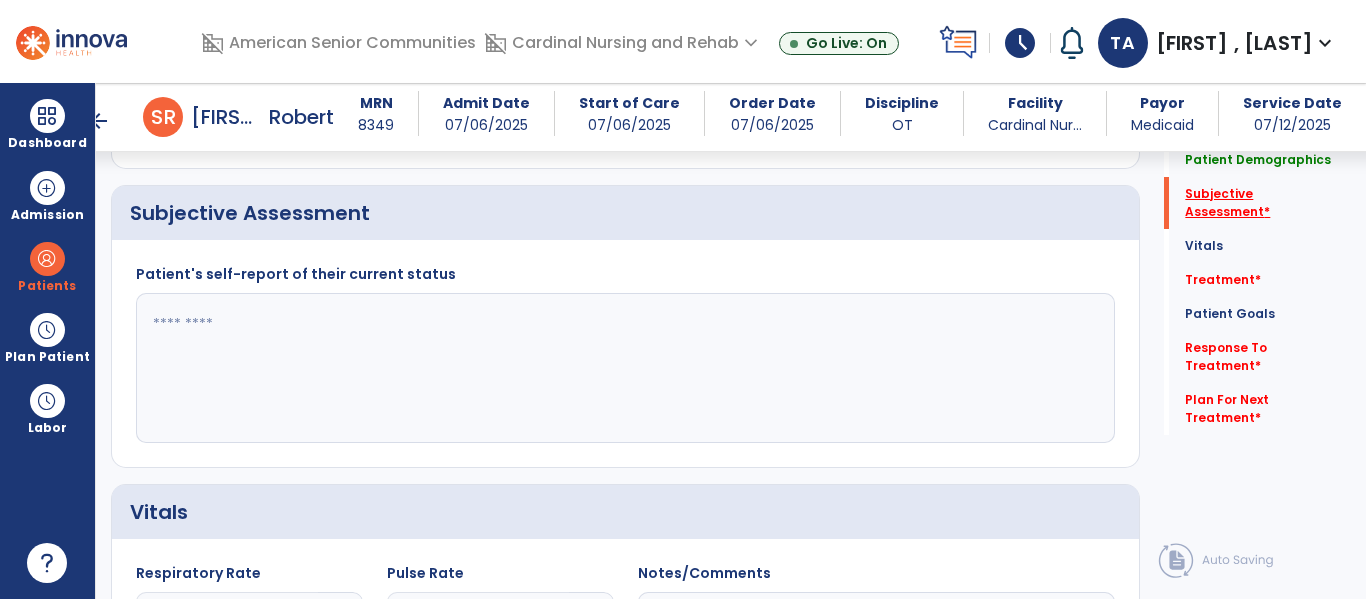 scroll, scrollTop: 457, scrollLeft: 0, axis: vertical 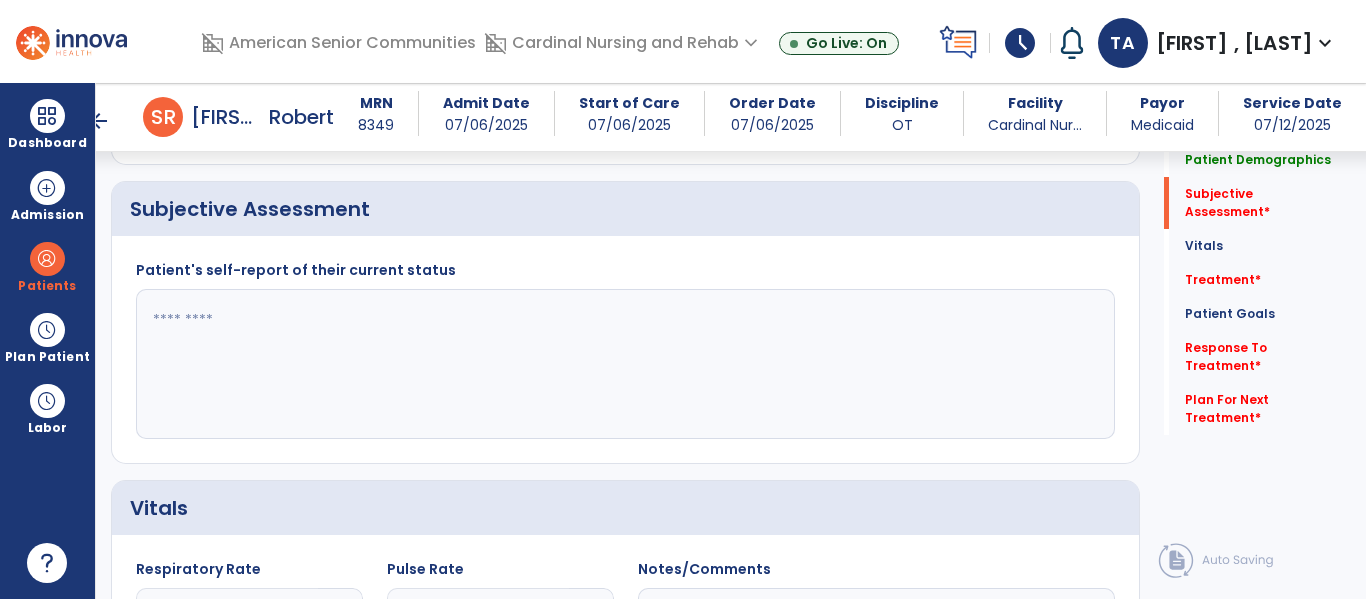 click 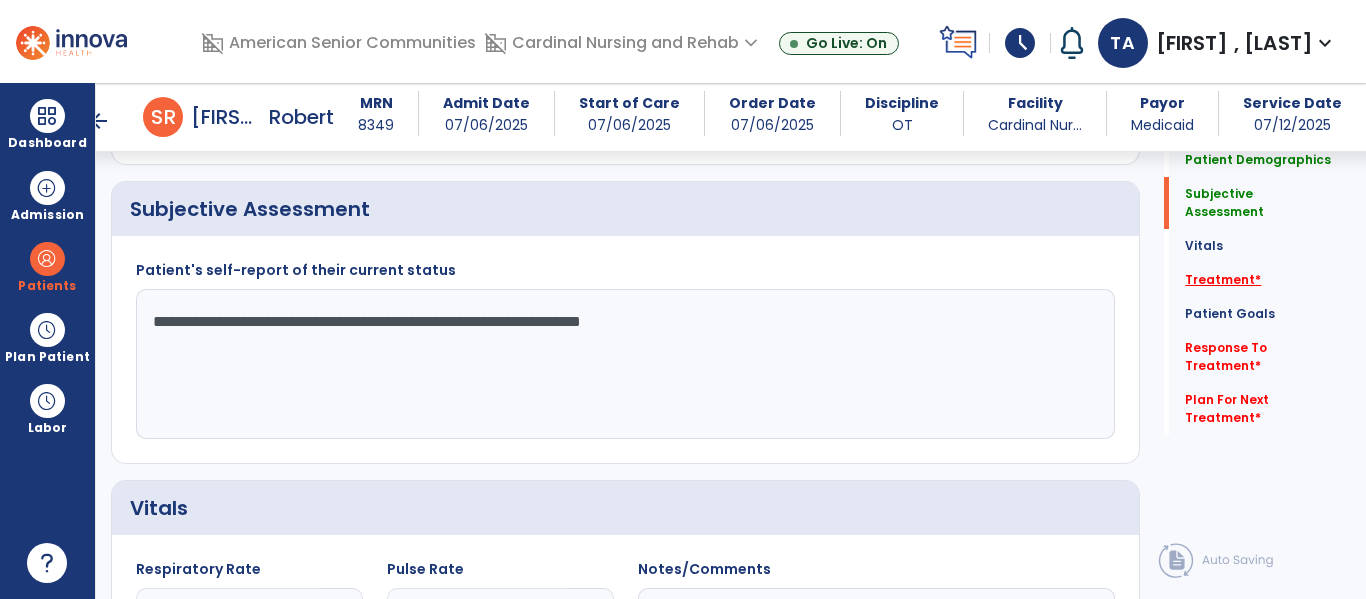 type on "**********" 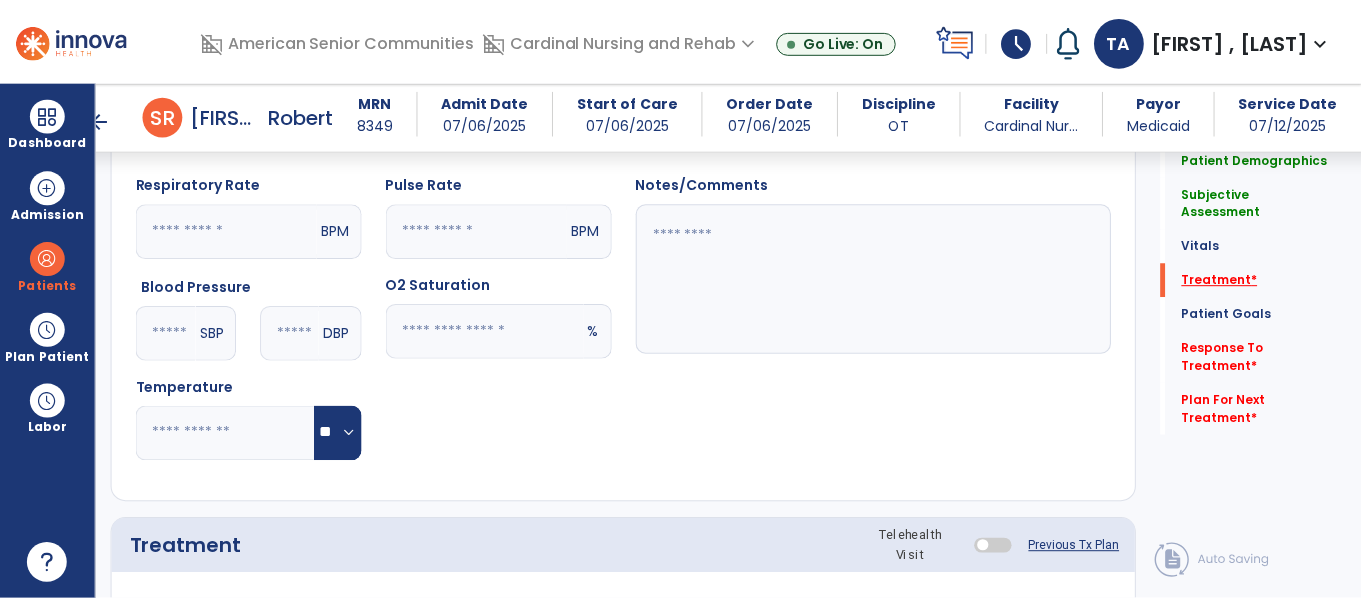 scroll, scrollTop: 1146, scrollLeft: 0, axis: vertical 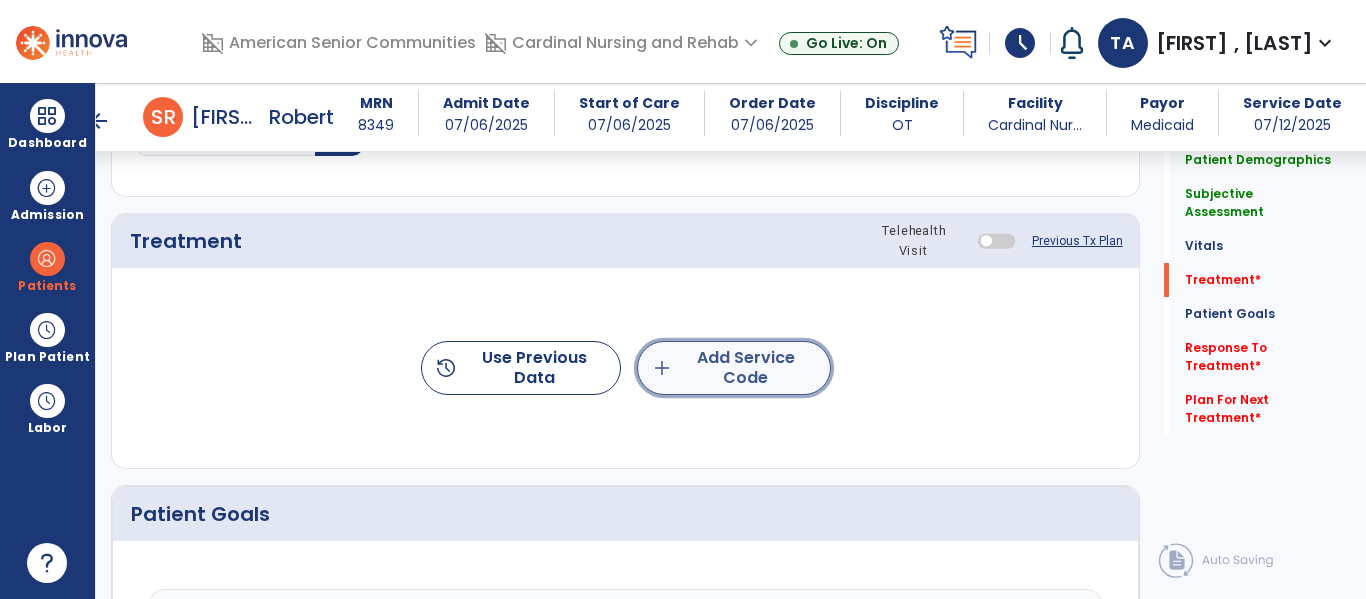 click on "add  Add Service Code" 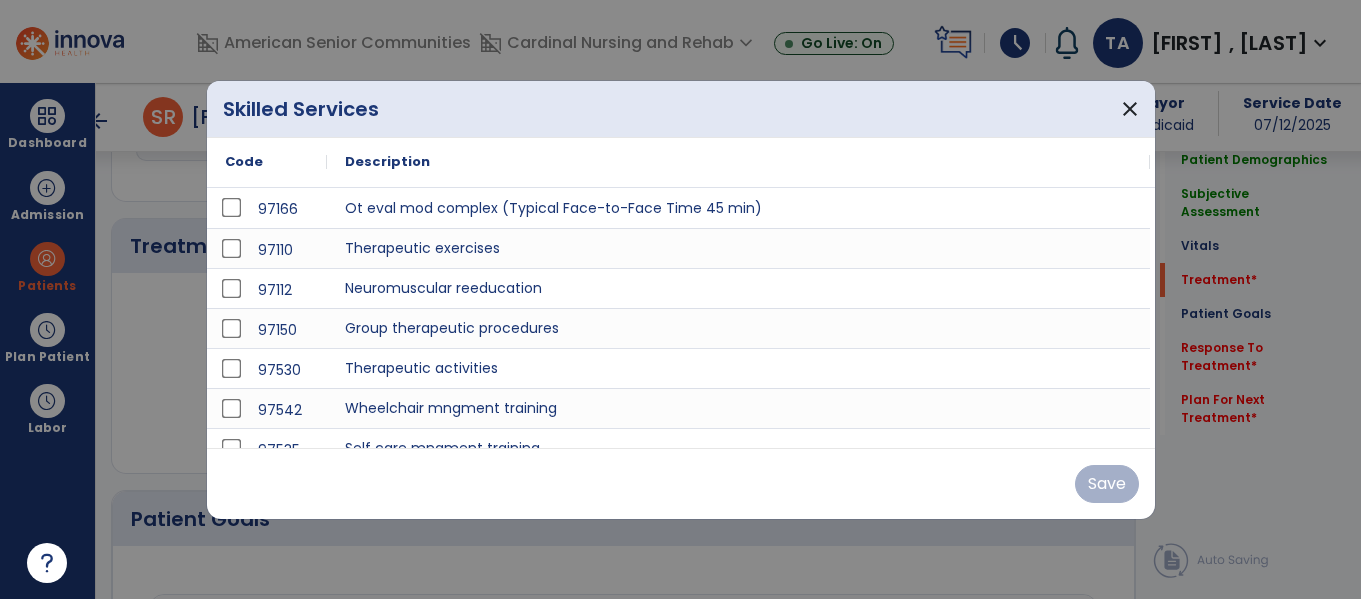 scroll, scrollTop: 1146, scrollLeft: 0, axis: vertical 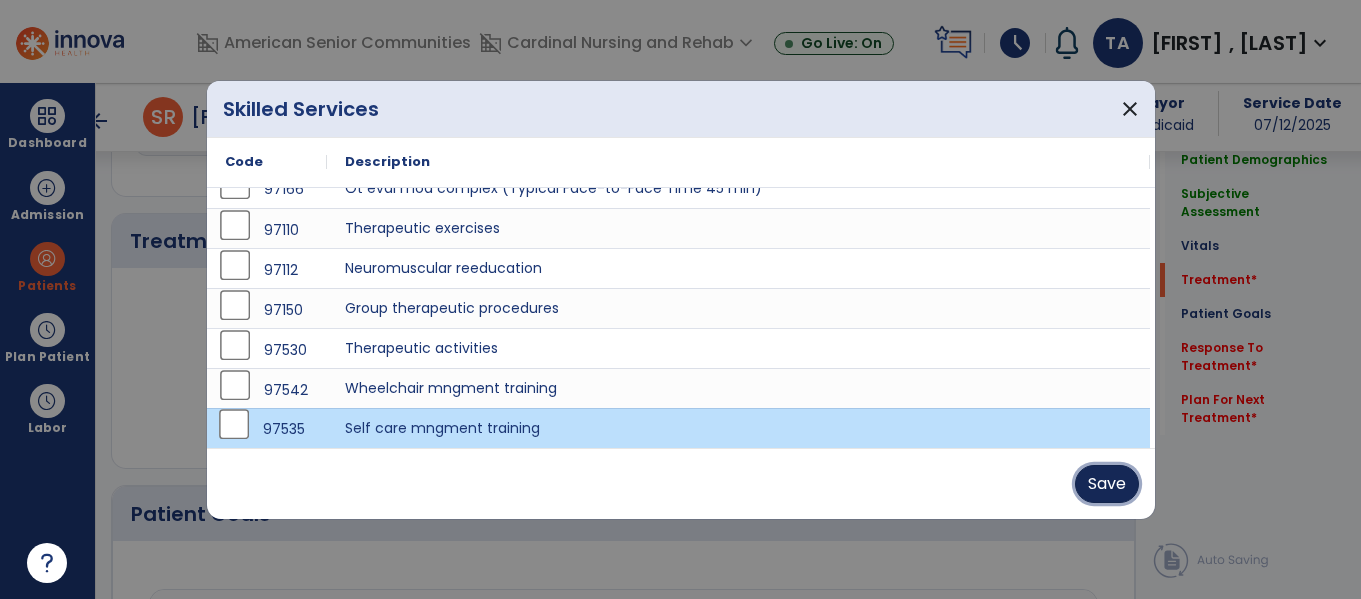 click on "Save" at bounding box center (1107, 484) 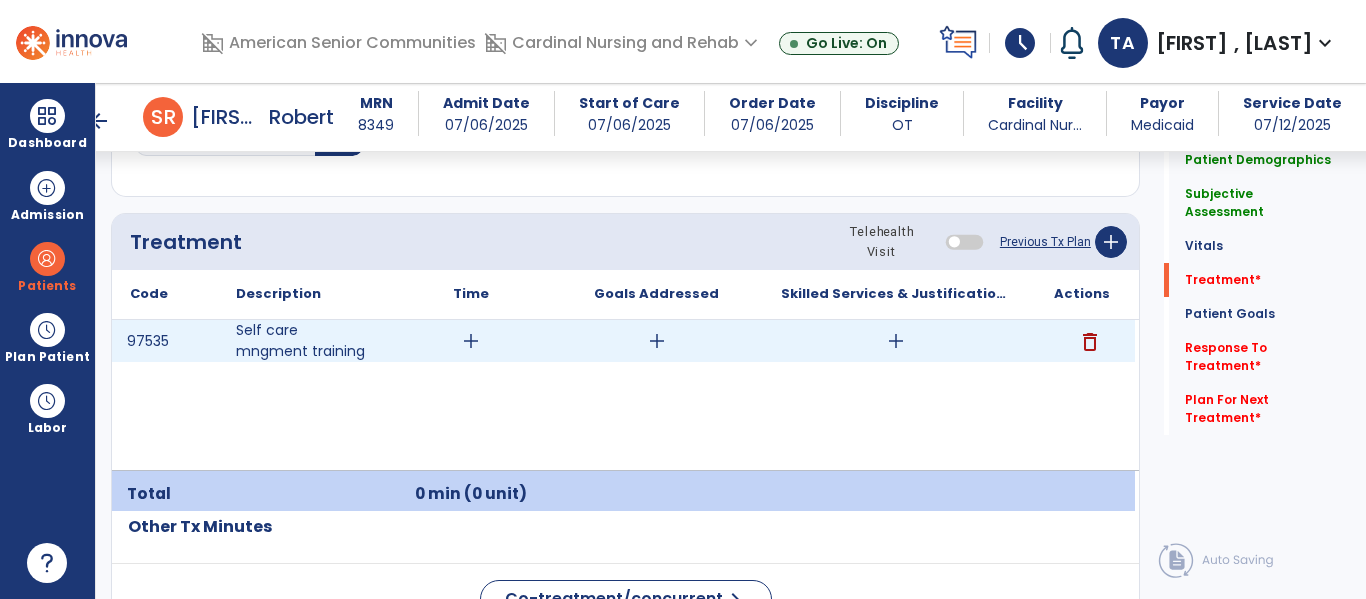 click on "add" at bounding box center [471, 341] 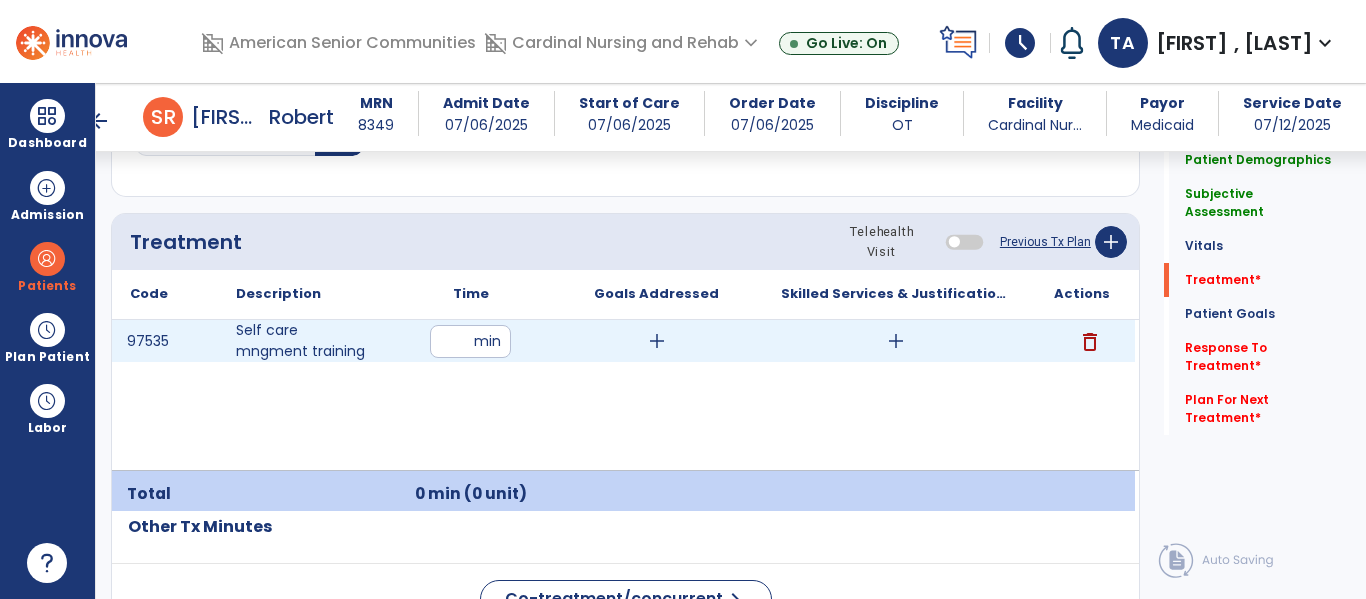 type on "**" 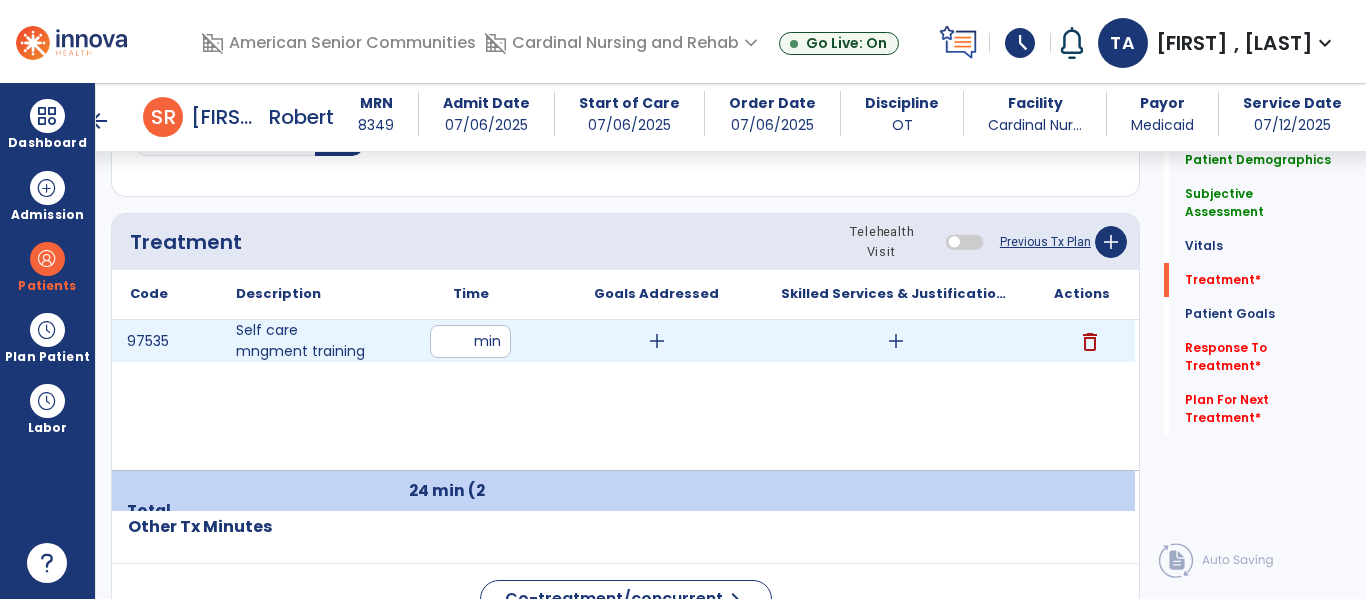 click on "add" at bounding box center [657, 341] 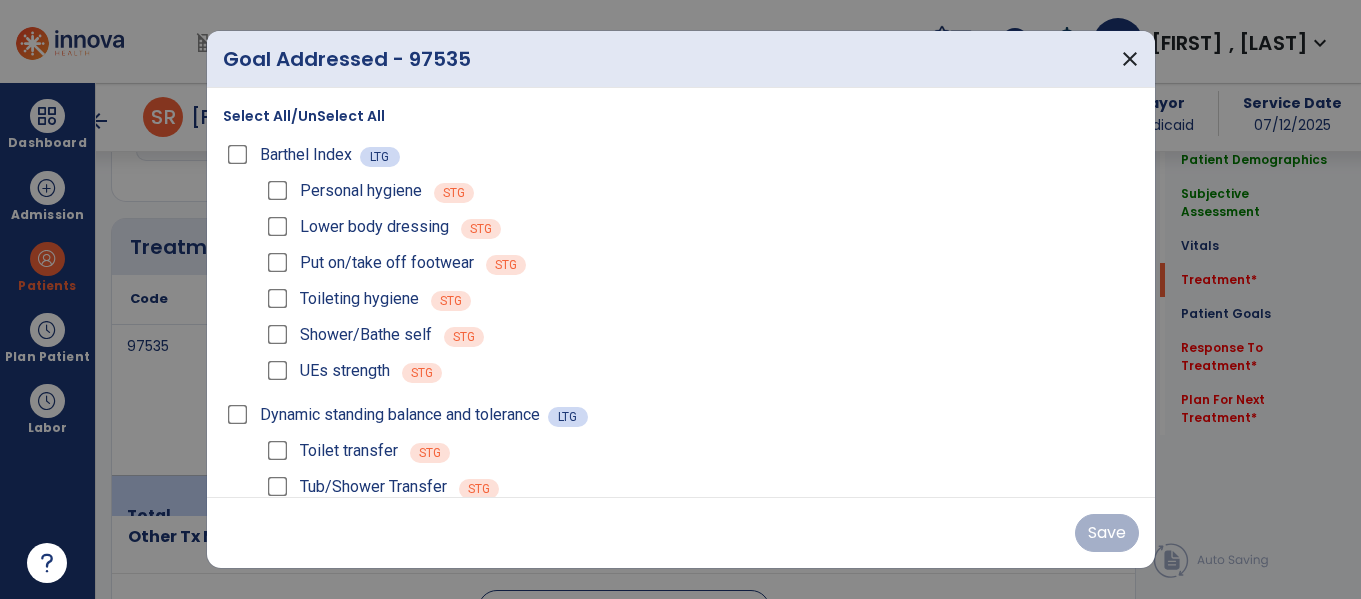 scroll, scrollTop: 1146, scrollLeft: 0, axis: vertical 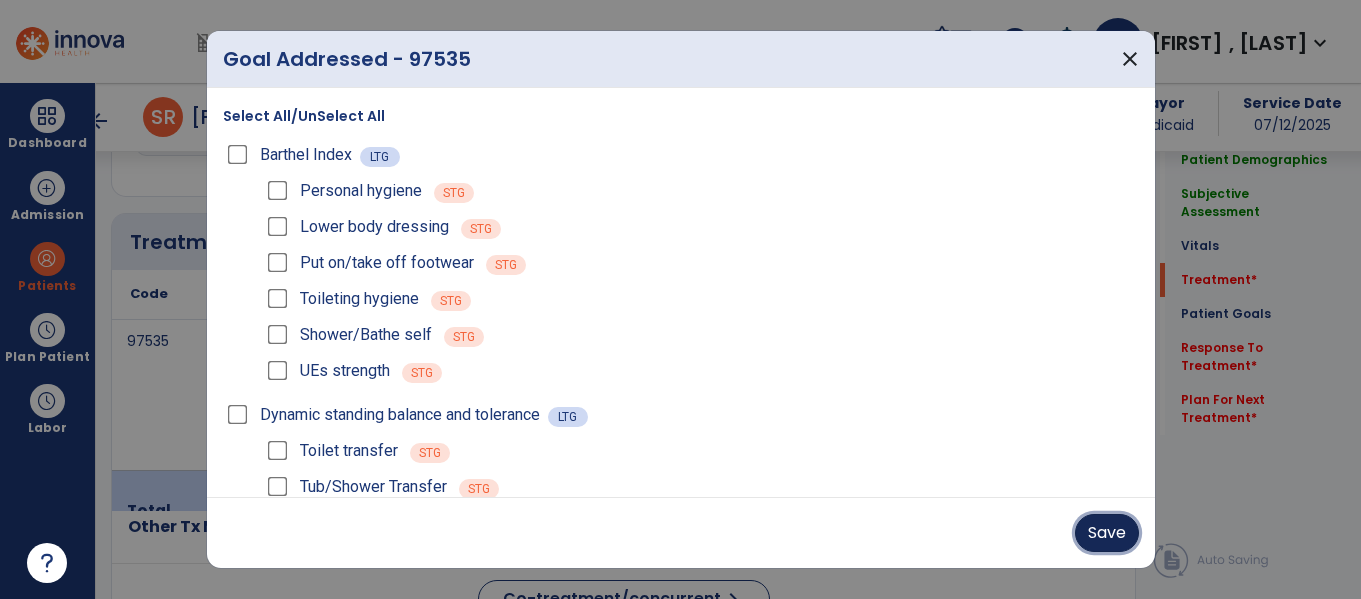 click on "Save" at bounding box center (1107, 533) 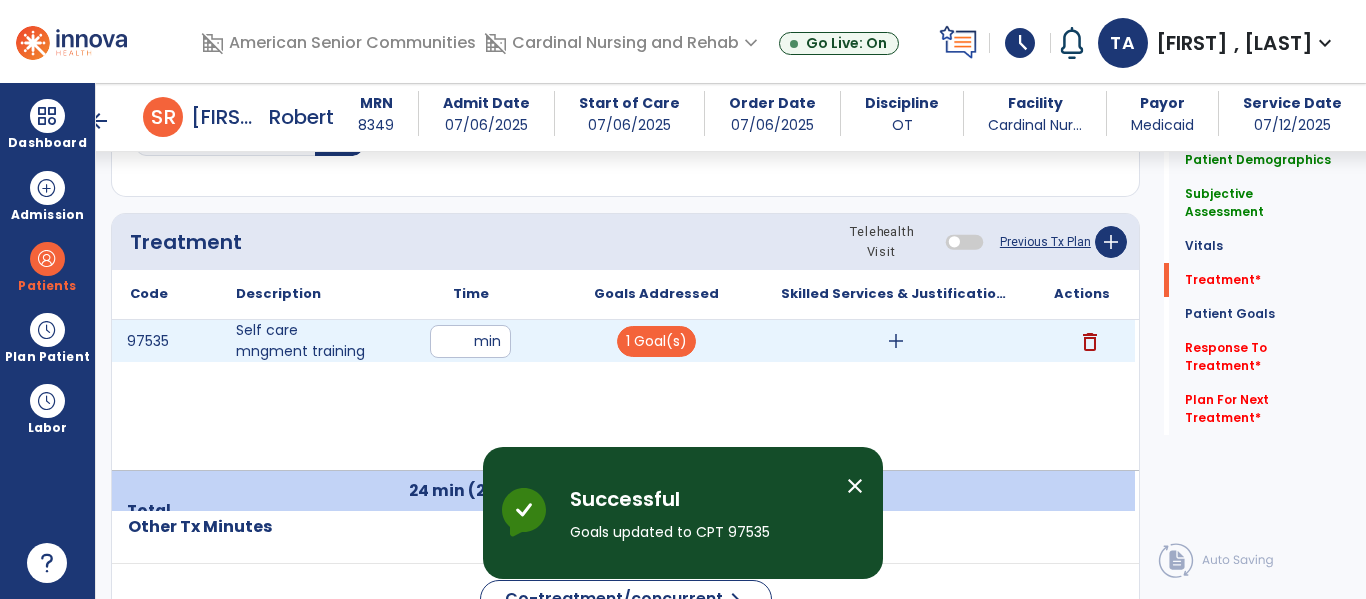 click on "add" at bounding box center [896, 341] 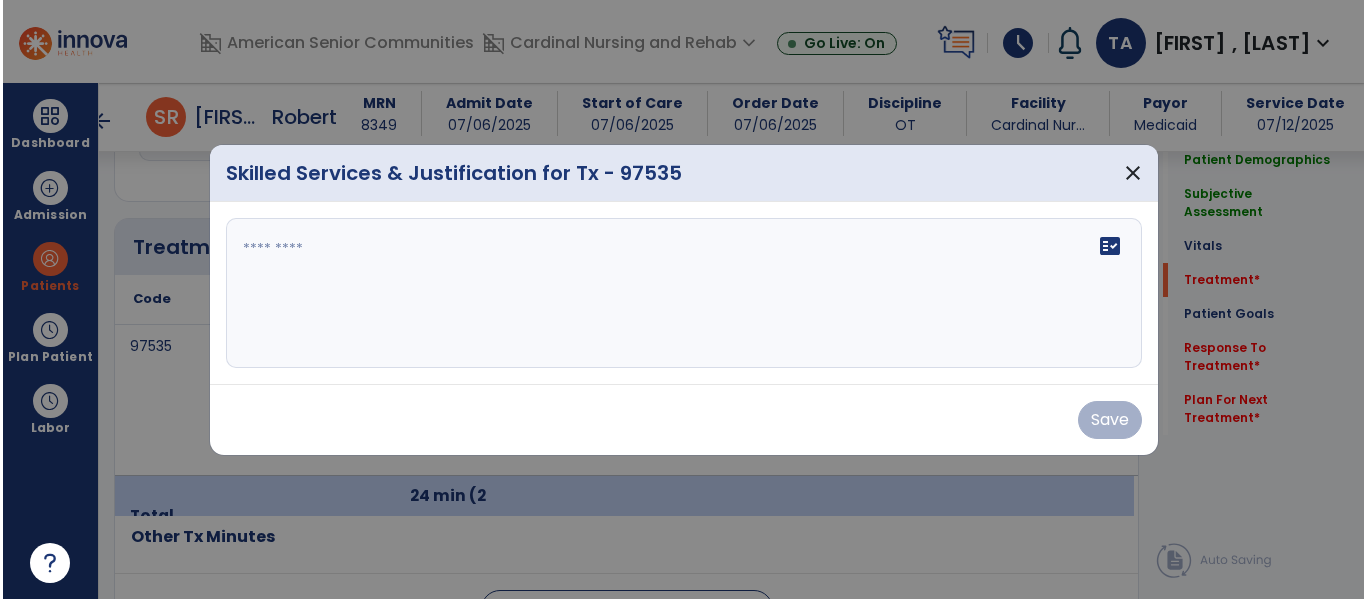 scroll, scrollTop: 1146, scrollLeft: 0, axis: vertical 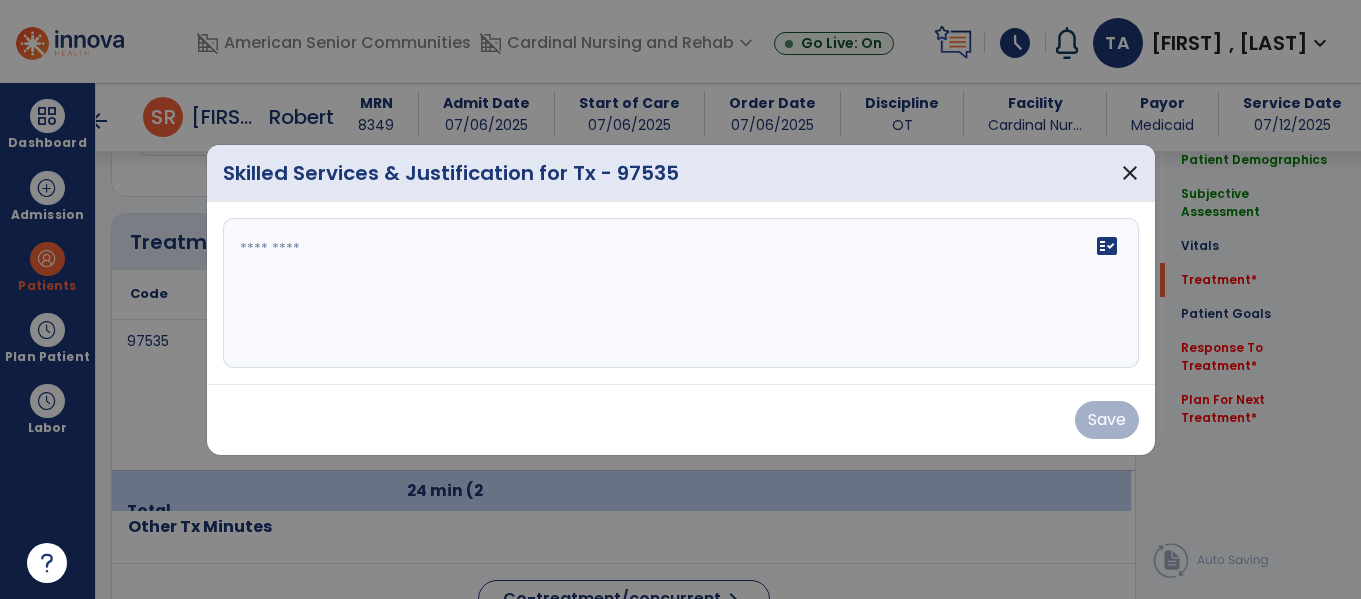 click on "fact_check" at bounding box center (681, 293) 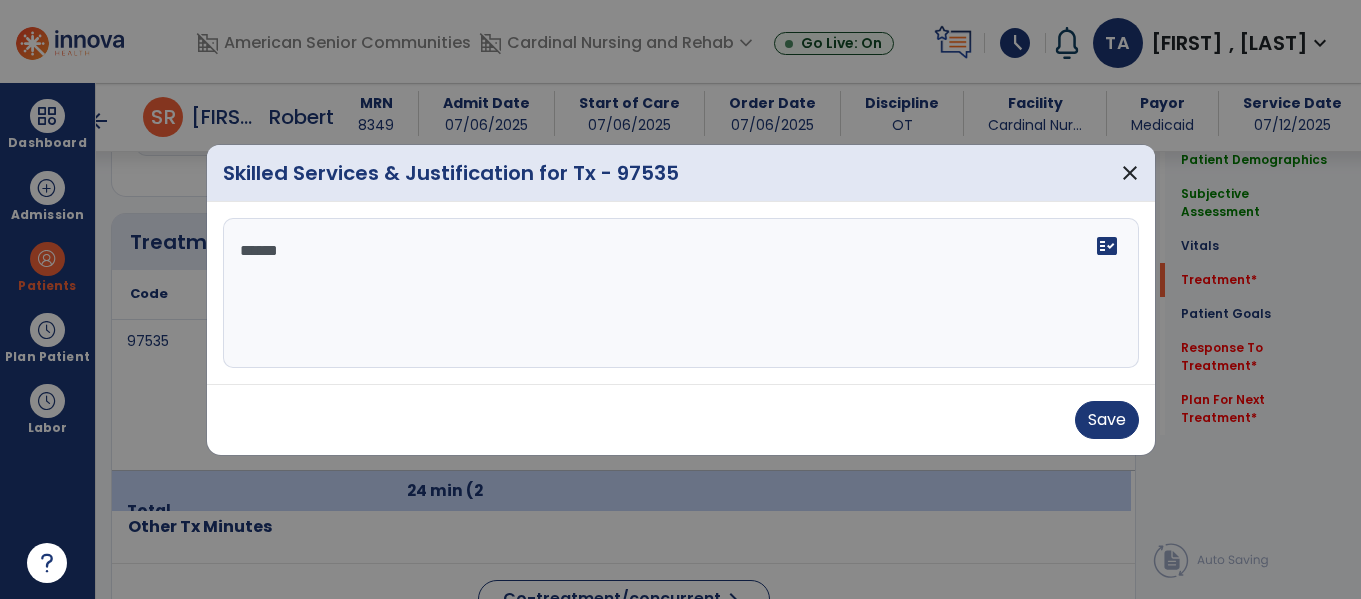 type on "*******" 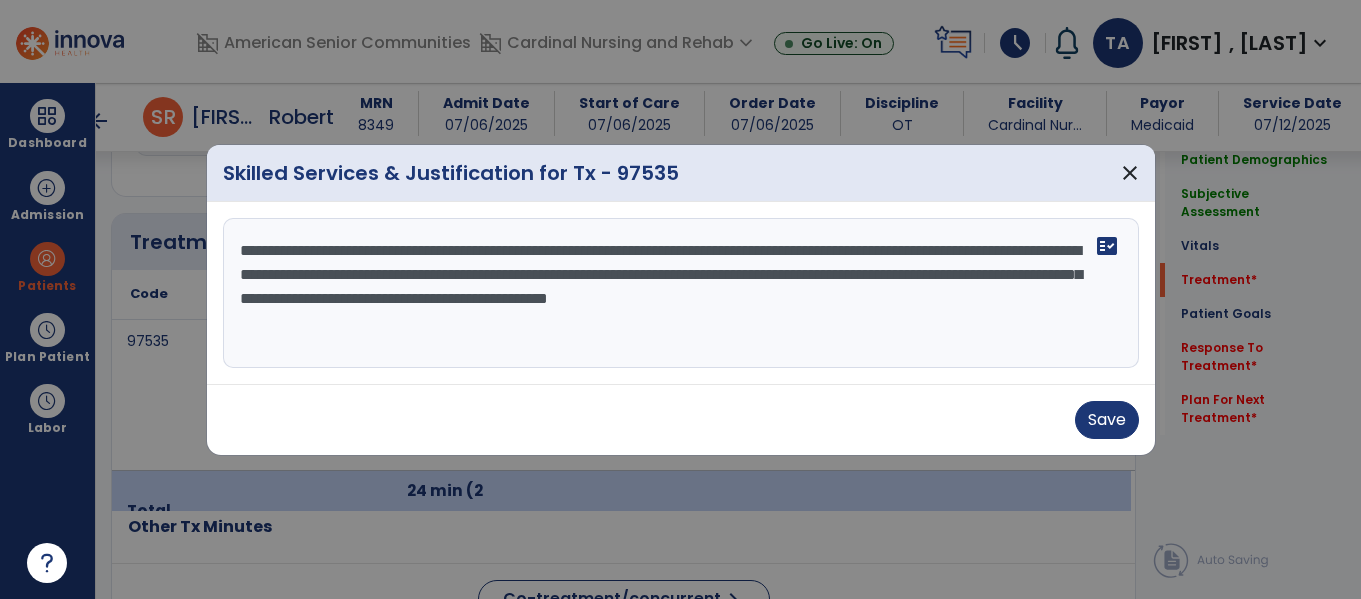 click on "**********" at bounding box center [681, 293] 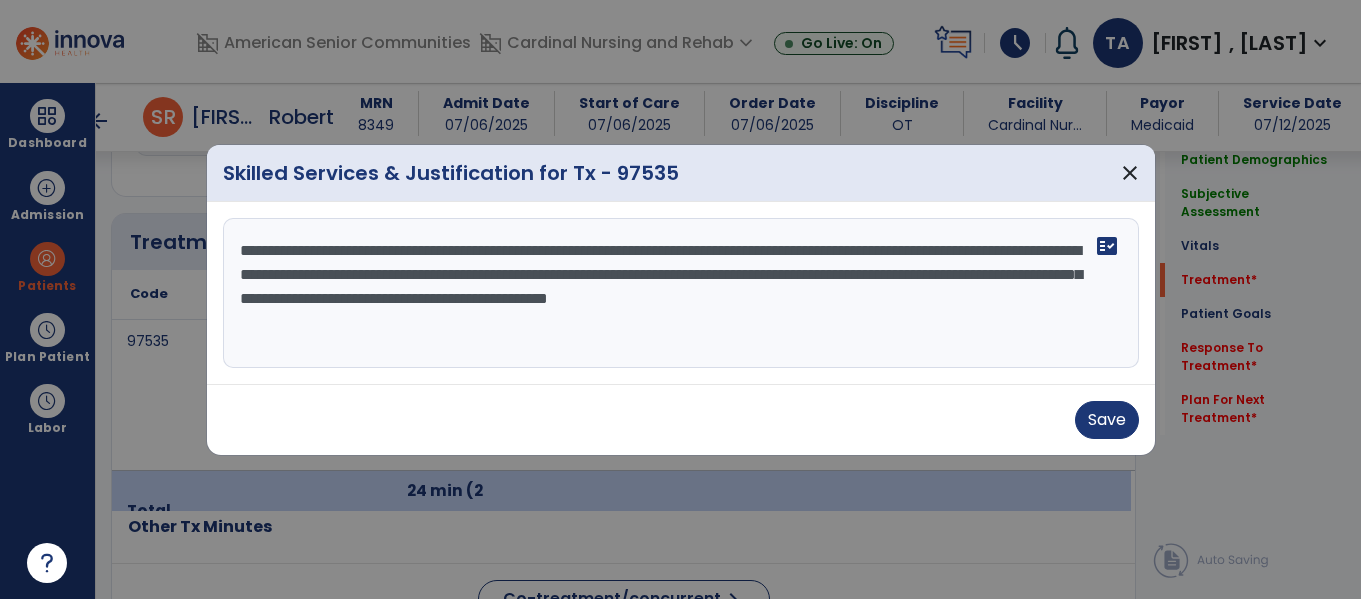 click on "**********" at bounding box center [681, 293] 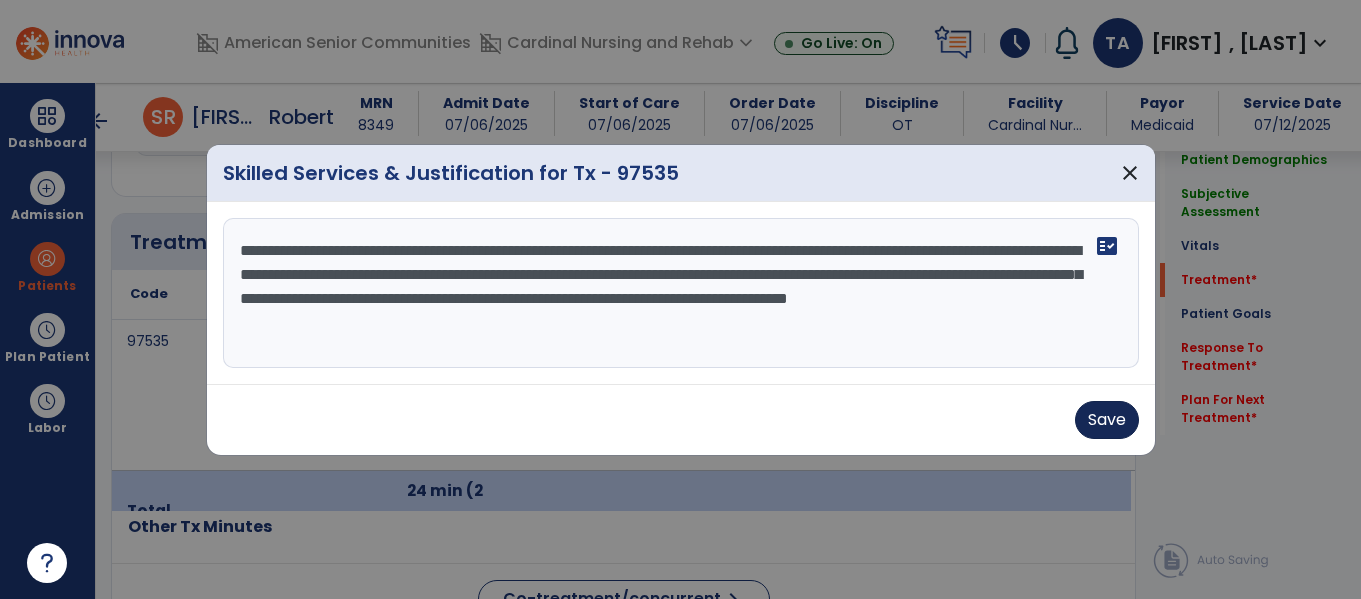 type on "**********" 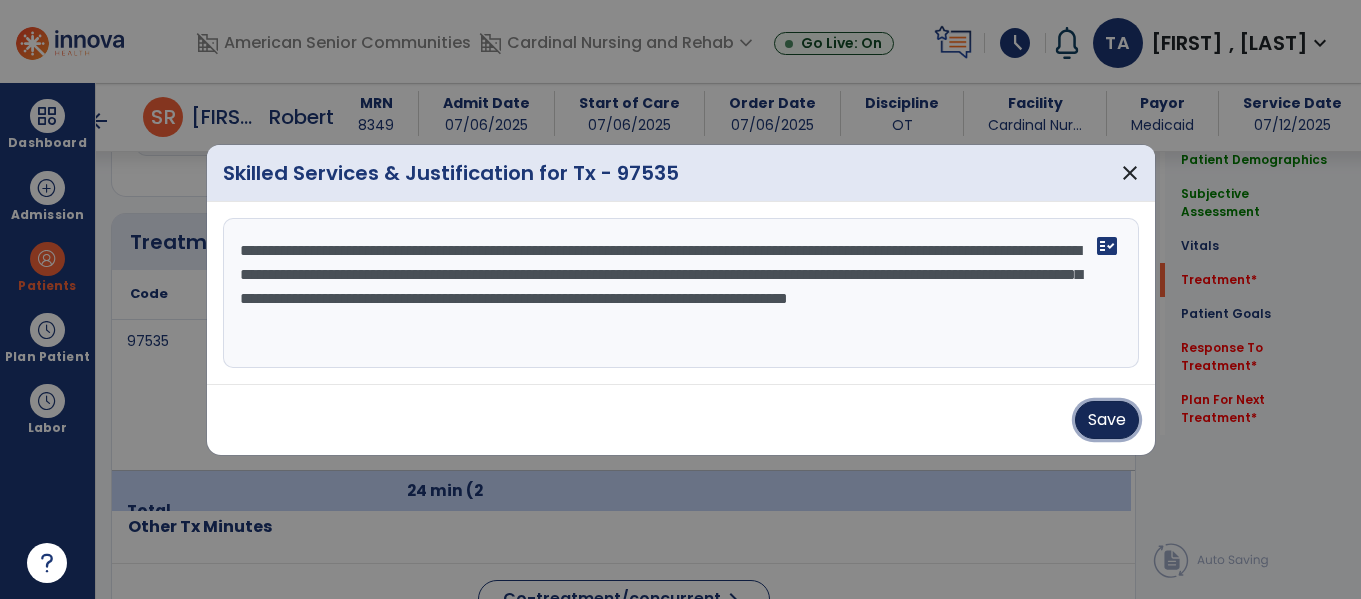 click on "Save" at bounding box center [1107, 420] 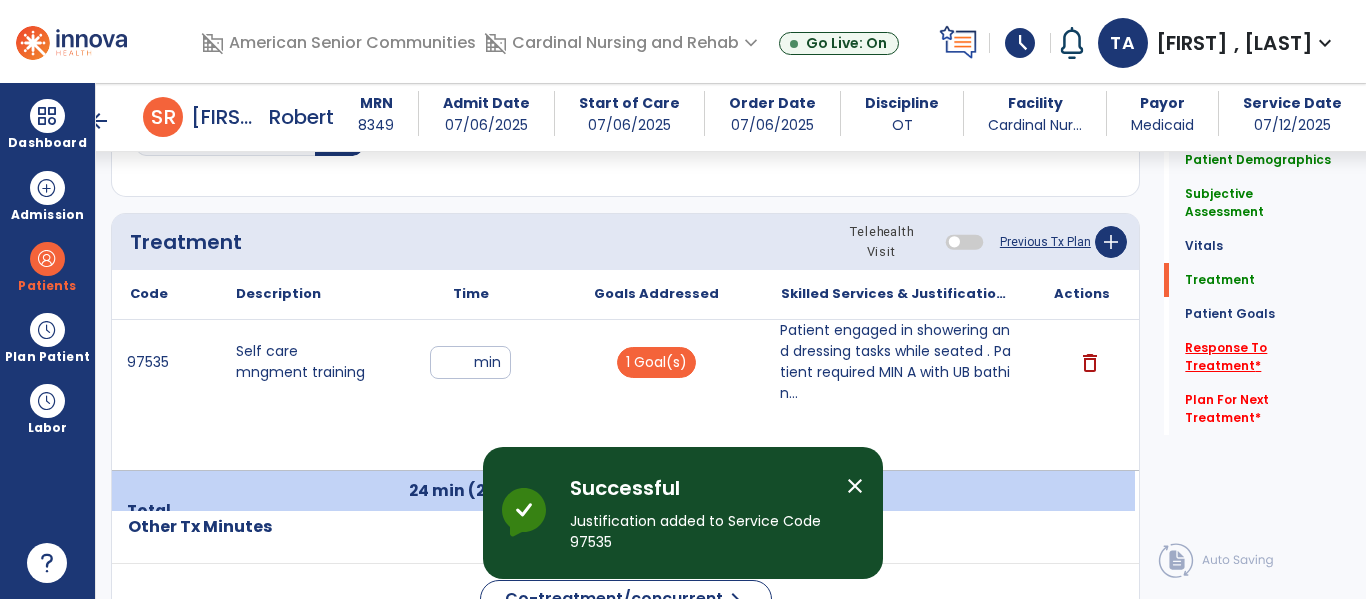 click on "Response To Treatment   *" 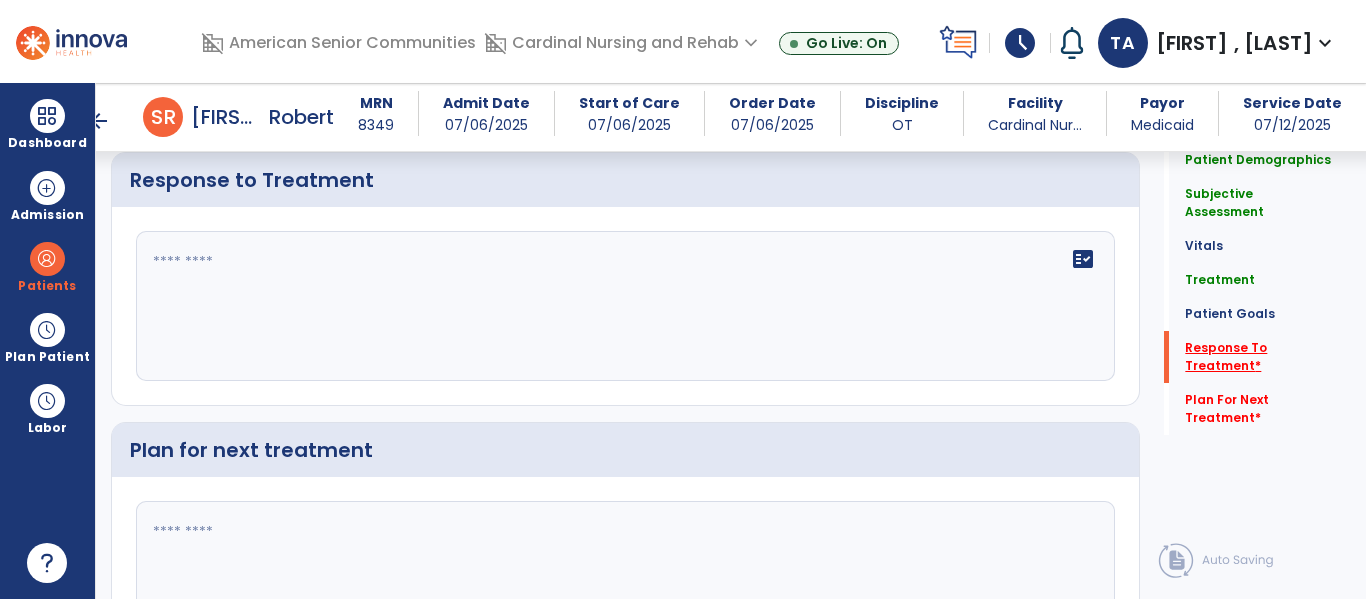 scroll, scrollTop: 3255, scrollLeft: 0, axis: vertical 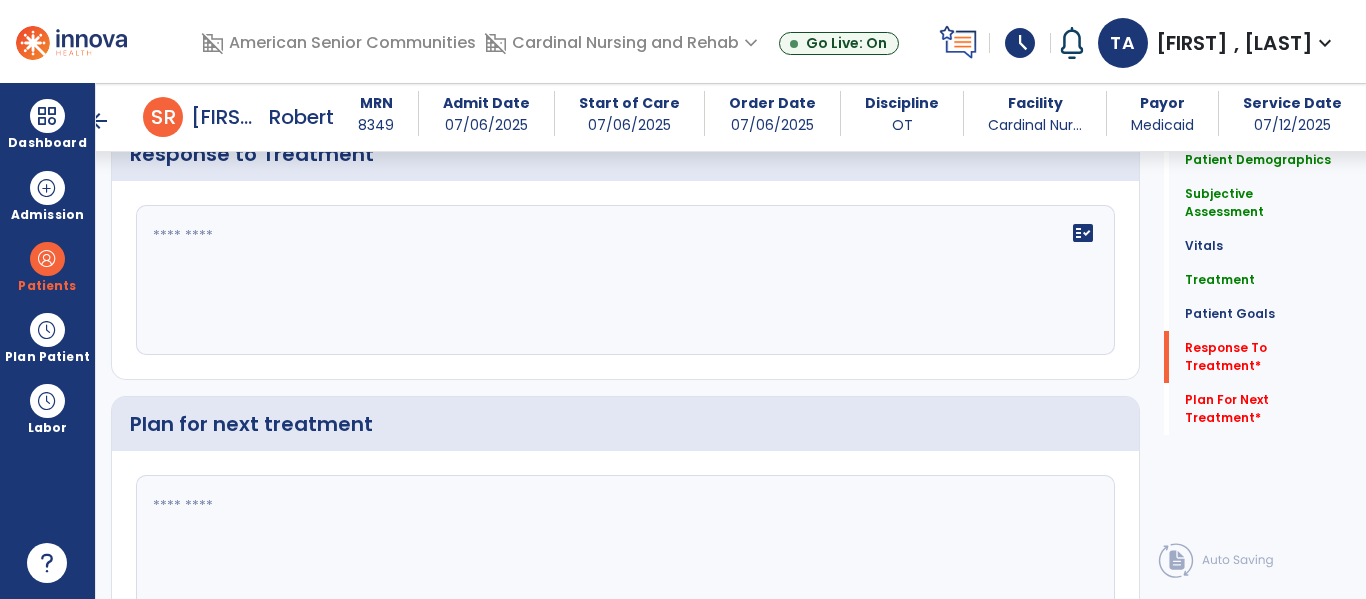 click on "fact_check" 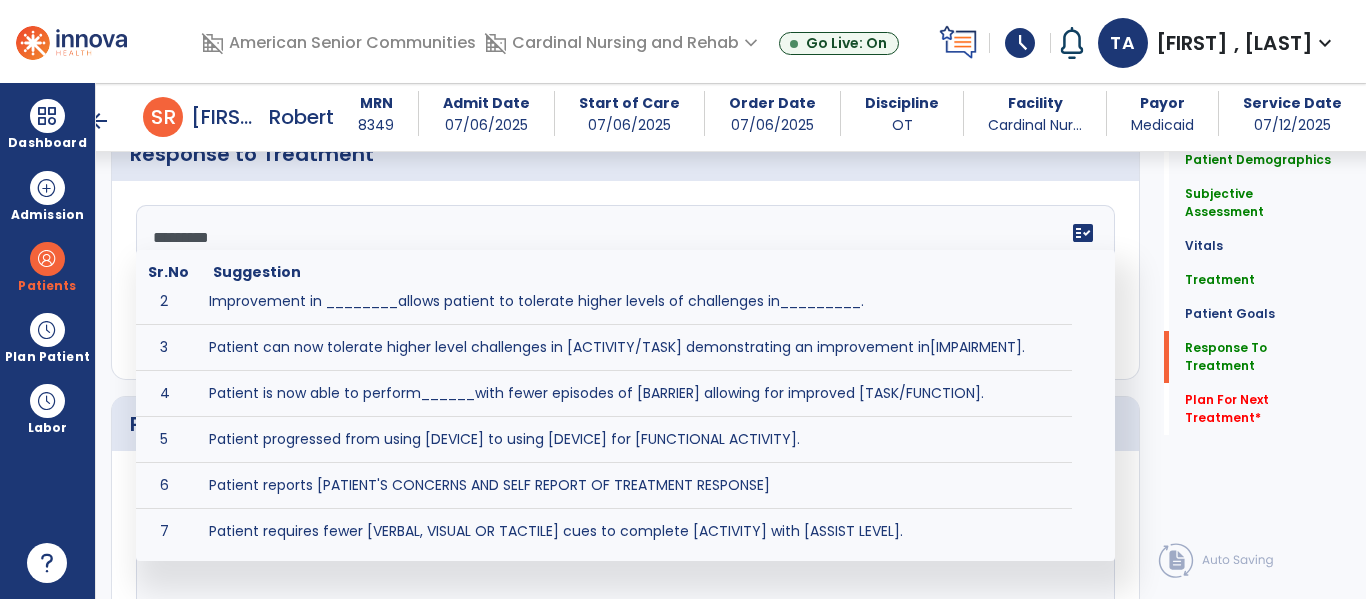 scroll, scrollTop: 0, scrollLeft: 0, axis: both 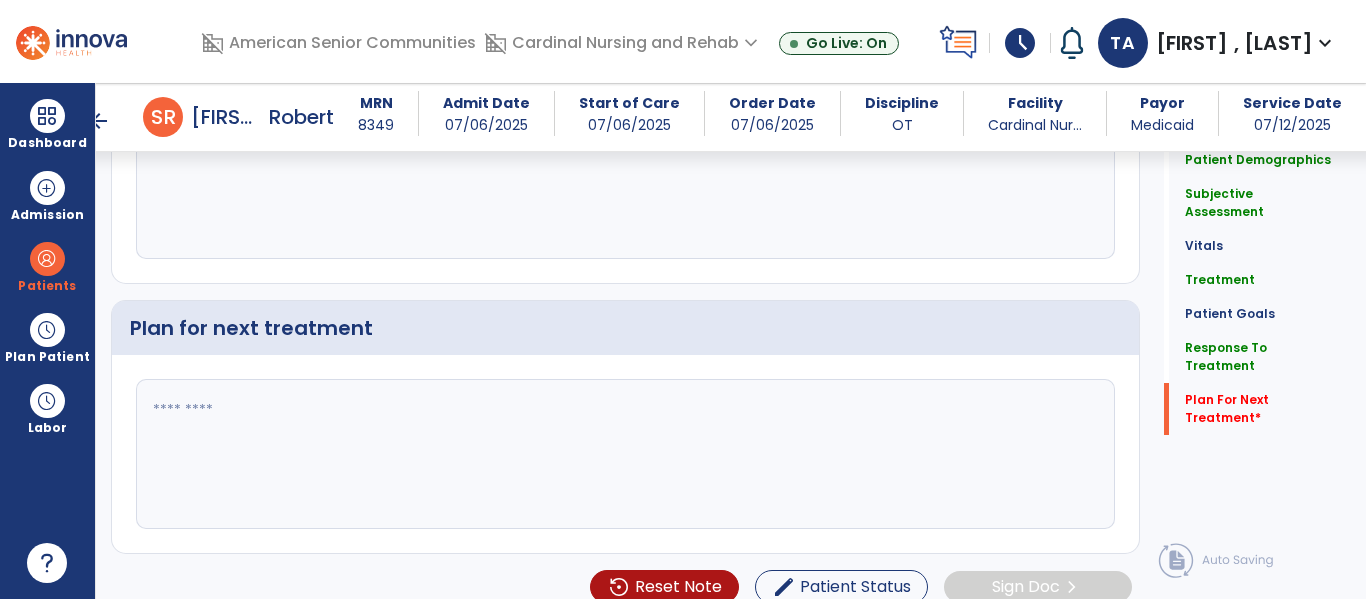type on "**********" 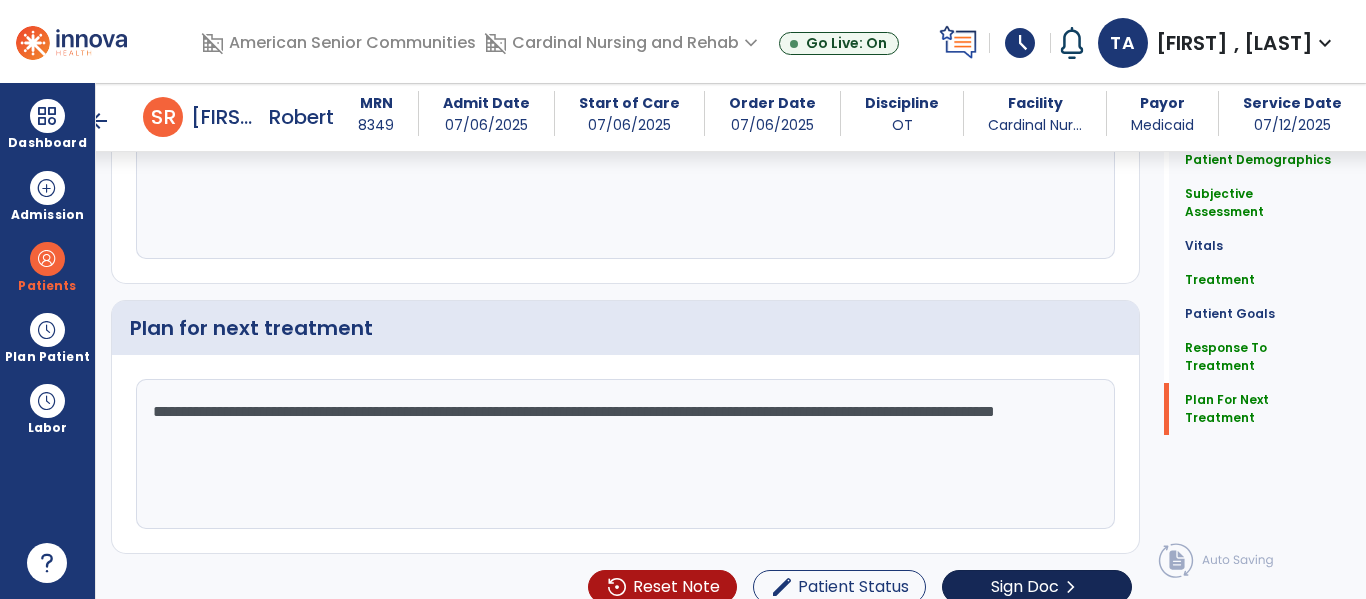 type on "**********" 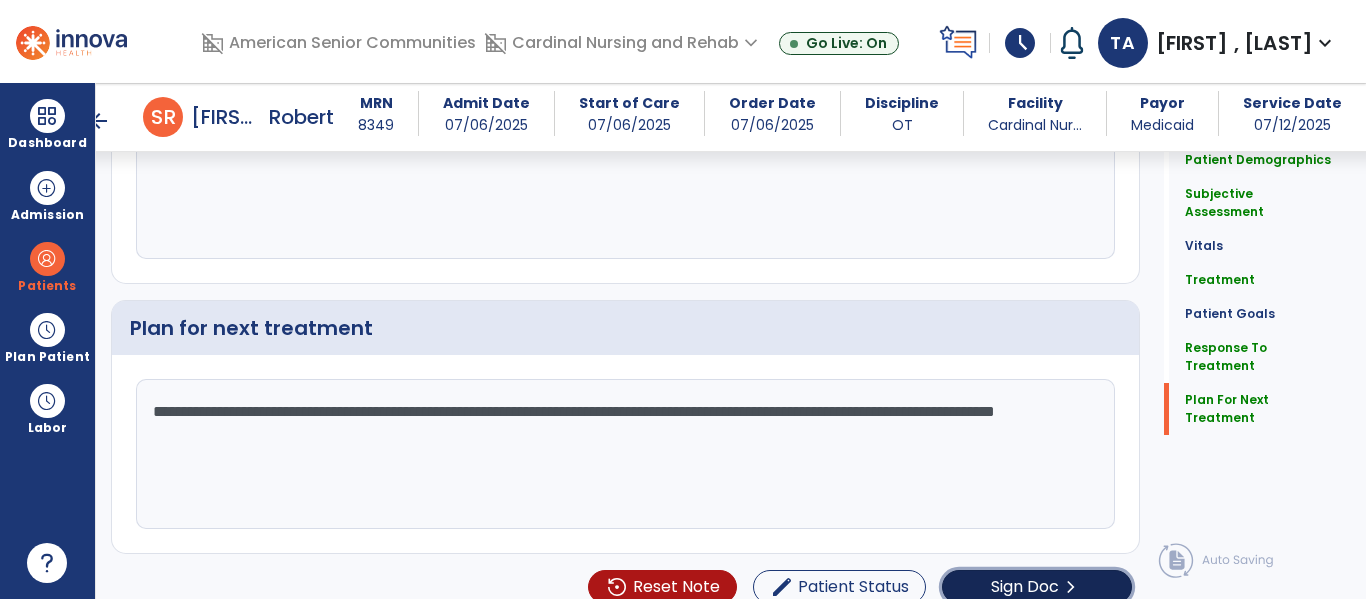 click on "Sign Doc" 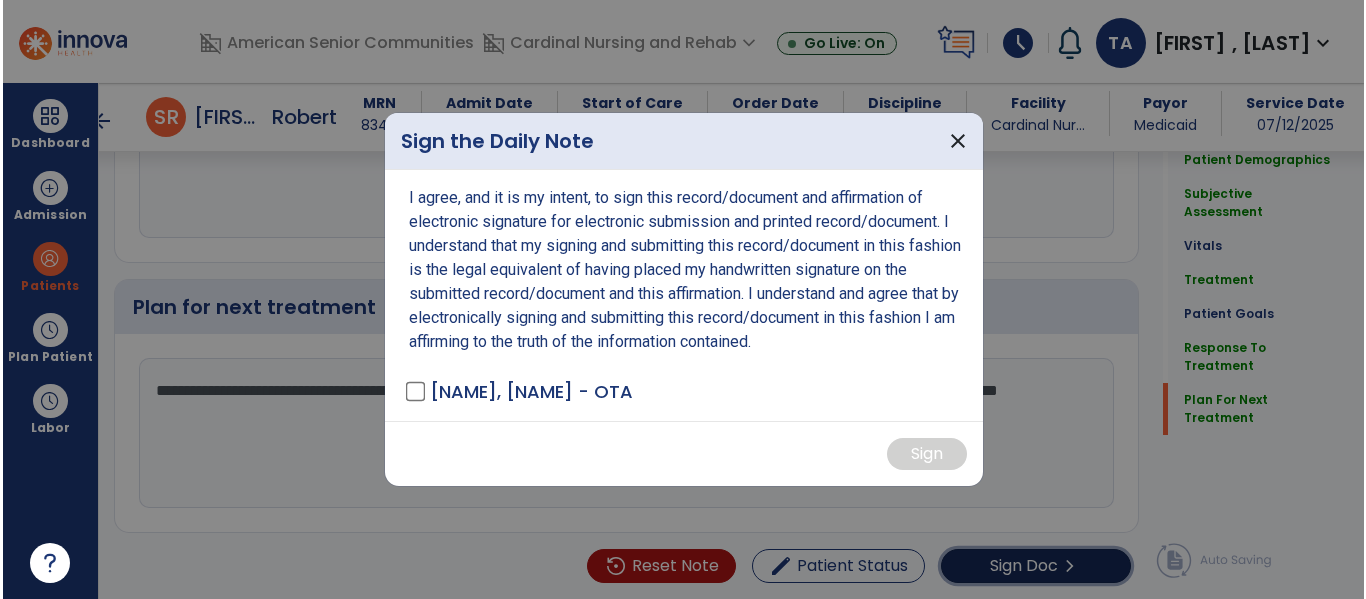 scroll, scrollTop: 3372, scrollLeft: 0, axis: vertical 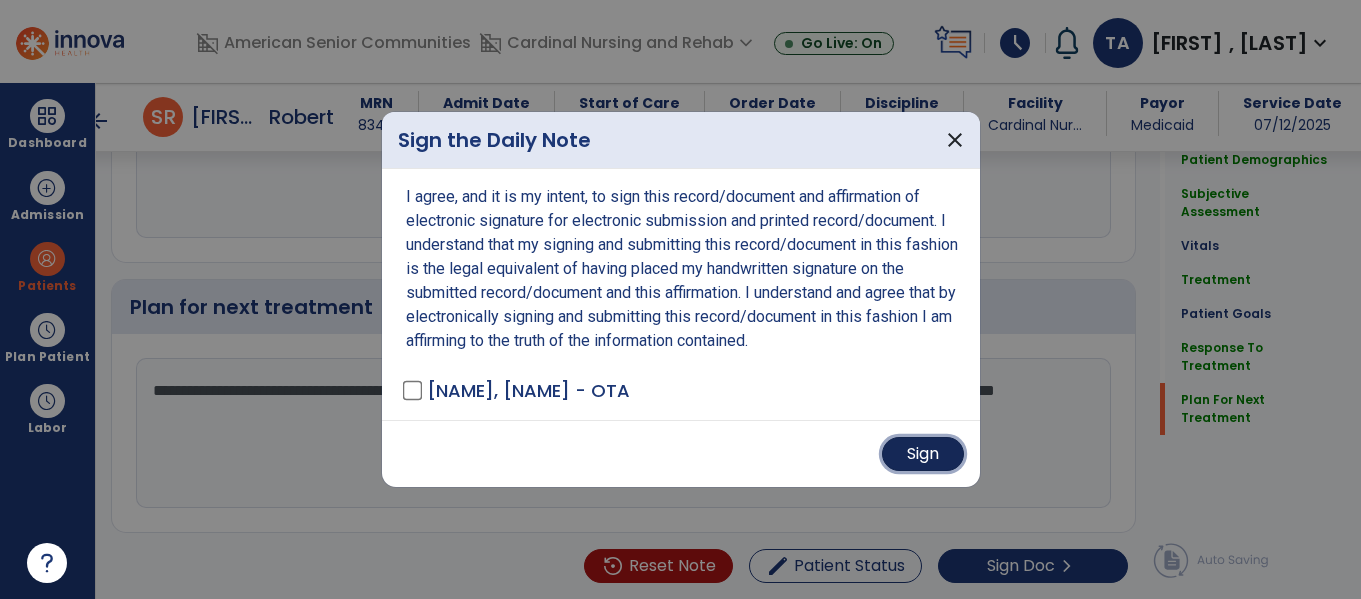 click on "Sign" at bounding box center (923, 454) 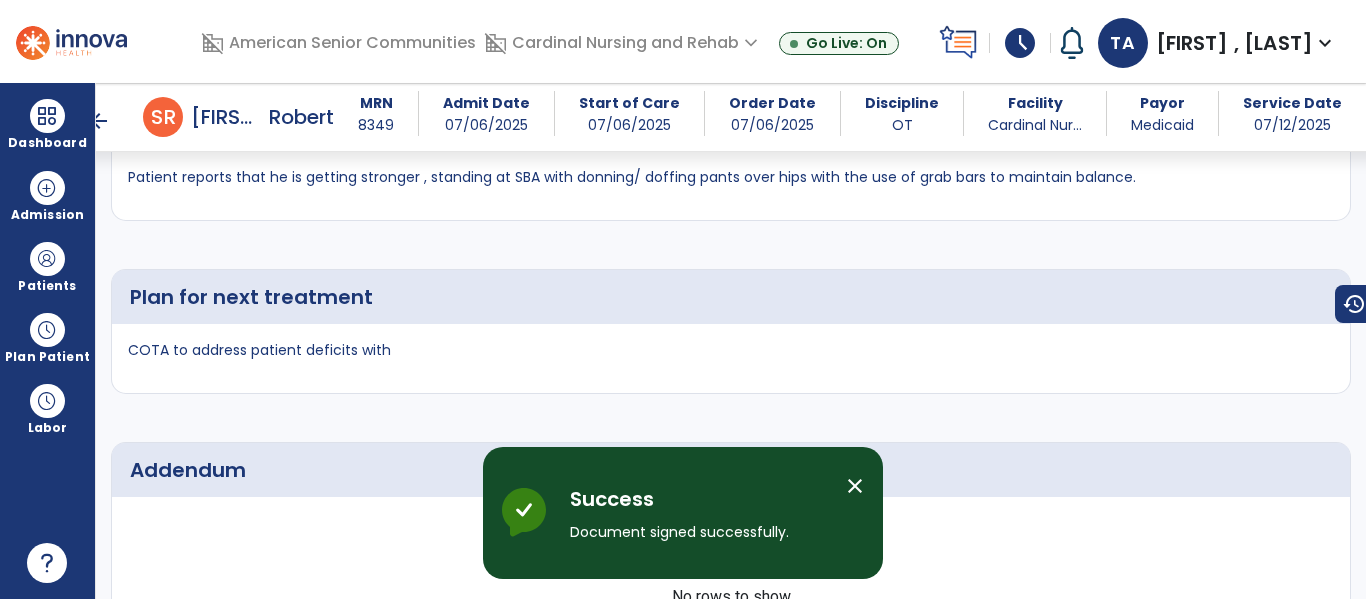 scroll, scrollTop: 4661, scrollLeft: 0, axis: vertical 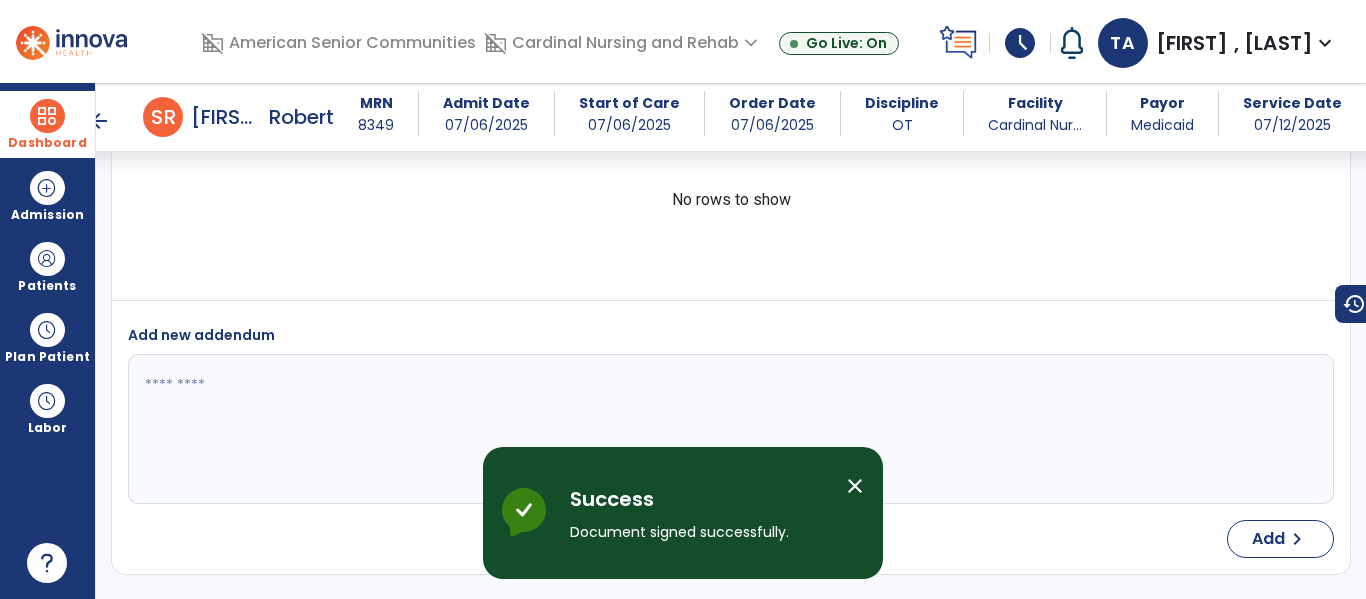 click on "Dashboard" at bounding box center [47, 143] 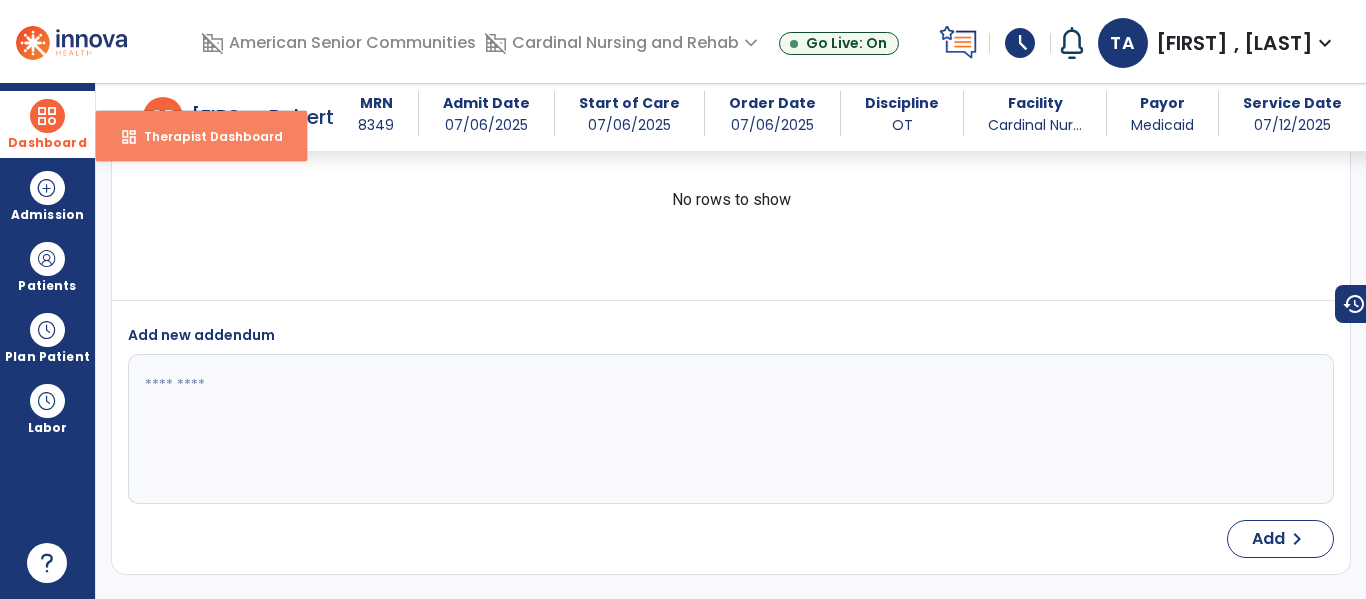 click on "dashboard  Therapist Dashboard" at bounding box center [201, 136] 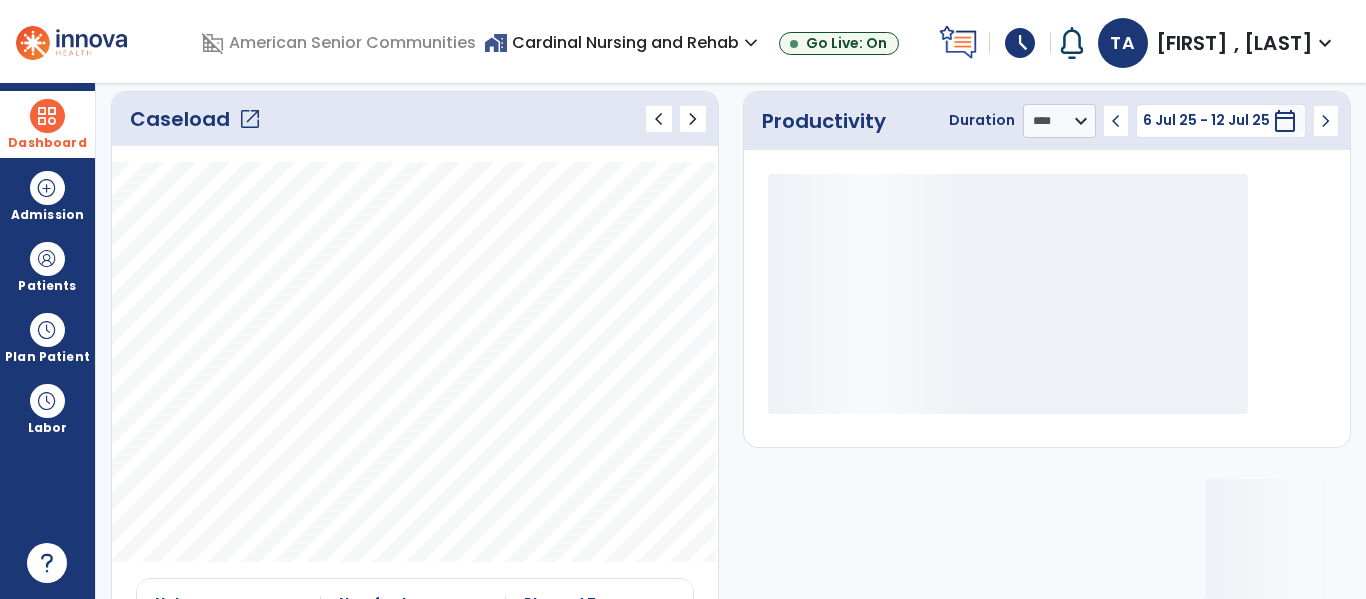 click on "open_in_new" 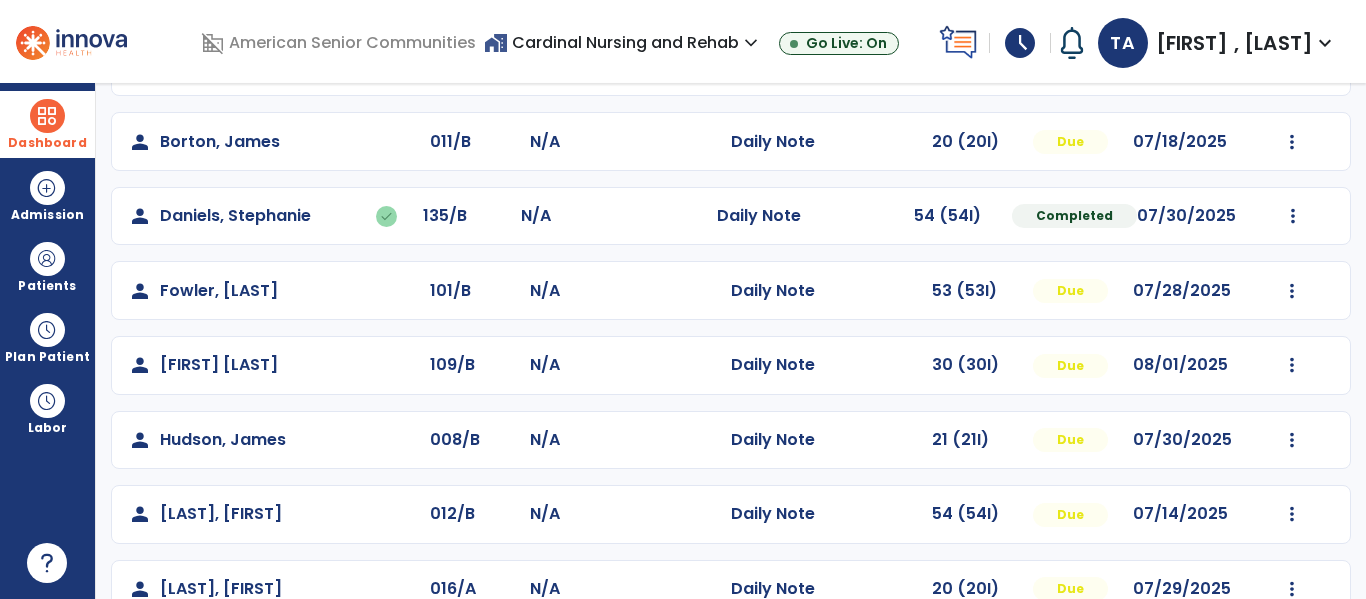 scroll, scrollTop: 339, scrollLeft: 0, axis: vertical 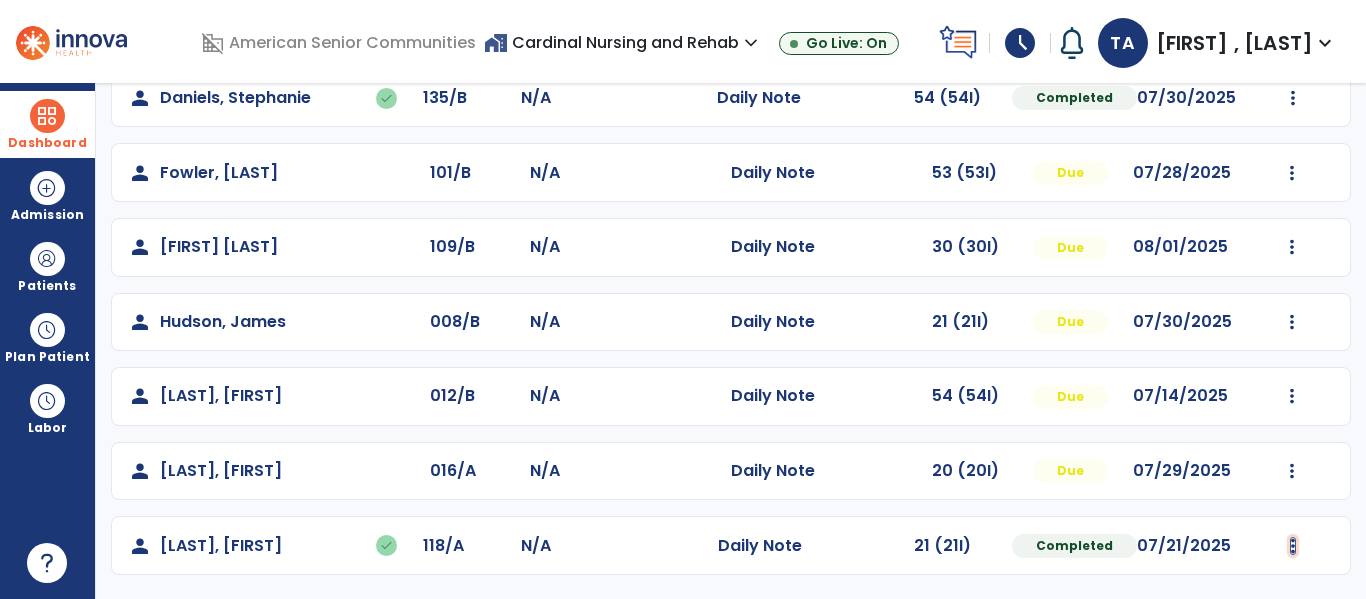 click at bounding box center (1292, -51) 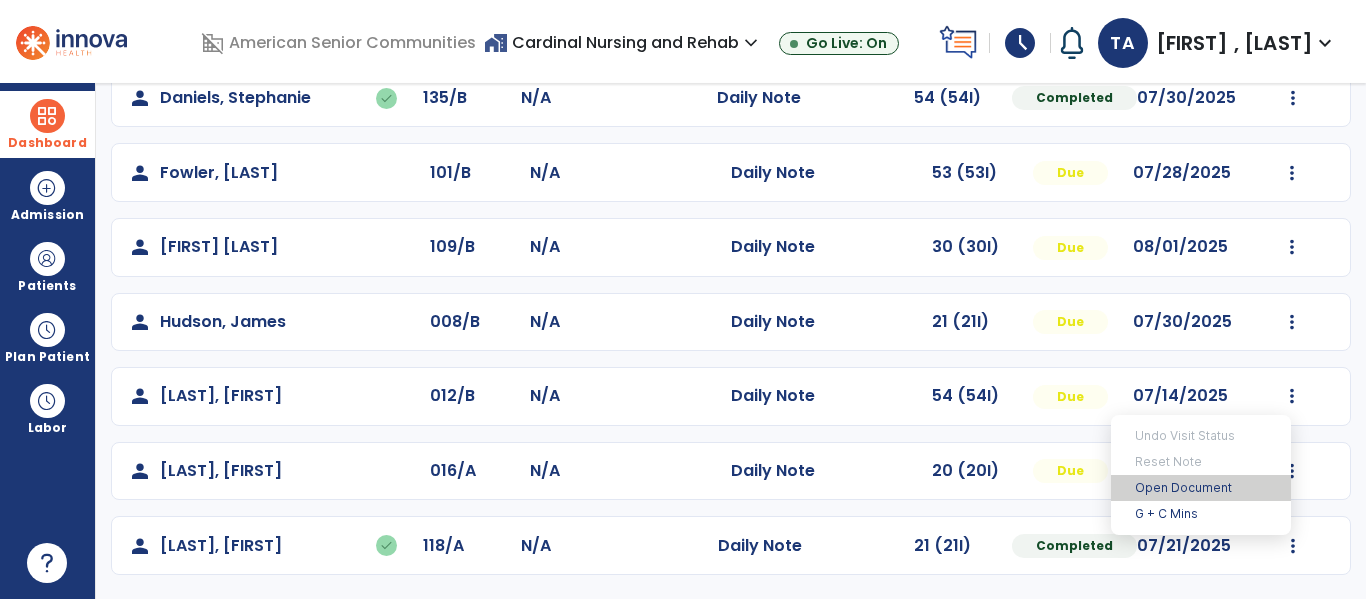 click on "Open Document" at bounding box center (1201, 488) 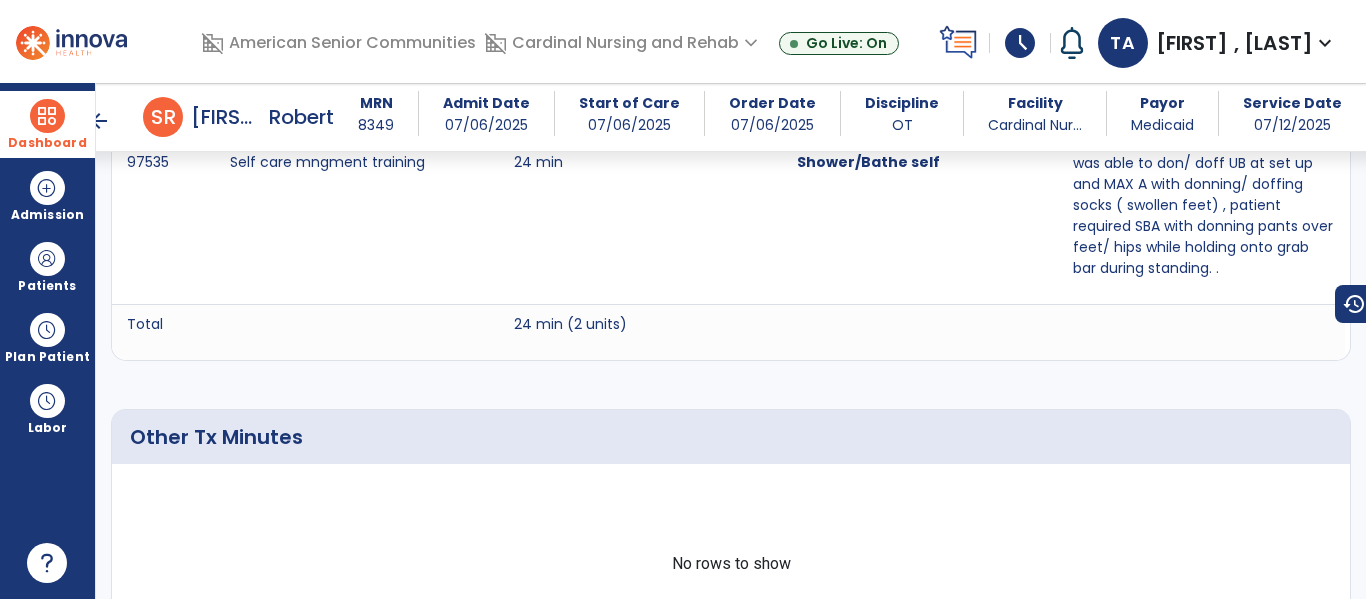 scroll, scrollTop: 1473, scrollLeft: 0, axis: vertical 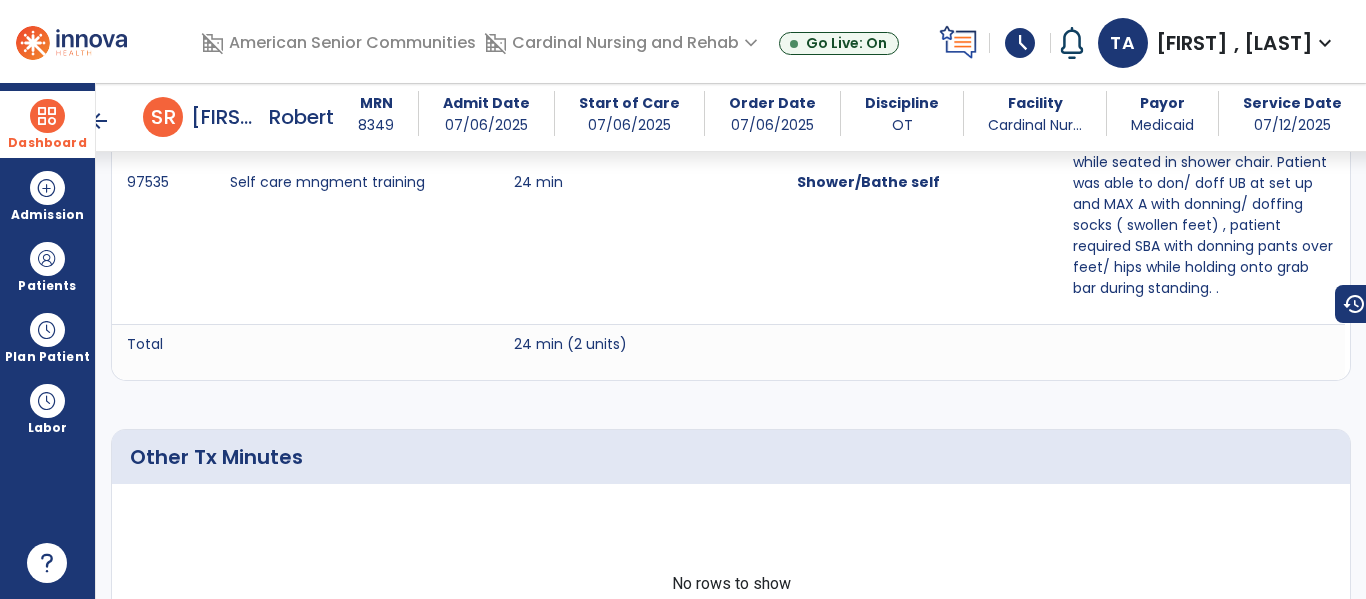 click at bounding box center (47, 116) 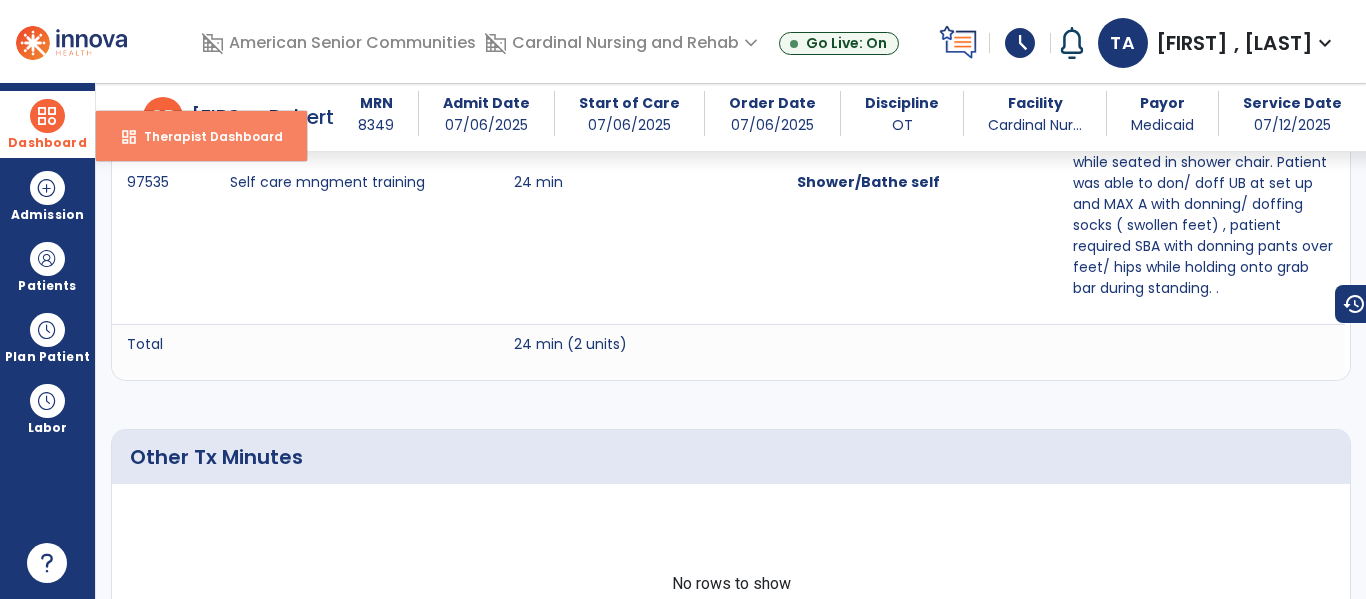 click on "Therapist Dashboard" at bounding box center (205, 136) 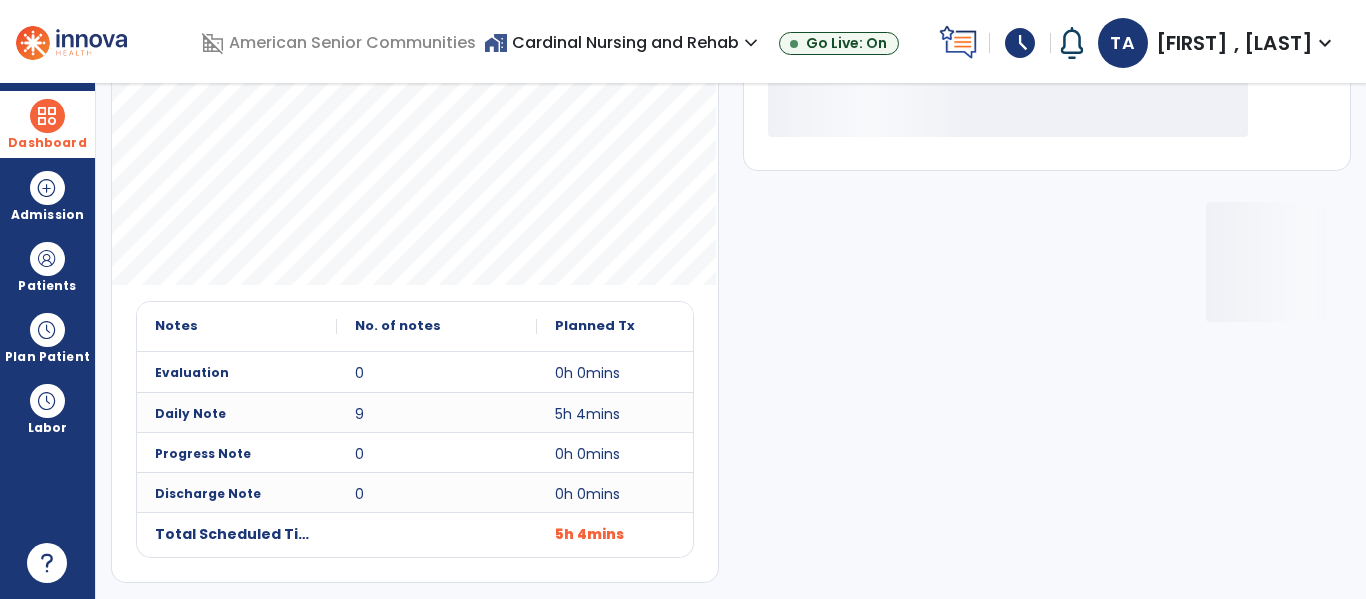 scroll, scrollTop: 276, scrollLeft: 0, axis: vertical 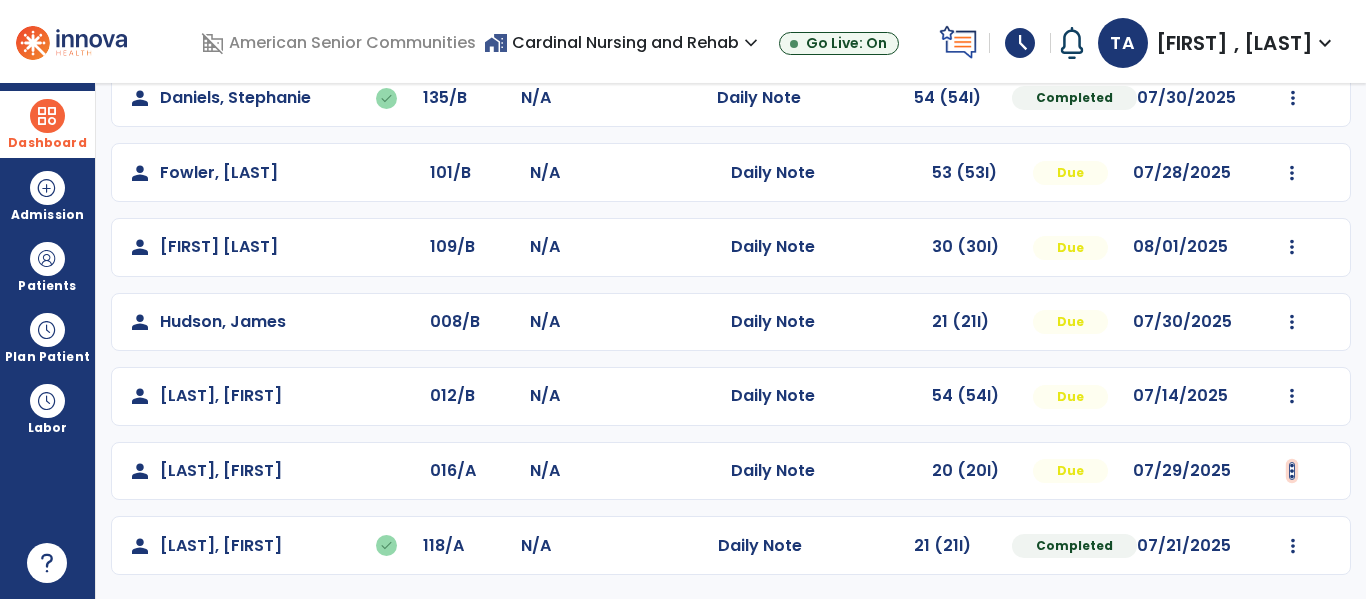 click at bounding box center [1292, -51] 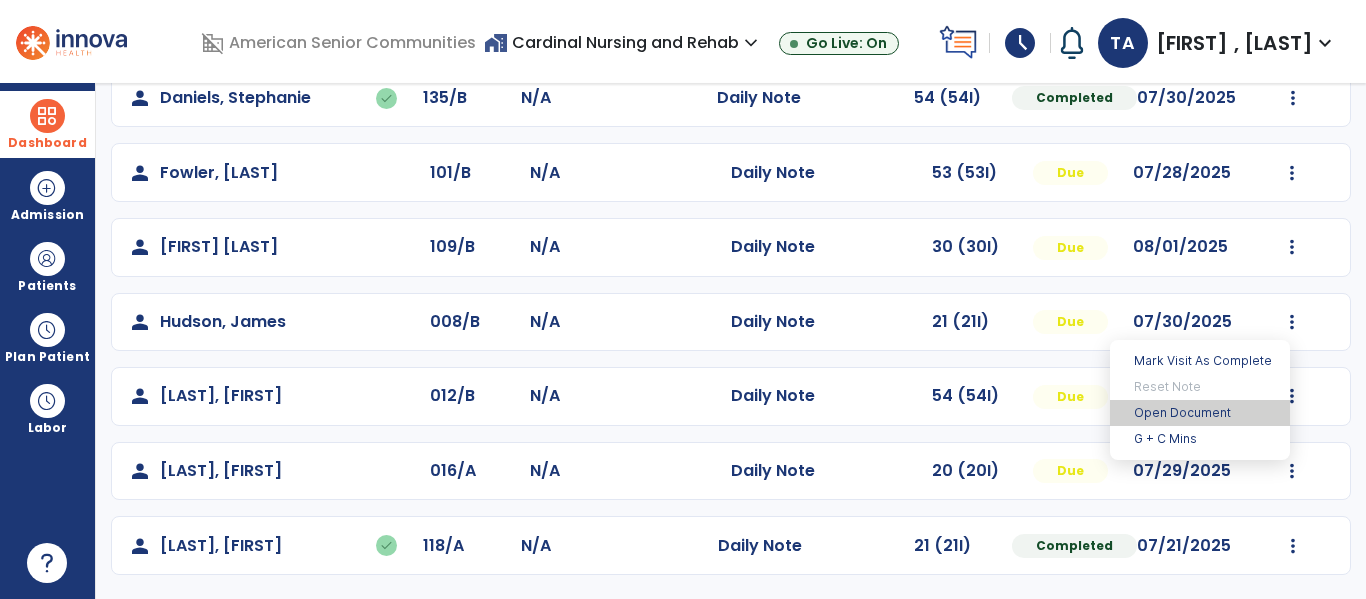 click on "Open Document" at bounding box center [1200, 413] 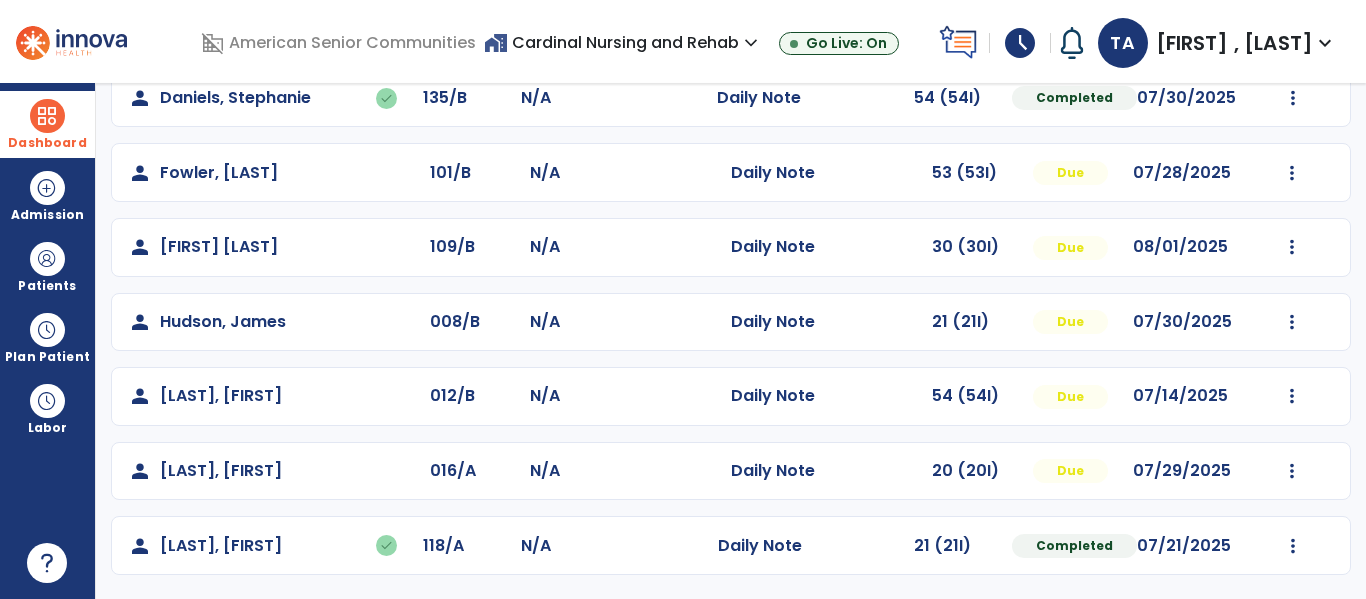 click on "person   [LAST], [FIRST]  012/B N/A  Daily Note   54 (54I)  Due 07/14/2025  Mark Visit As Complete   Reset Note   Open Document   G + C Mins" 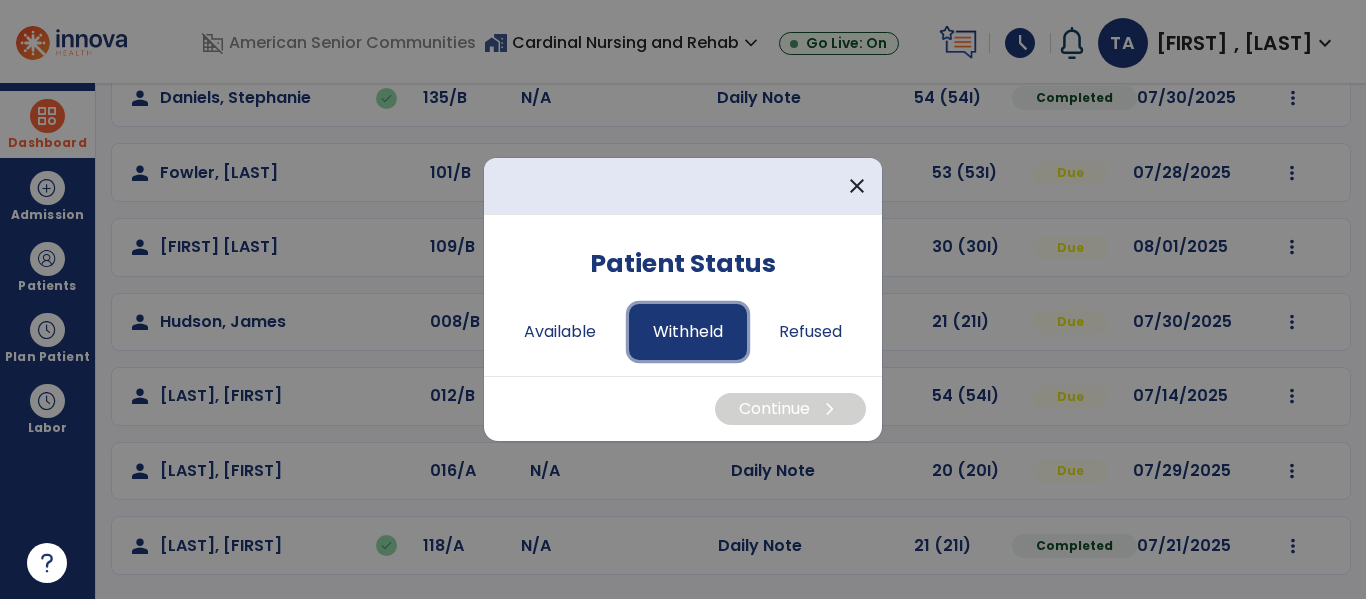 click on "Withheld" at bounding box center (688, 332) 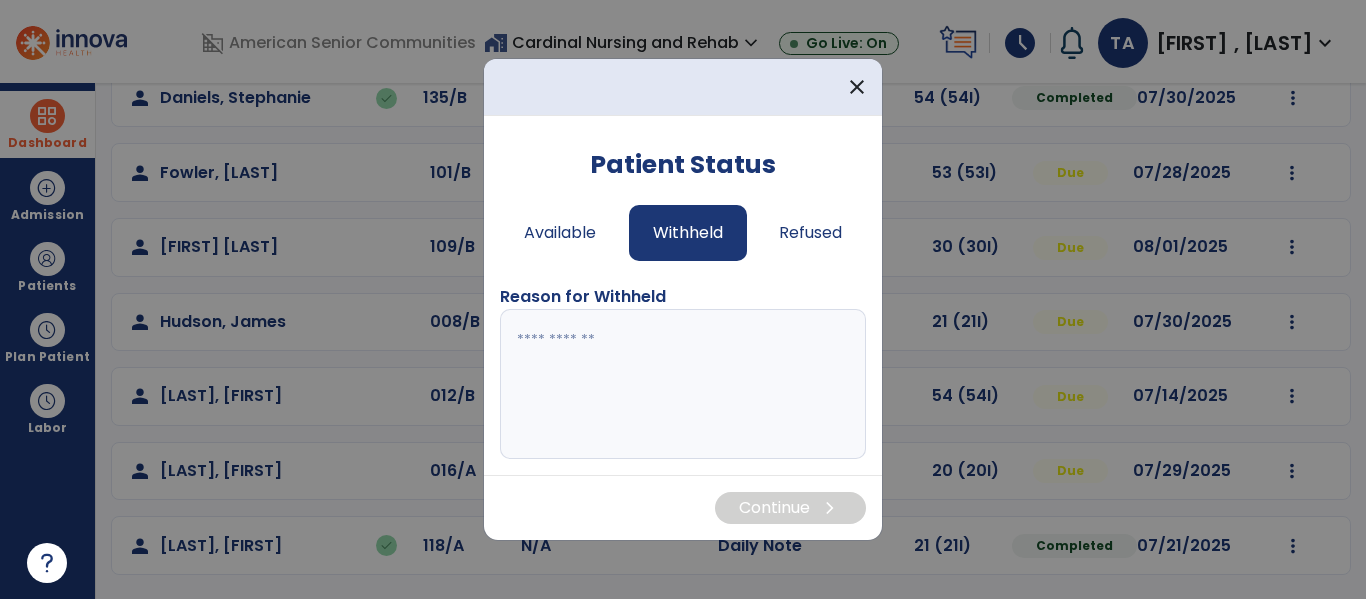click at bounding box center [683, 384] 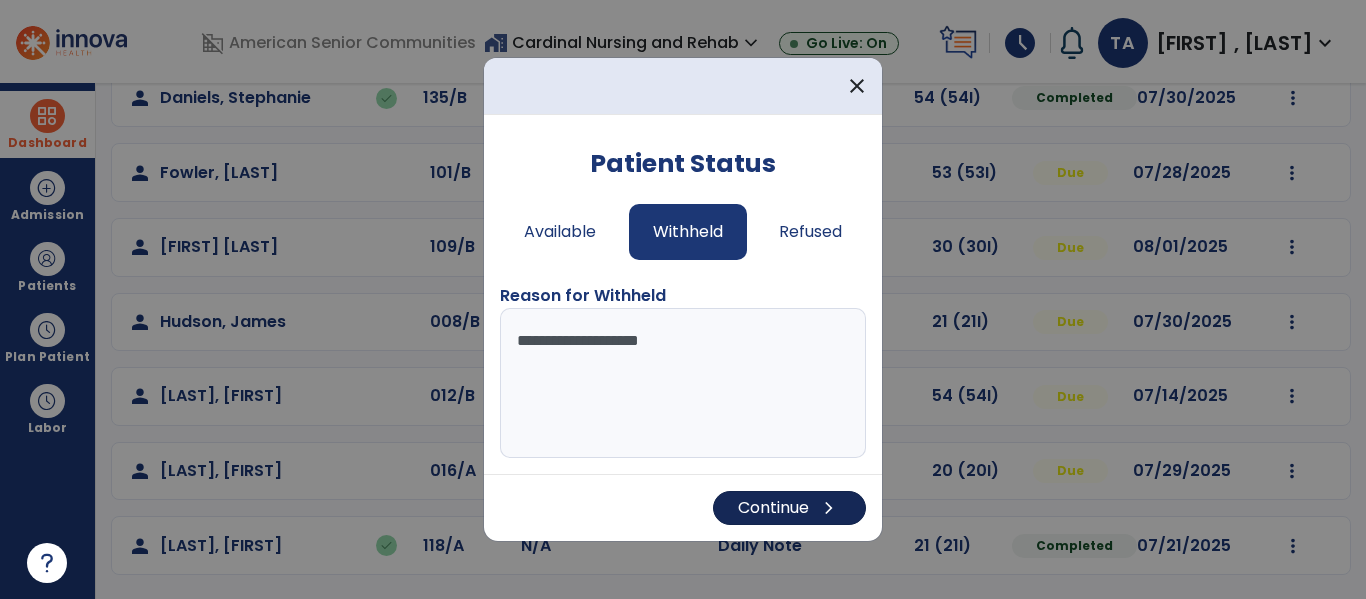 type on "**********" 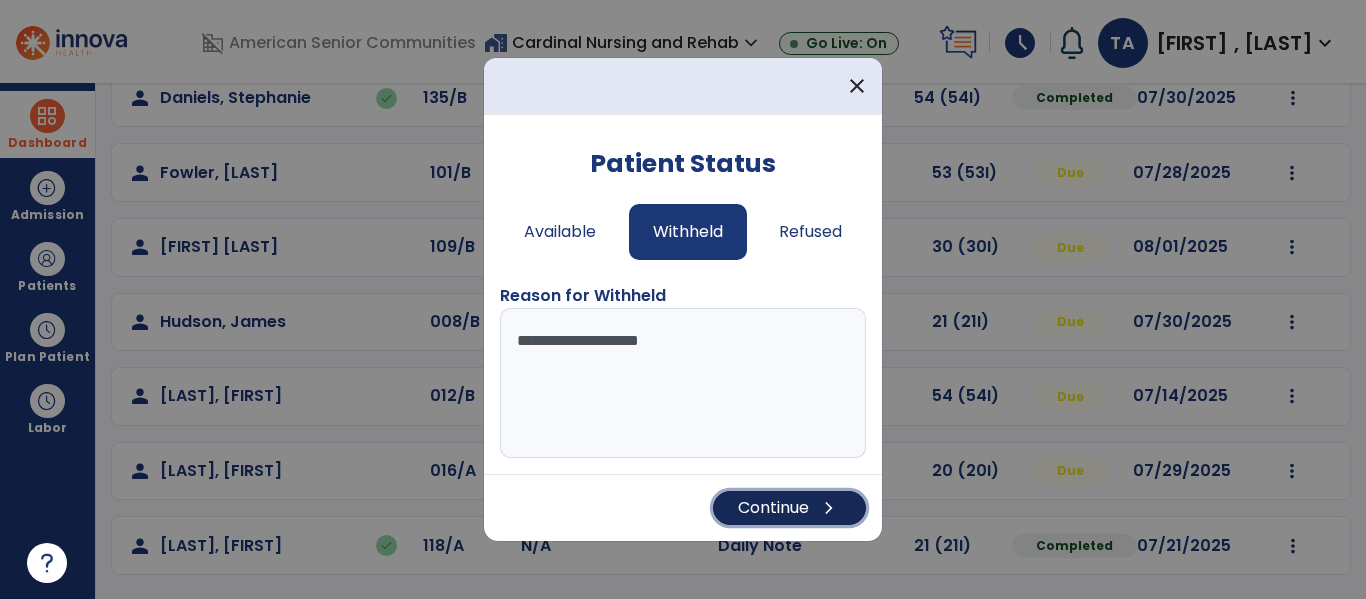 click on "Continue   chevron_right" at bounding box center (789, 508) 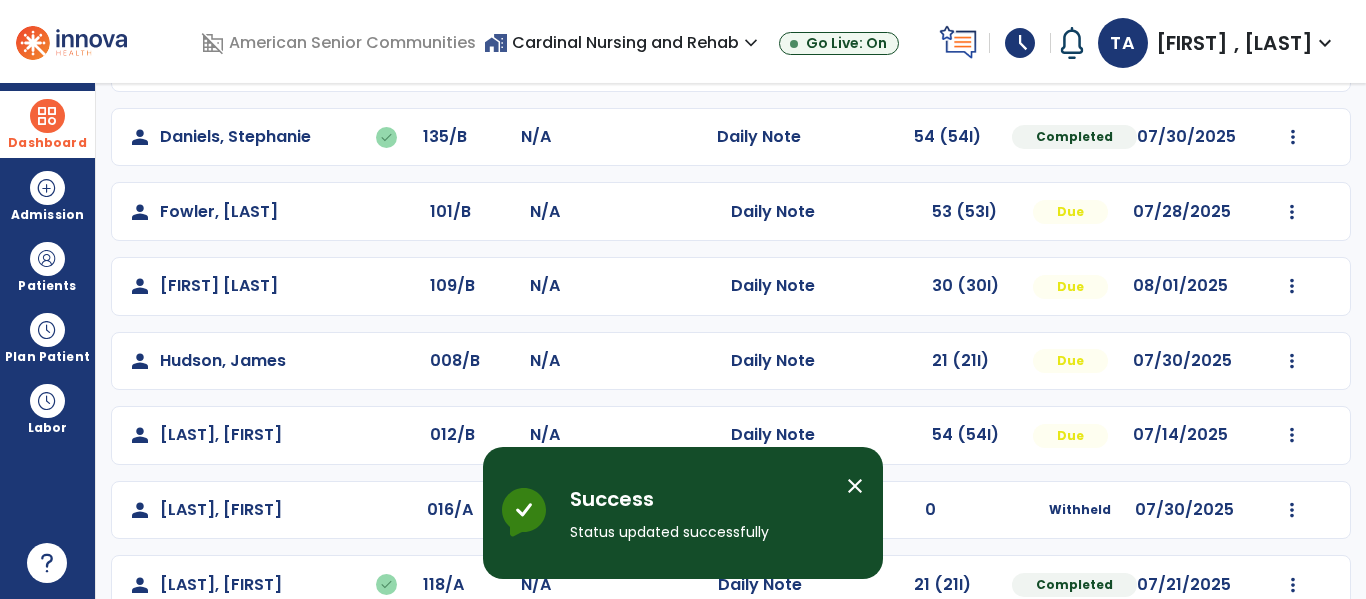 scroll, scrollTop: 339, scrollLeft: 0, axis: vertical 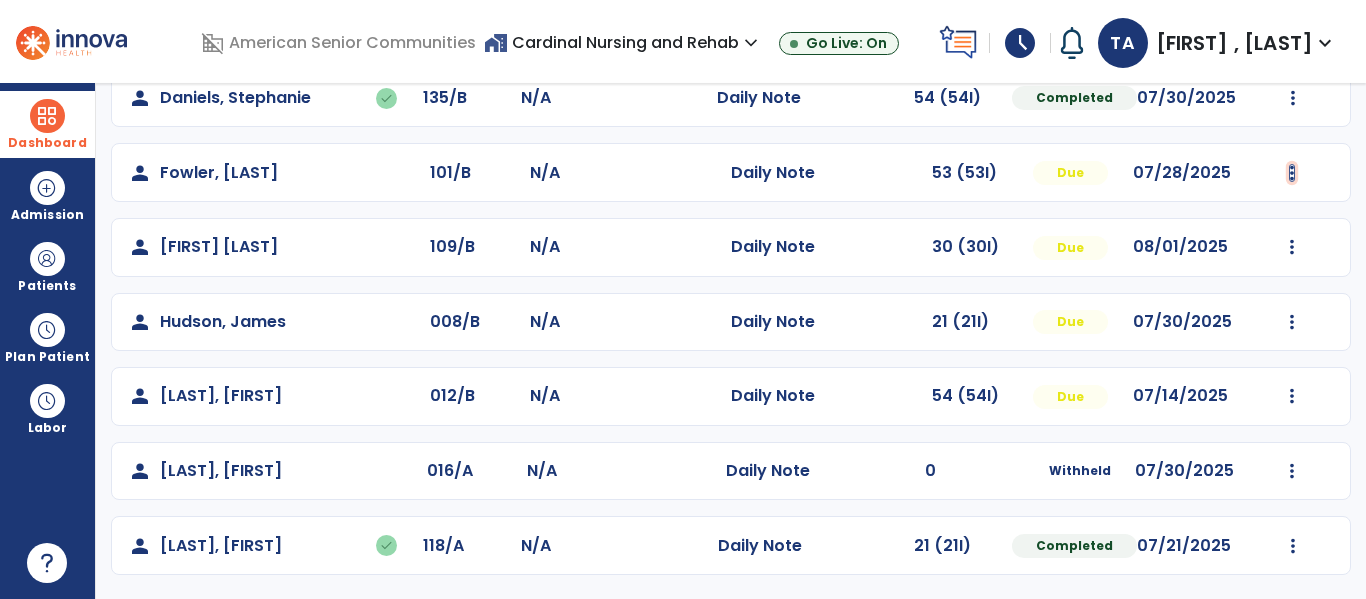 click at bounding box center (1292, -51) 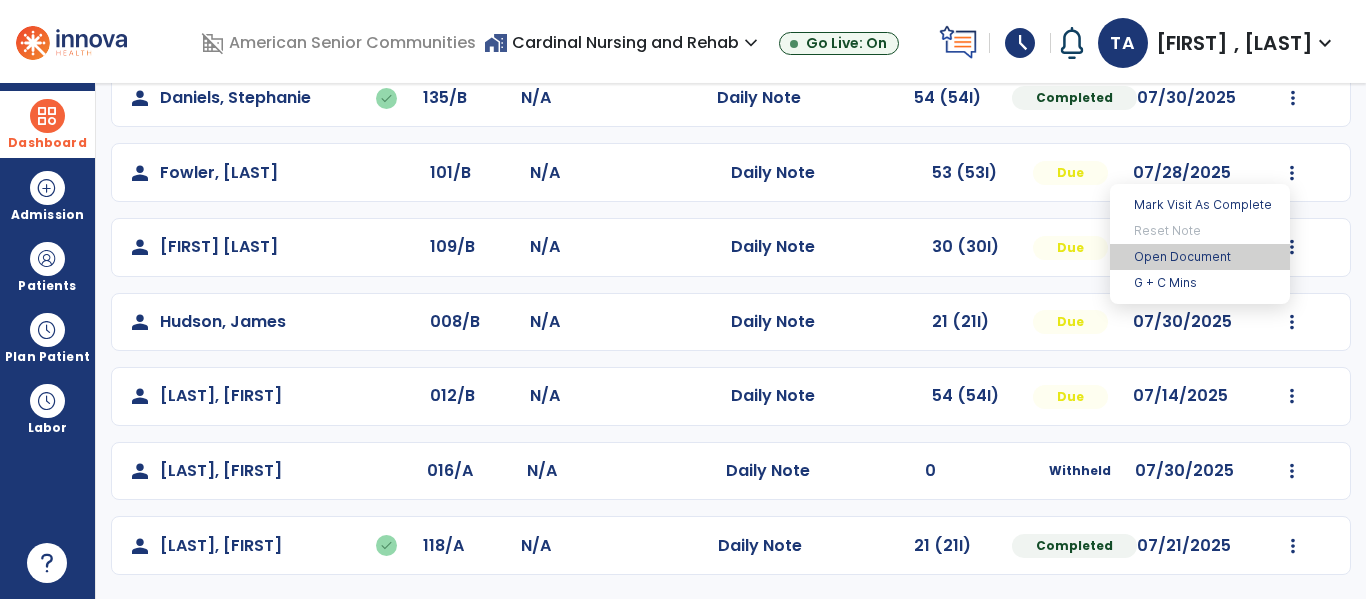 click on "Open Document" at bounding box center (1200, 257) 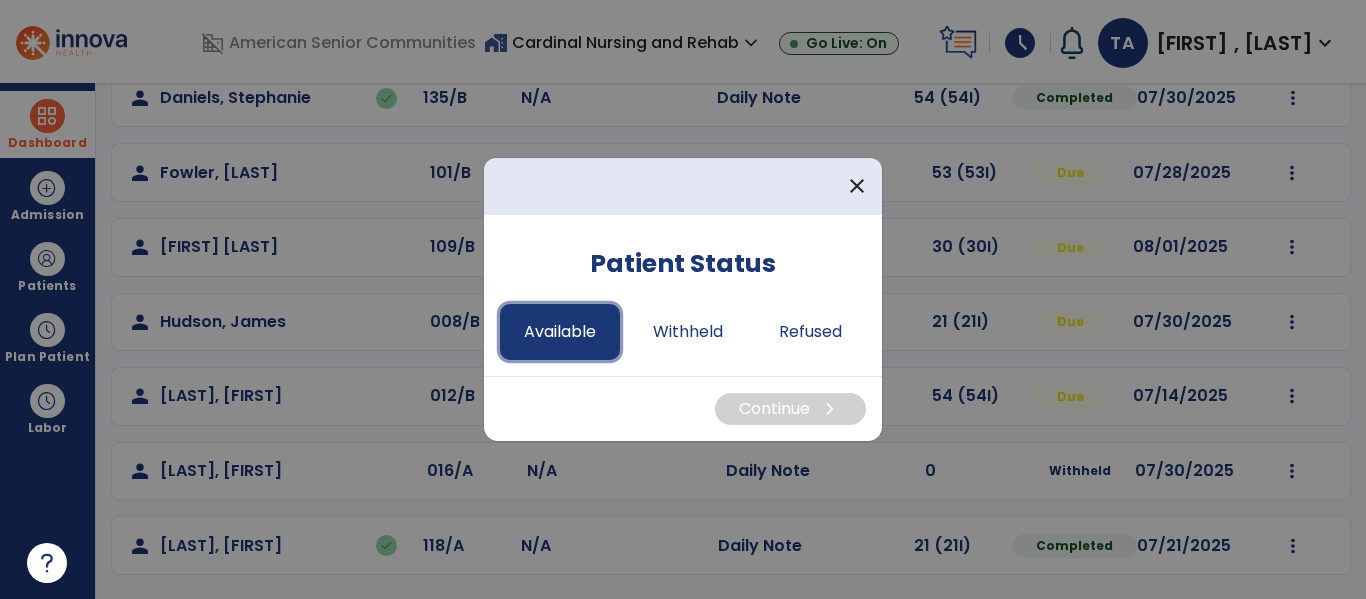 click on "Available" at bounding box center [560, 332] 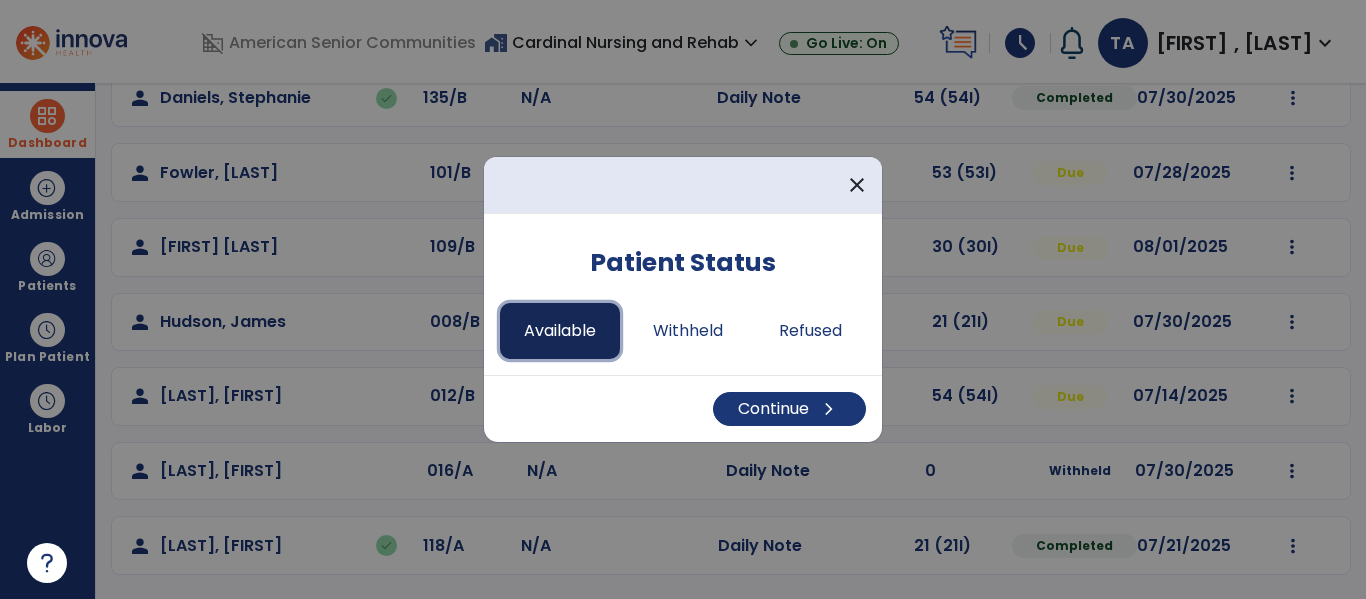 click on "Available" at bounding box center (560, 331) 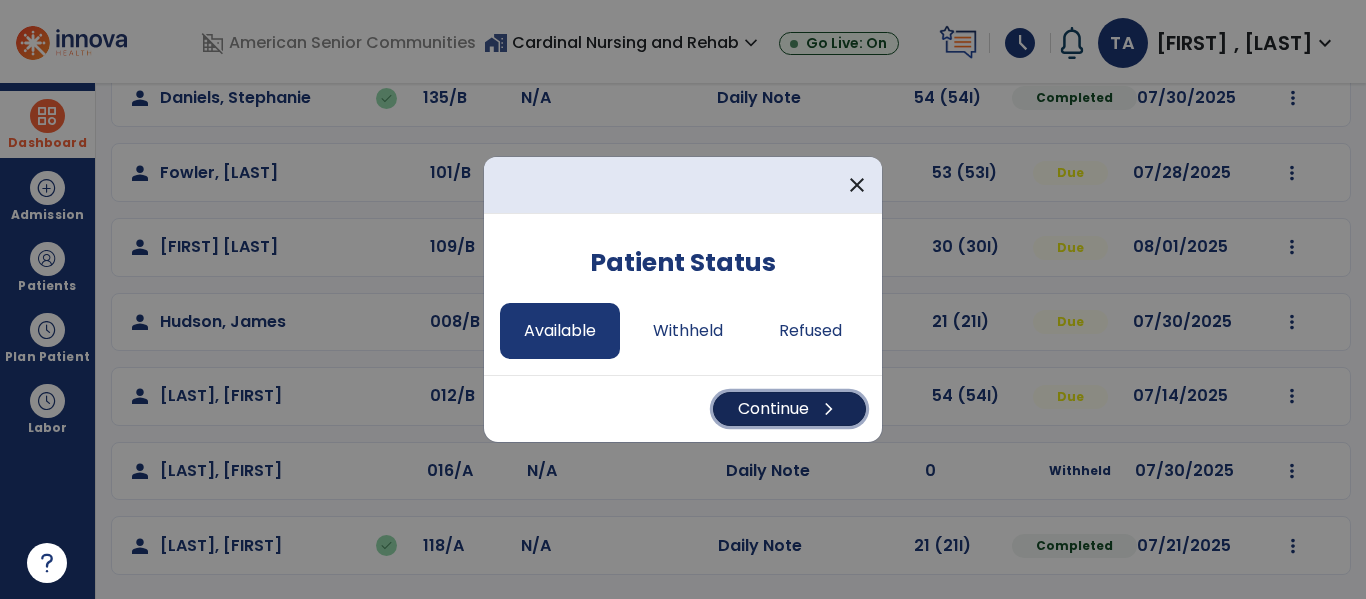 click on "Continue   chevron_right" at bounding box center [789, 409] 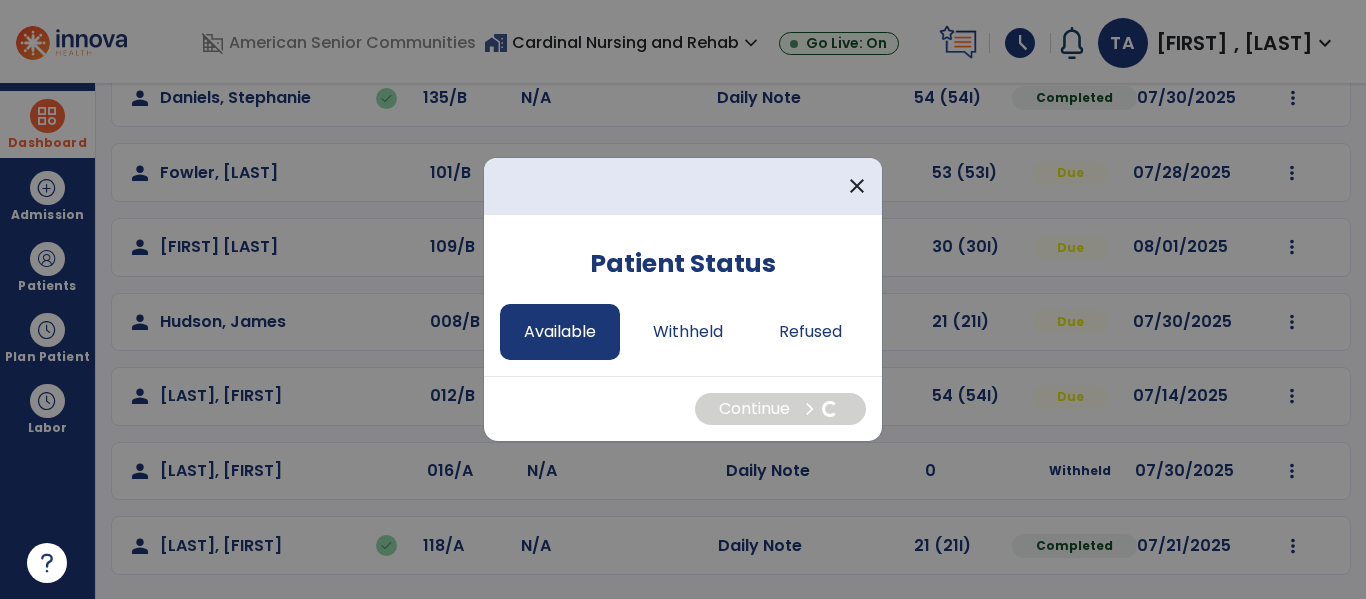 select on "*" 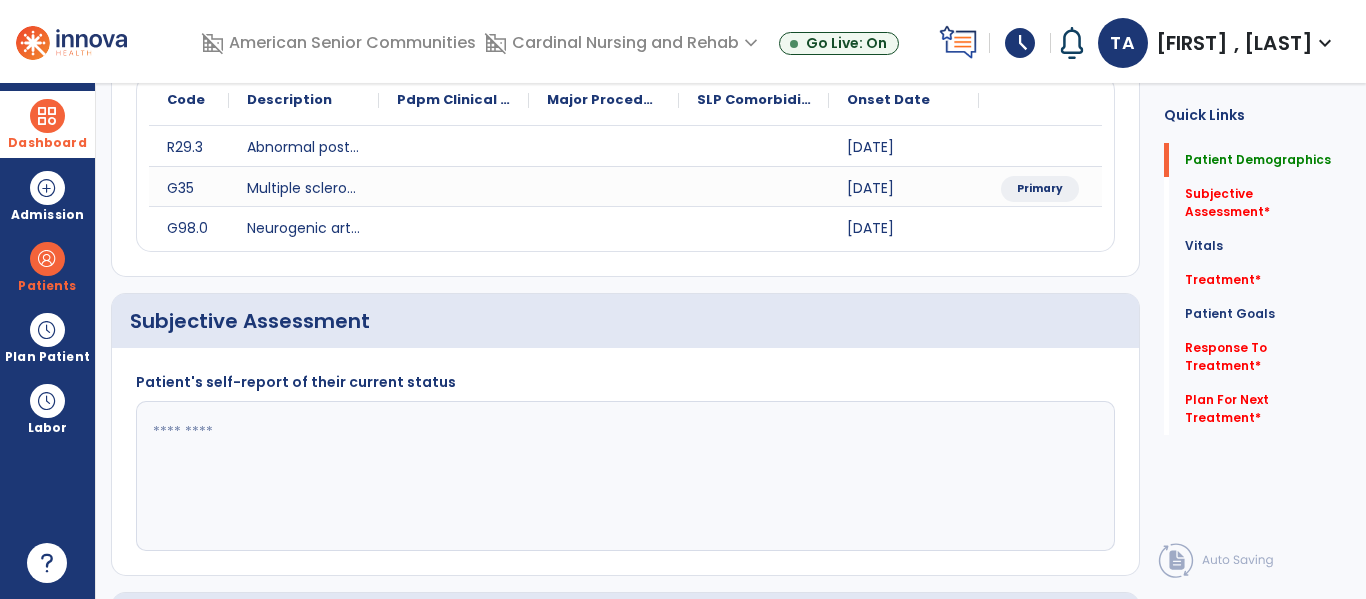 scroll, scrollTop: 0, scrollLeft: 0, axis: both 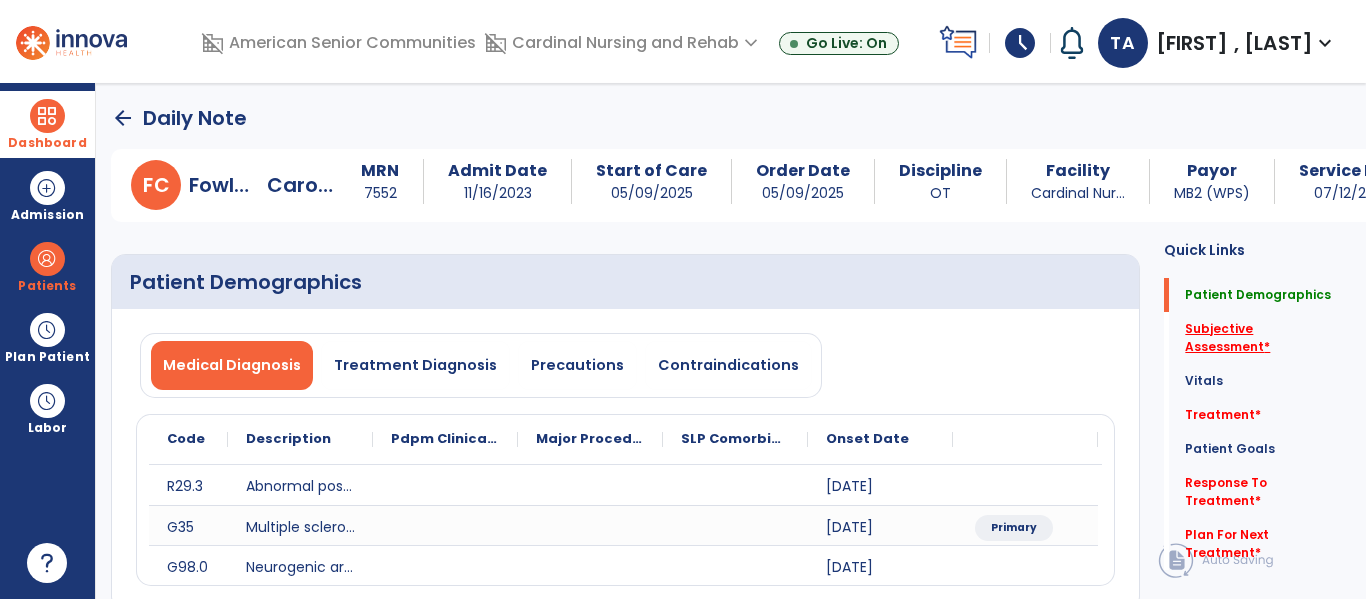 click on "Subjective Assessment   *" 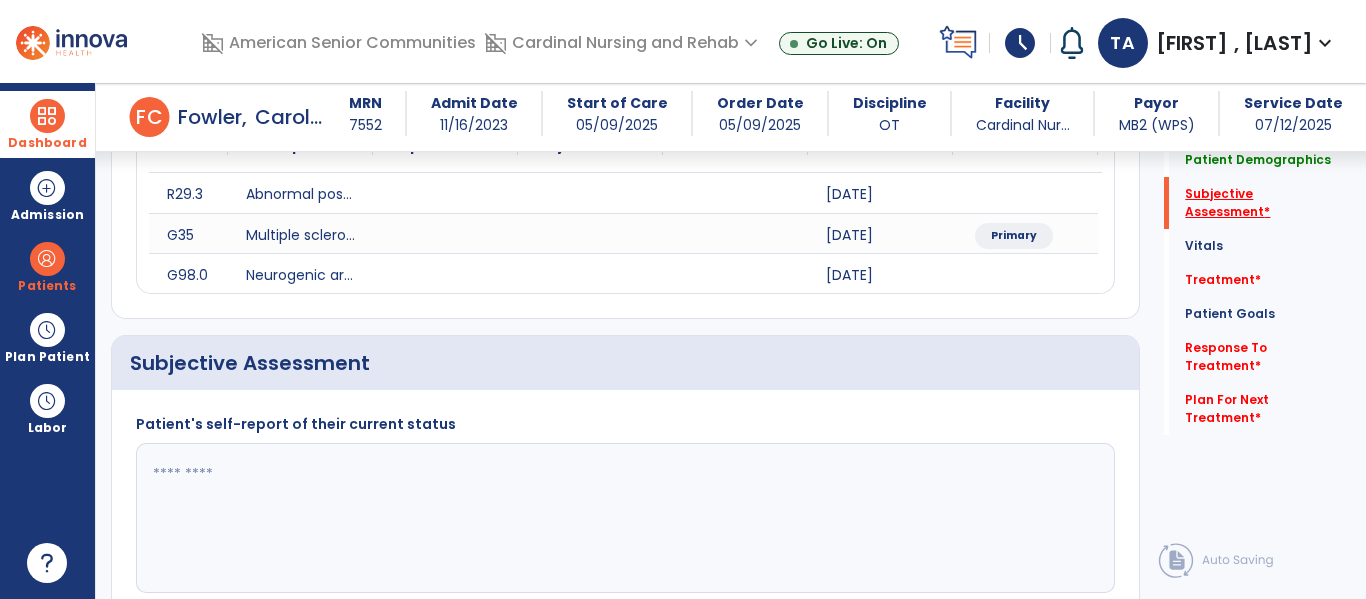 scroll, scrollTop: 427, scrollLeft: 0, axis: vertical 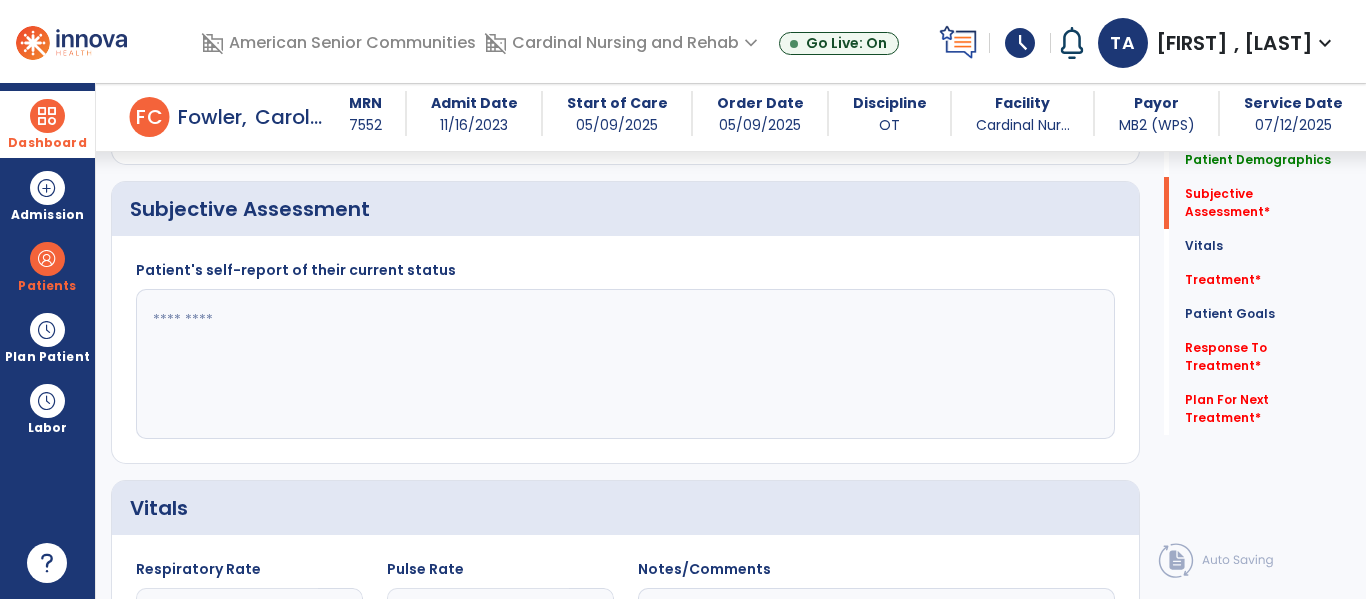 click 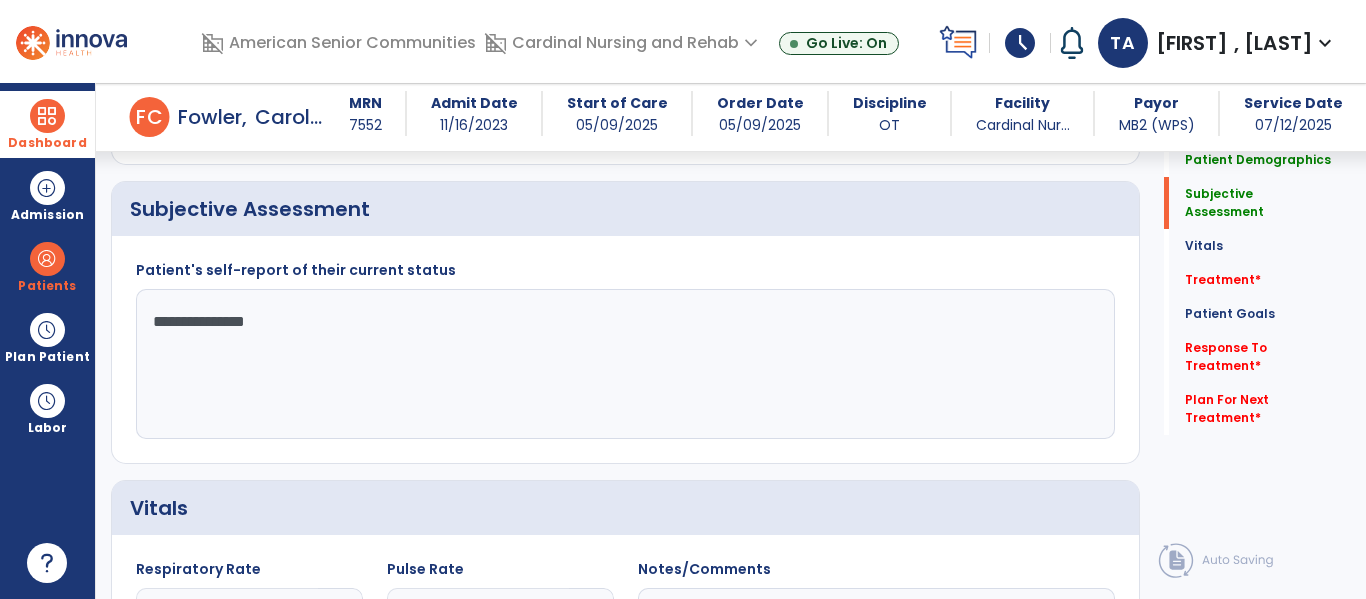 click on "**********" 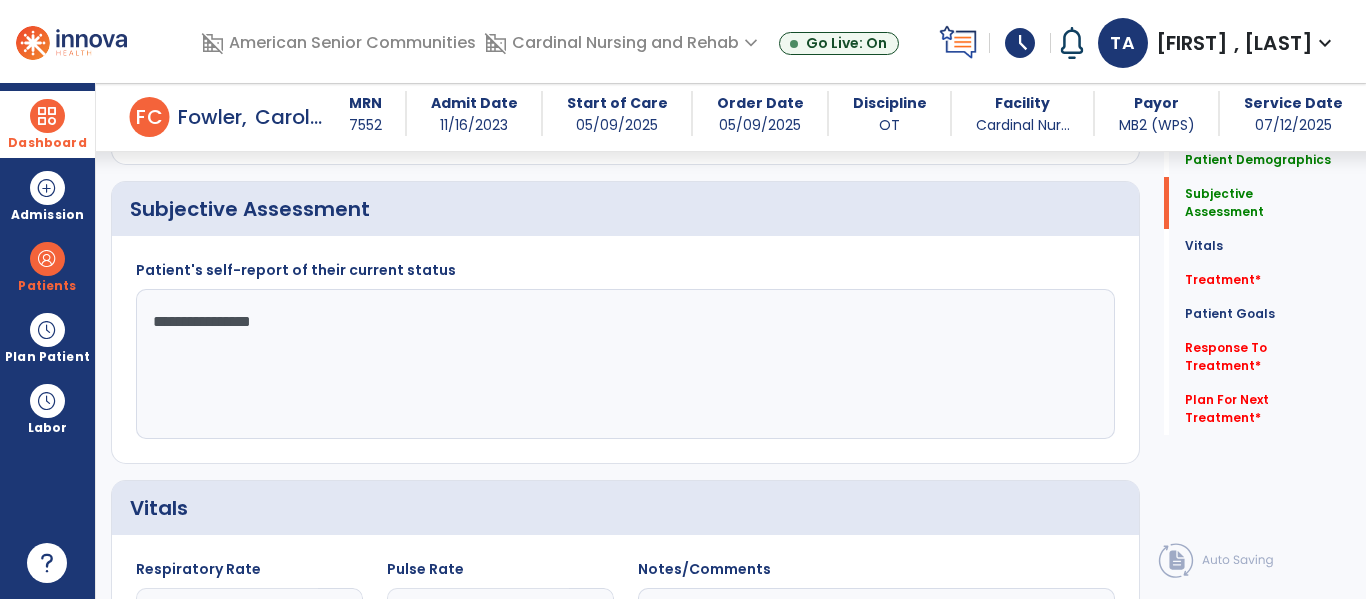 click on "**********" 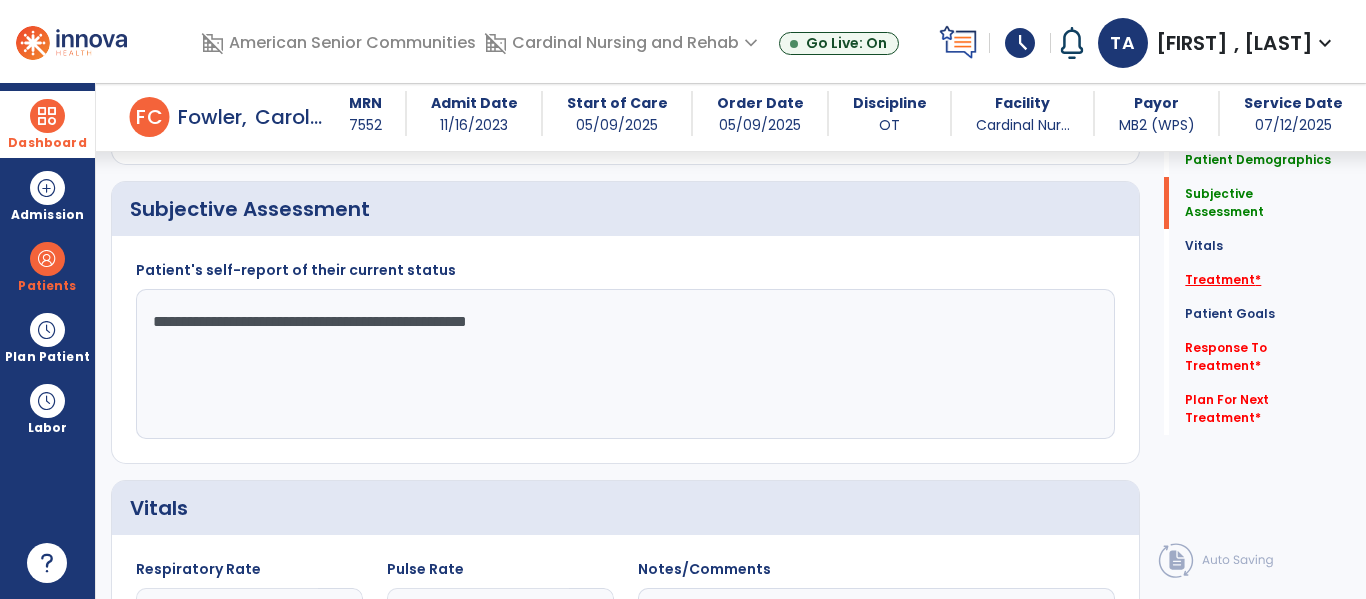 type on "**********" 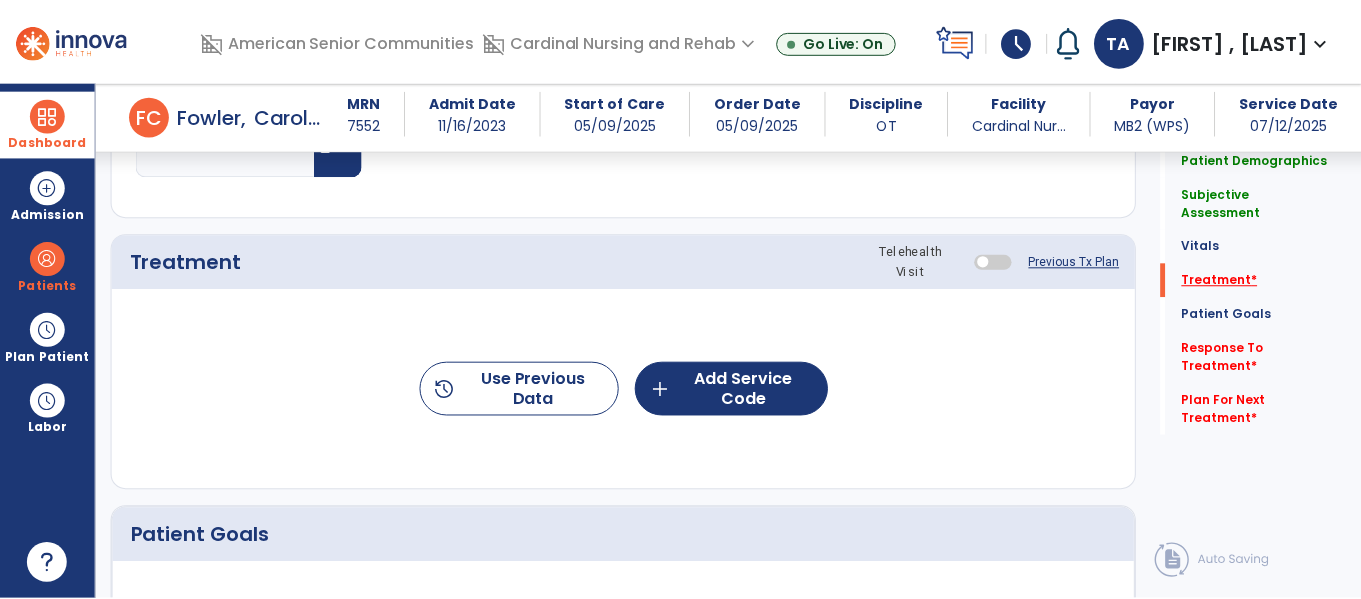 scroll, scrollTop: 1116, scrollLeft: 0, axis: vertical 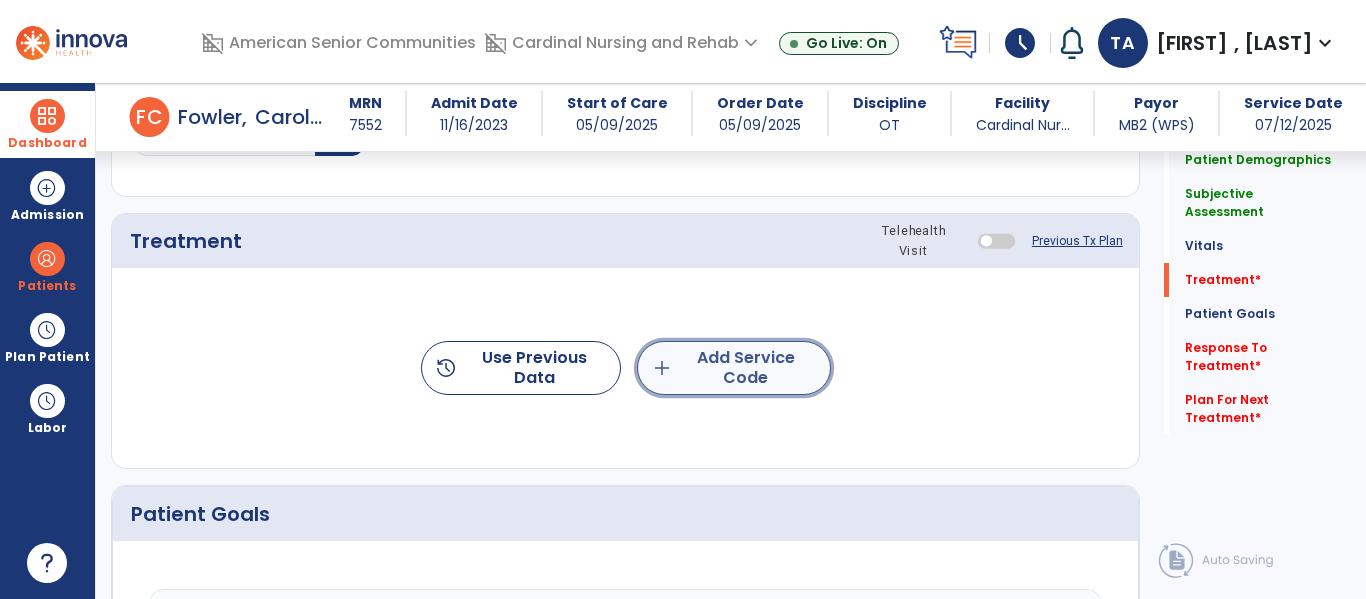 click on "add  Add Service Code" 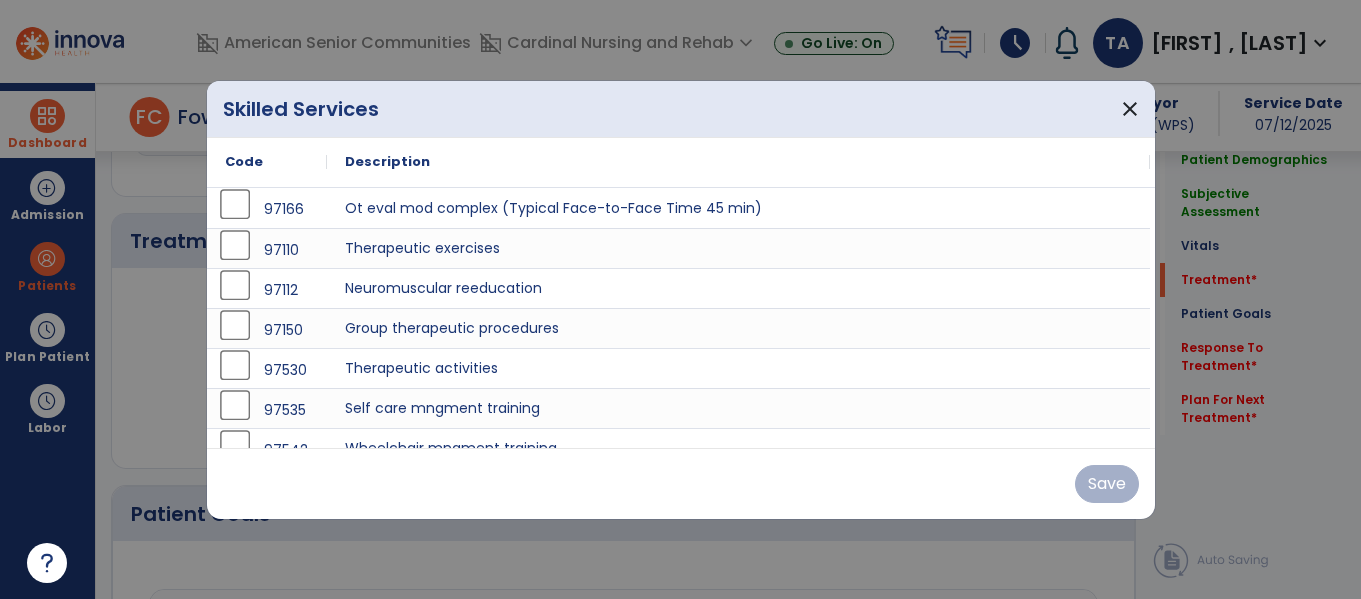 scroll, scrollTop: 1116, scrollLeft: 0, axis: vertical 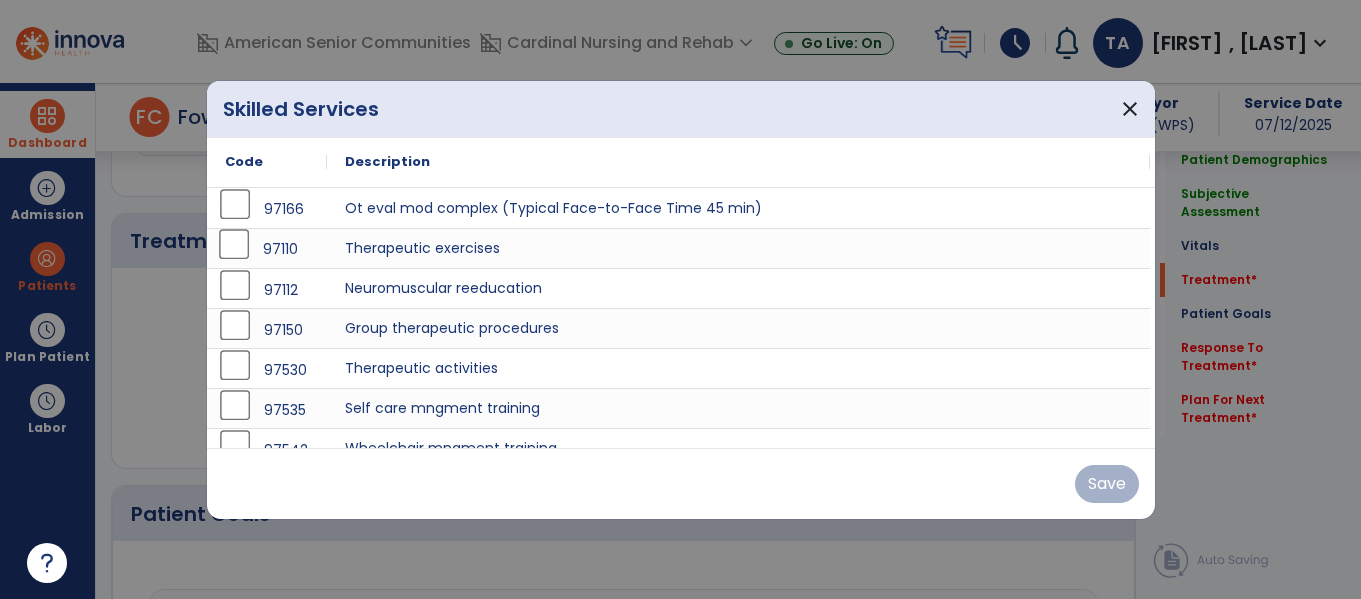 click on "97110" at bounding box center (267, 248) 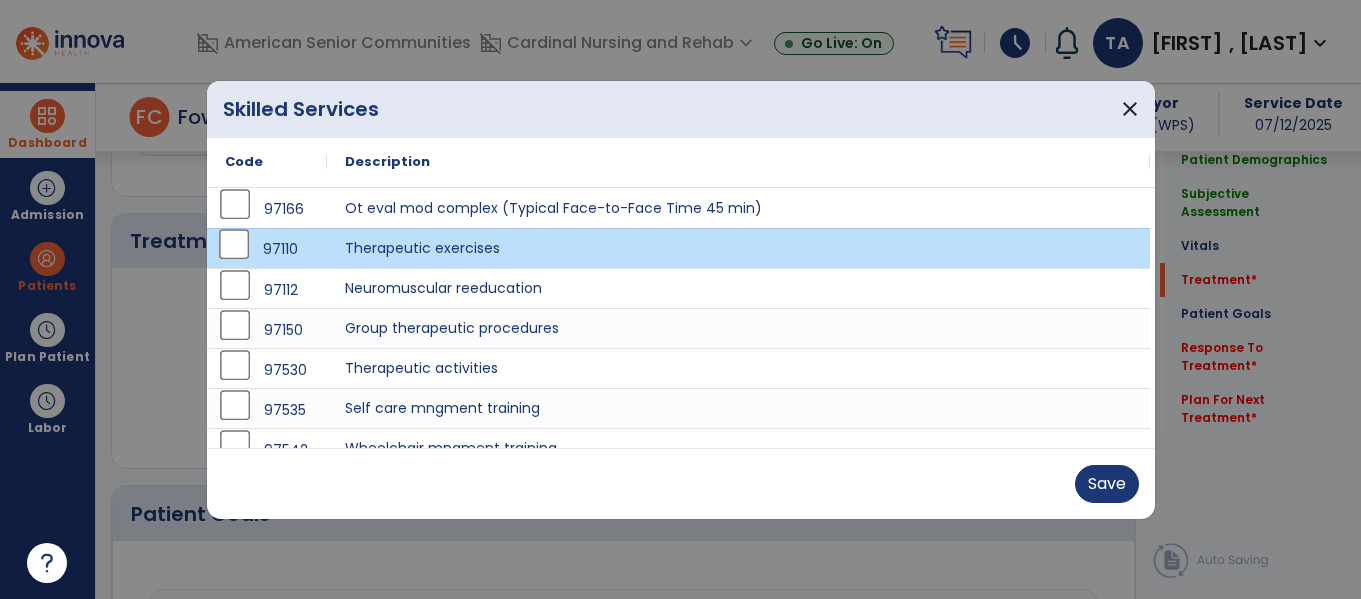 scroll, scrollTop: 20, scrollLeft: 0, axis: vertical 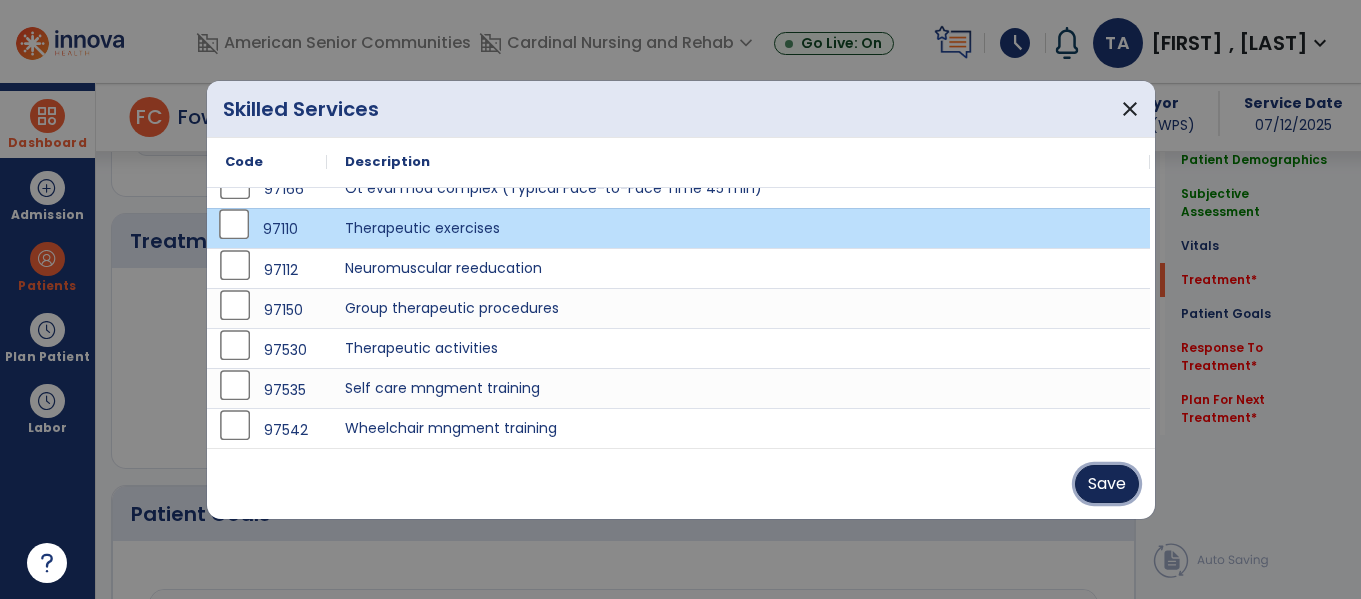 click on "Save" at bounding box center (1107, 484) 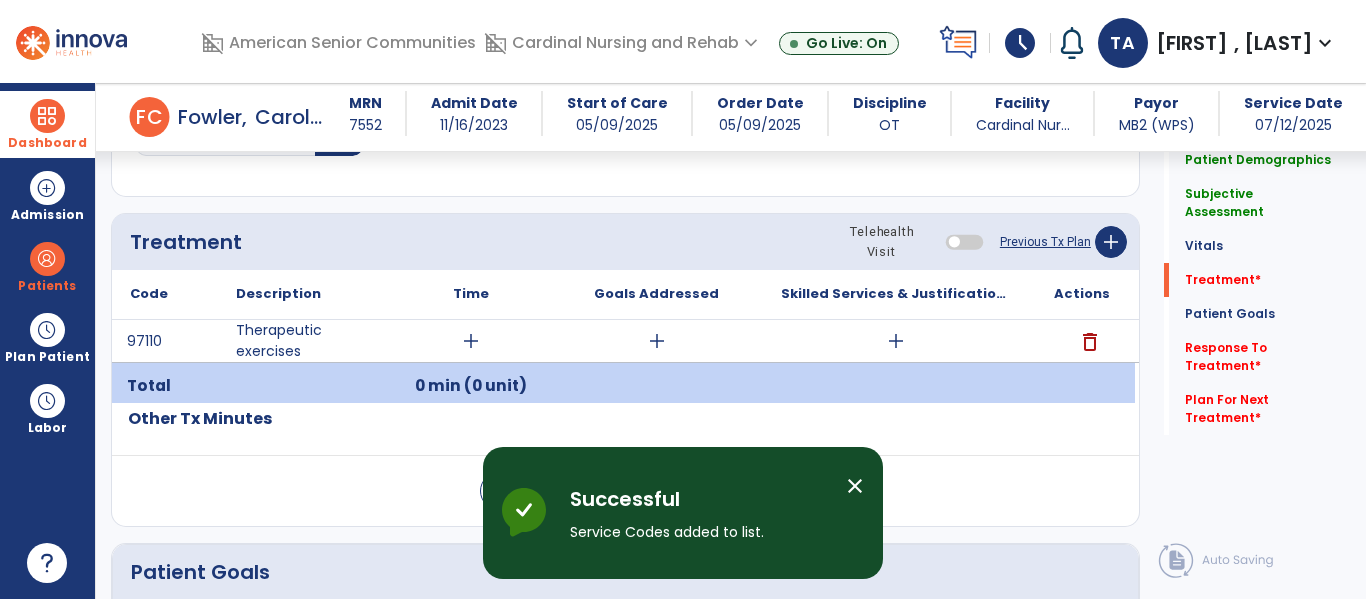 click on "add" at bounding box center [471, 341] 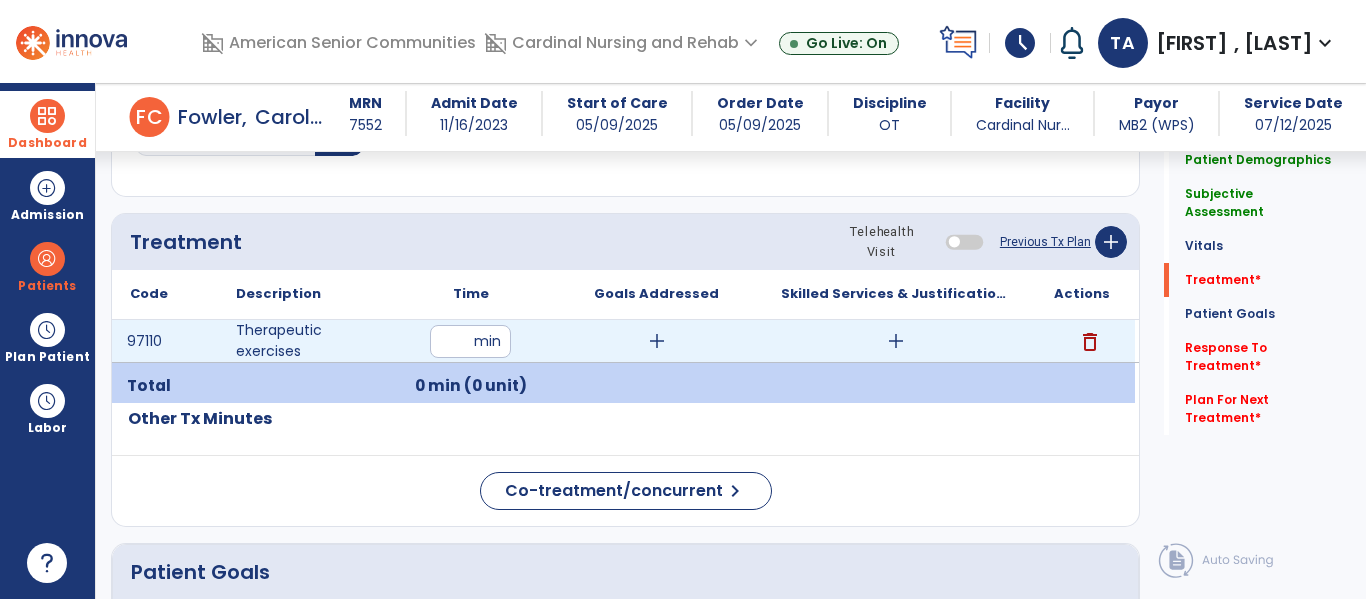 type on "**" 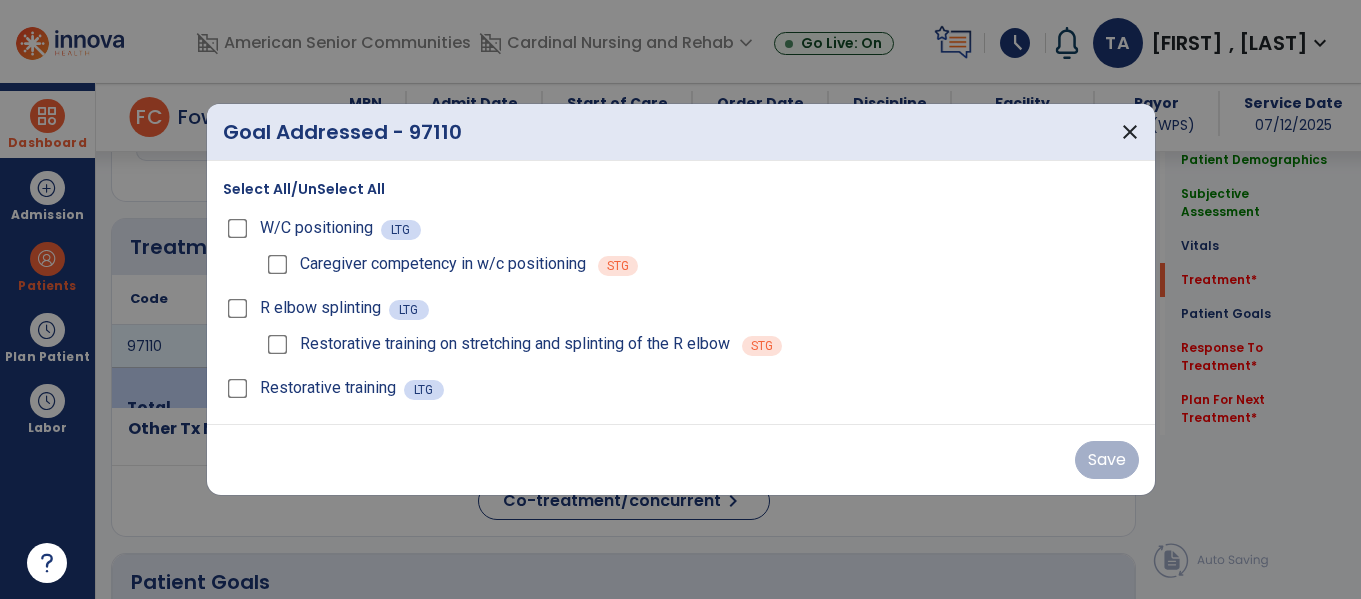 scroll, scrollTop: 1116, scrollLeft: 0, axis: vertical 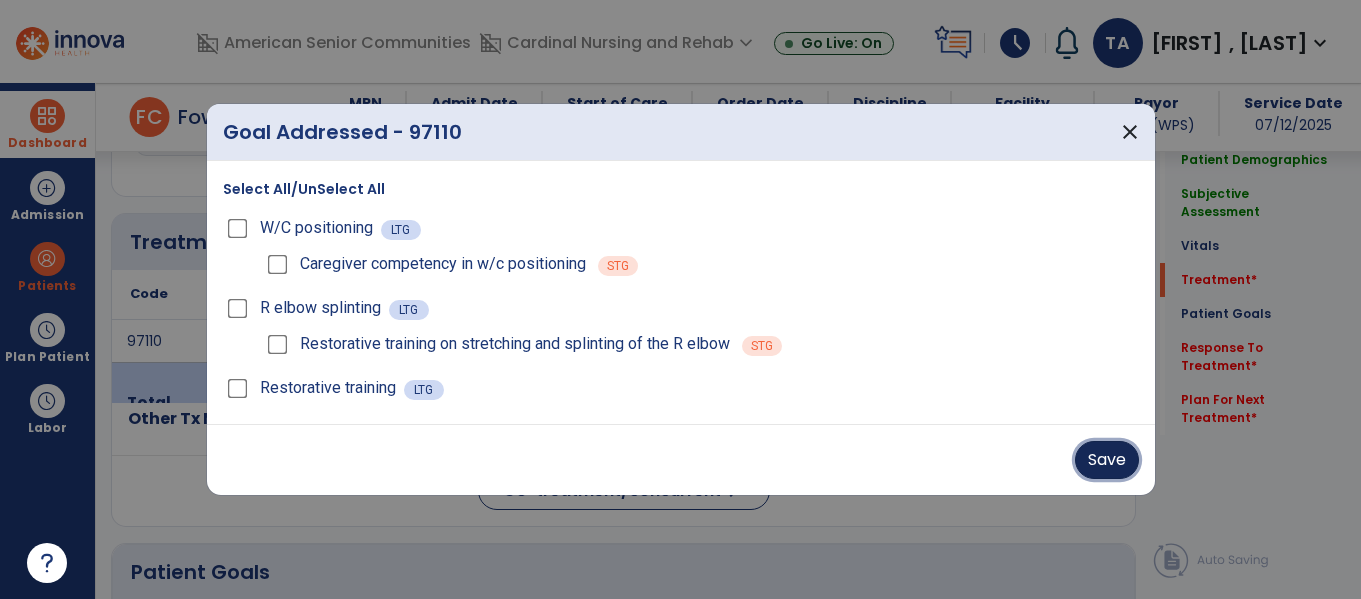 click on "Save" at bounding box center (1107, 460) 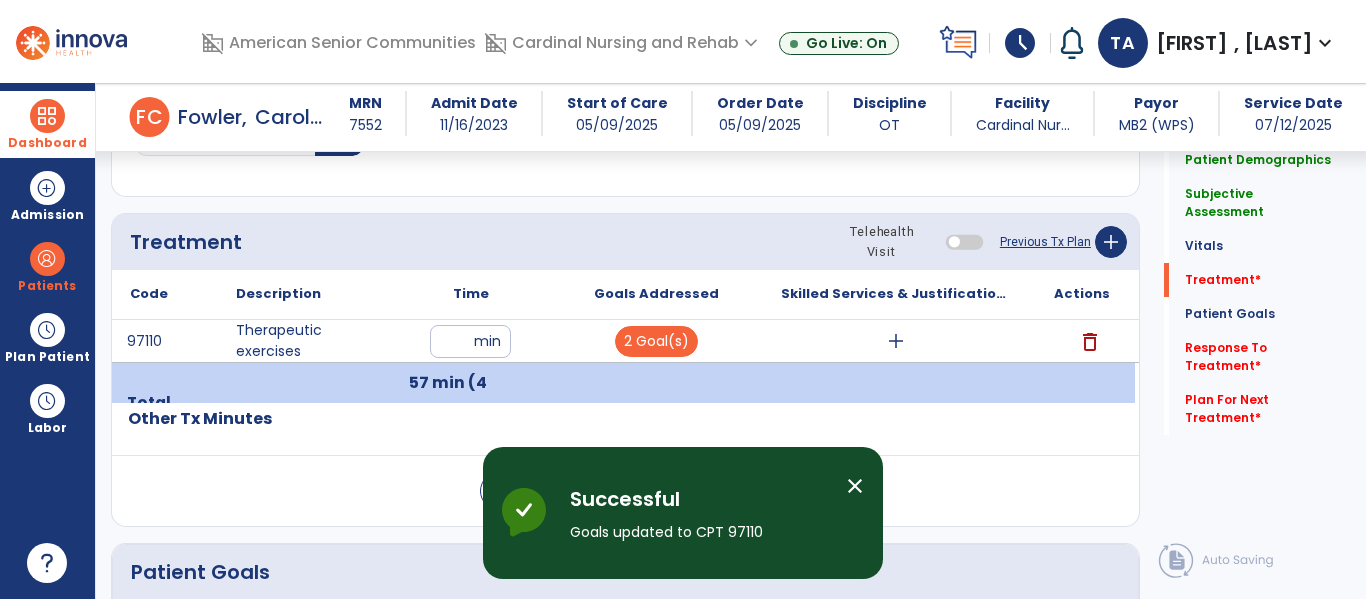 click on "**" at bounding box center (470, 341) 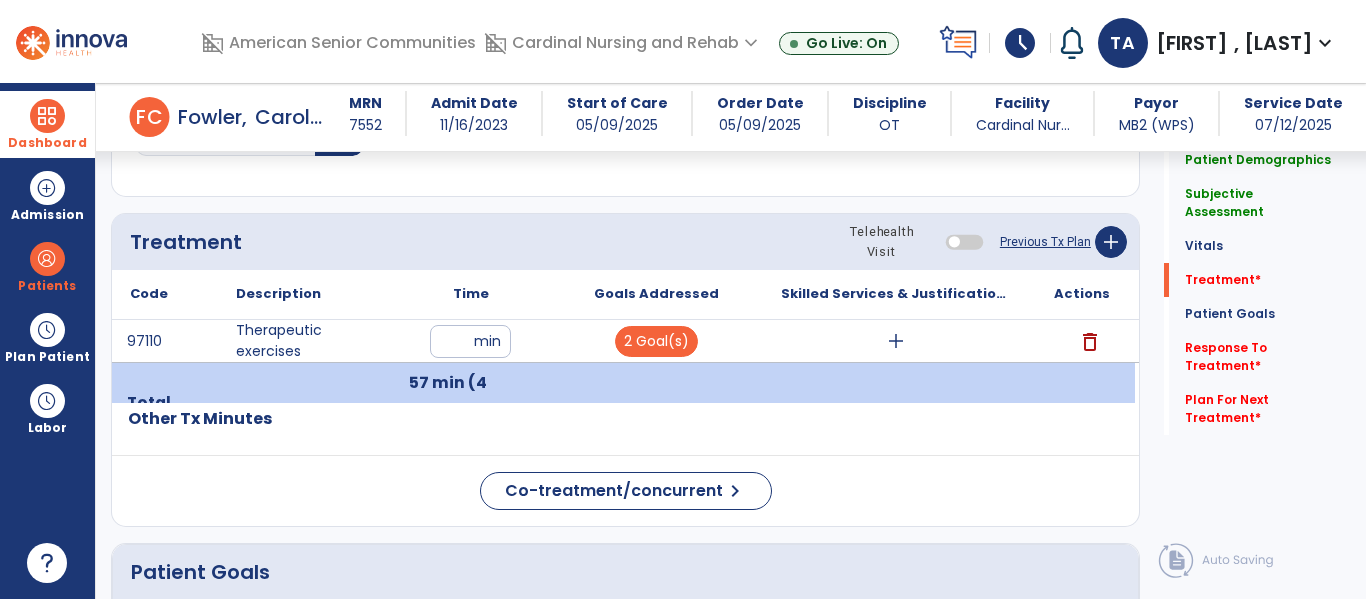 click on "**" at bounding box center [470, 341] 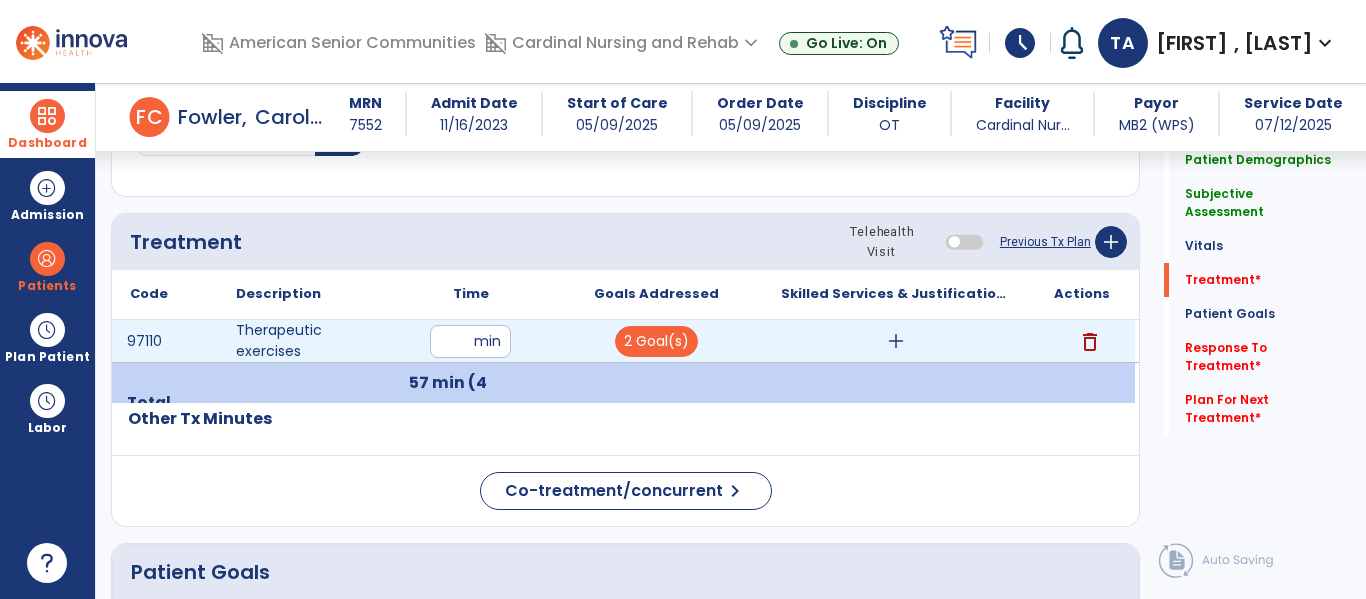 type on "*" 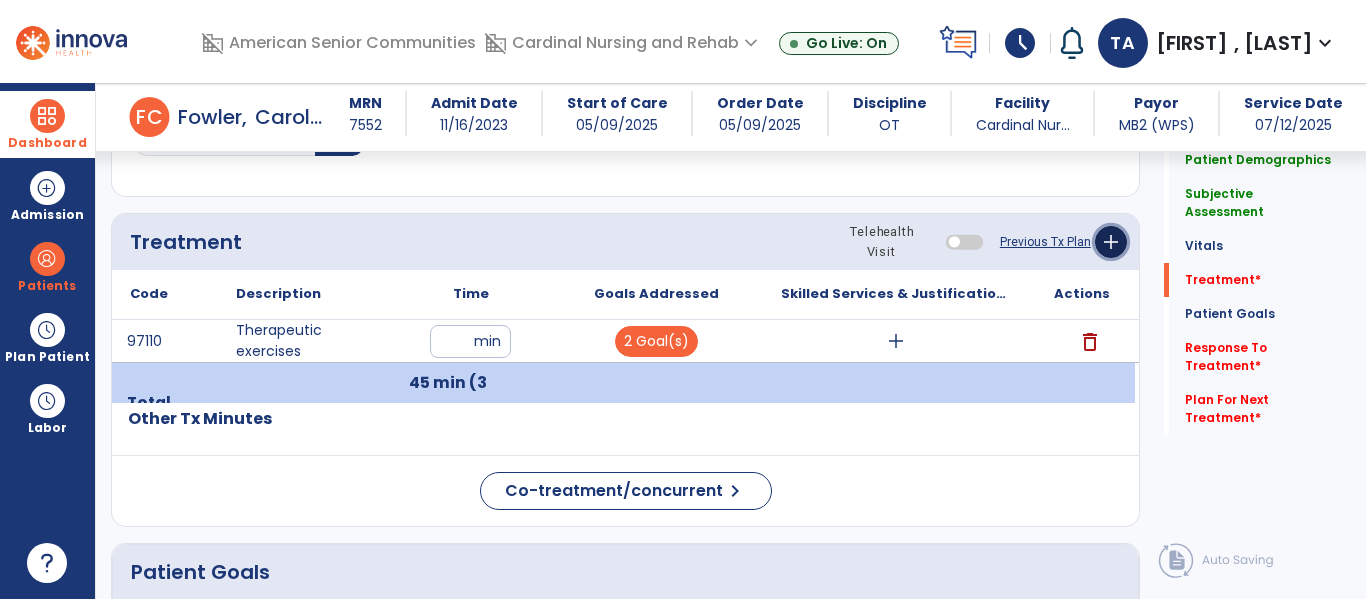 click on "add" 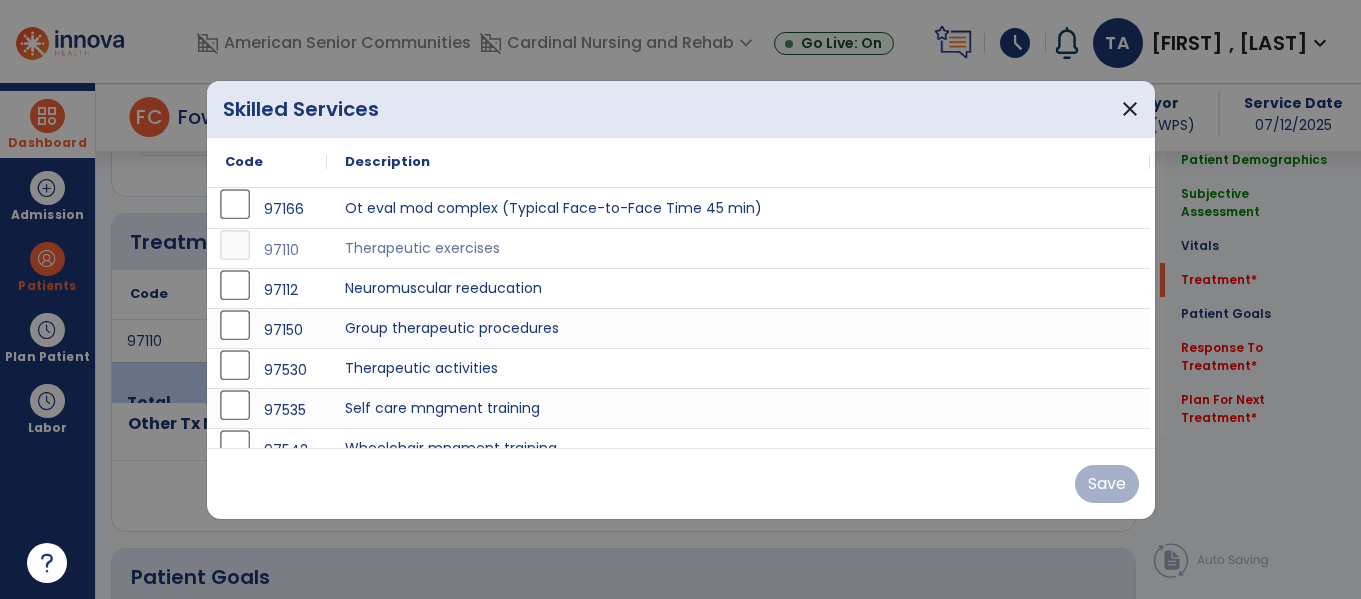 scroll, scrollTop: 1116, scrollLeft: 0, axis: vertical 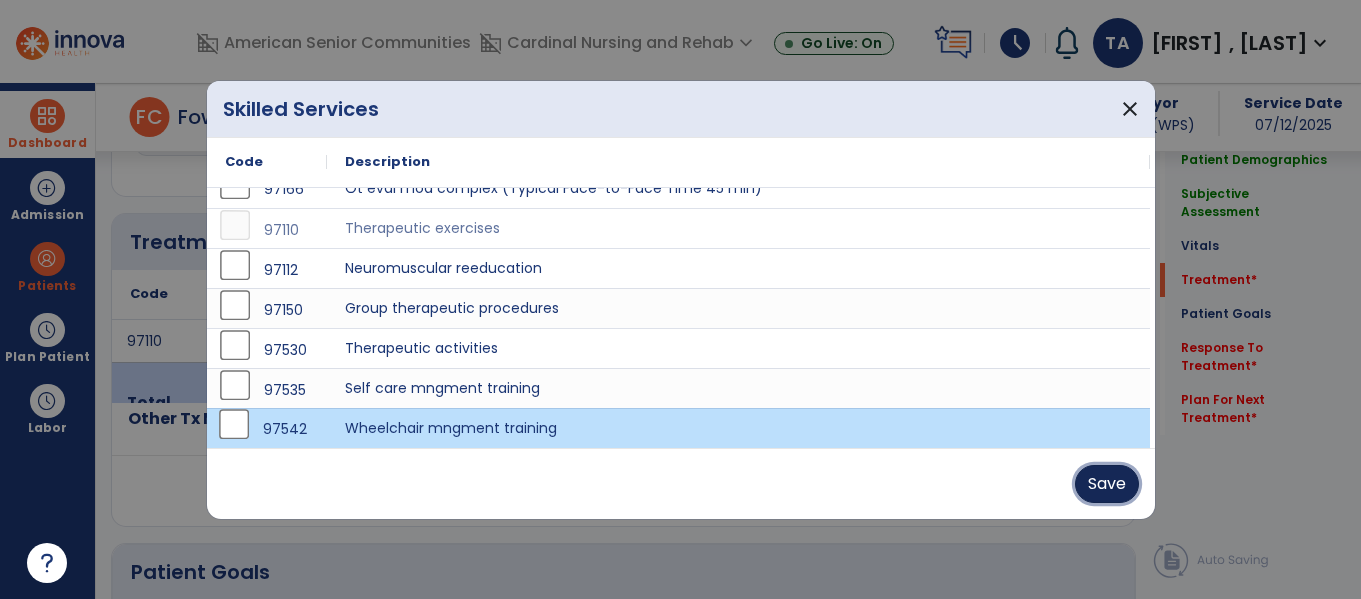 click on "Save" at bounding box center (1107, 484) 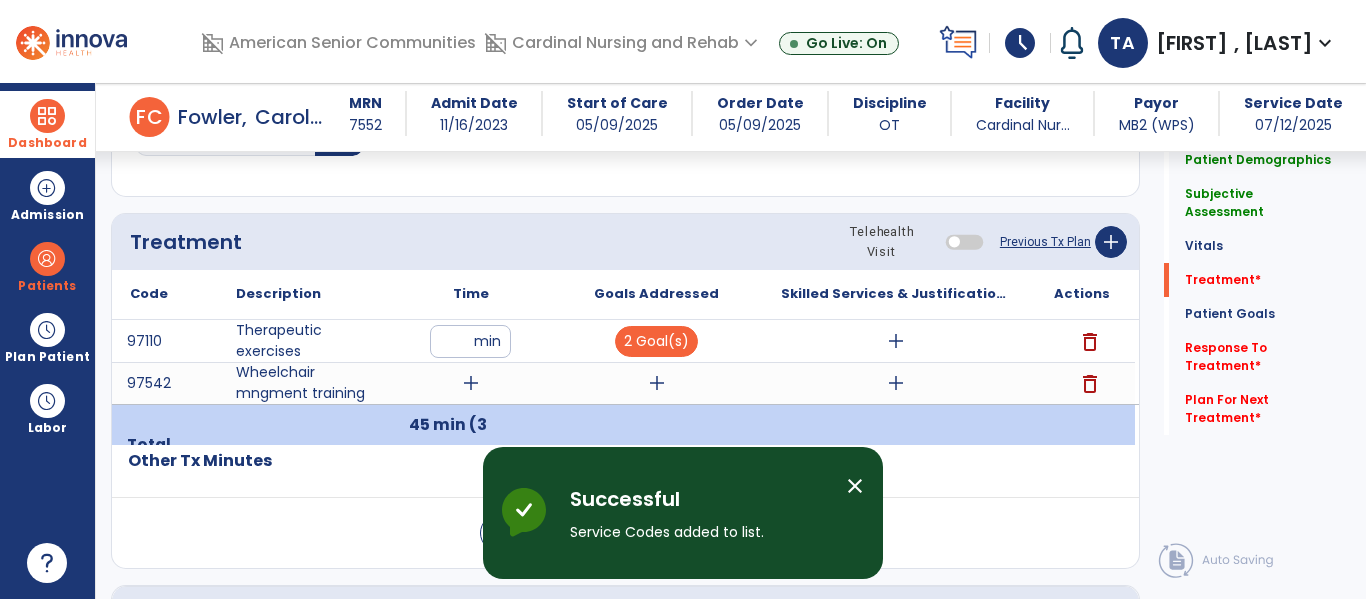 click on "add" at bounding box center [471, 383] 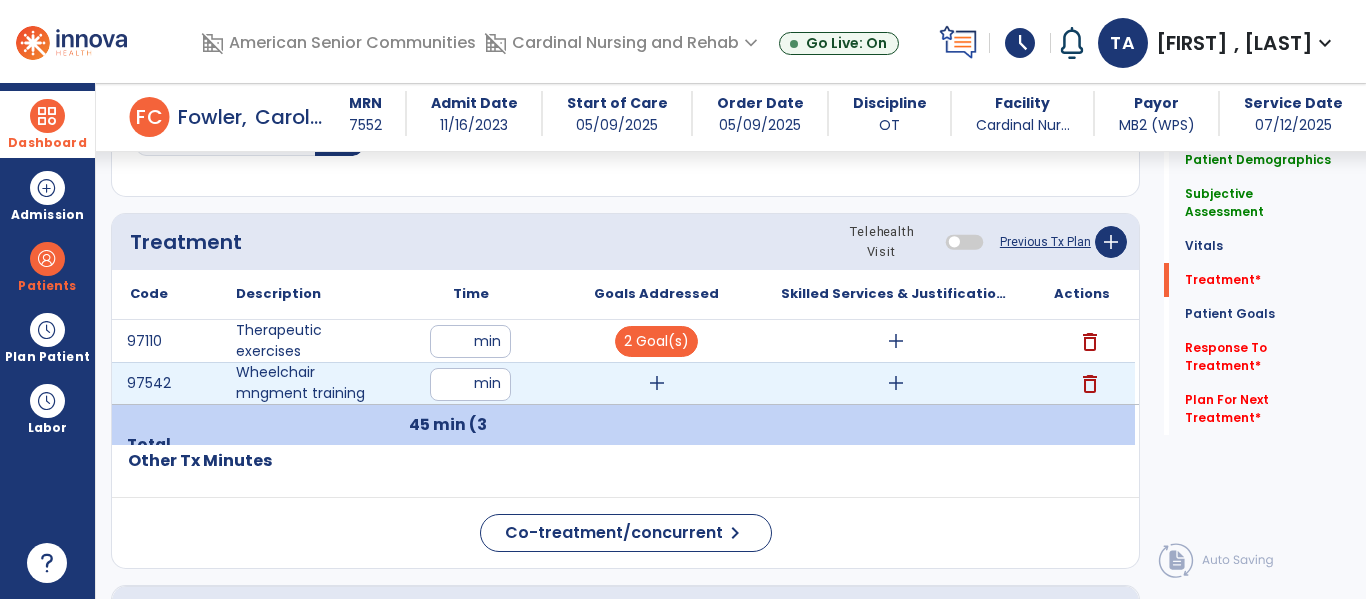 type on "**" 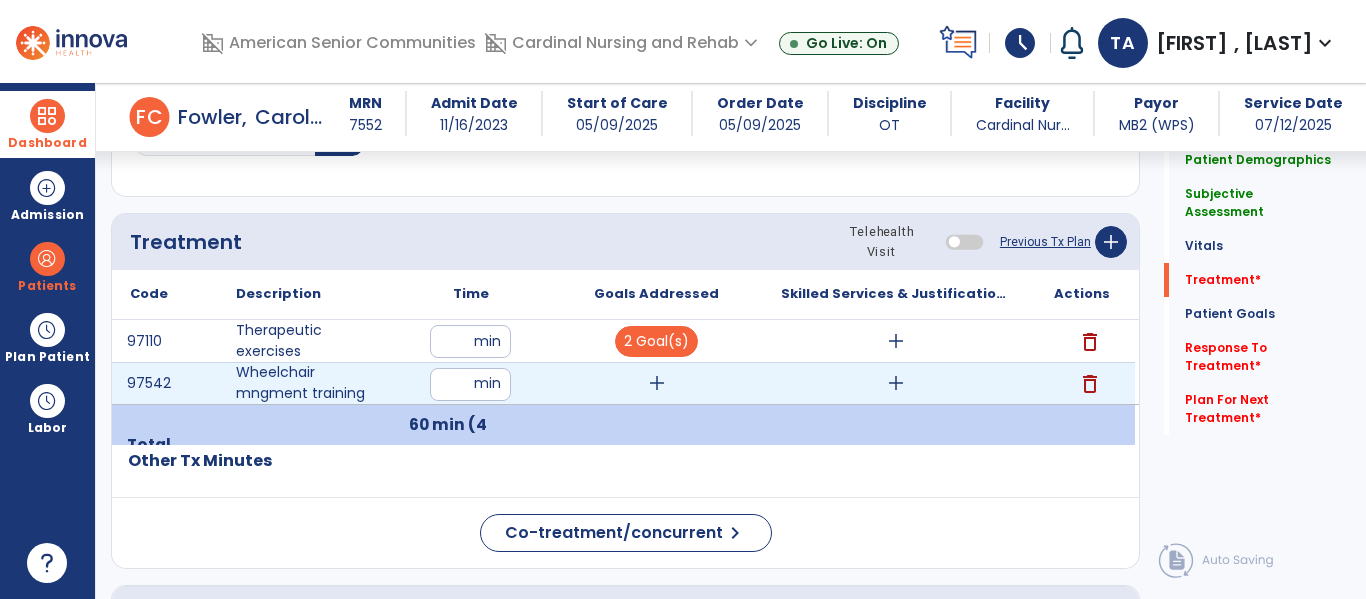 click on "**" at bounding box center (470, 384) 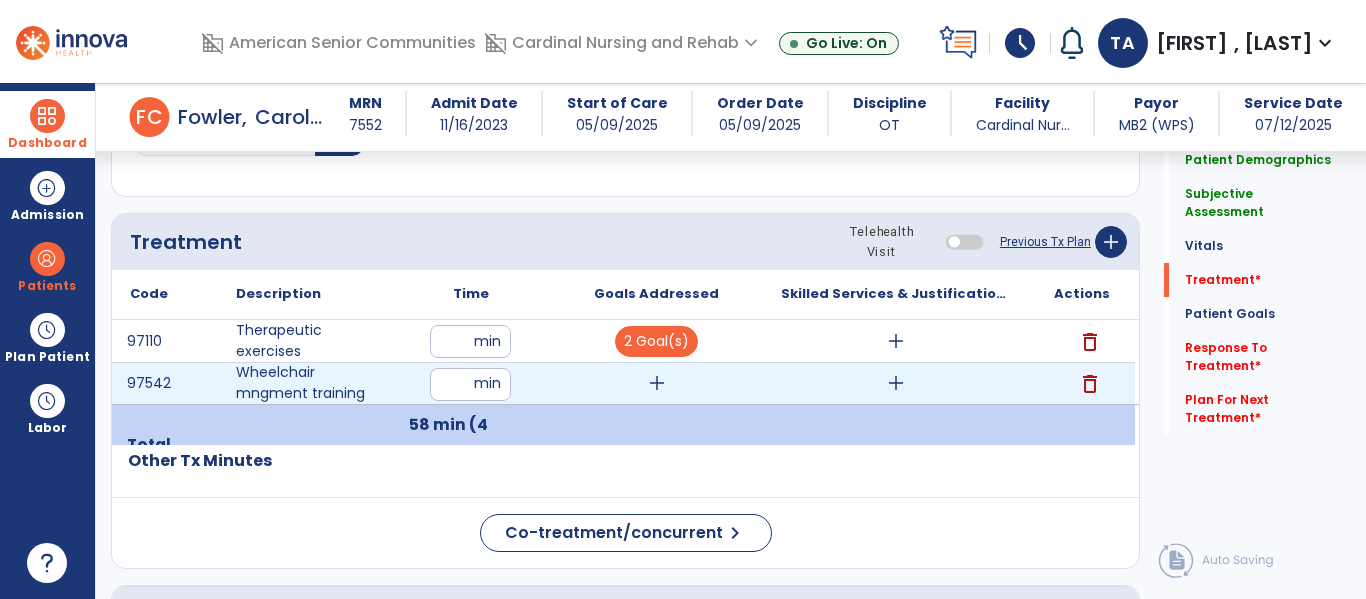 click on "**" at bounding box center [470, 384] 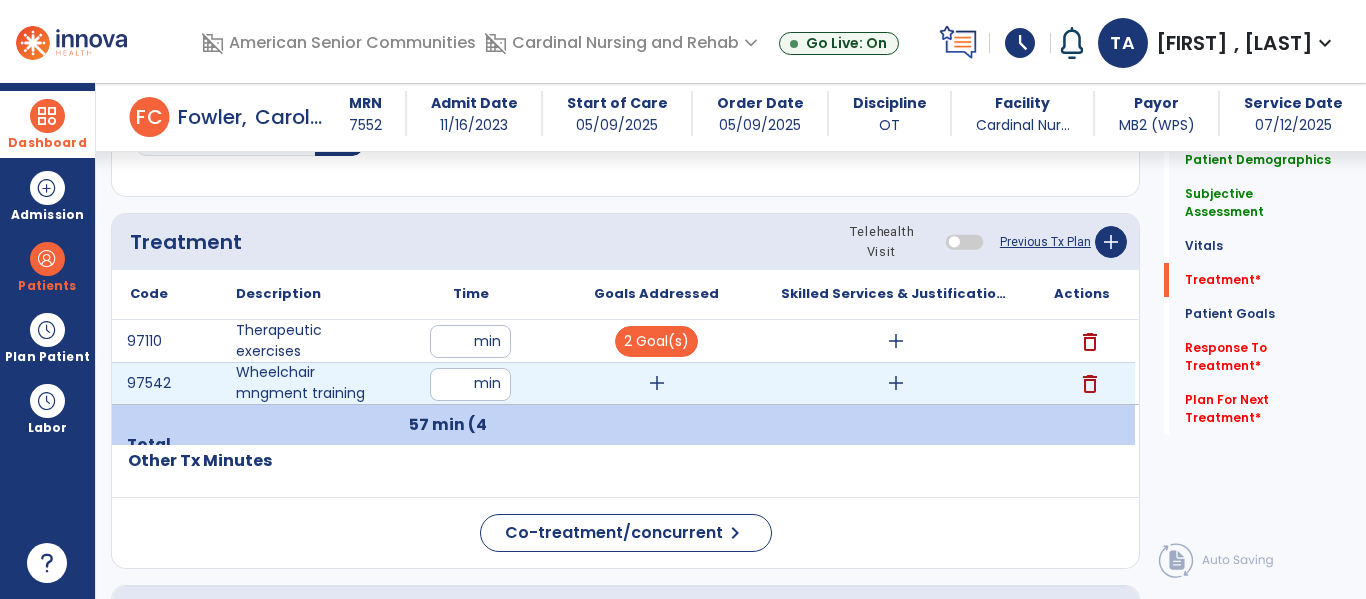 click on "add" at bounding box center [657, 383] 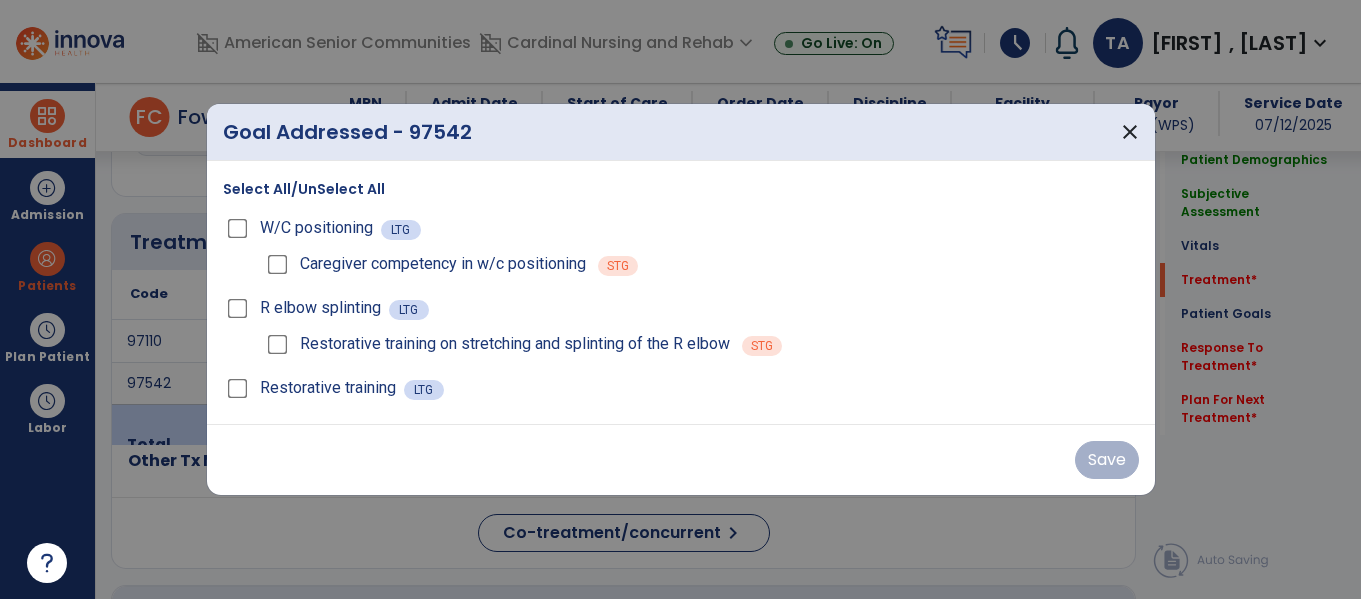 scroll, scrollTop: 1116, scrollLeft: 0, axis: vertical 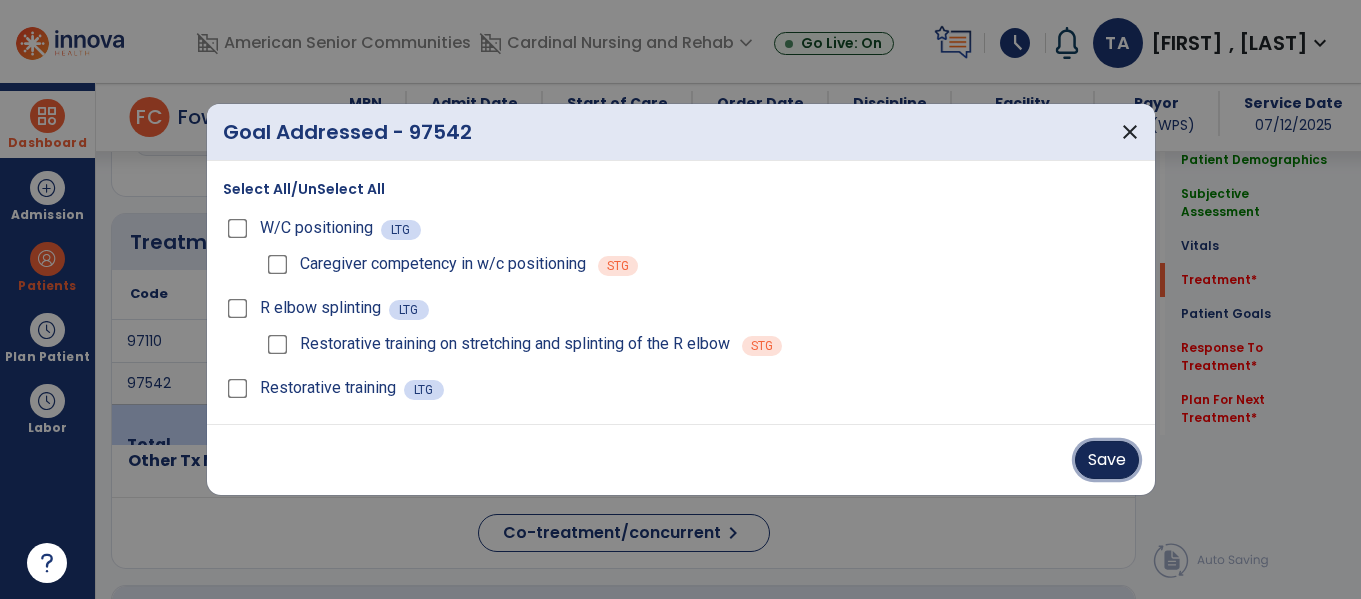 click on "Save" at bounding box center [1107, 460] 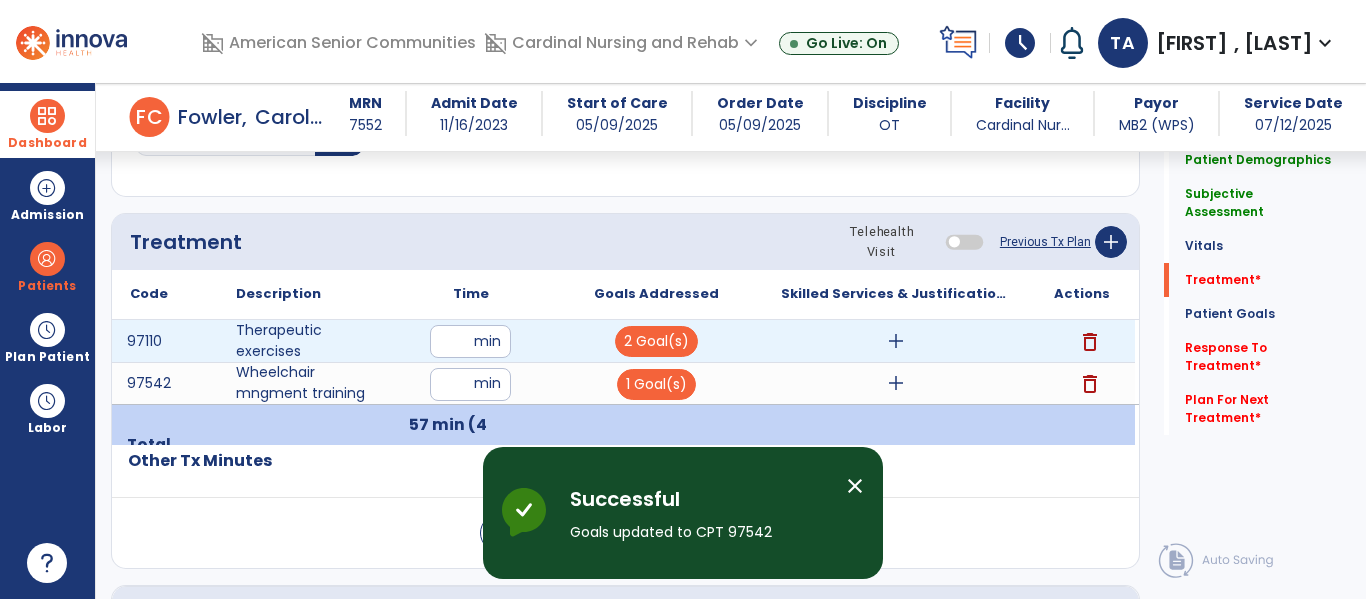 click on "add" at bounding box center (896, 341) 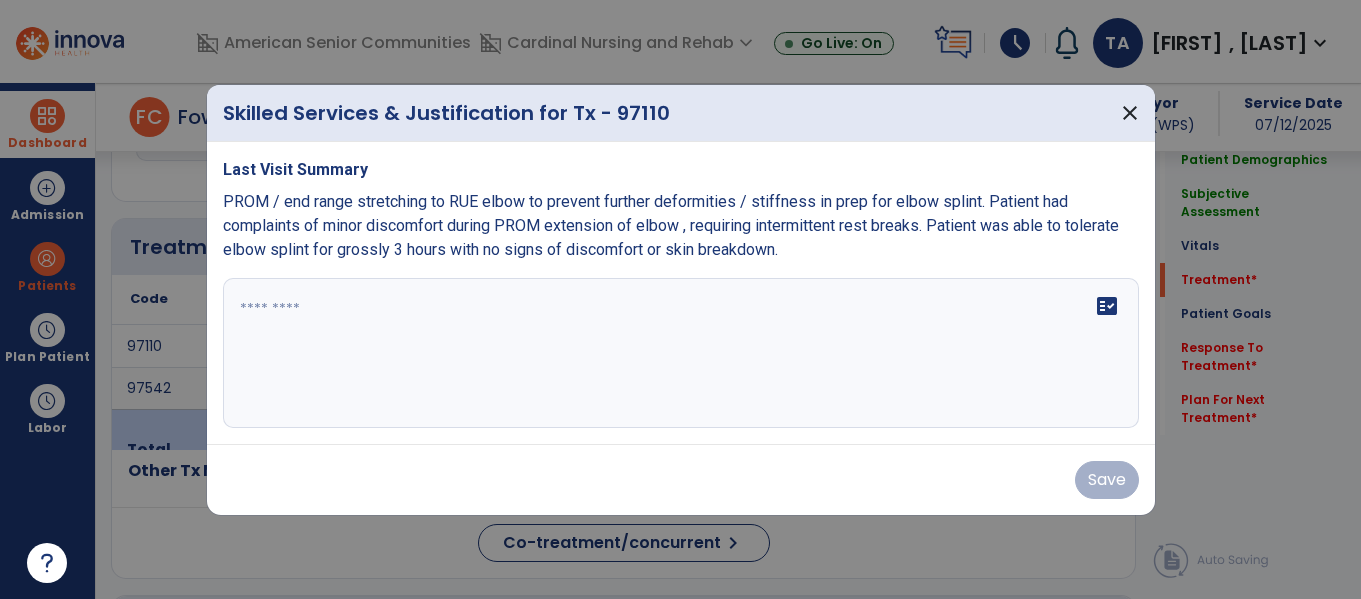 scroll, scrollTop: 1116, scrollLeft: 0, axis: vertical 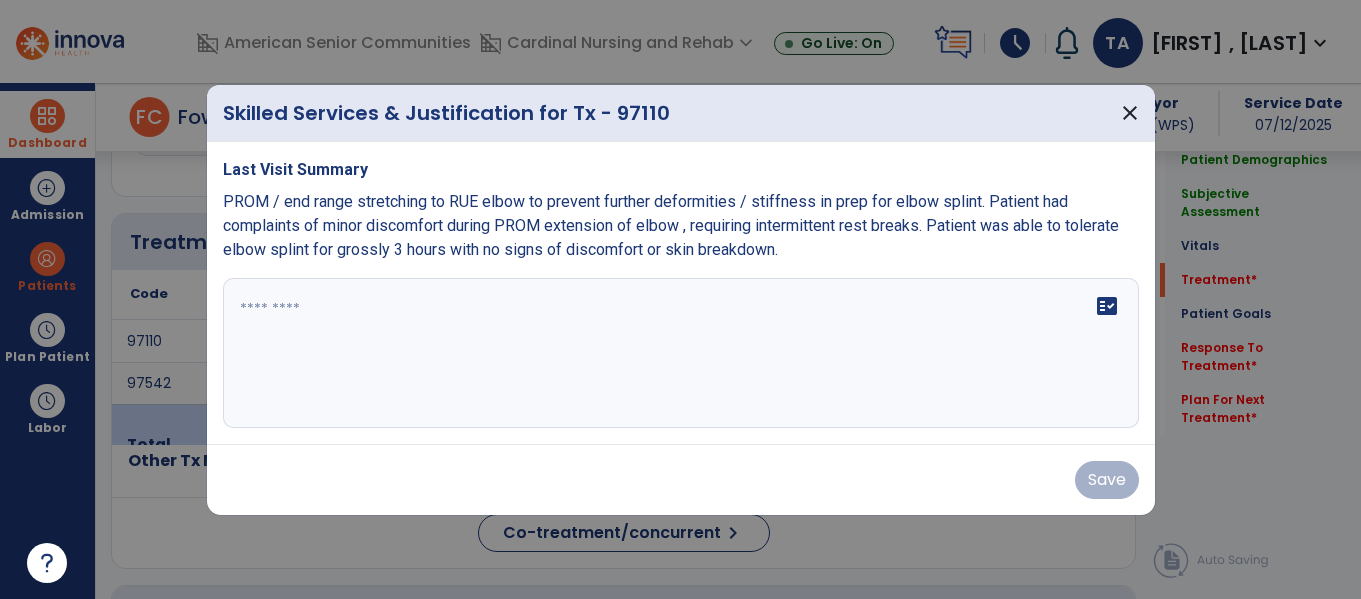 click at bounding box center (681, 353) 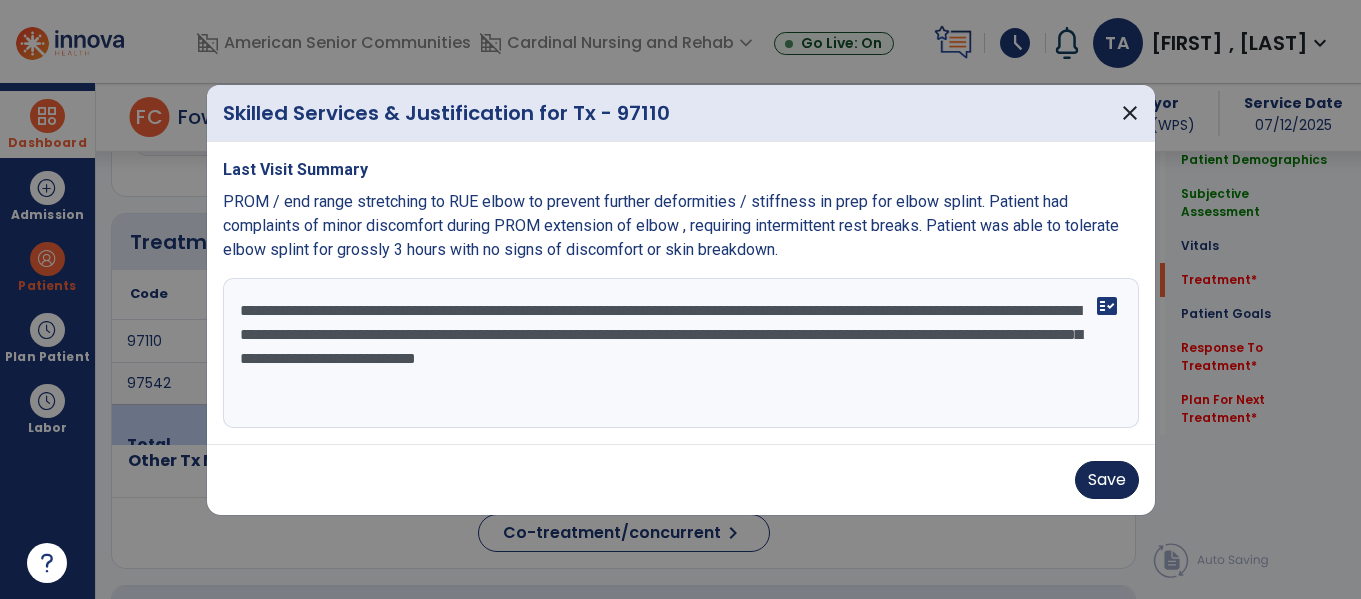 type on "**********" 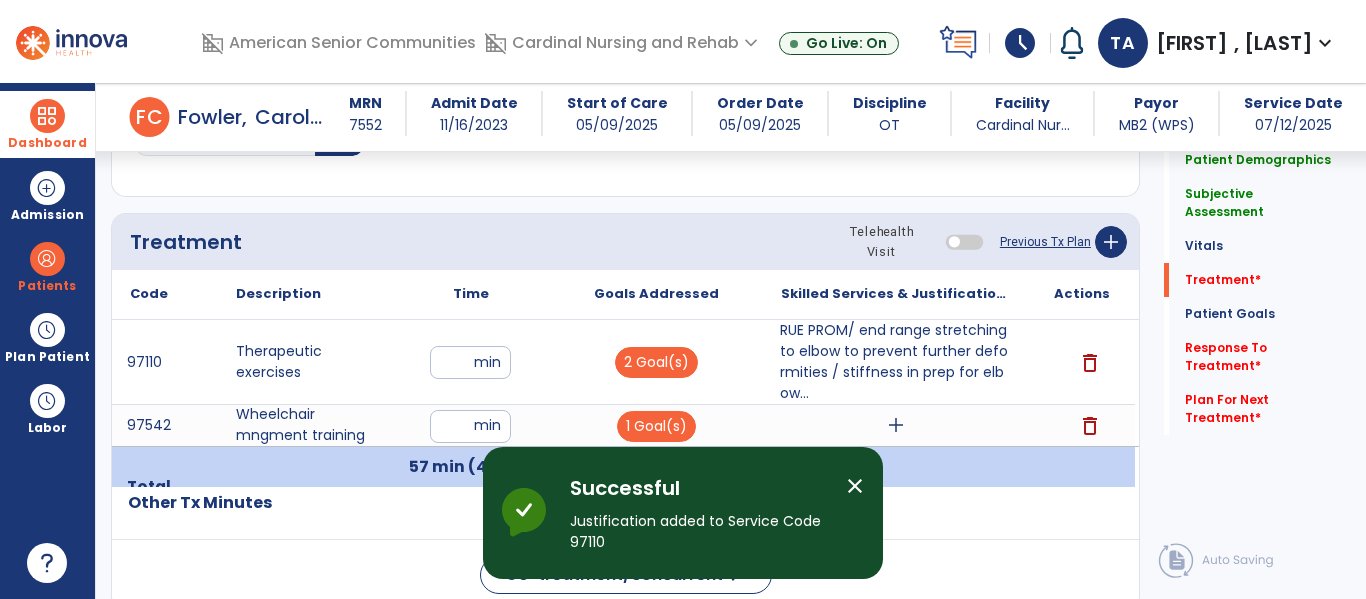 click on "add" at bounding box center (896, 425) 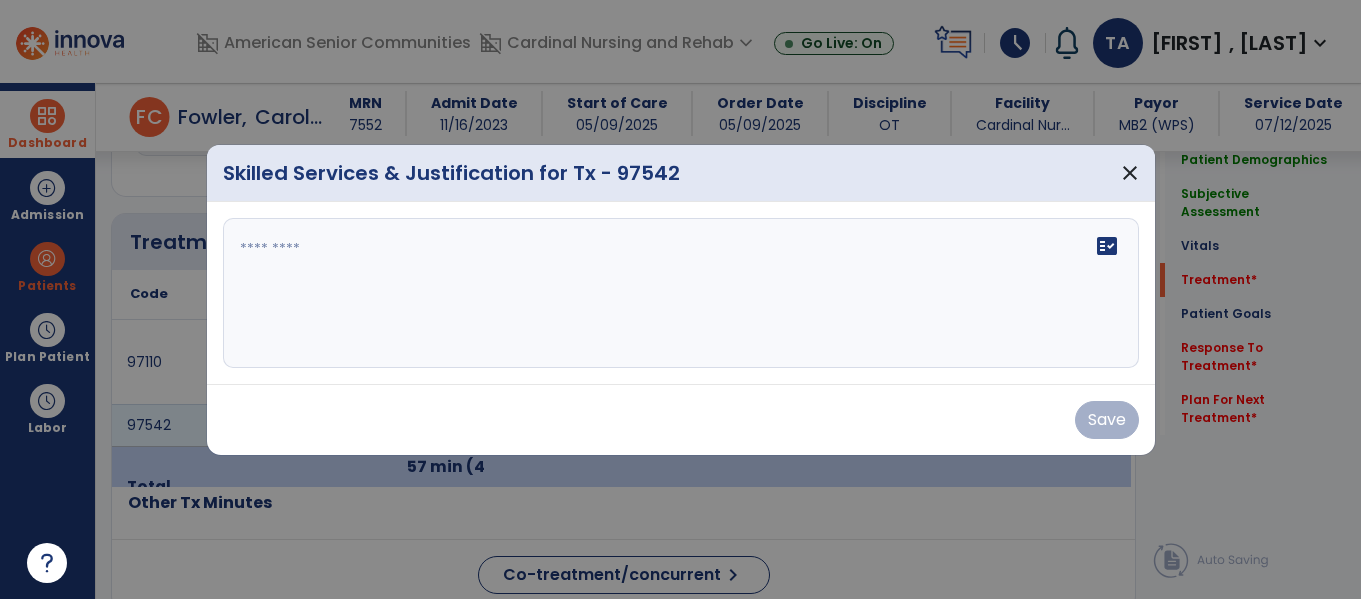 scroll, scrollTop: 1116, scrollLeft: 0, axis: vertical 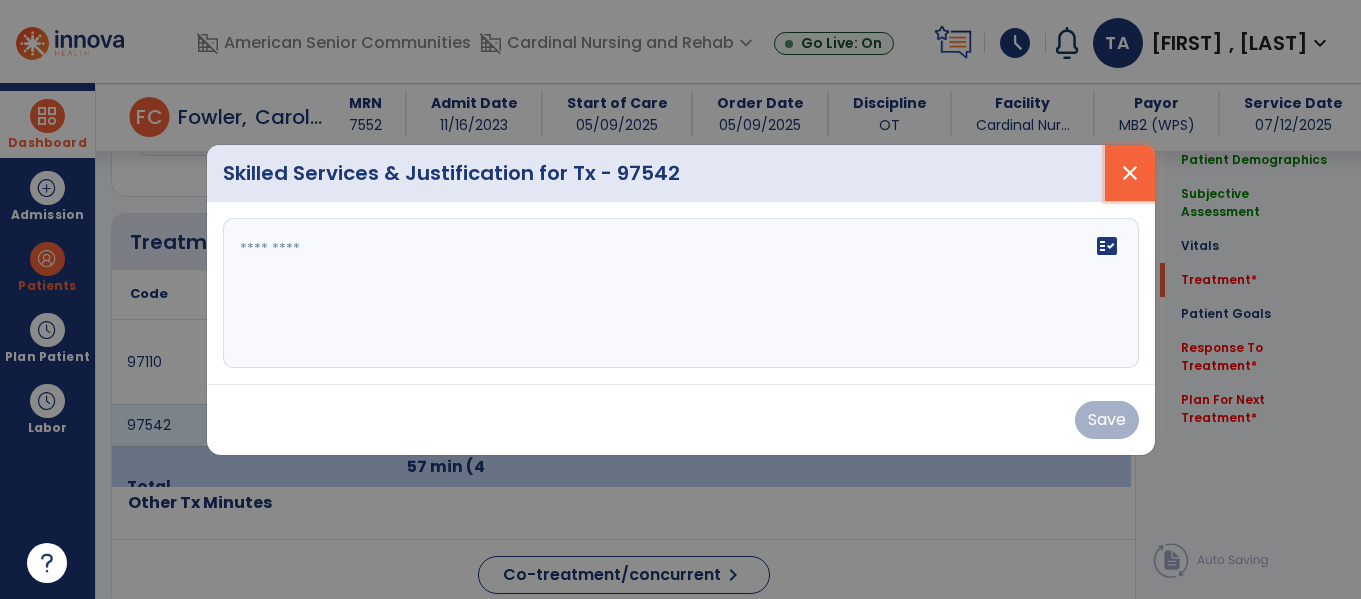 click on "close" at bounding box center [1130, 173] 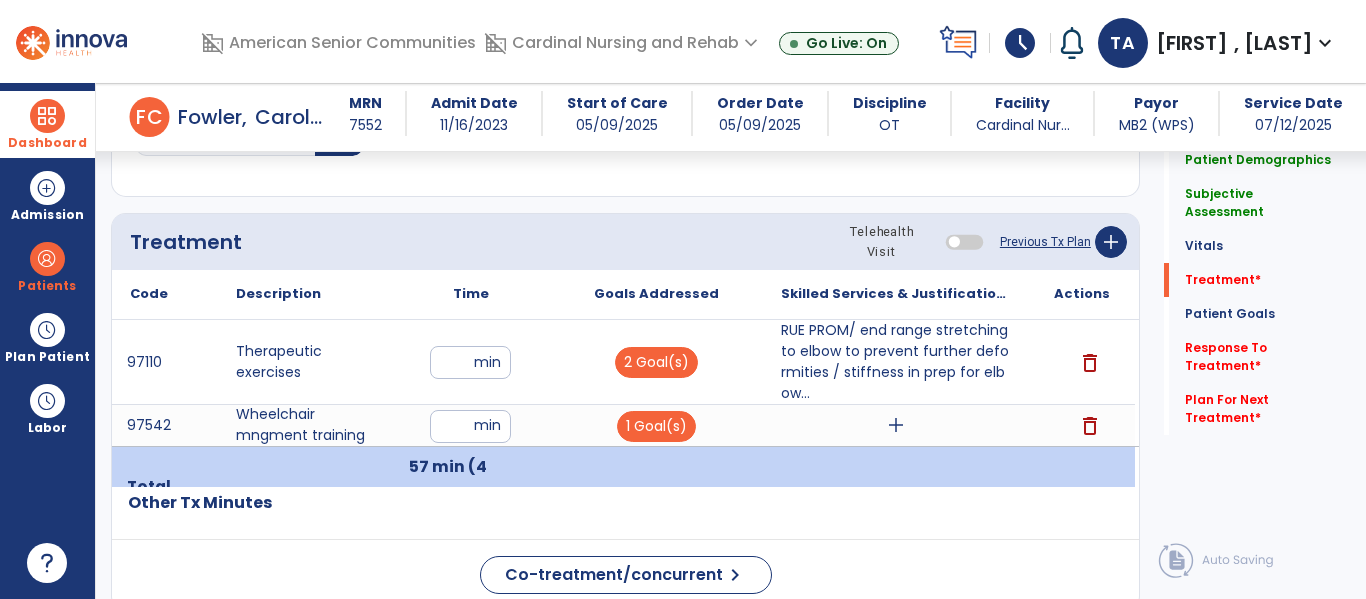 click on "add" at bounding box center (896, 425) 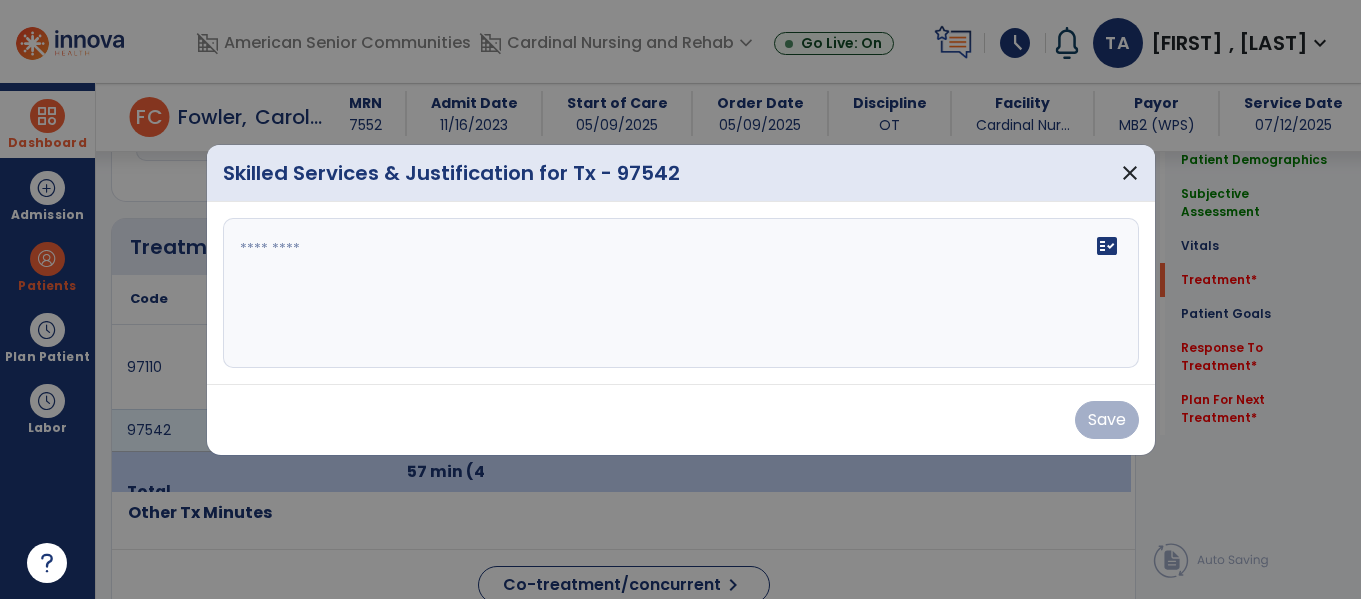 scroll, scrollTop: 1116, scrollLeft: 0, axis: vertical 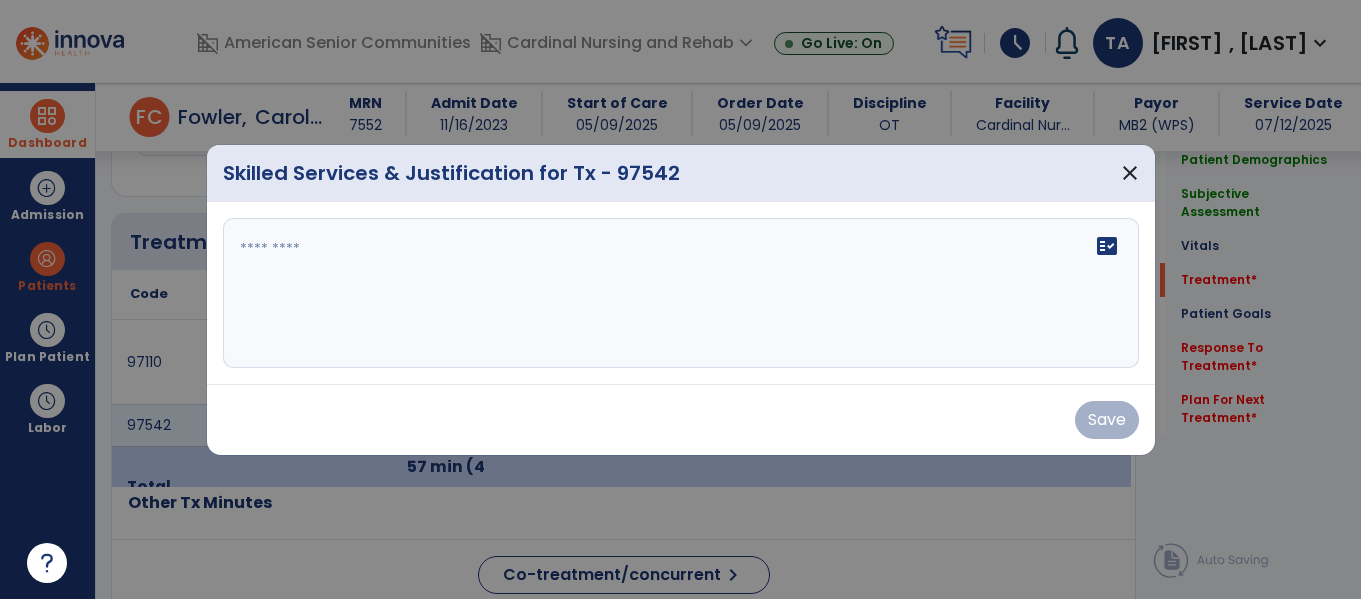 click at bounding box center (681, 293) 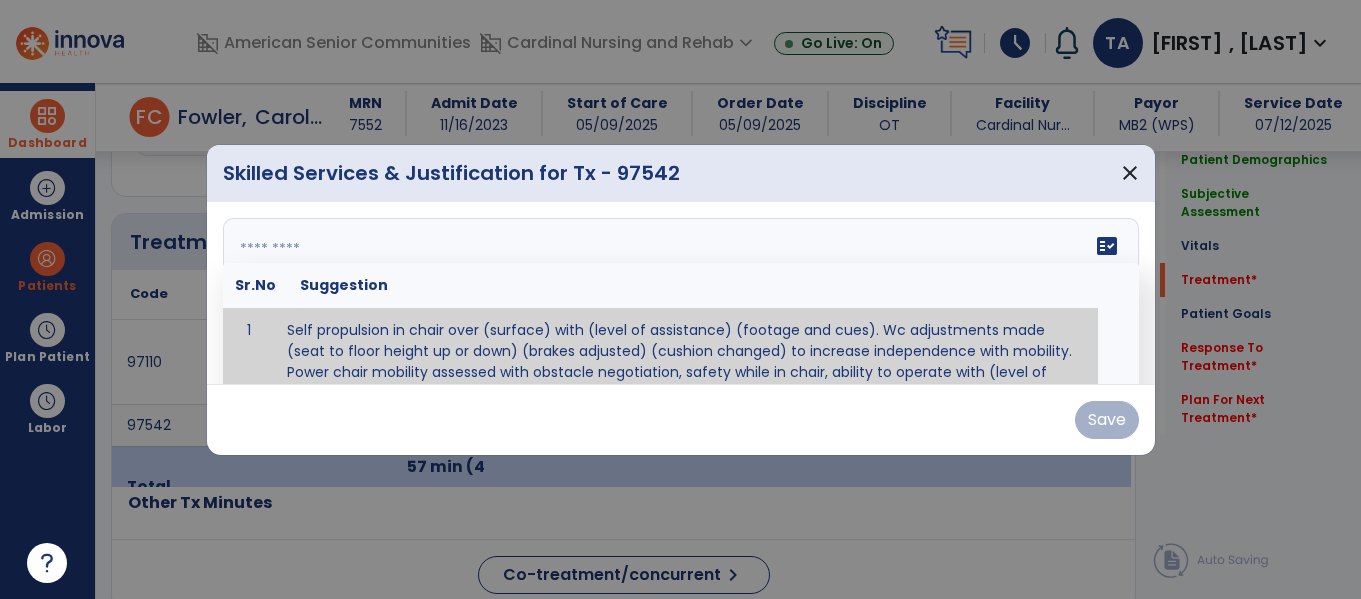scroll, scrollTop: 54, scrollLeft: 0, axis: vertical 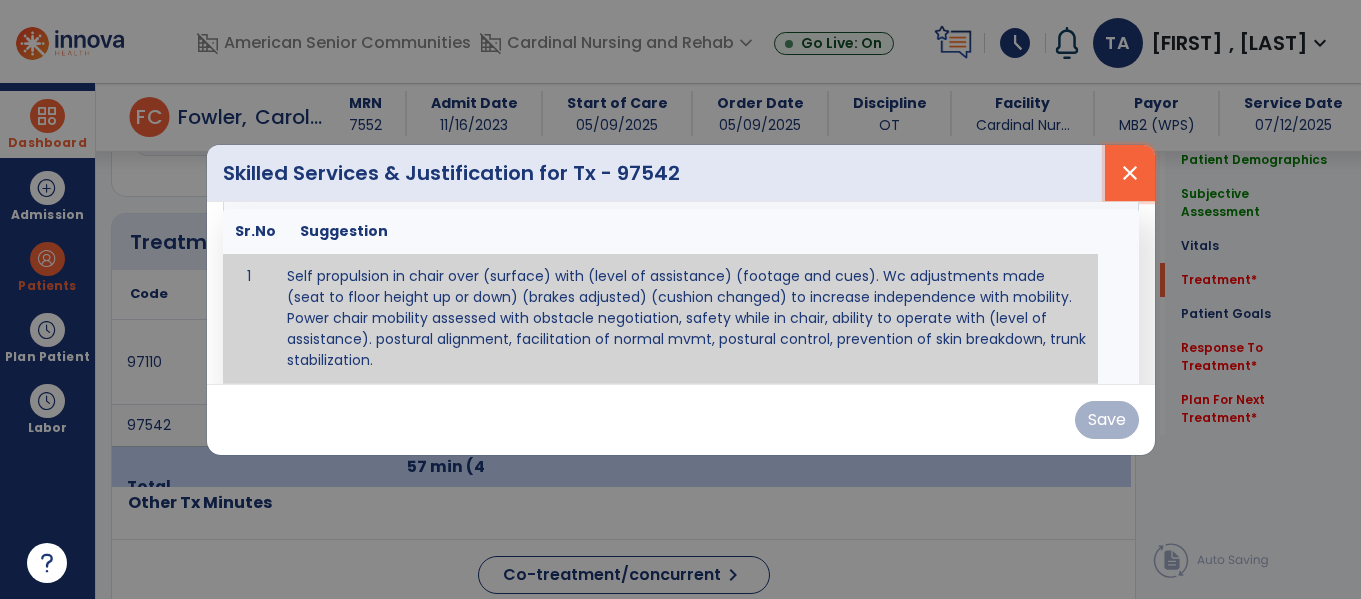 click on "close" at bounding box center [1130, 173] 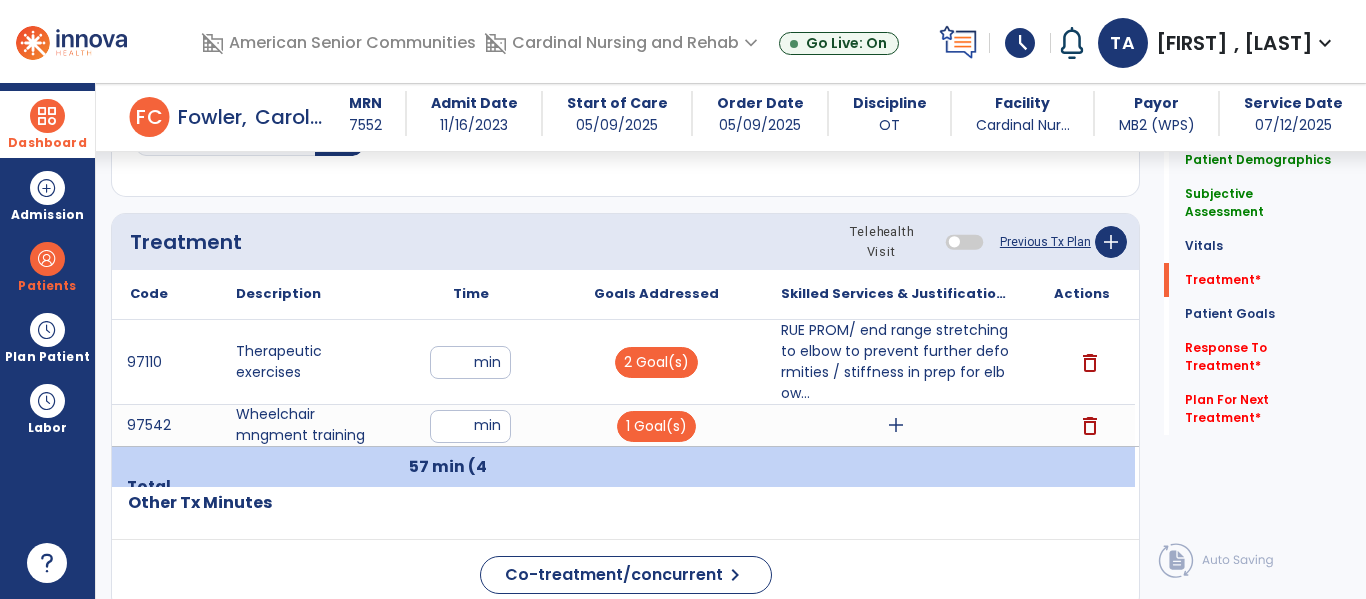 click on "add" at bounding box center (896, 425) 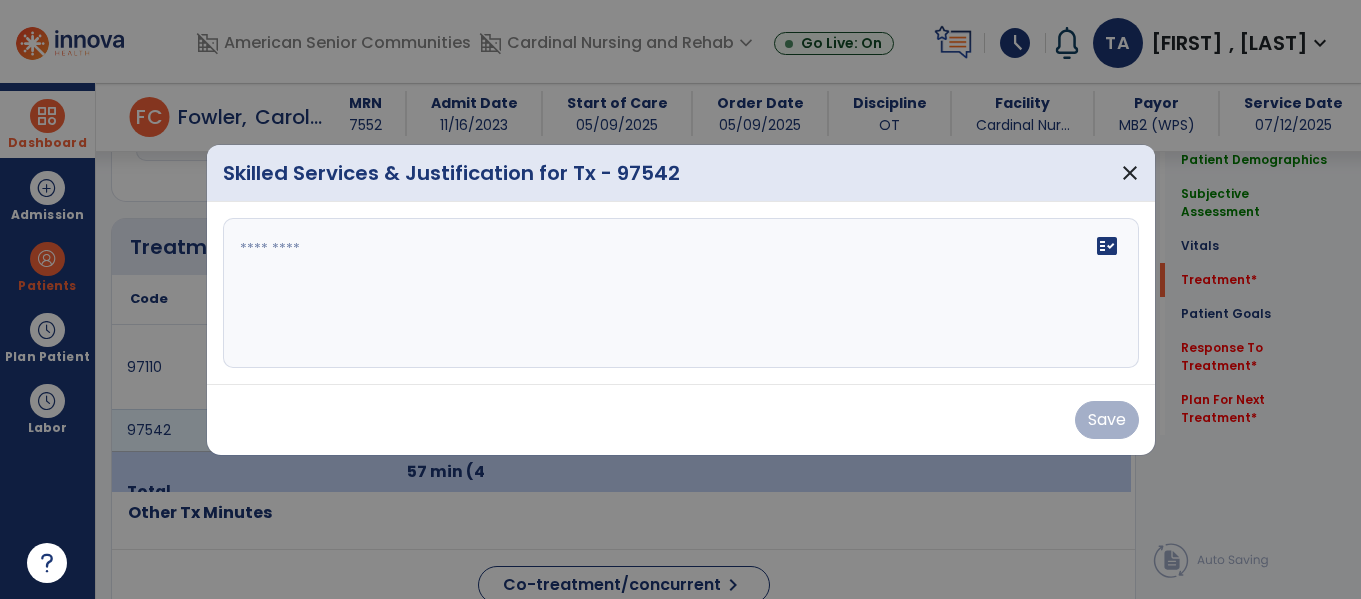 scroll, scrollTop: 1116, scrollLeft: 0, axis: vertical 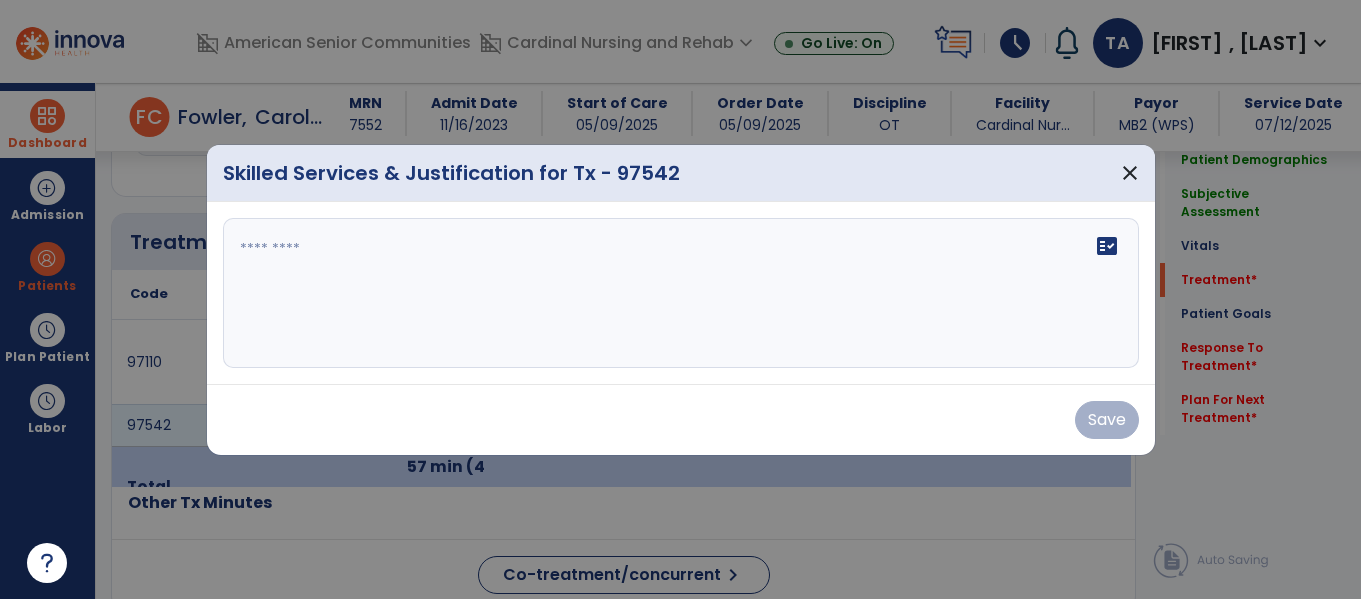 click at bounding box center [681, 293] 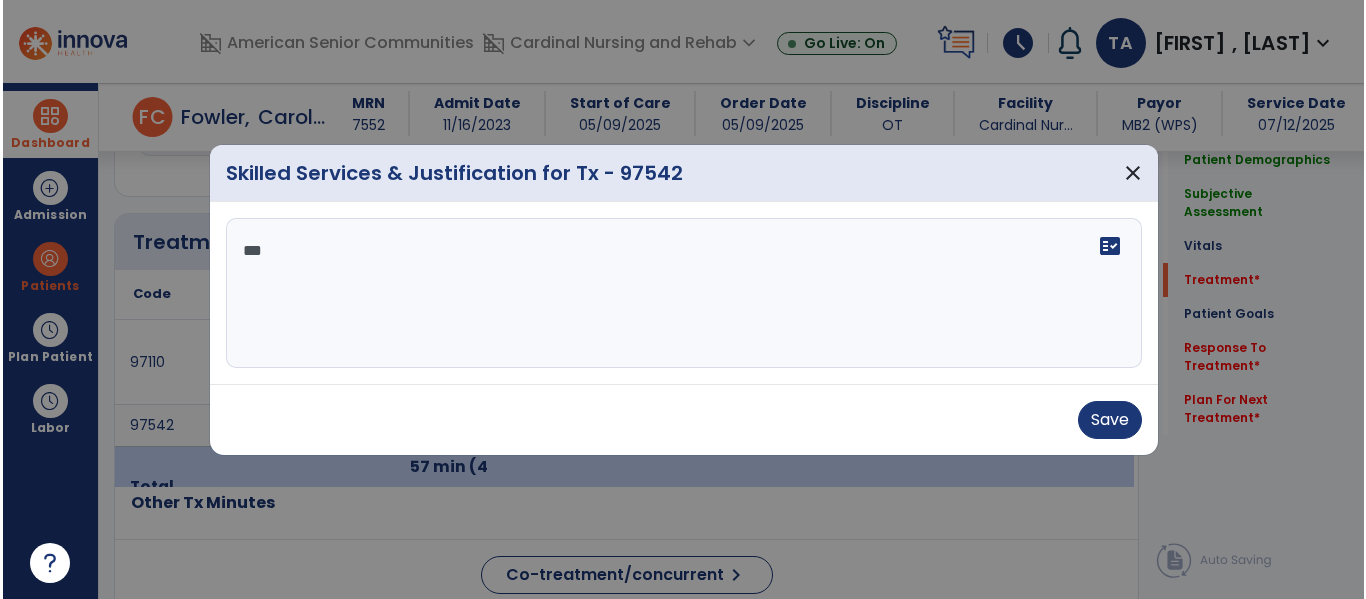 scroll, scrollTop: 0, scrollLeft: 0, axis: both 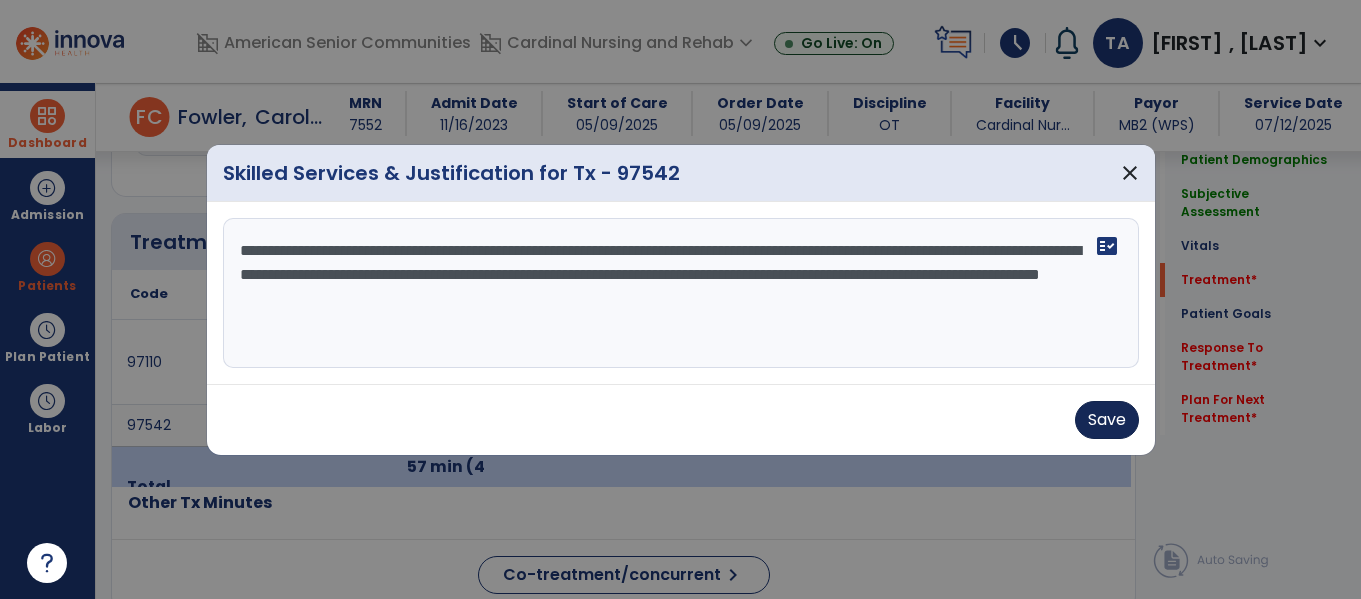 type on "**********" 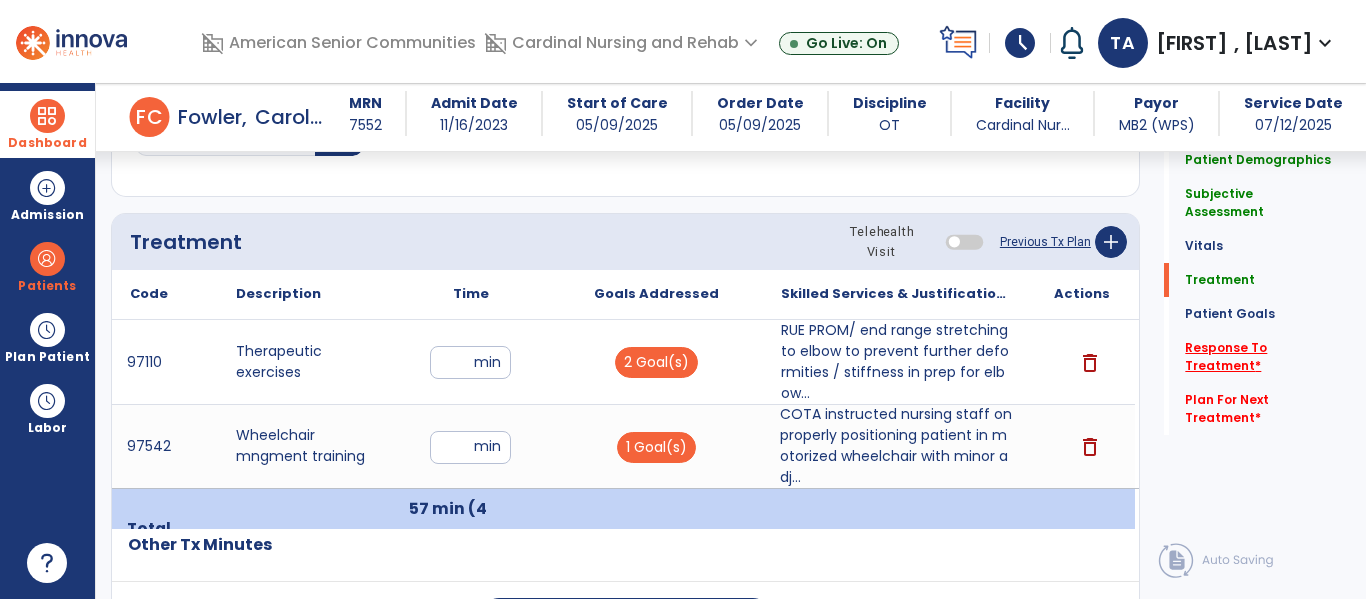 click on "Response To Treatment   *" 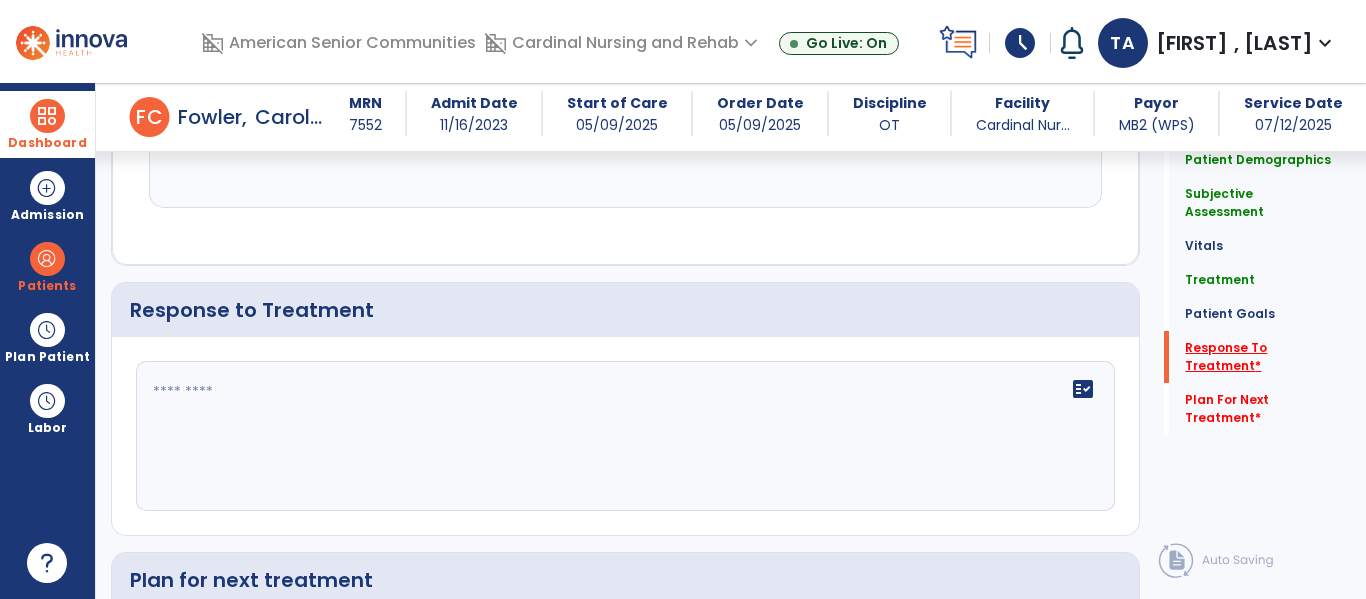 scroll, scrollTop: 2499, scrollLeft: 0, axis: vertical 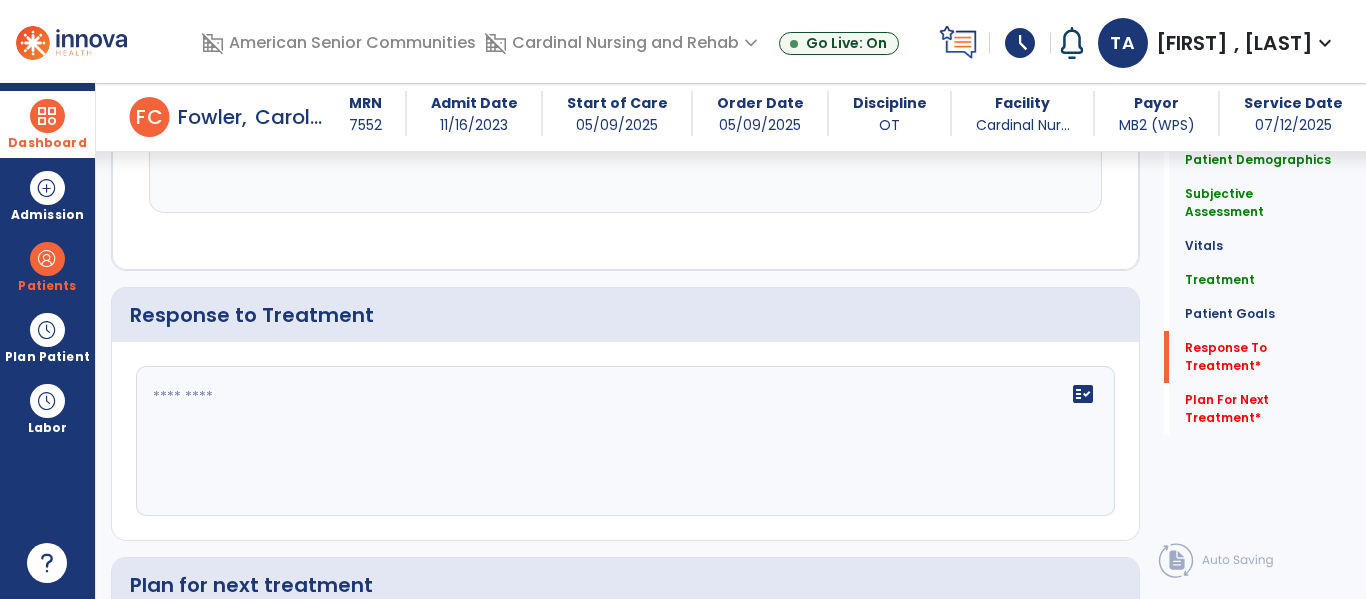 click 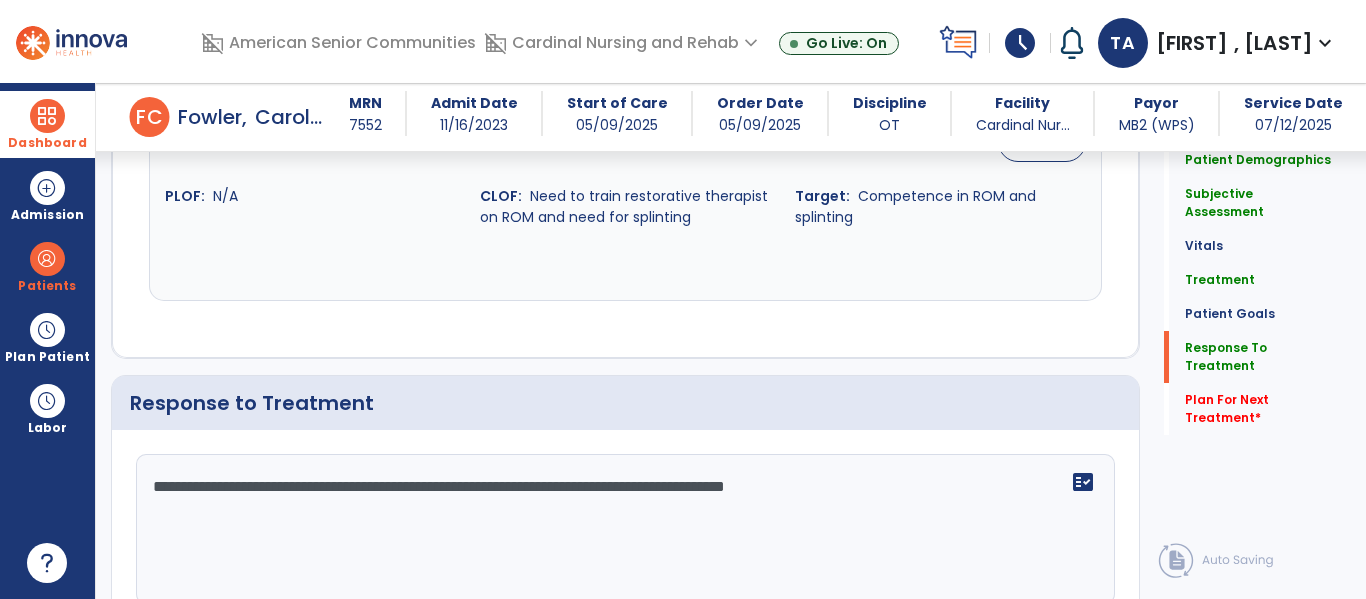 scroll, scrollTop: 2499, scrollLeft: 0, axis: vertical 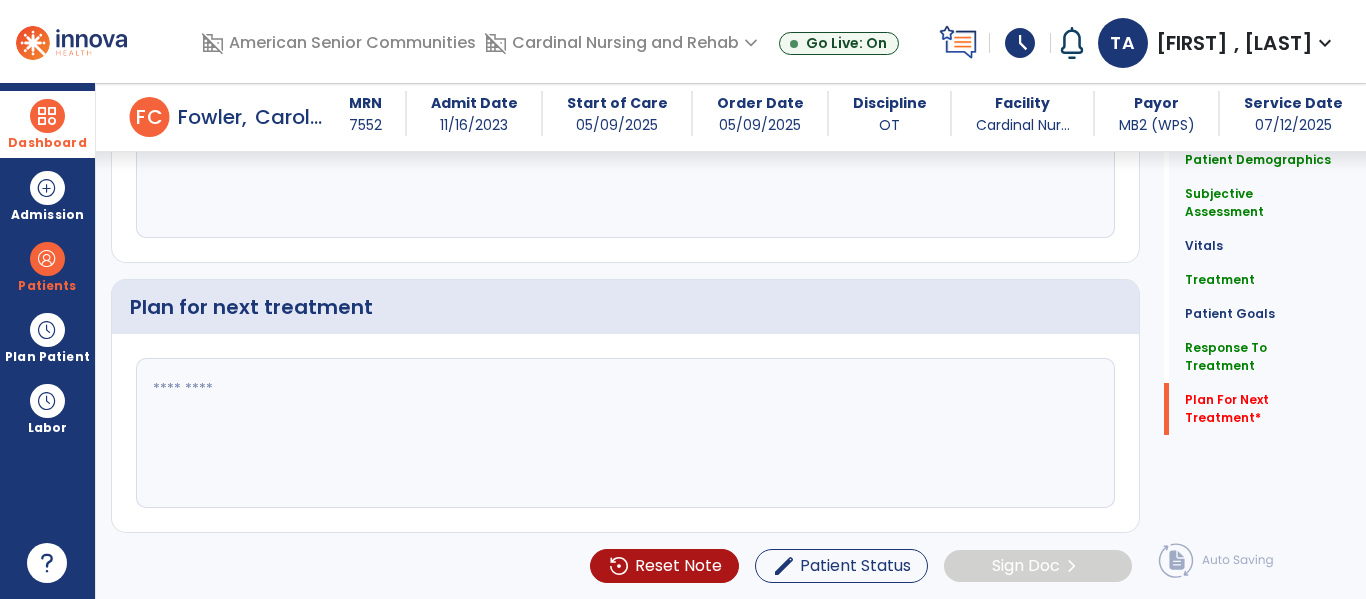 type on "**********" 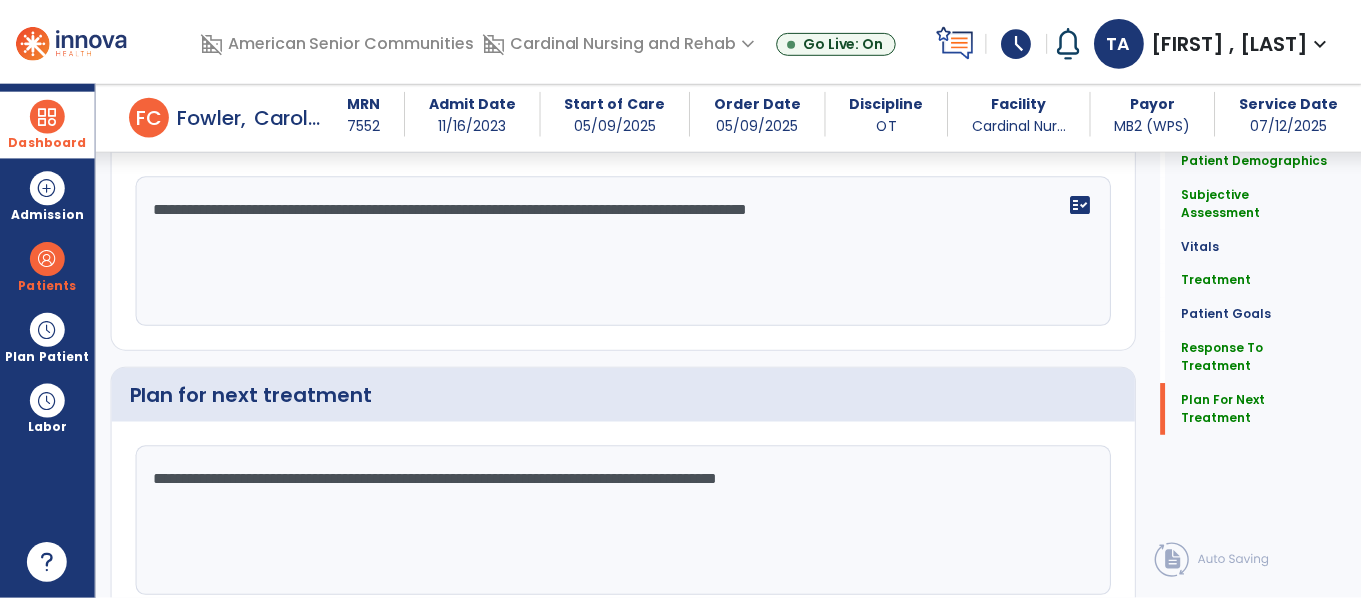scroll, scrollTop: 2777, scrollLeft: 0, axis: vertical 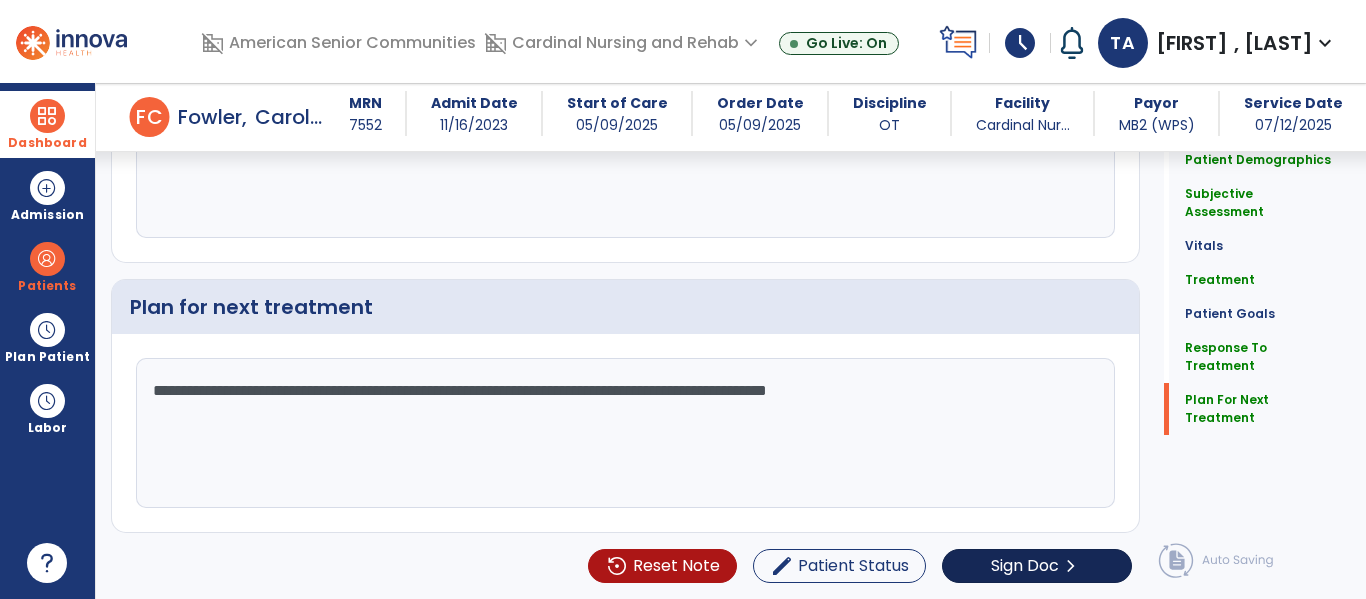 type on "**********" 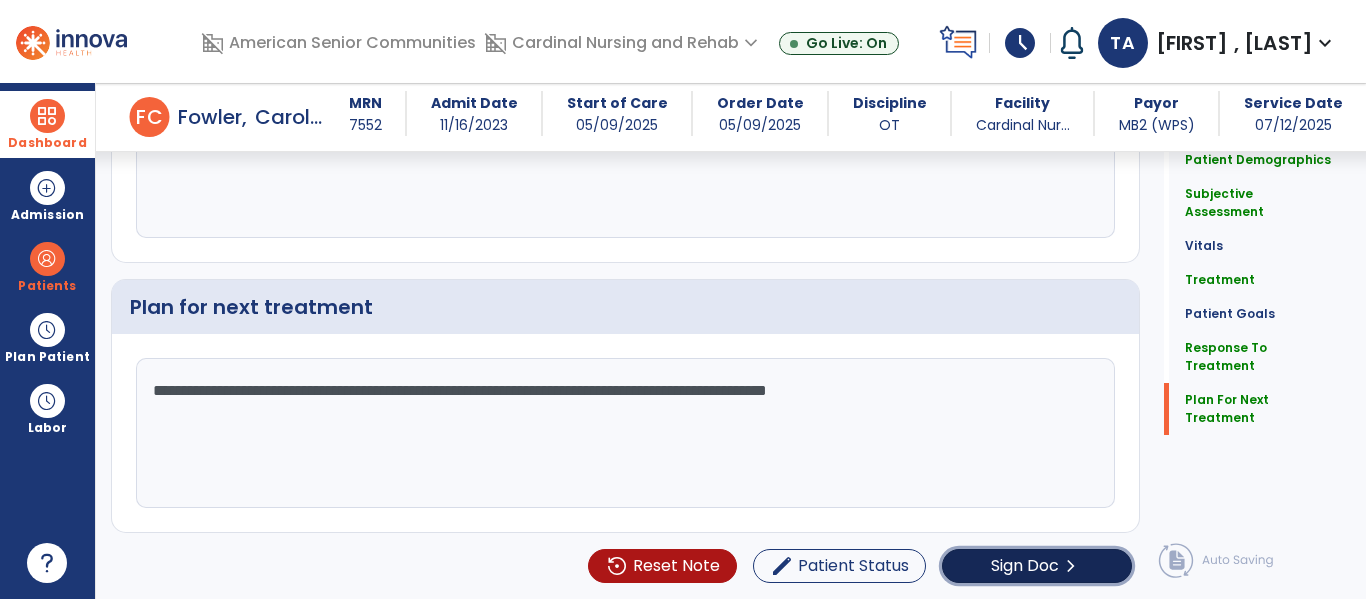 click on "Sign Doc  chevron_right" 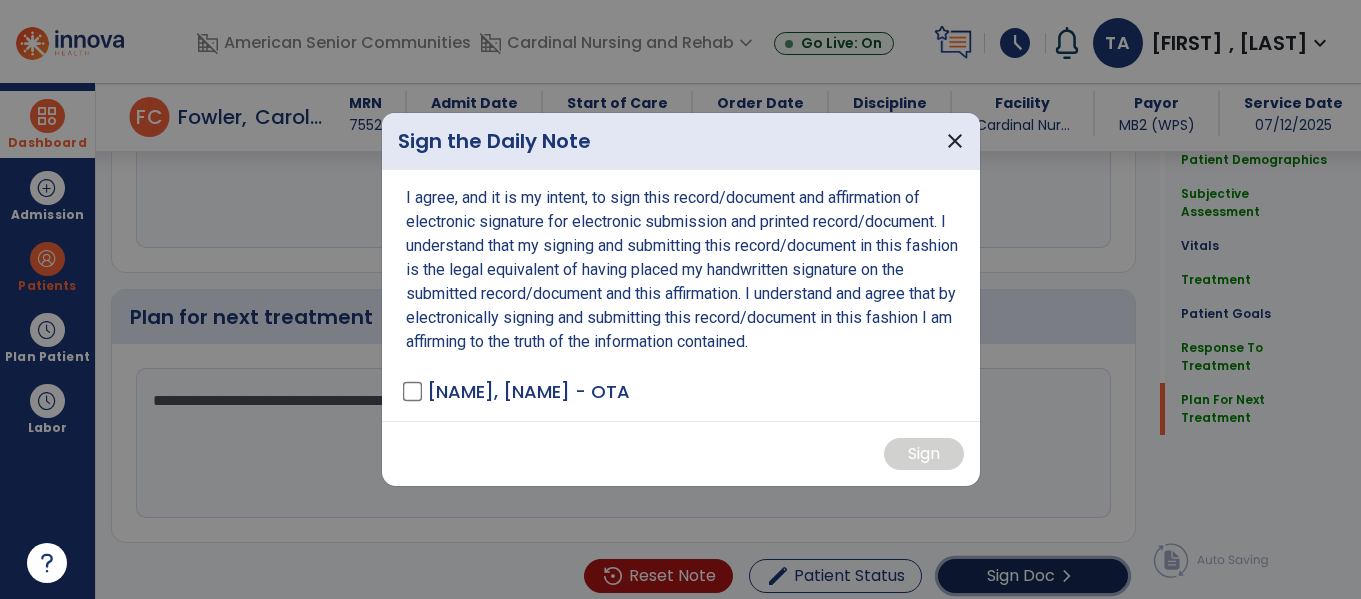 scroll, scrollTop: 2777, scrollLeft: 0, axis: vertical 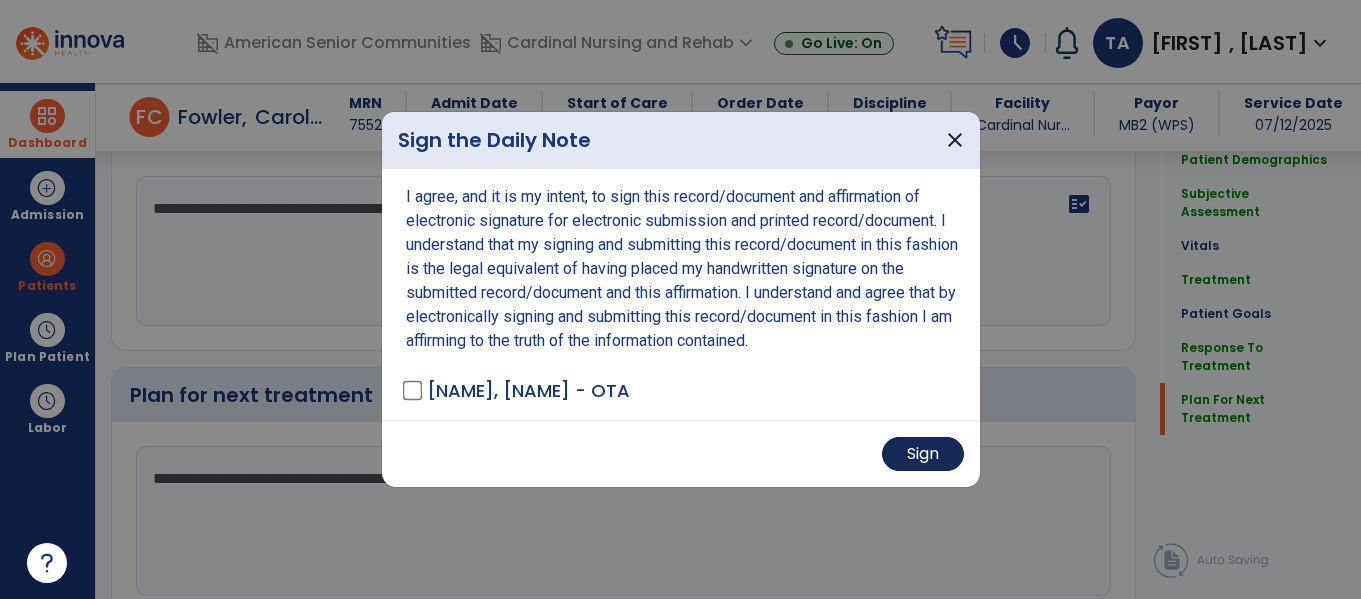click on "Sign" at bounding box center [923, 454] 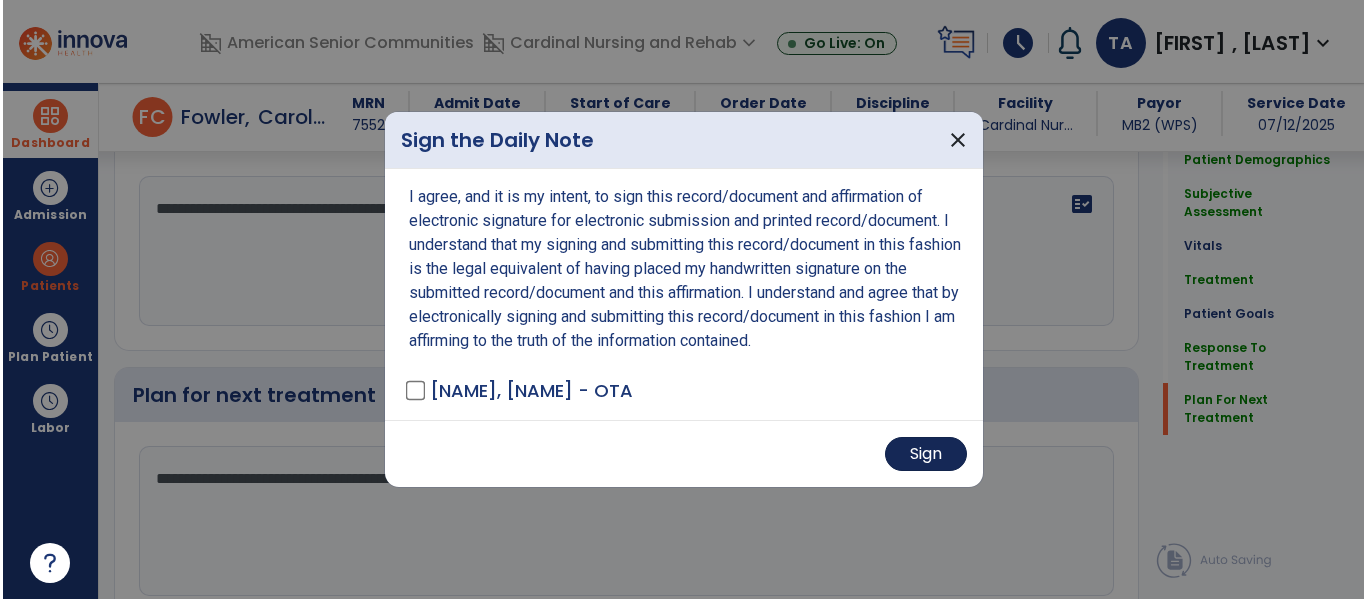 scroll, scrollTop: 2777, scrollLeft: 0, axis: vertical 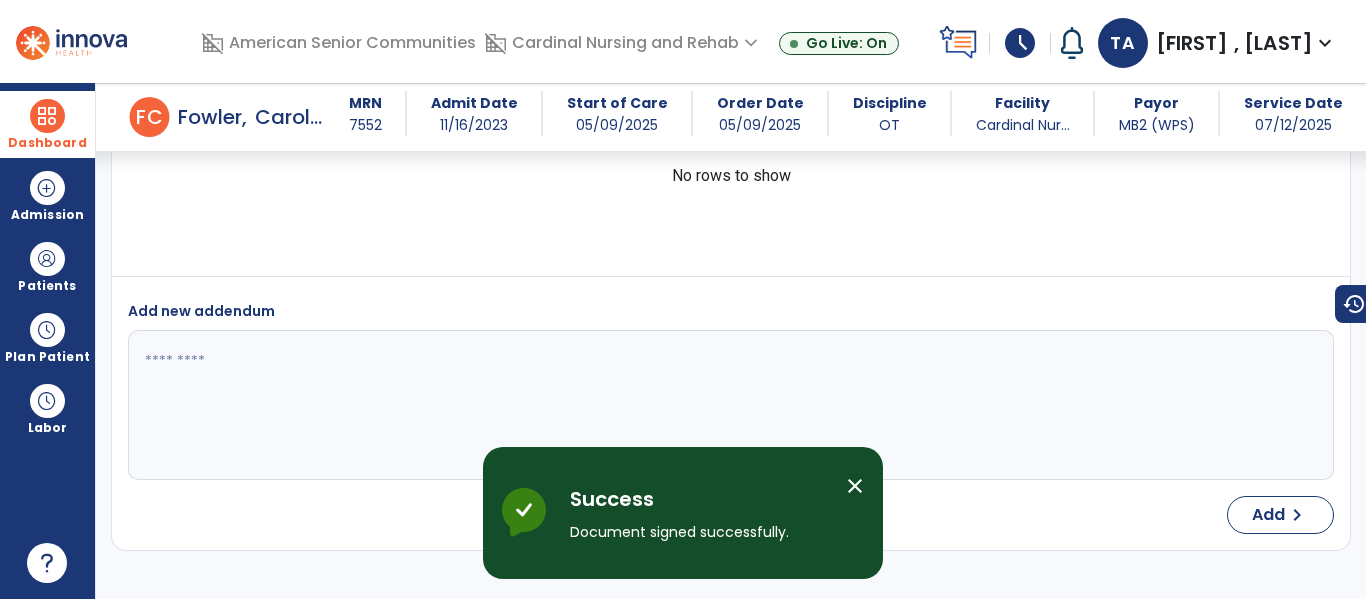 click on "Dashboard" at bounding box center (47, 143) 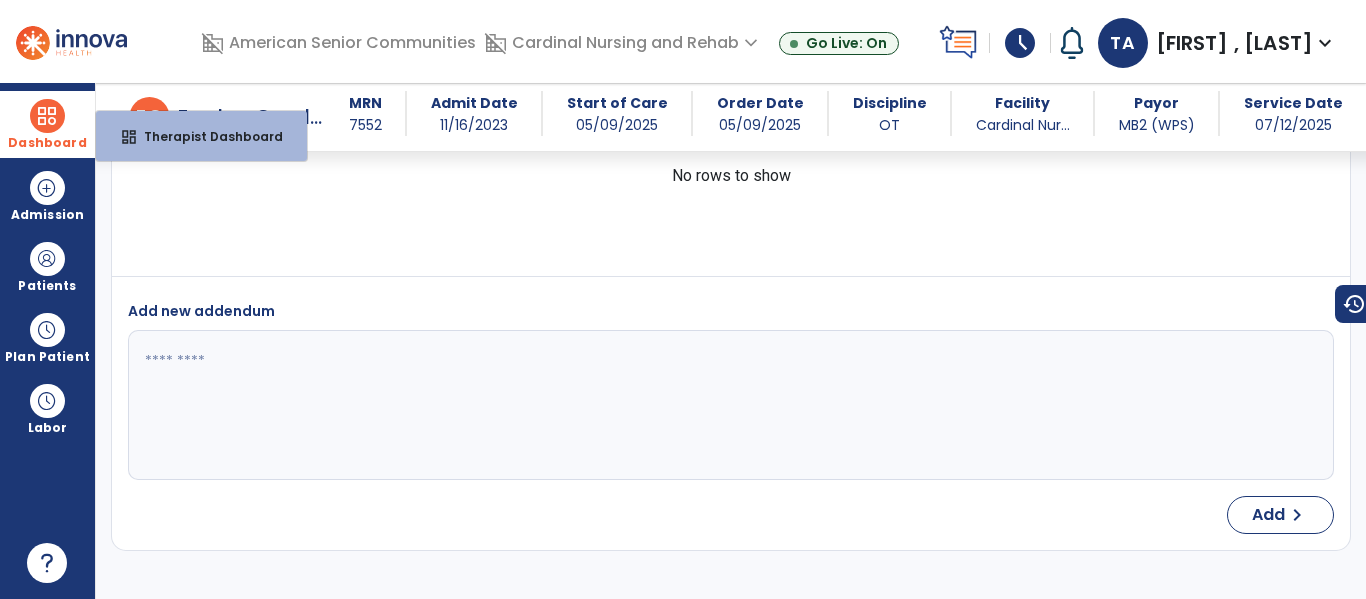 scroll, scrollTop: 3906, scrollLeft: 0, axis: vertical 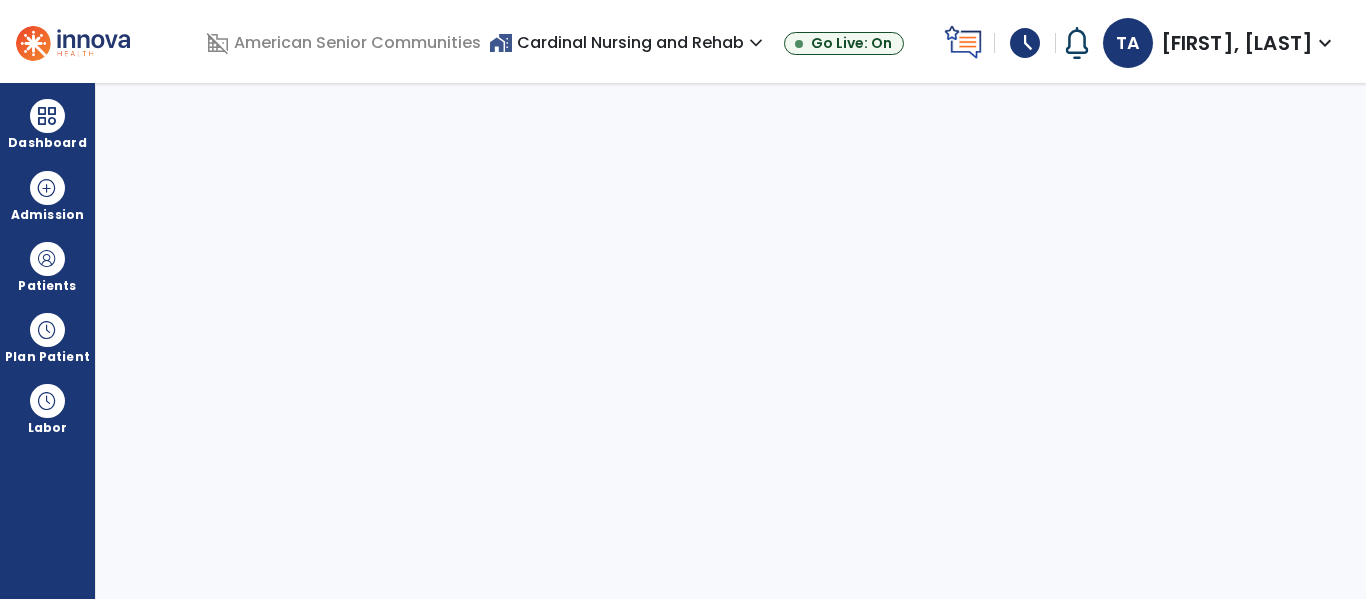select on "****" 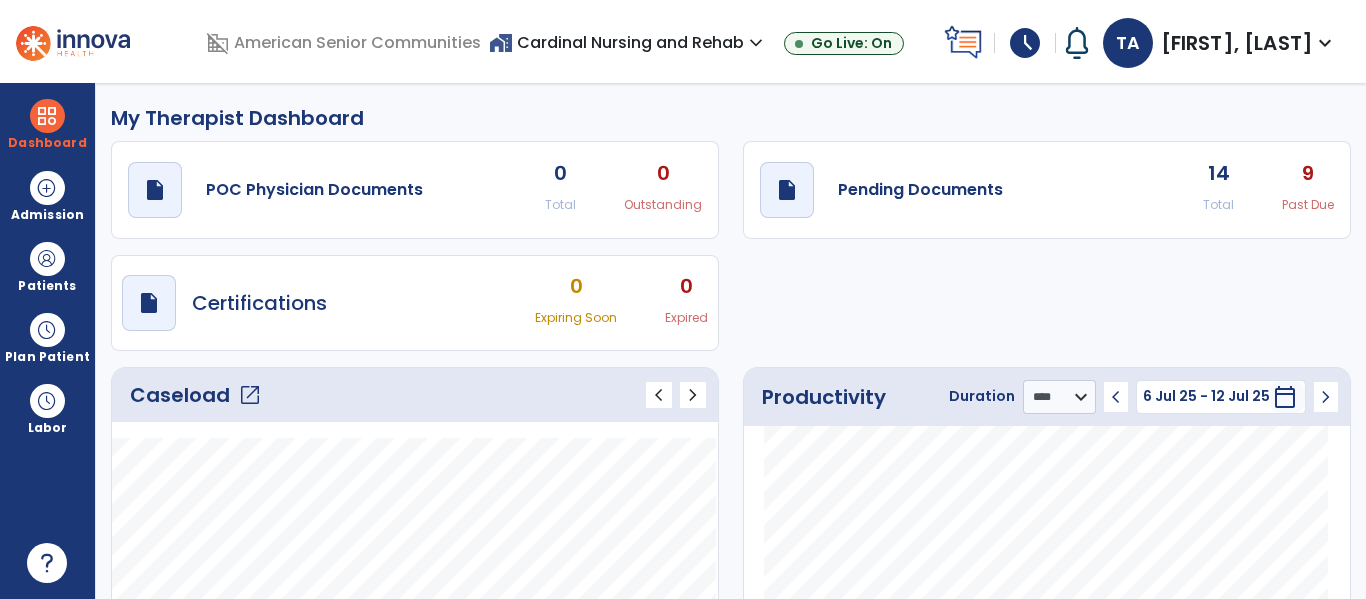 click on "open_in_new" 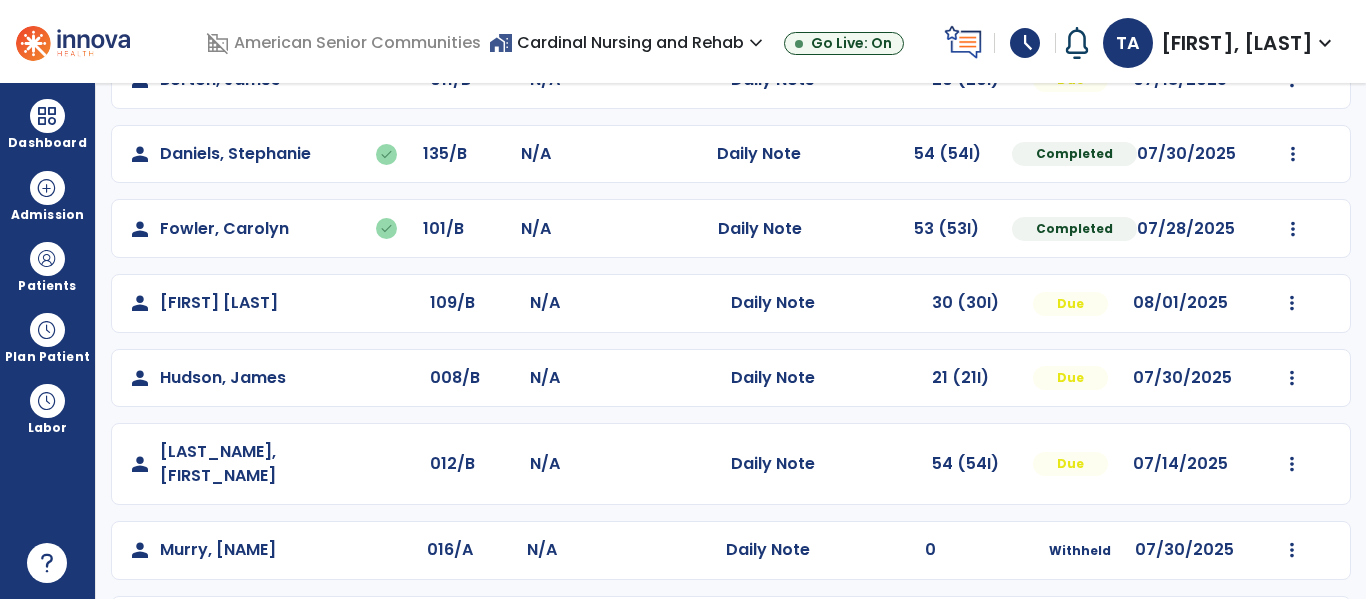 scroll, scrollTop: 339, scrollLeft: 0, axis: vertical 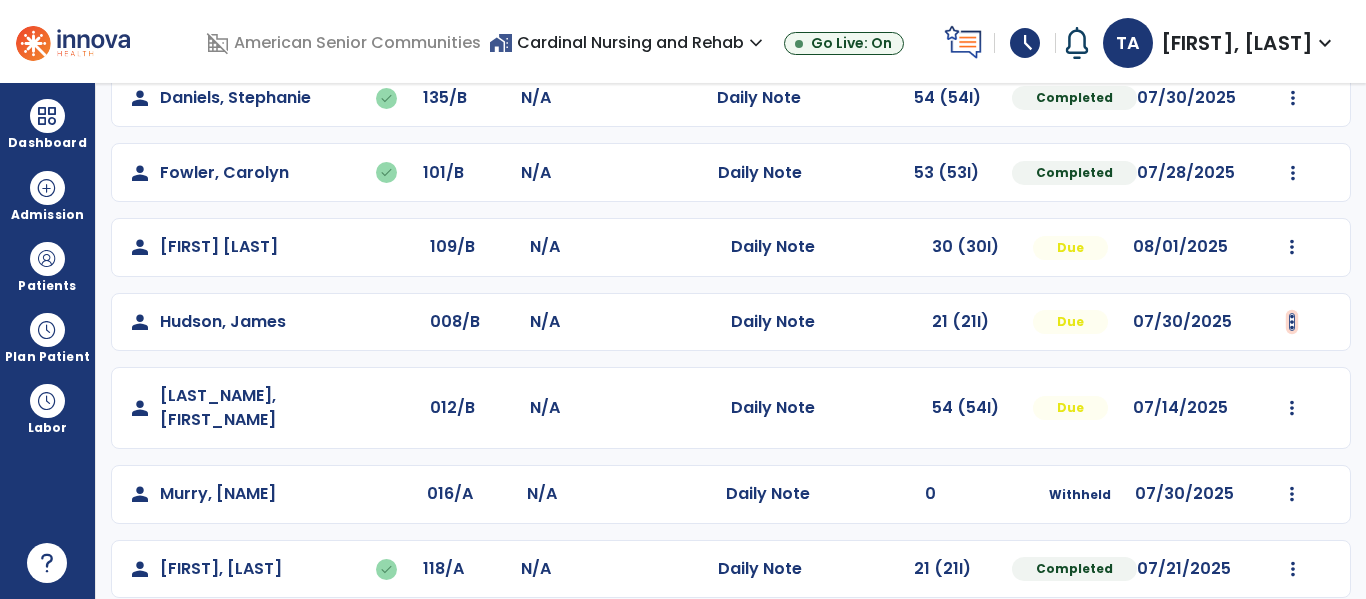 click at bounding box center [1292, -51] 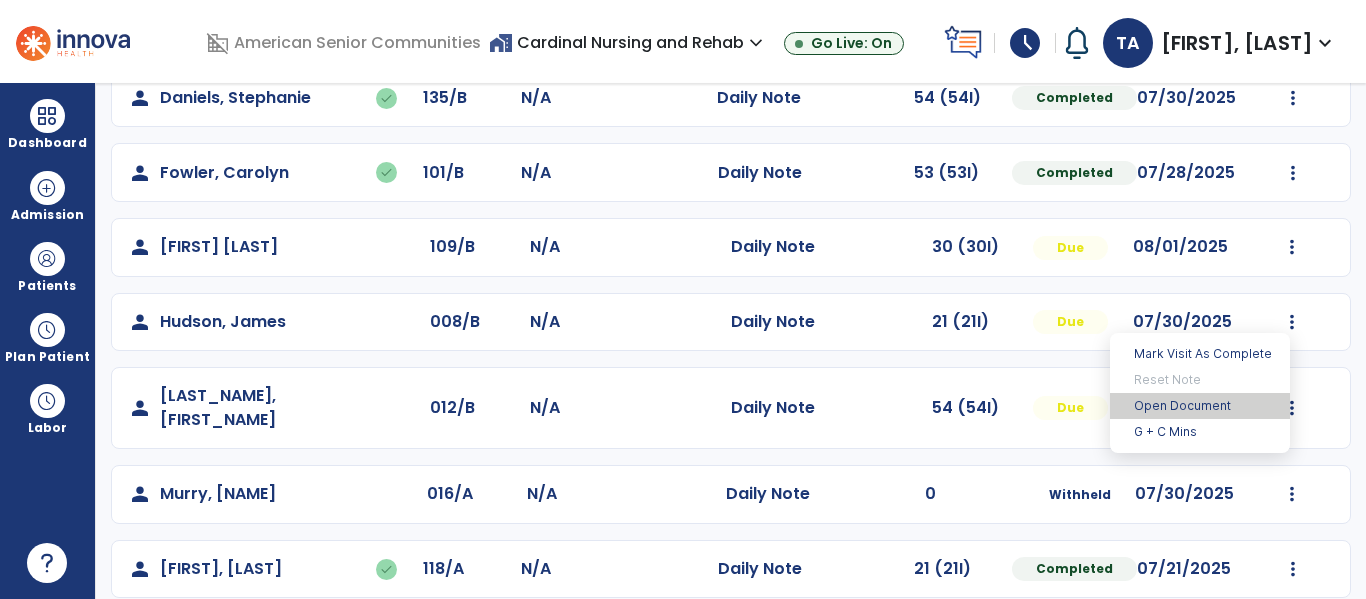 click on "Open Document" at bounding box center [1200, 406] 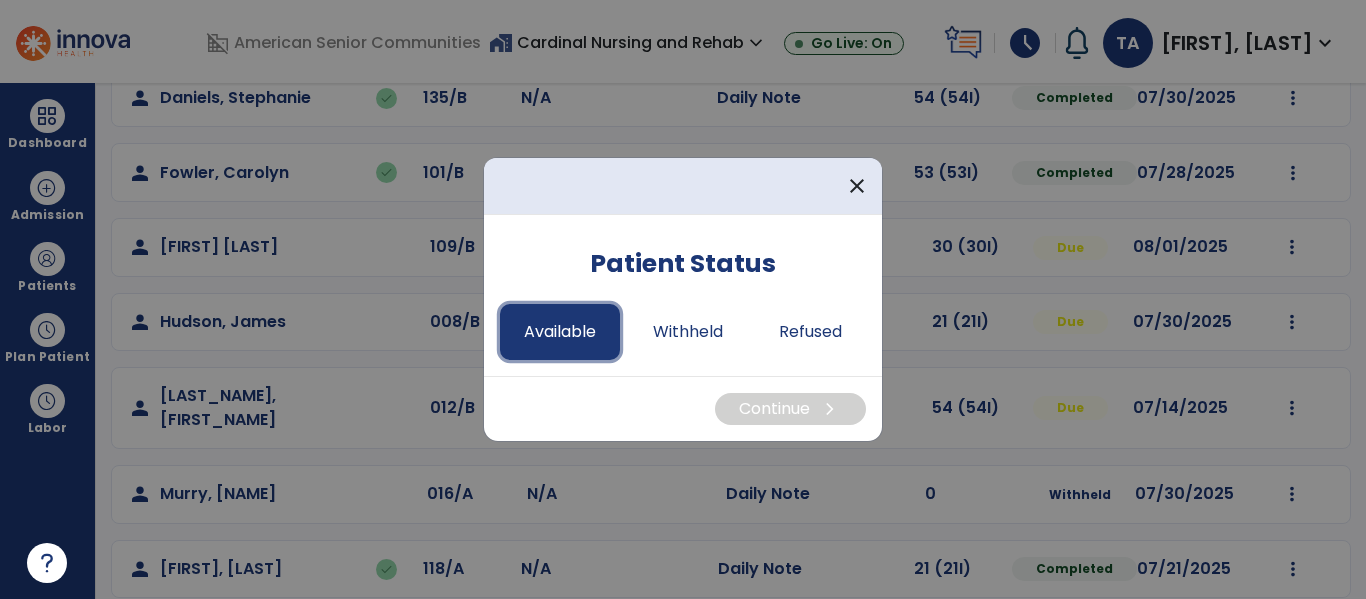 click on "Available" at bounding box center (560, 332) 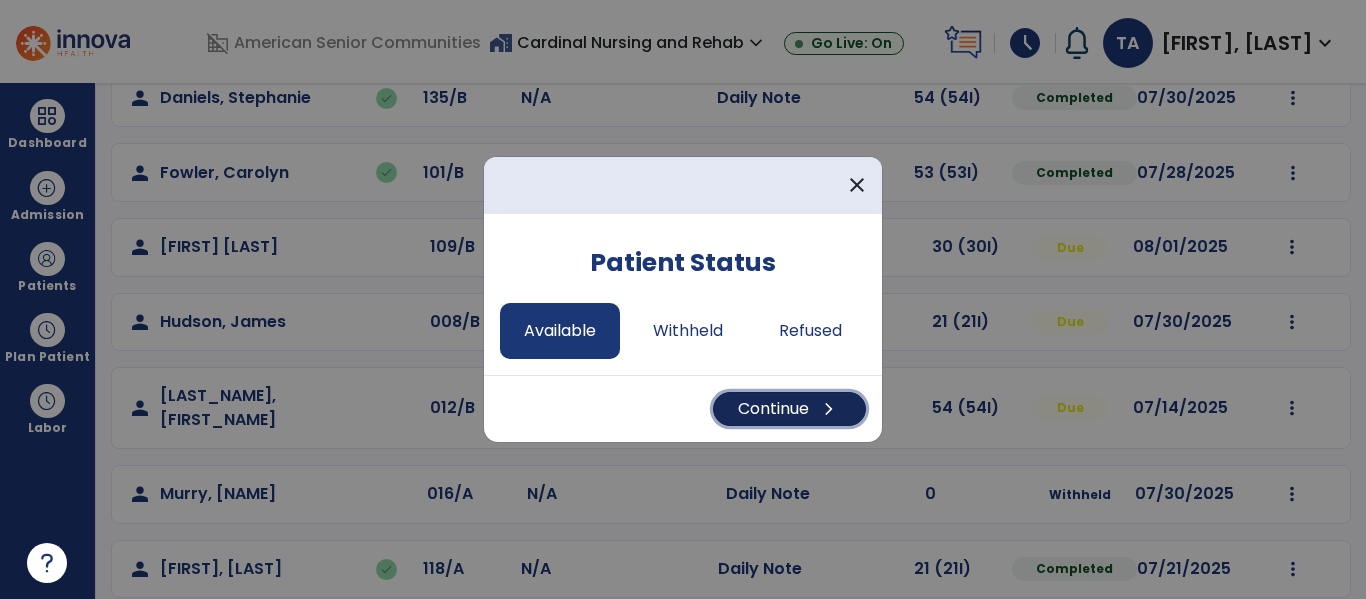 click on "chevron_right" at bounding box center [829, 409] 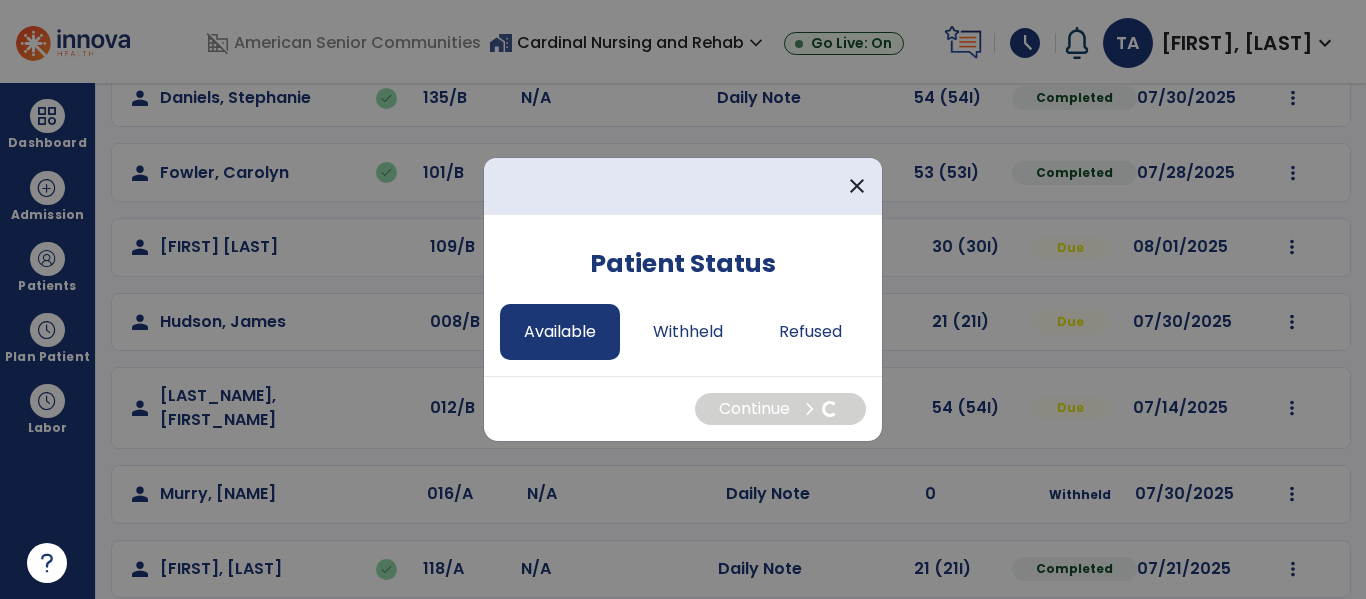 select on "*" 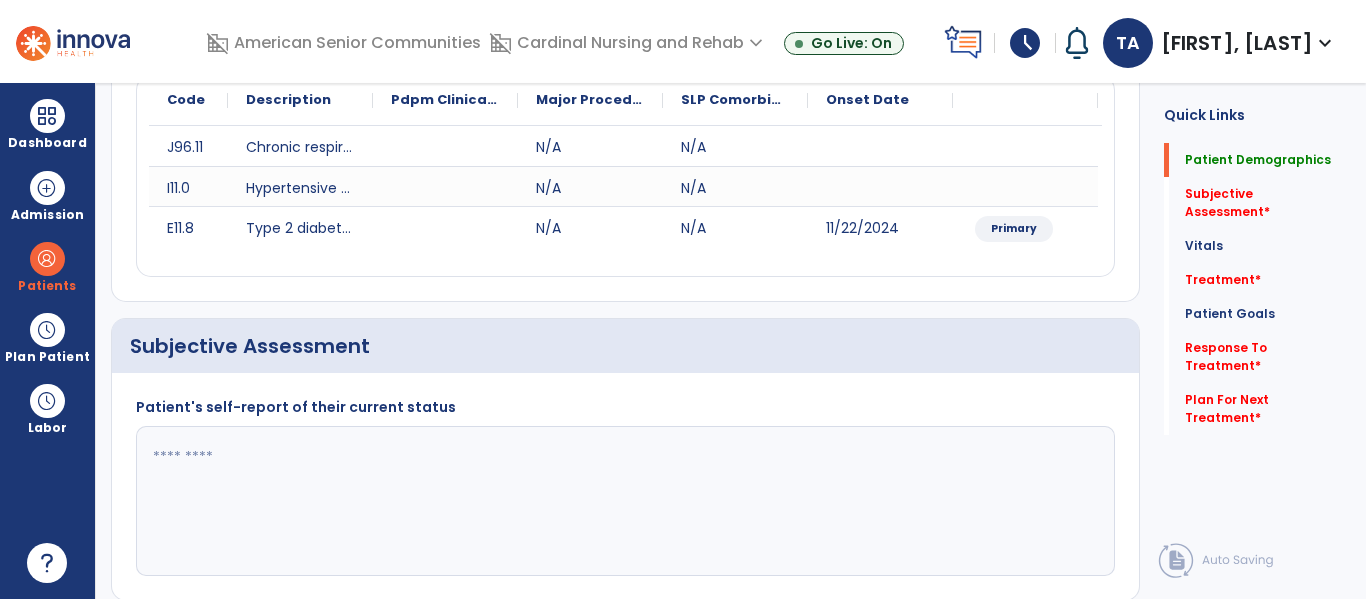 scroll, scrollTop: 0, scrollLeft: 0, axis: both 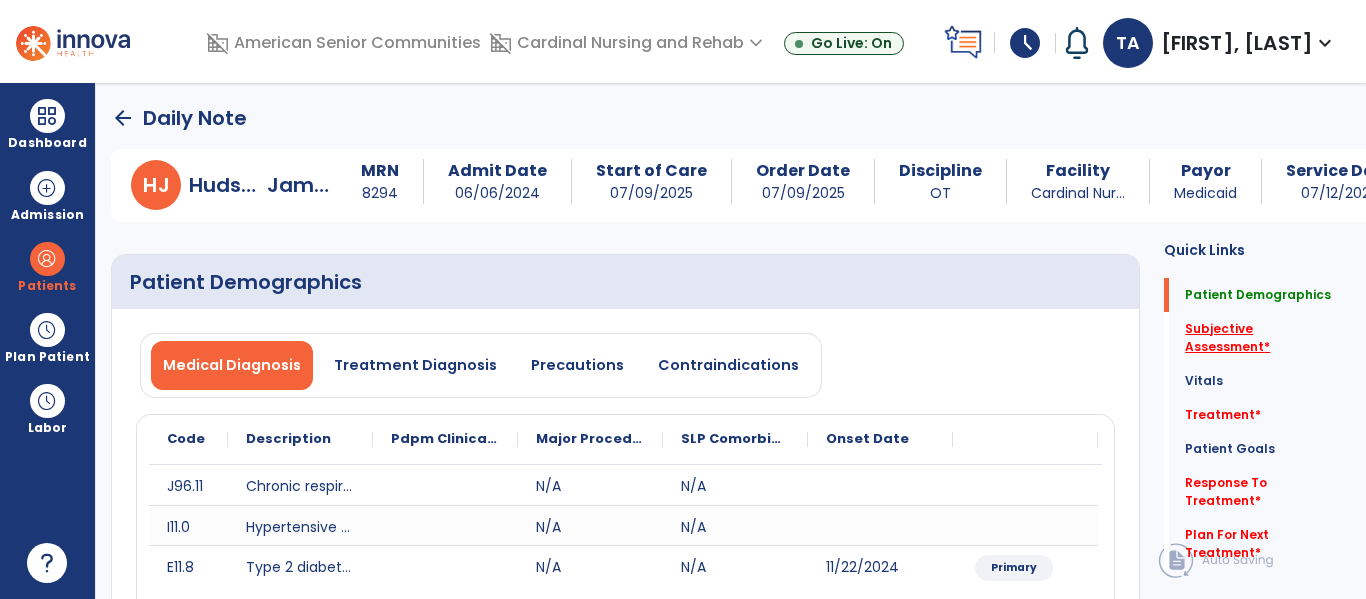 click on "Subjective Assessment   *" 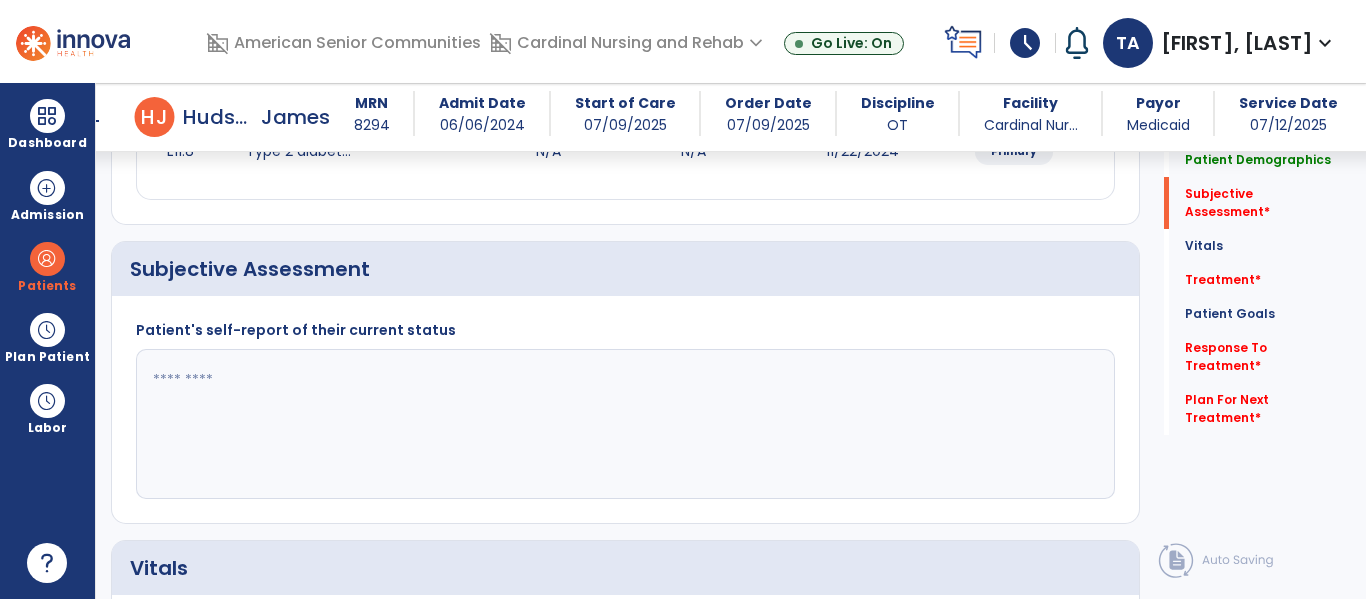 scroll, scrollTop: 457, scrollLeft: 0, axis: vertical 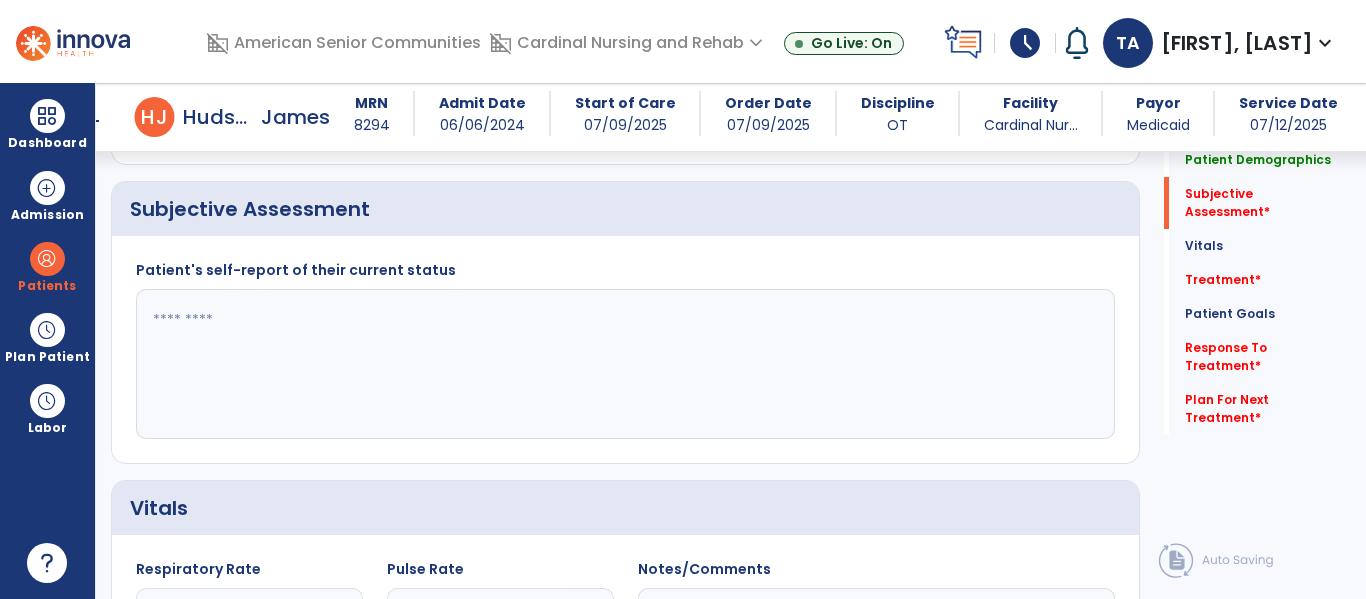 click 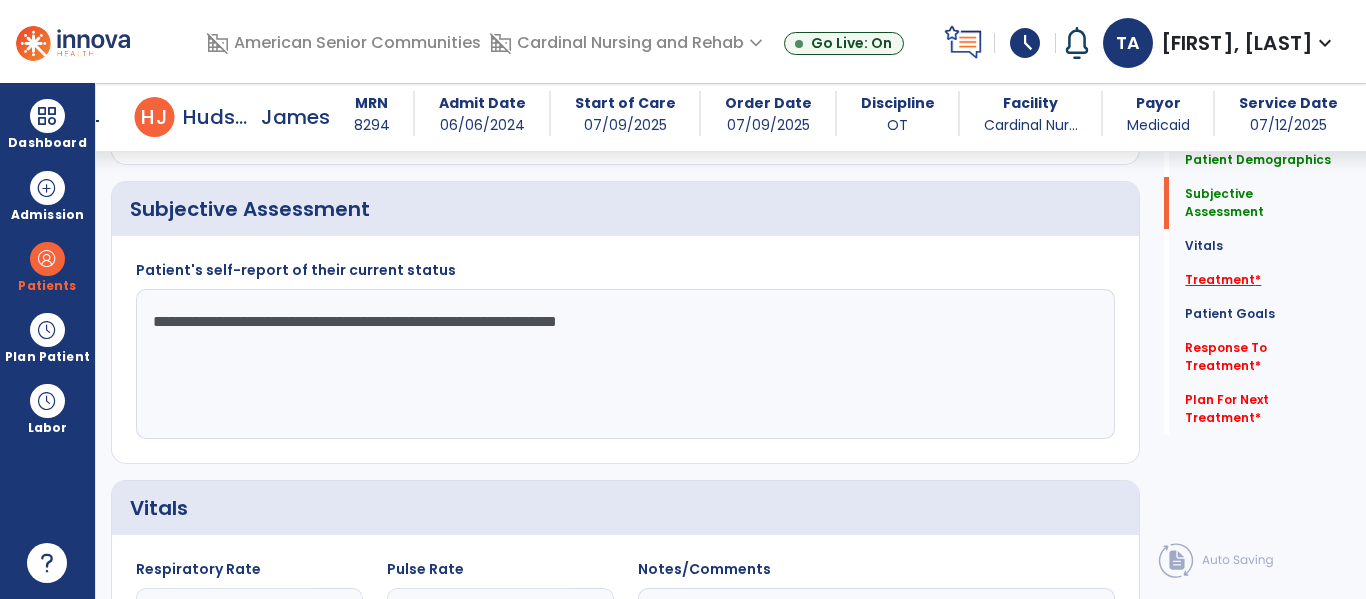 type on "**********" 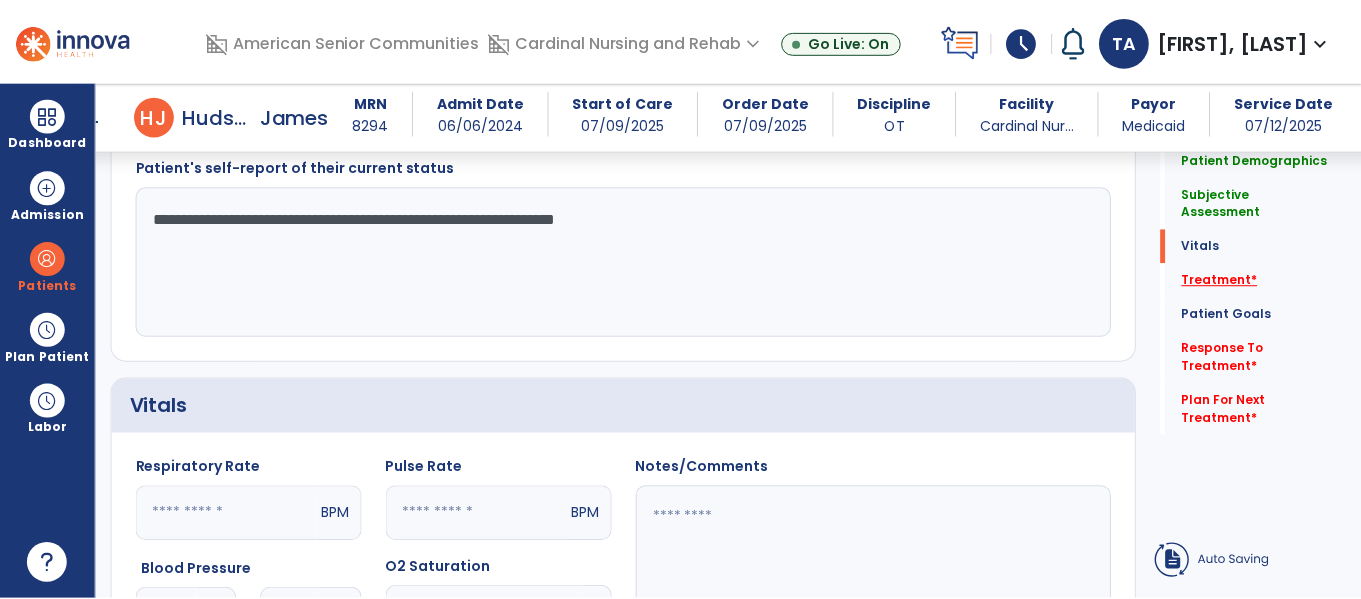 scroll, scrollTop: 1146, scrollLeft: 0, axis: vertical 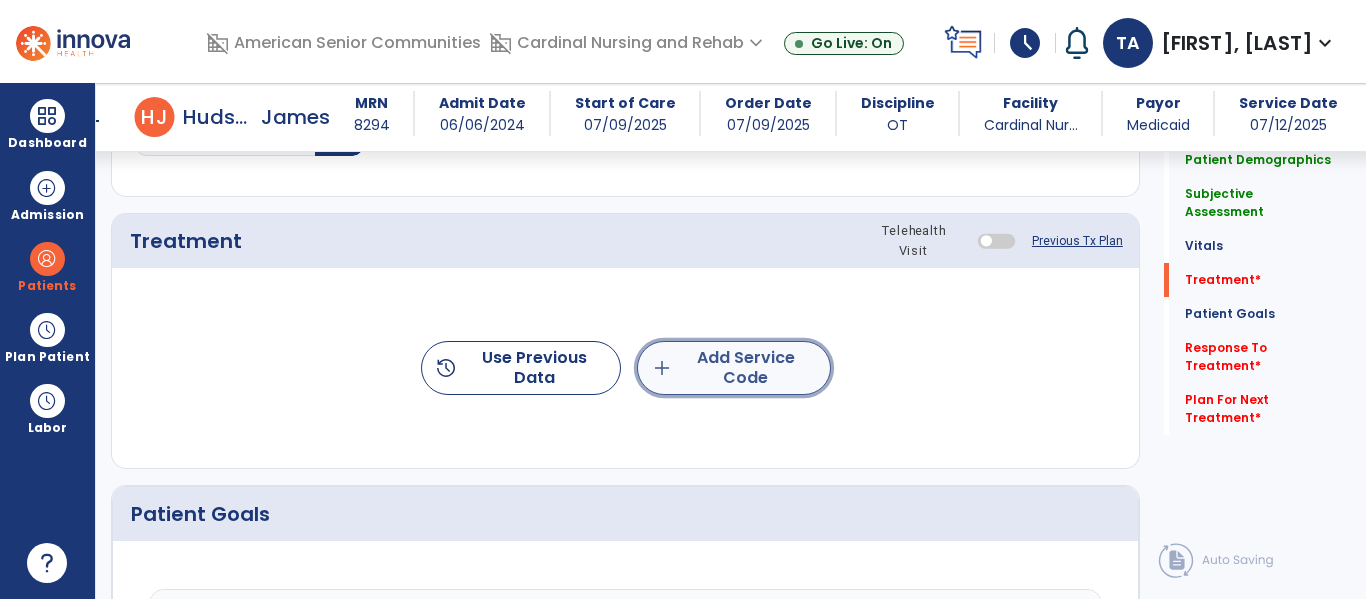 click on "add  Add Service Code" 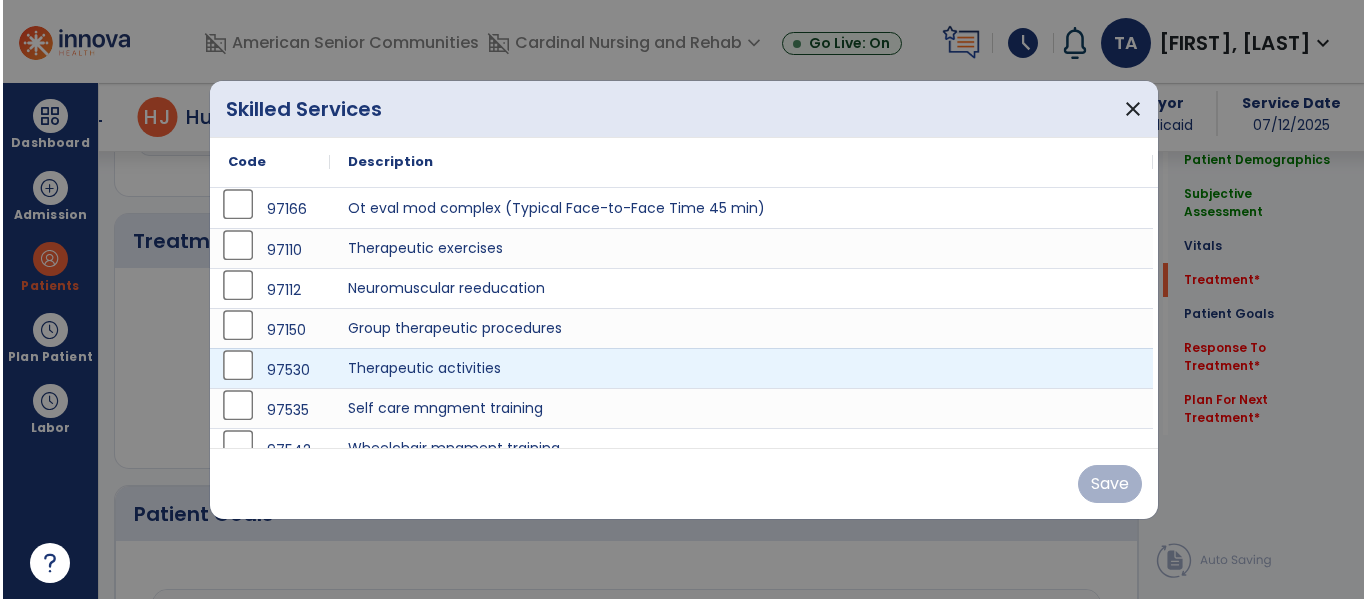 scroll, scrollTop: 1146, scrollLeft: 0, axis: vertical 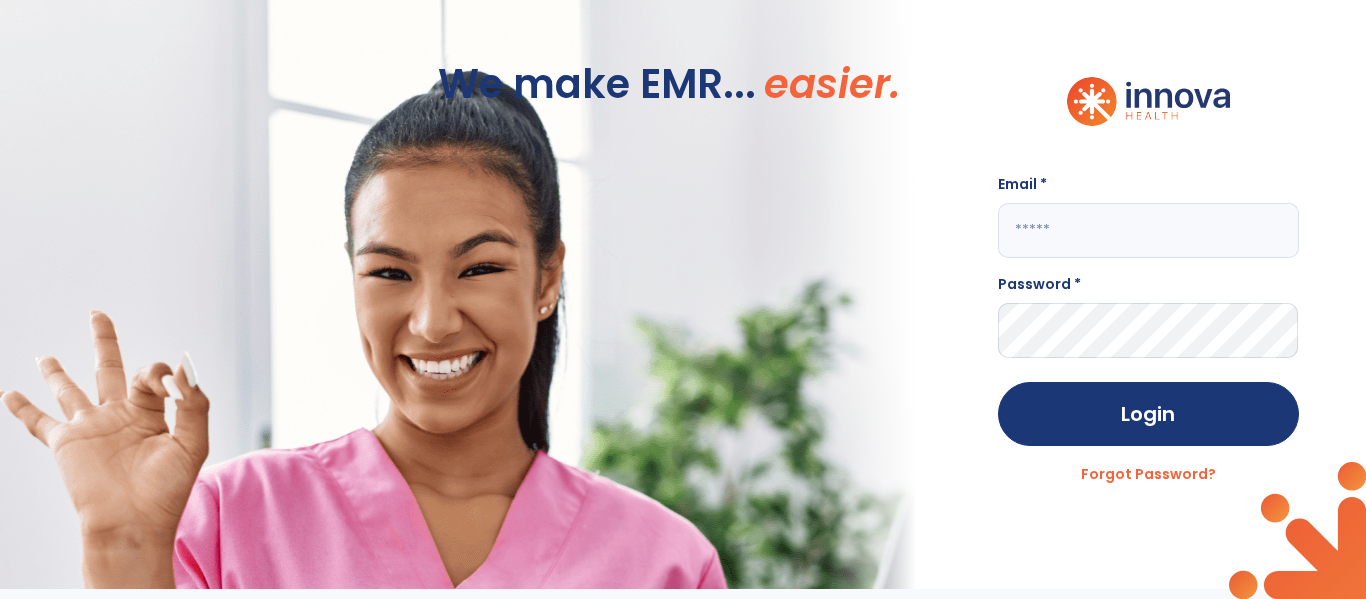 click 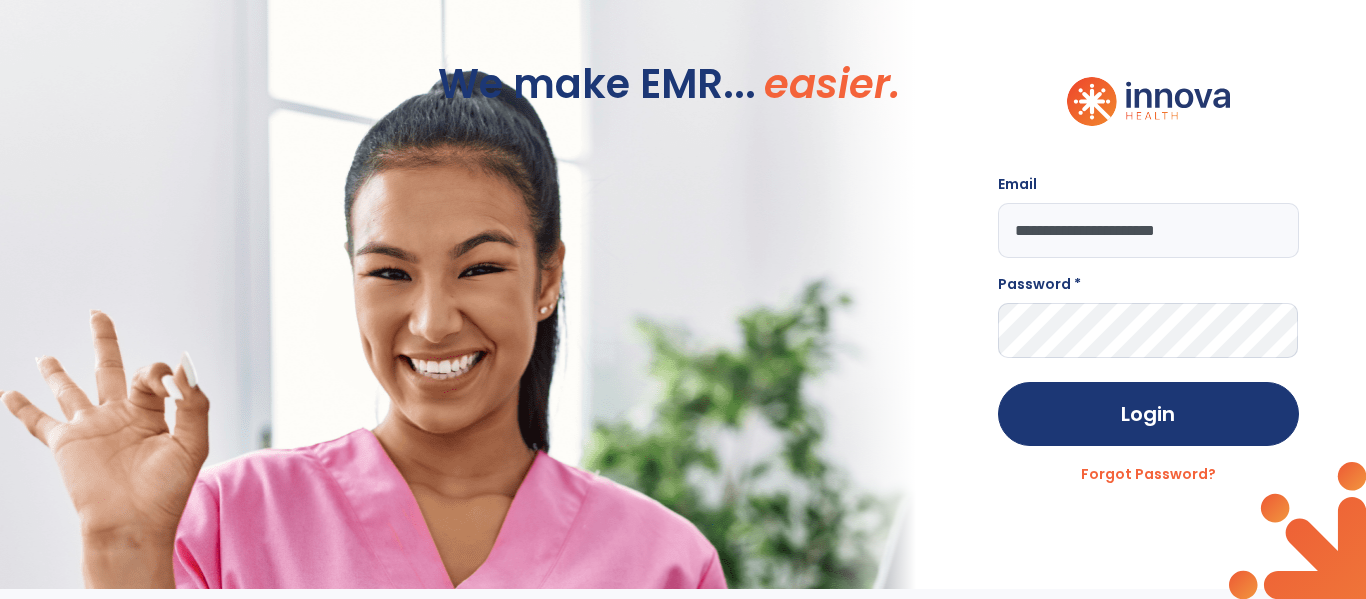 type on "**********" 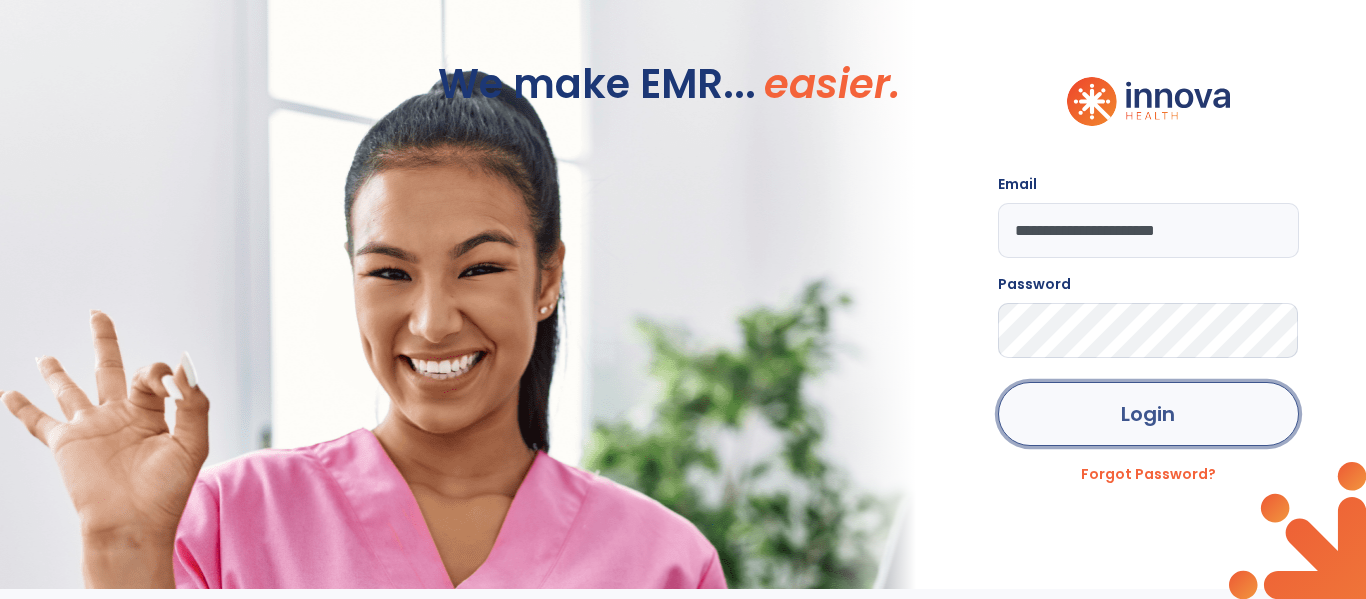 click on "Login" 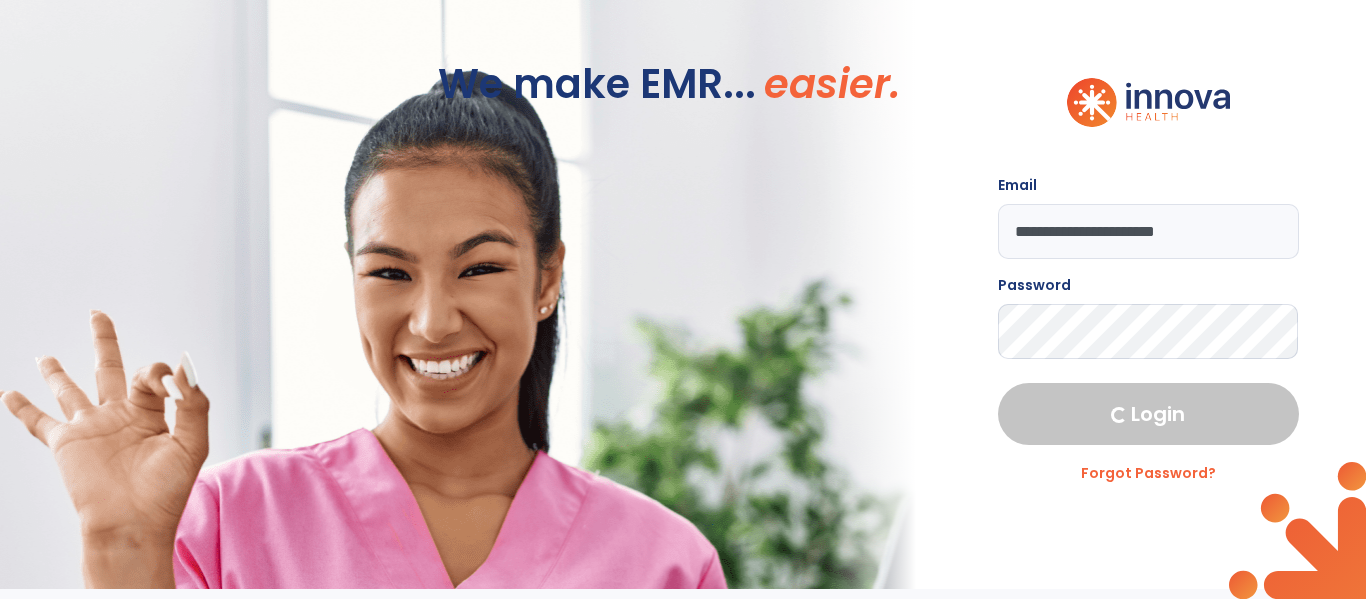 select on "****" 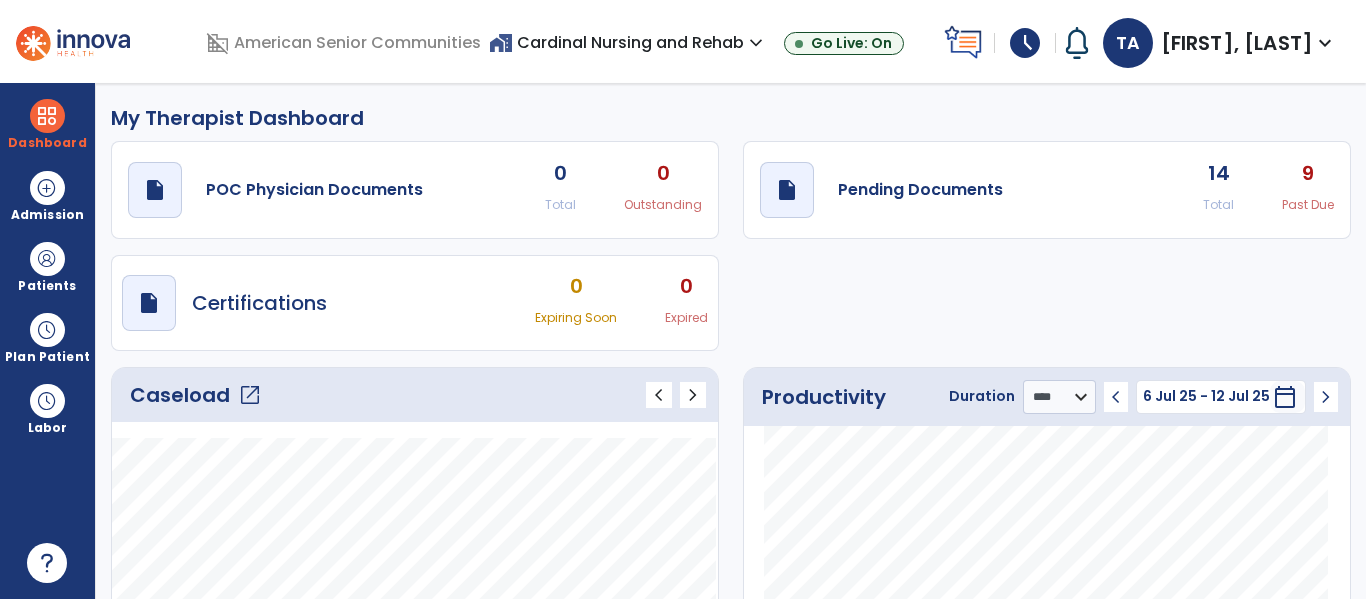 click on "open_in_new" 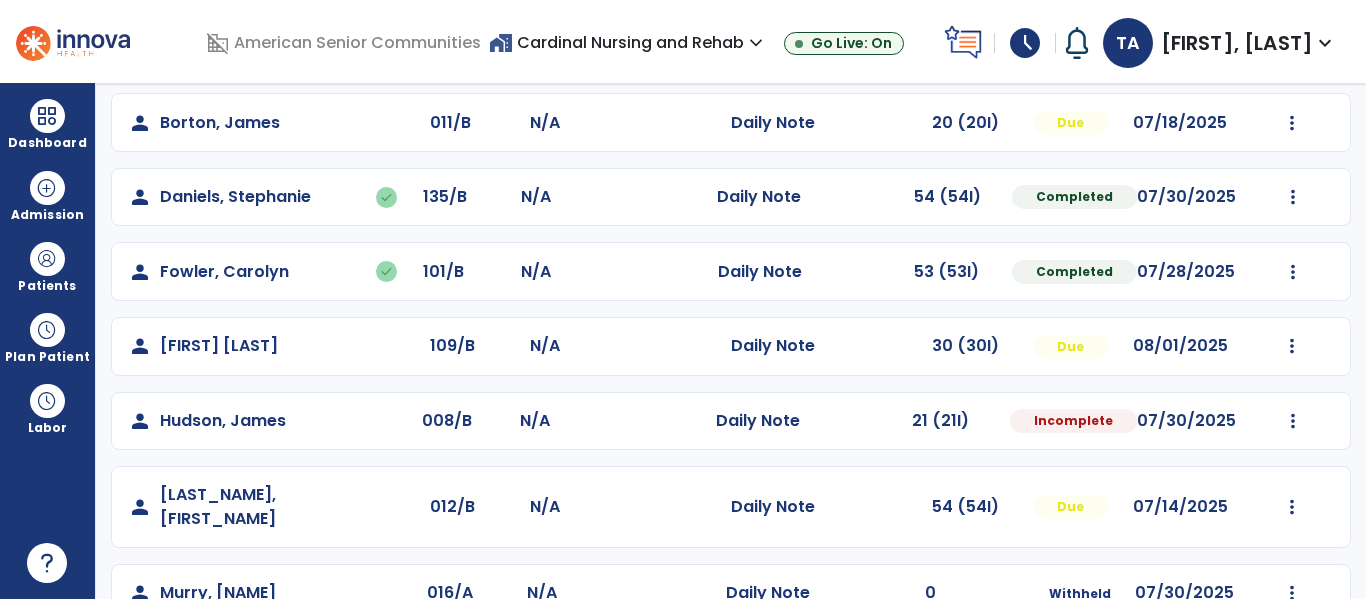 scroll, scrollTop: 241, scrollLeft: 0, axis: vertical 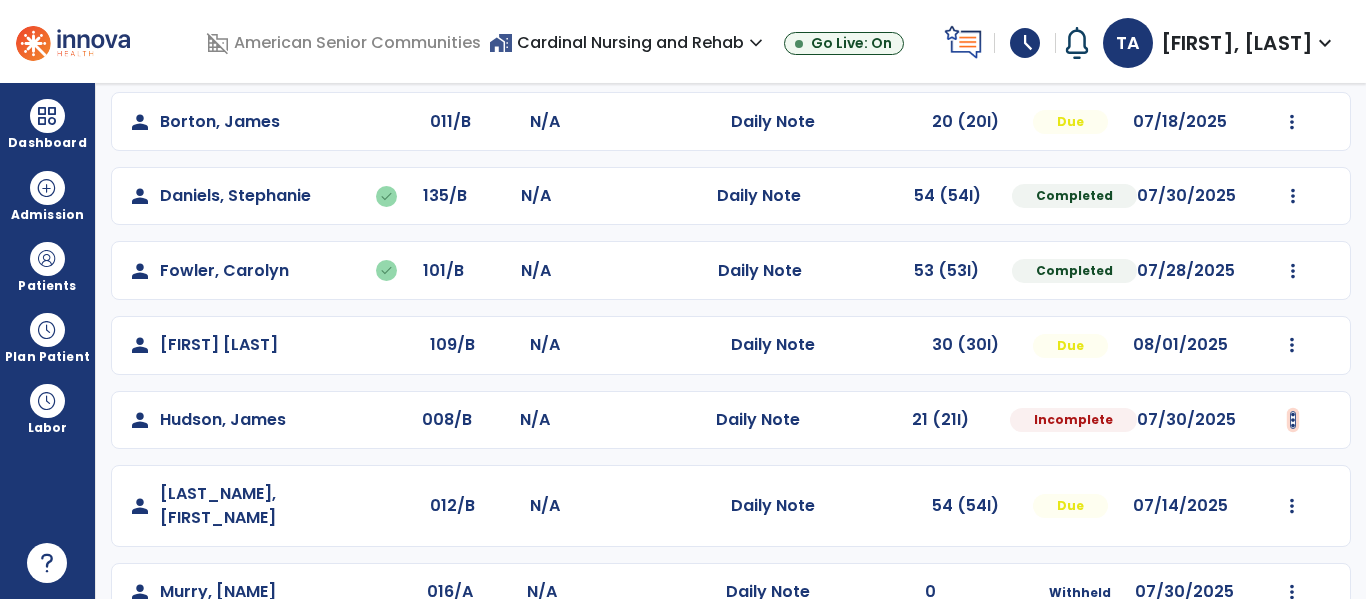 click at bounding box center [1292, 47] 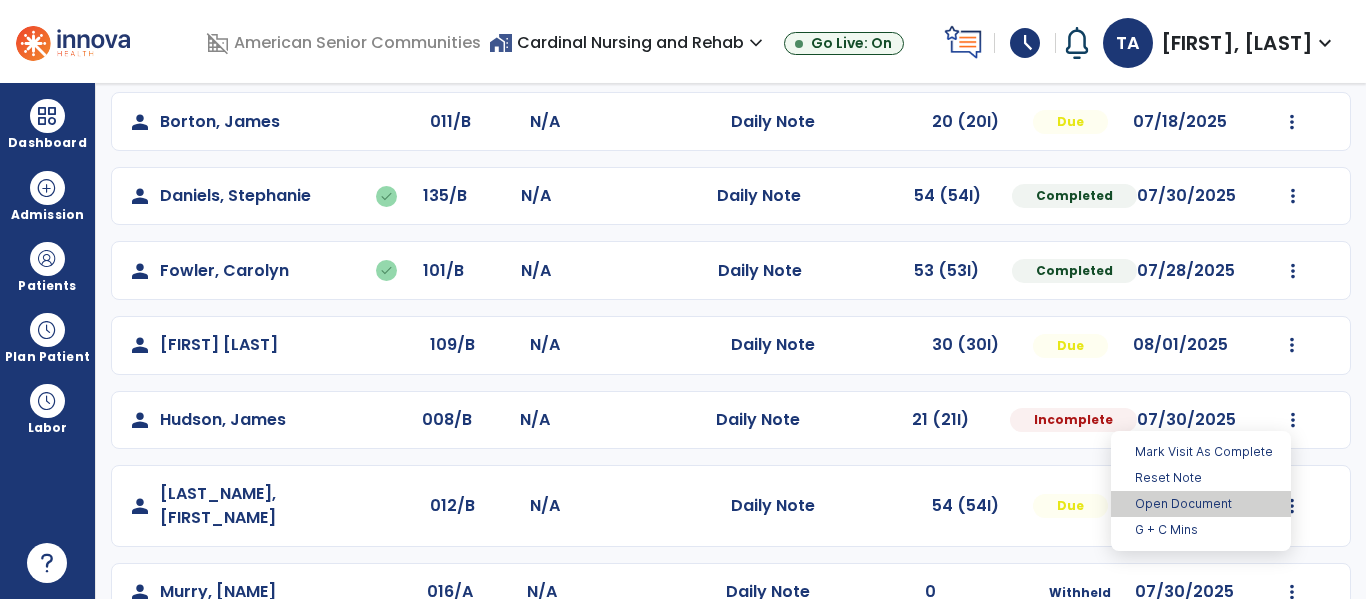 click on "Open Document" at bounding box center (1201, 504) 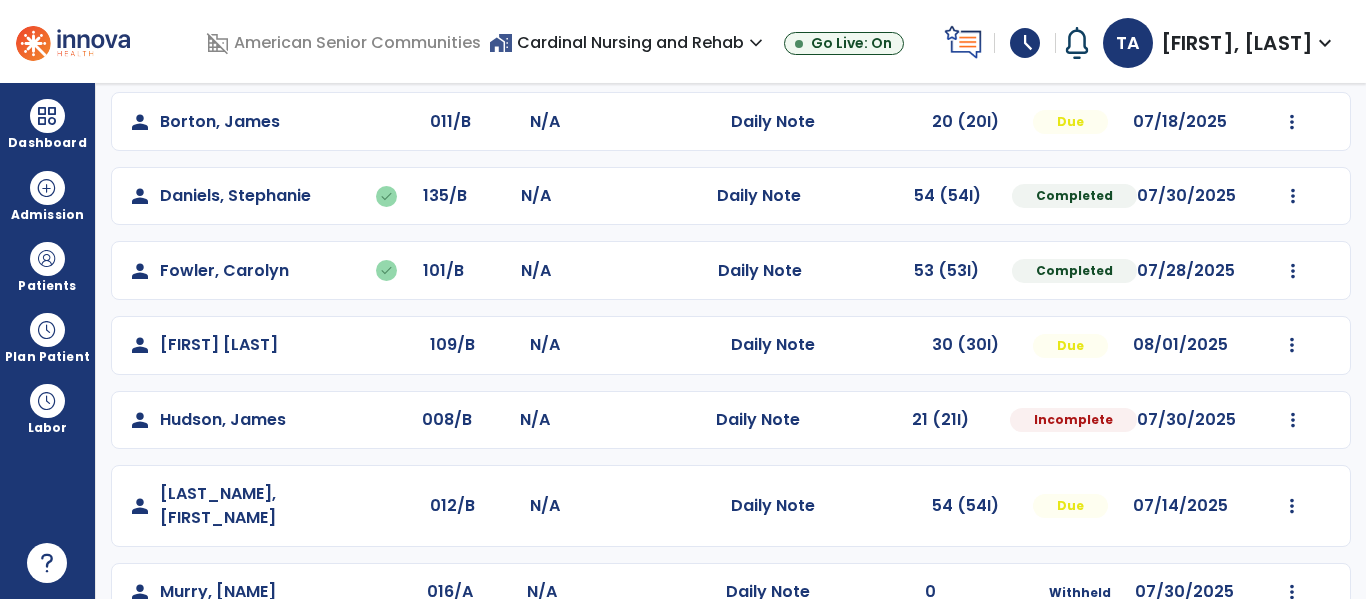 select on "*" 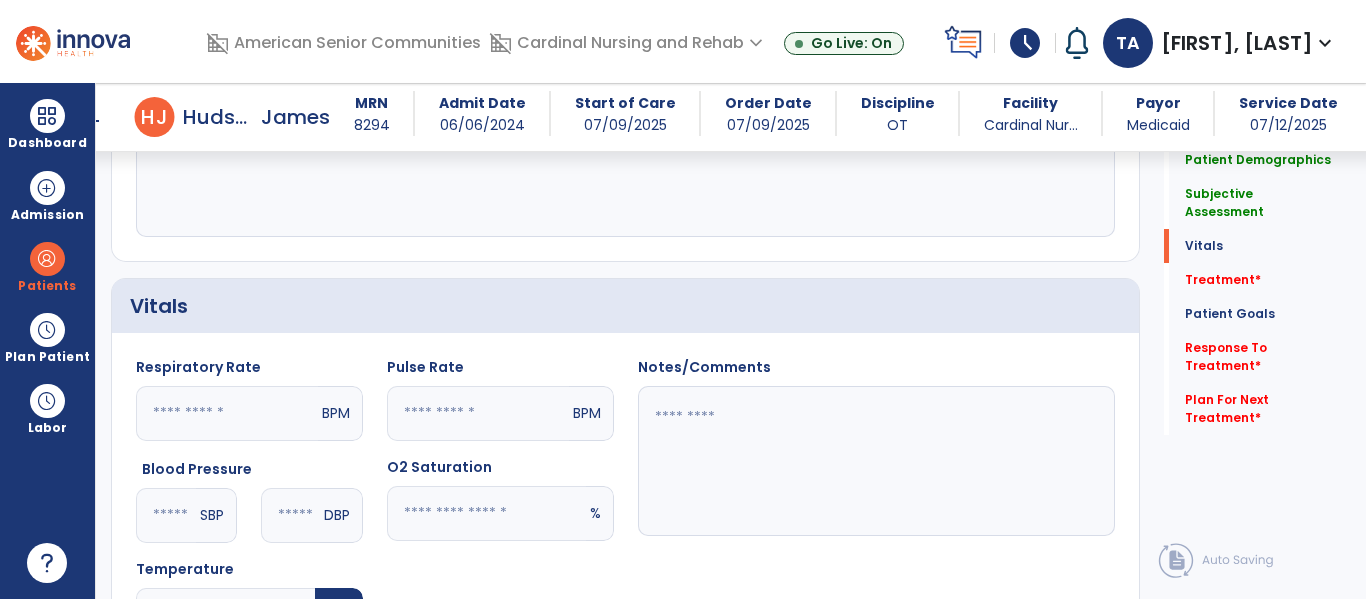 scroll, scrollTop: 667, scrollLeft: 0, axis: vertical 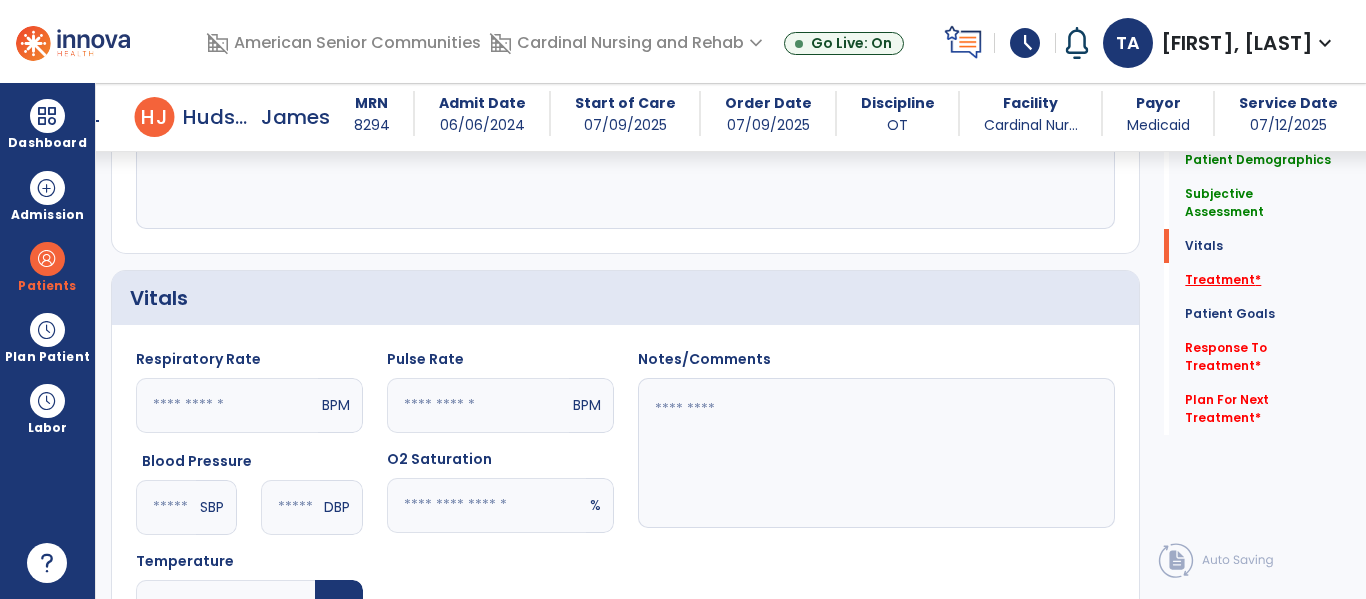 click on "Treatment   *" 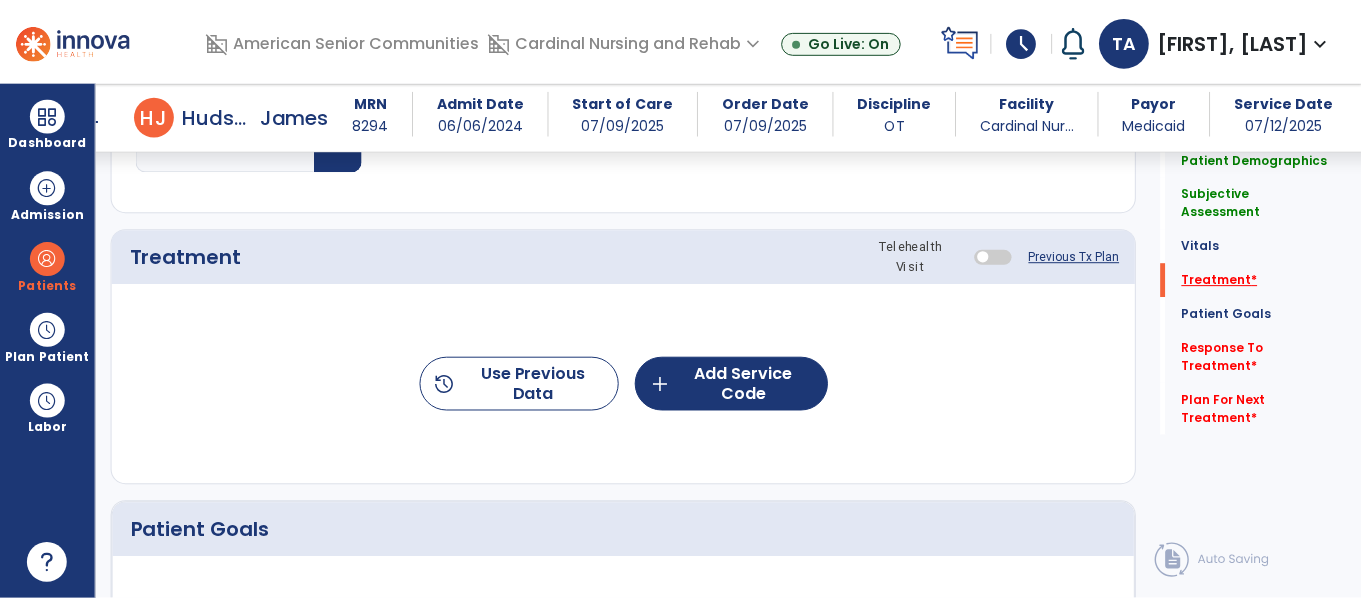 scroll, scrollTop: 1146, scrollLeft: 0, axis: vertical 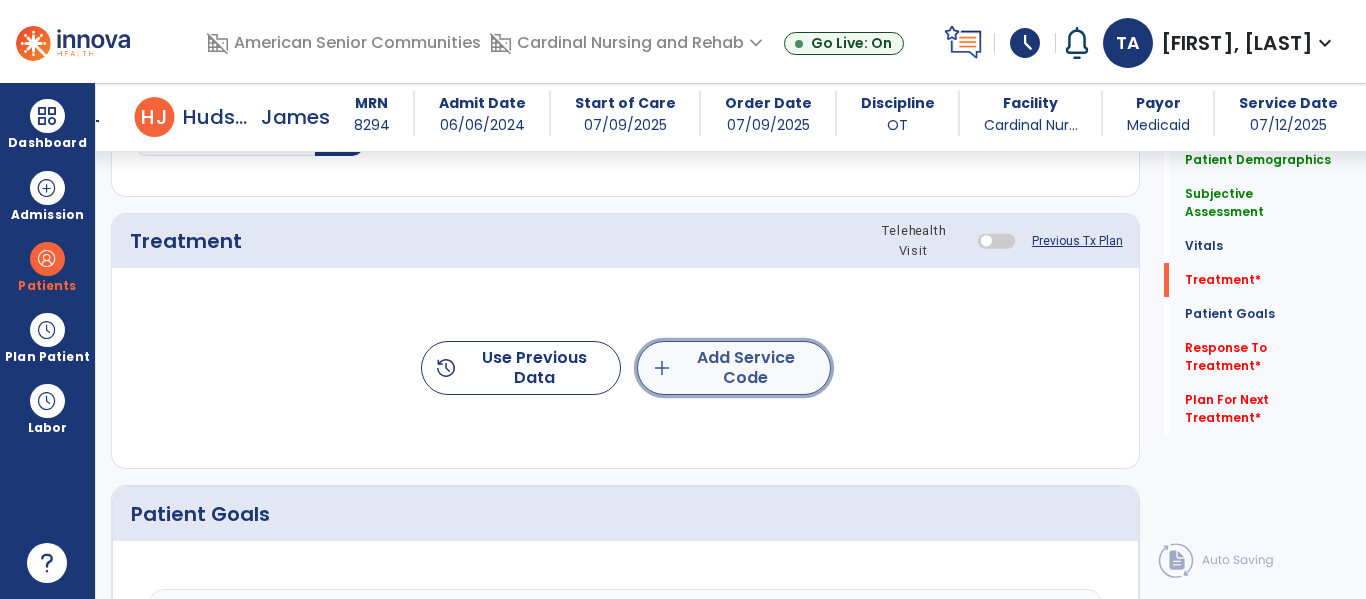 click on "add  Add Service Code" 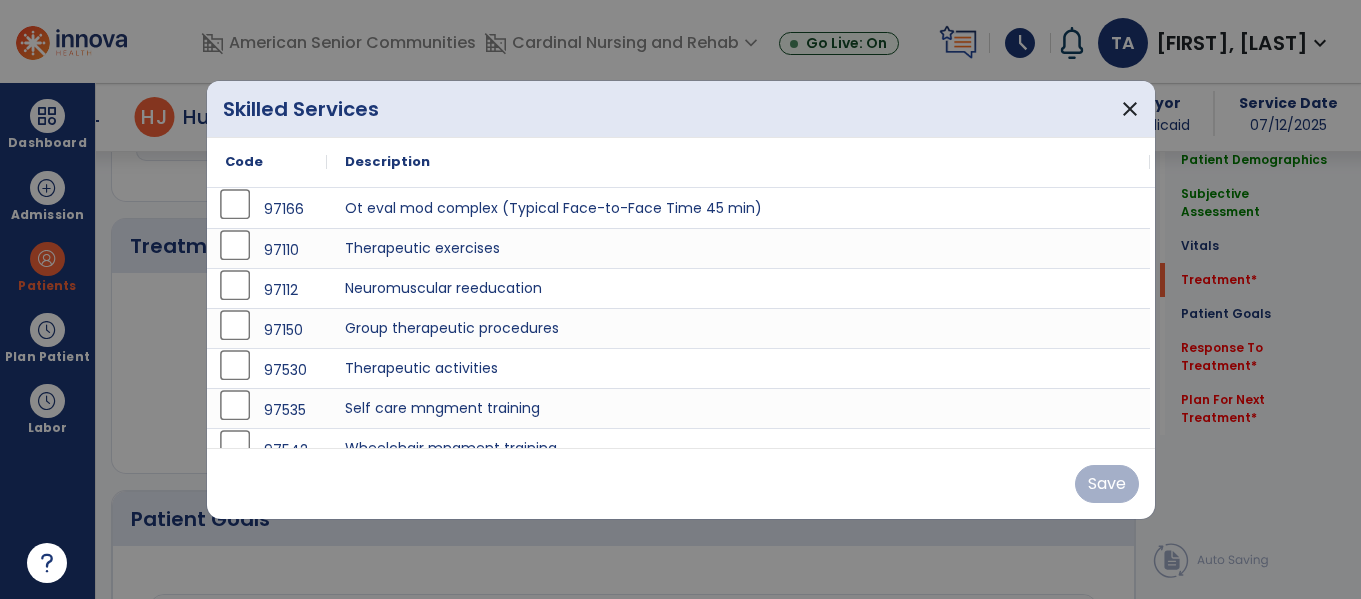 scroll, scrollTop: 1146, scrollLeft: 0, axis: vertical 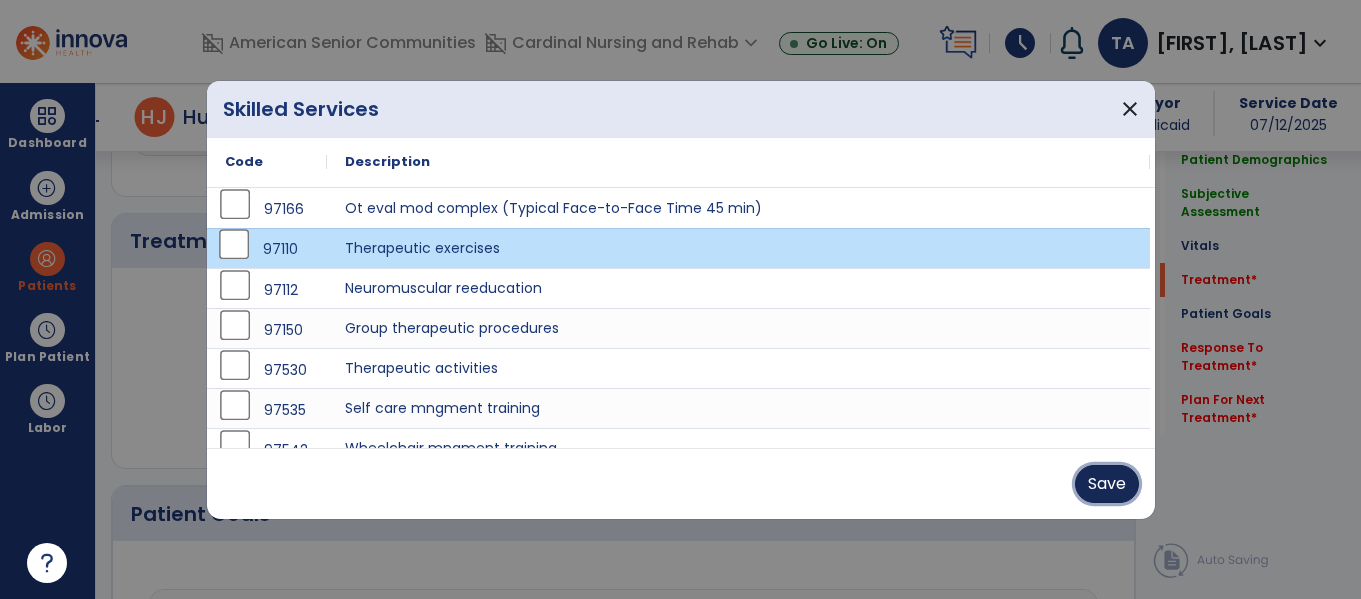 click on "Save" at bounding box center (1107, 484) 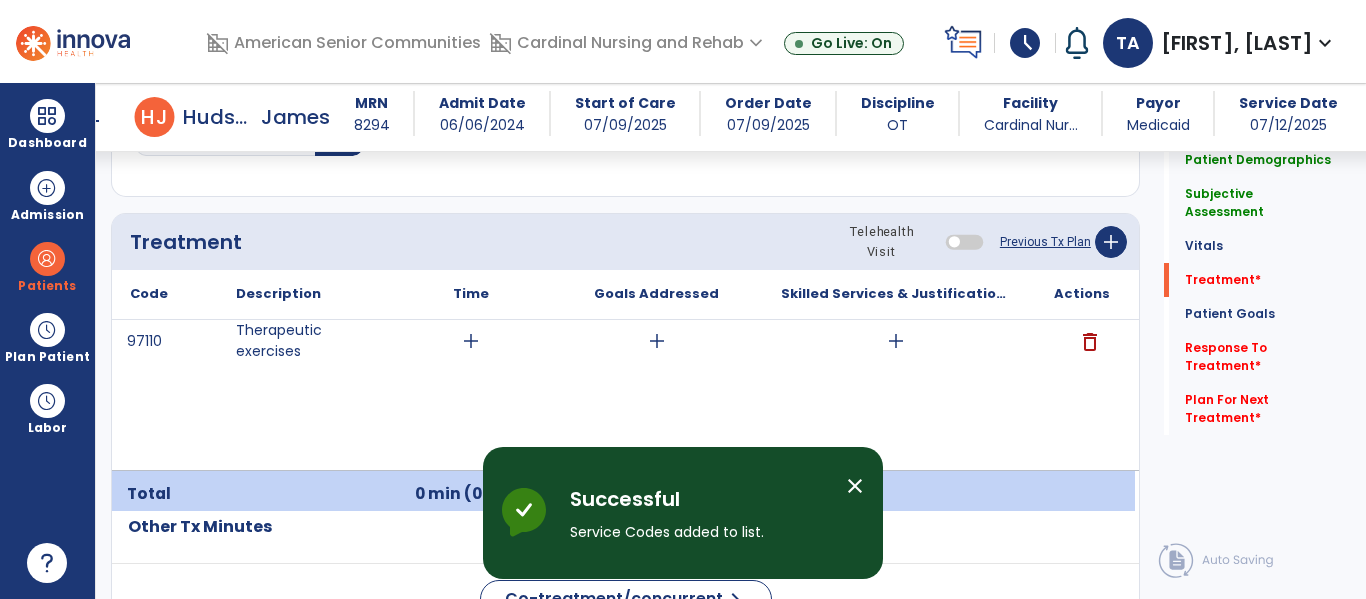 click on "add" at bounding box center [471, 341] 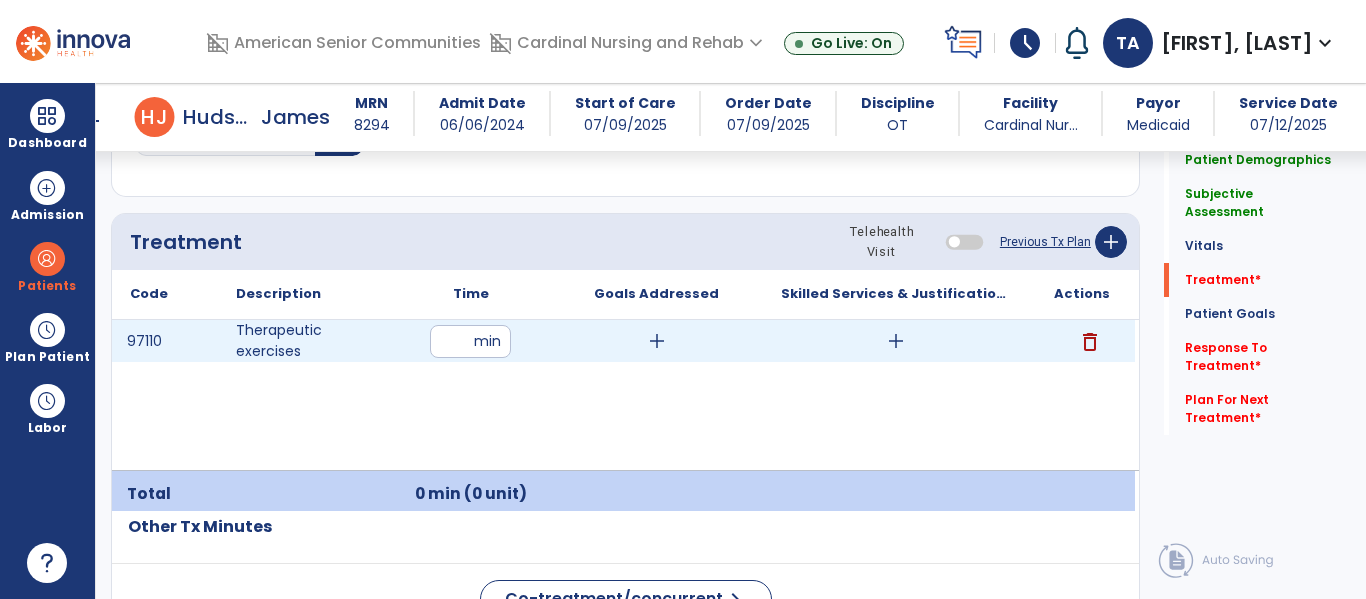 type on "**" 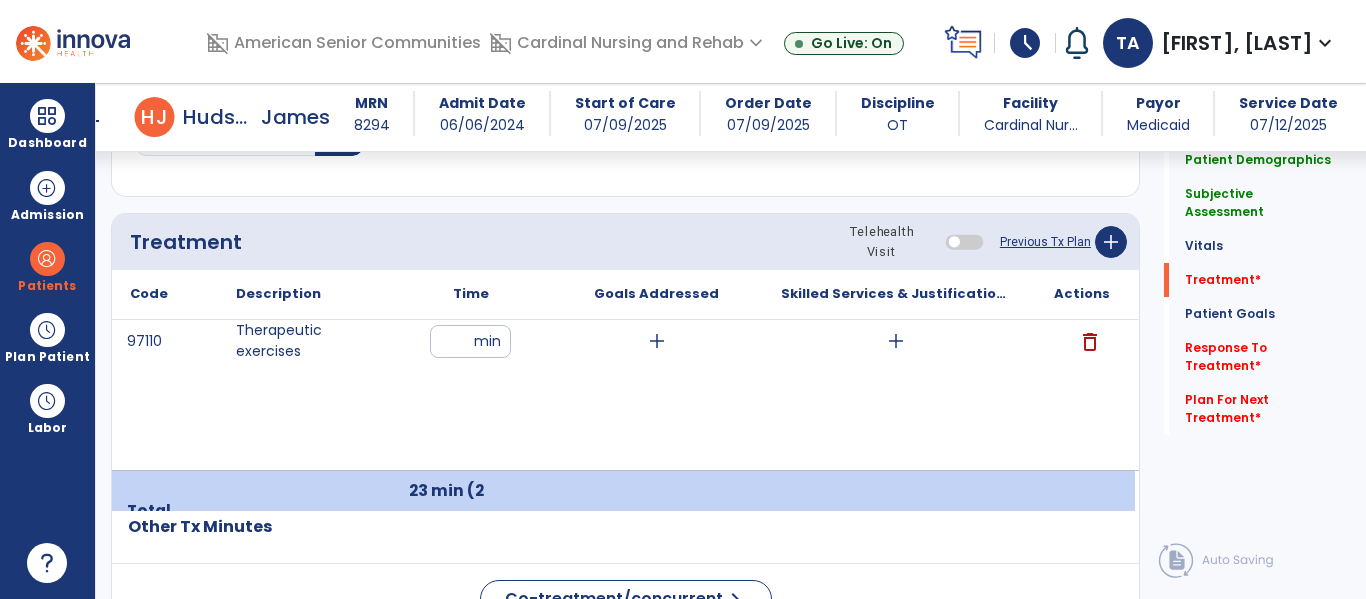 click on "add" at bounding box center [657, 341] 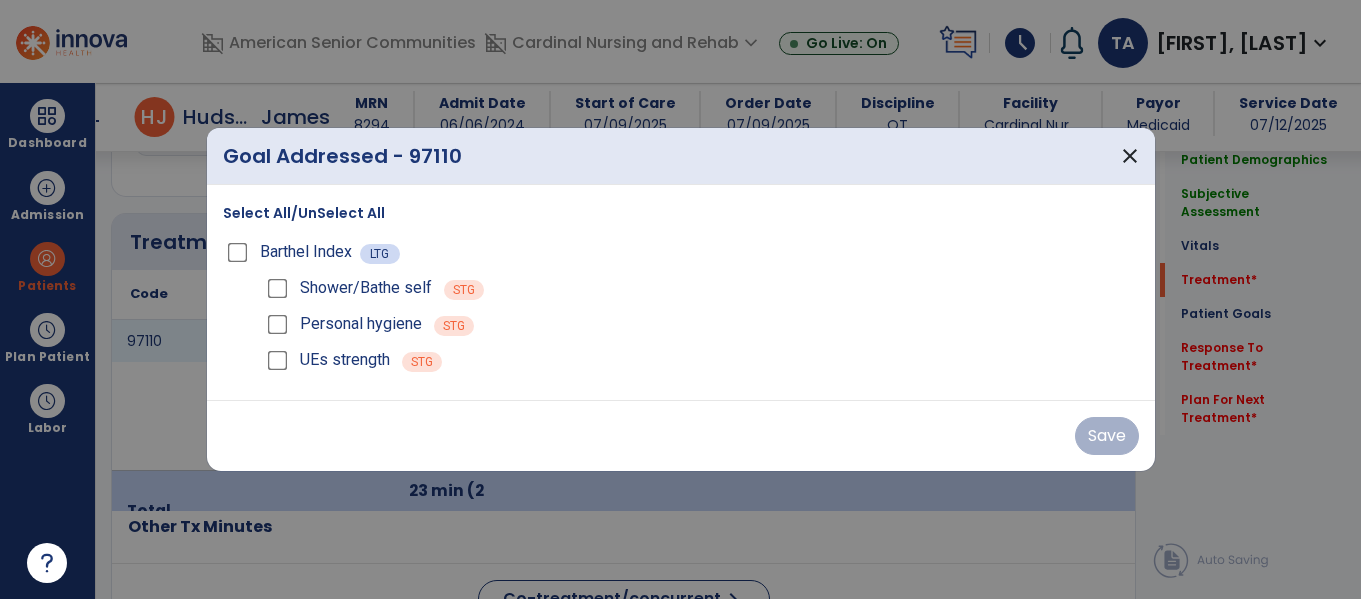 scroll, scrollTop: 1146, scrollLeft: 0, axis: vertical 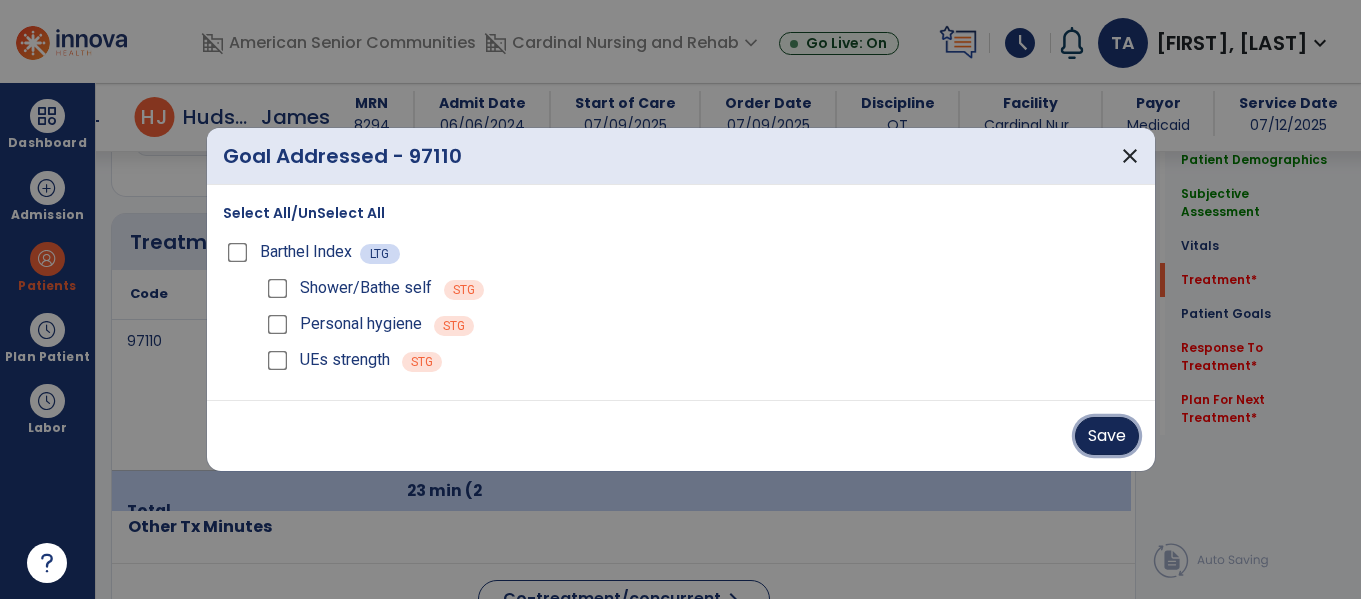 click on "Save" at bounding box center [1107, 436] 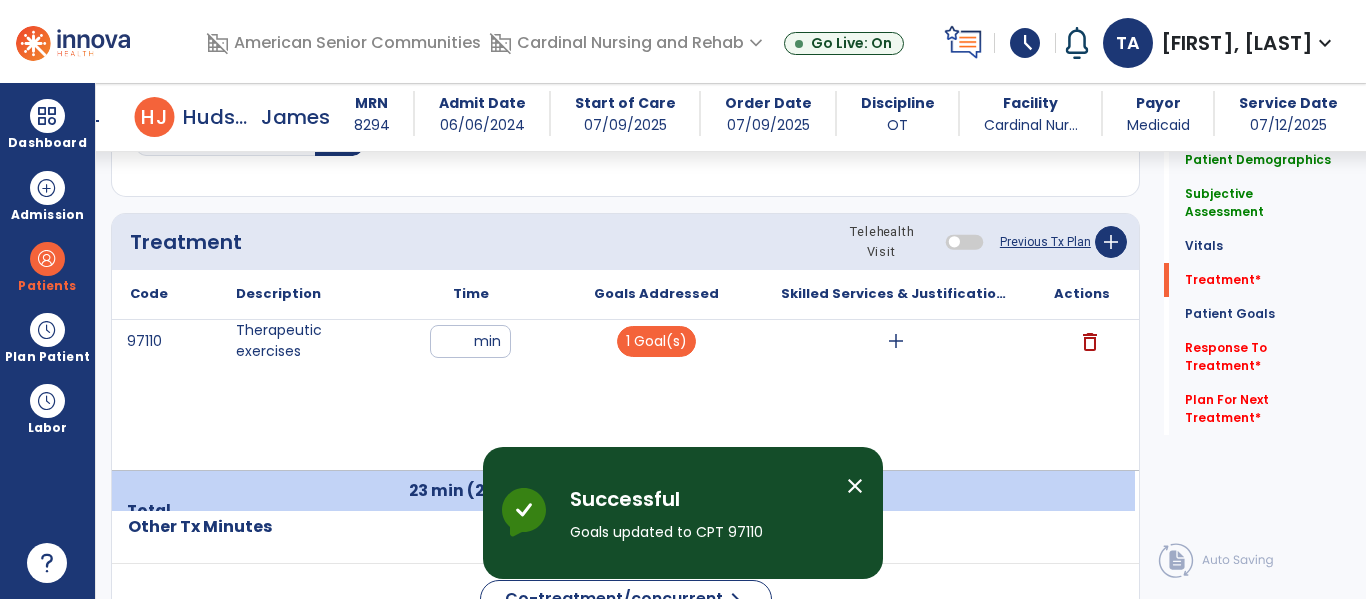 click on "add" at bounding box center [896, 341] 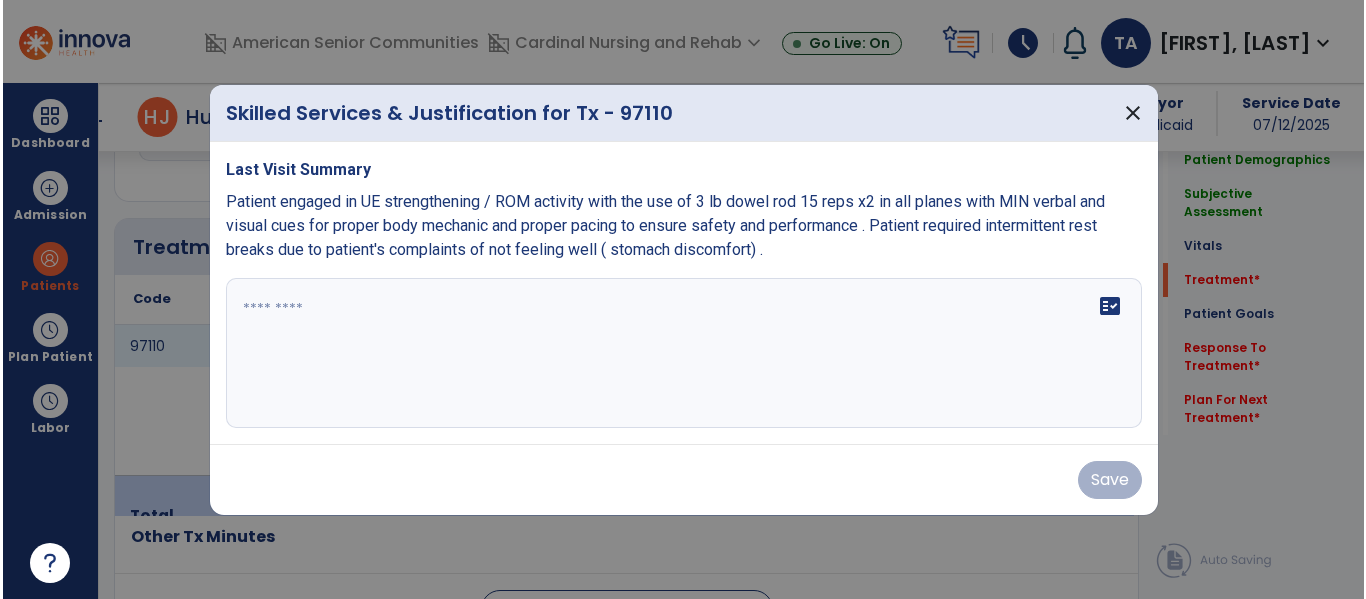 scroll, scrollTop: 1146, scrollLeft: 0, axis: vertical 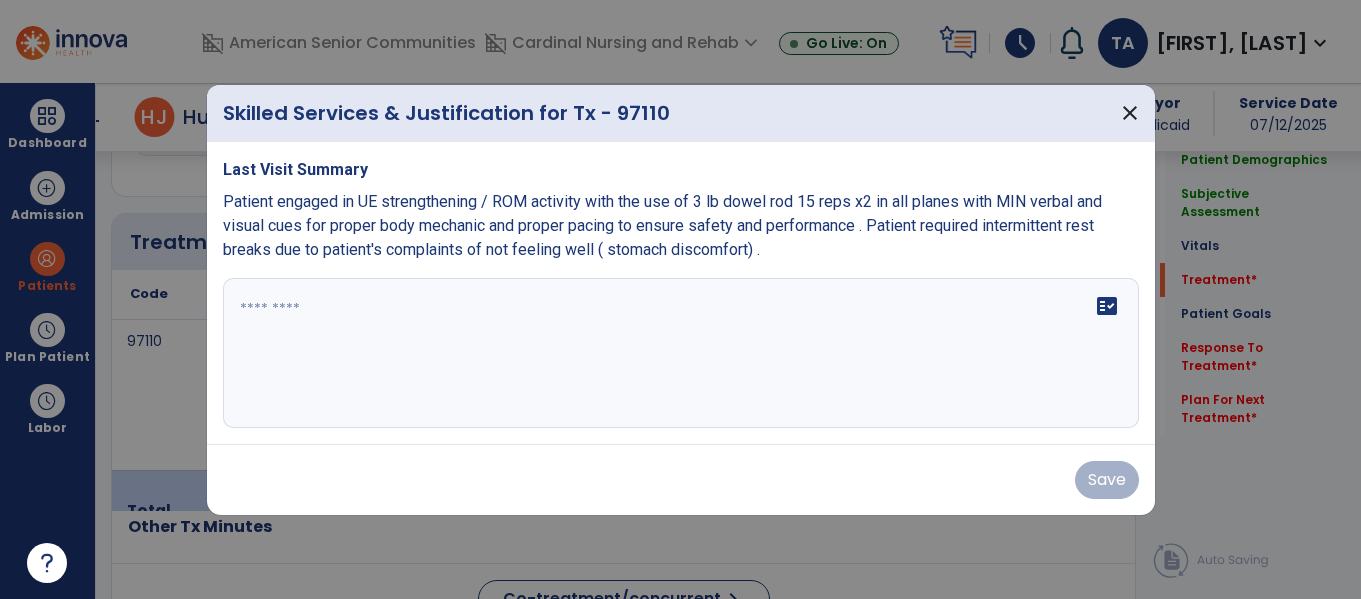 click at bounding box center (681, 353) 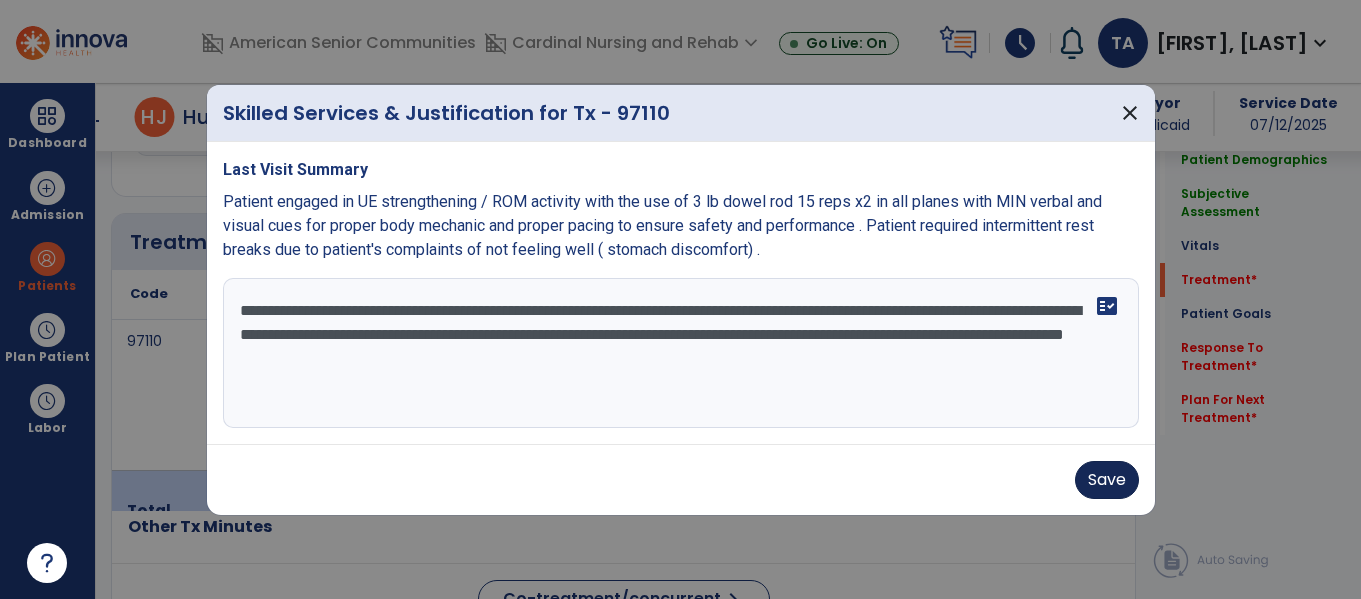 type on "**********" 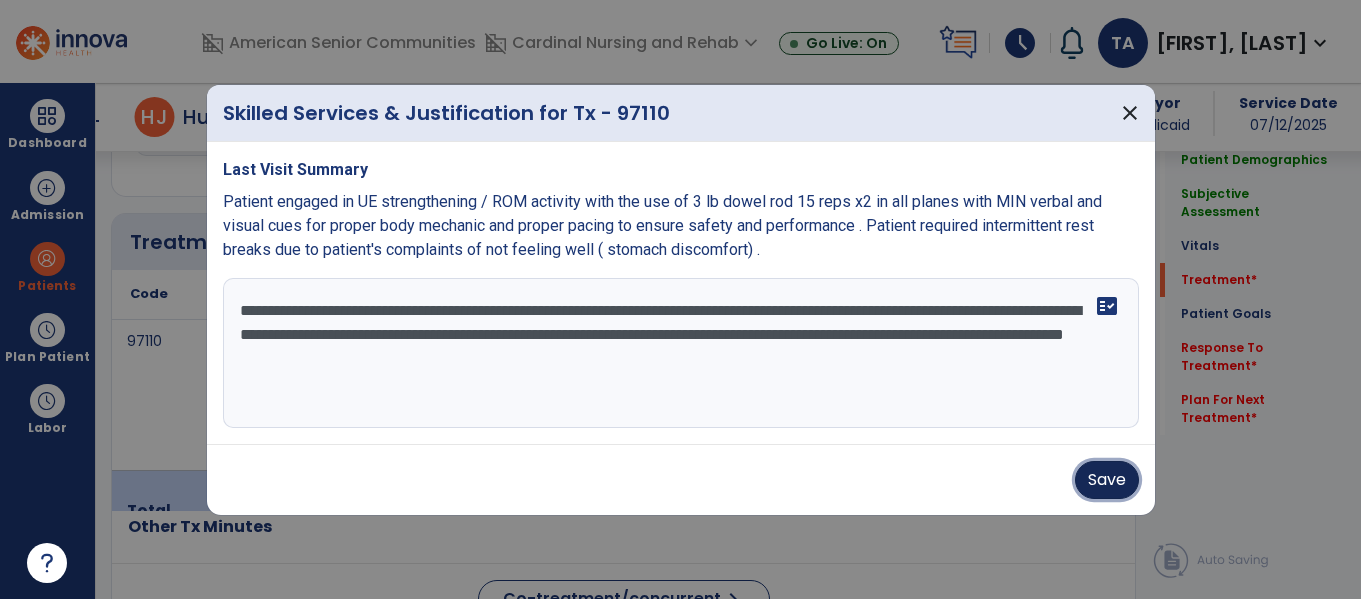 click on "Save" at bounding box center [1107, 480] 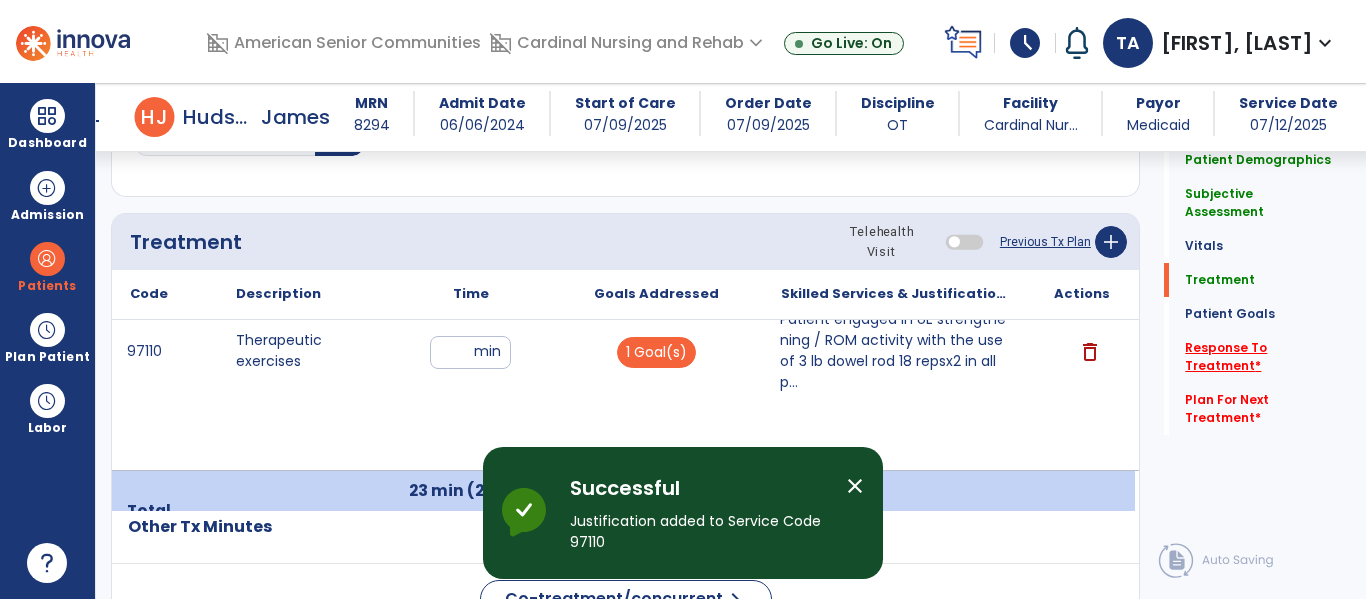 click on "Response To Treatment   *" 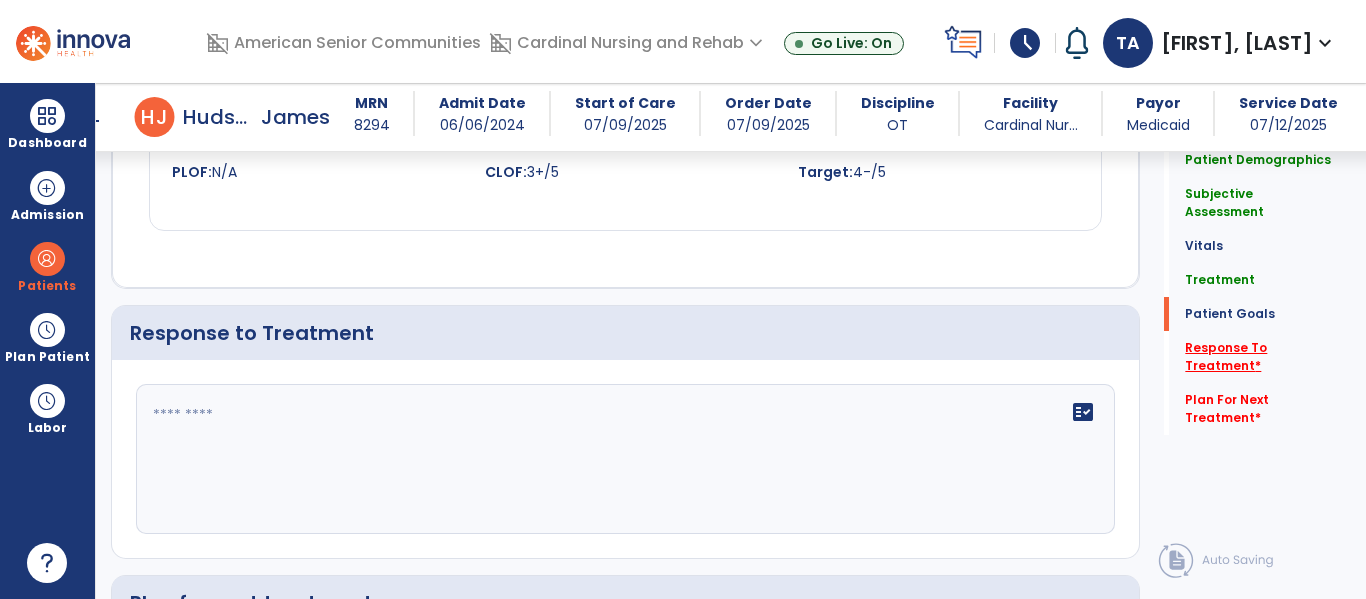 scroll, scrollTop: 2294, scrollLeft: 0, axis: vertical 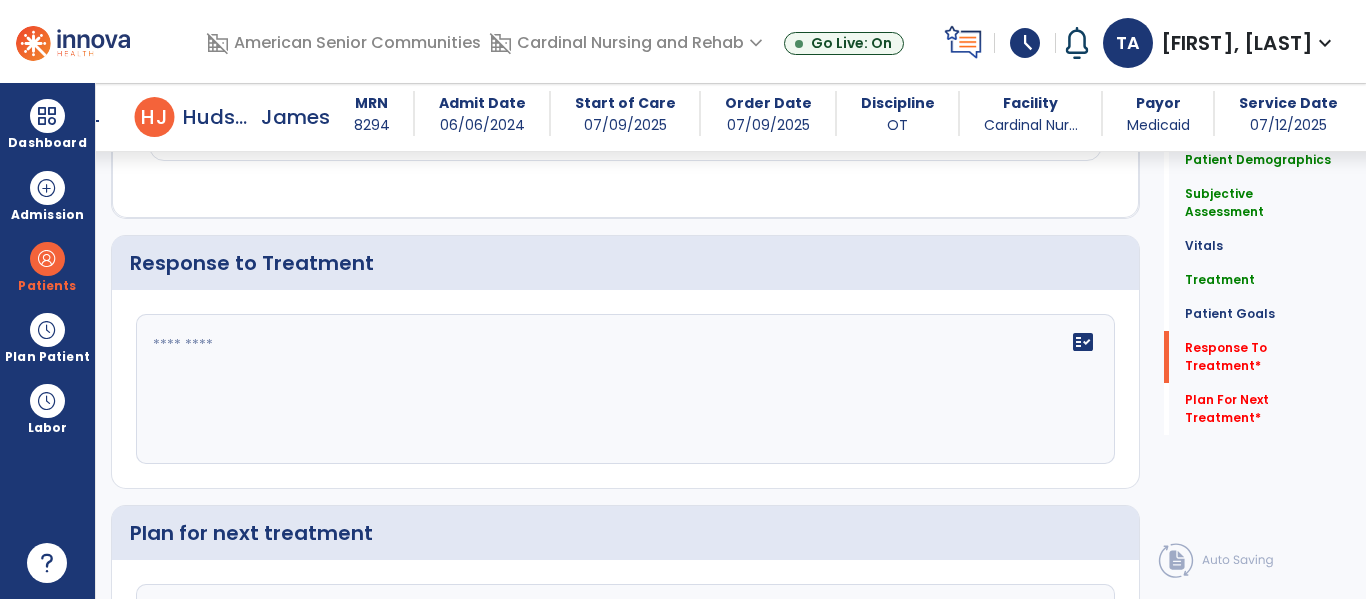 click on "fact_check" 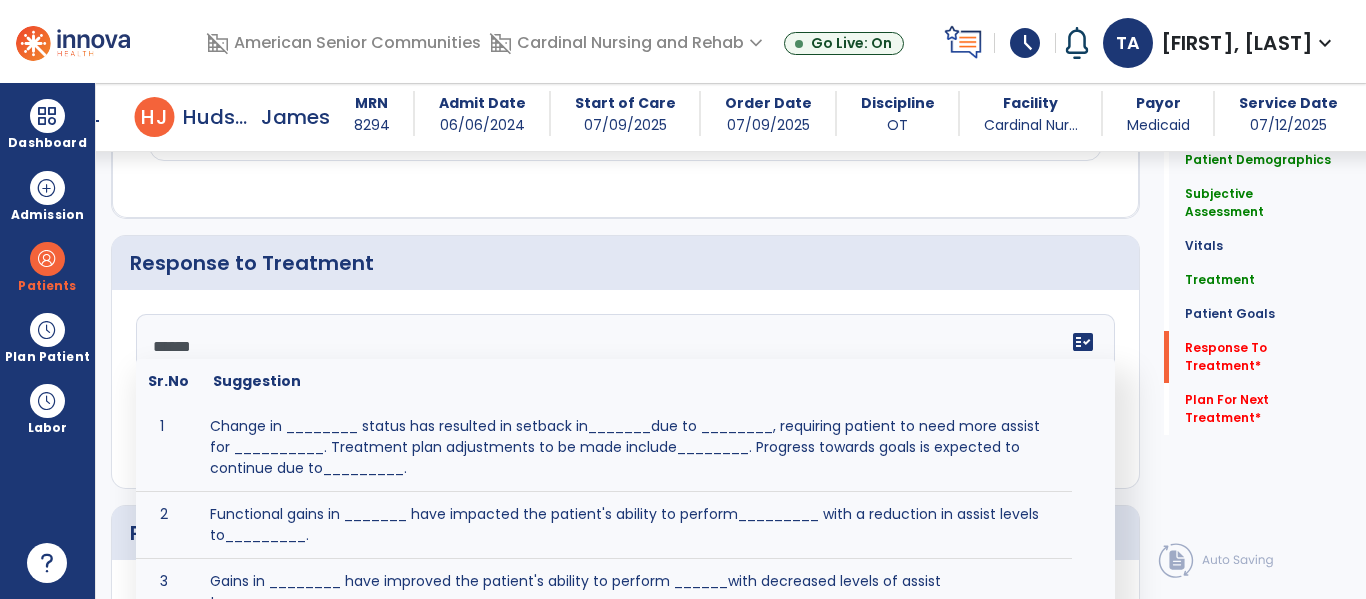 type on "*******" 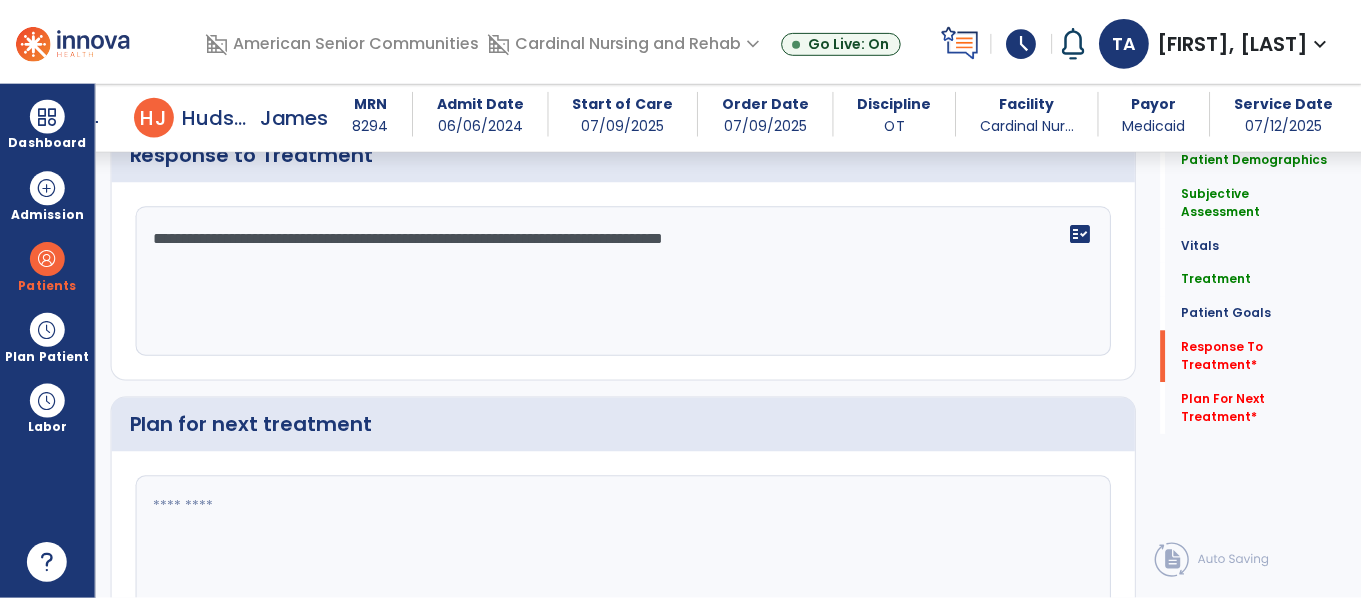 scroll, scrollTop: 2499, scrollLeft: 0, axis: vertical 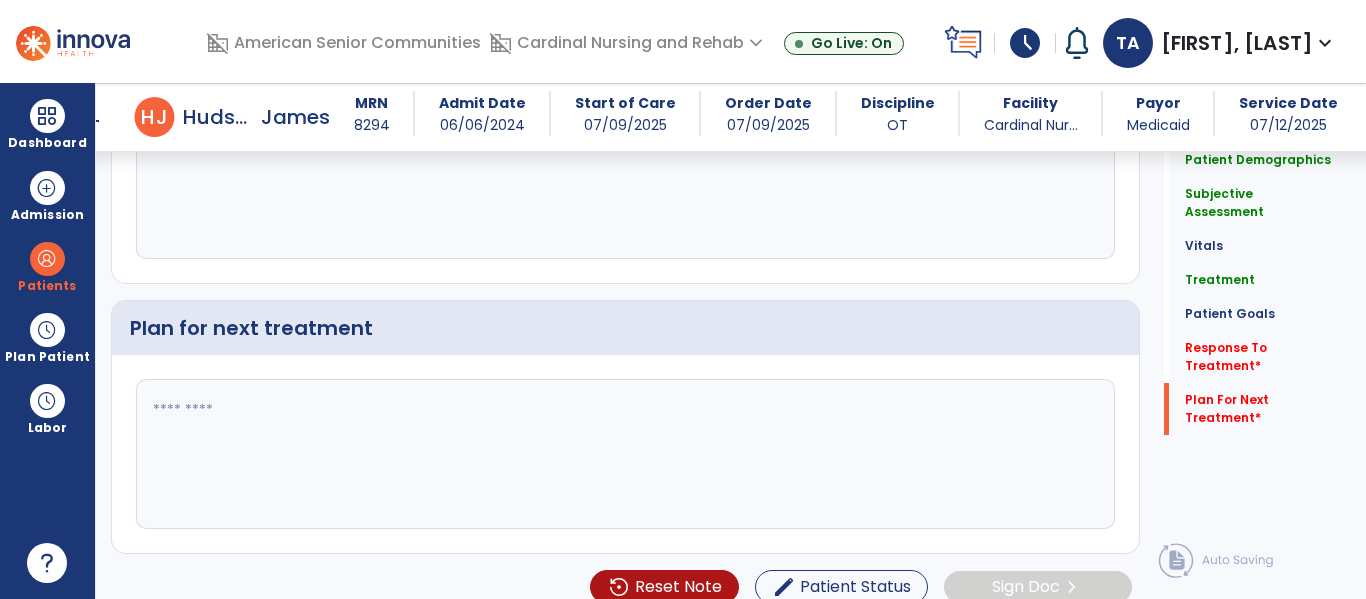 type on "**********" 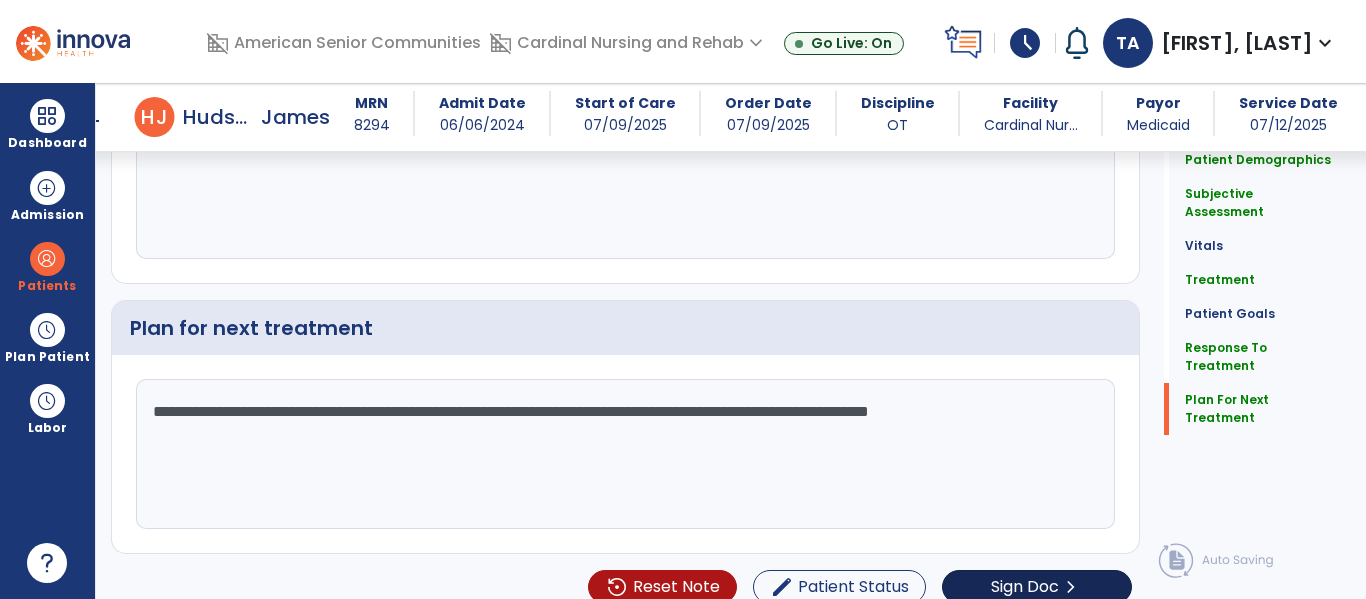 type on "**********" 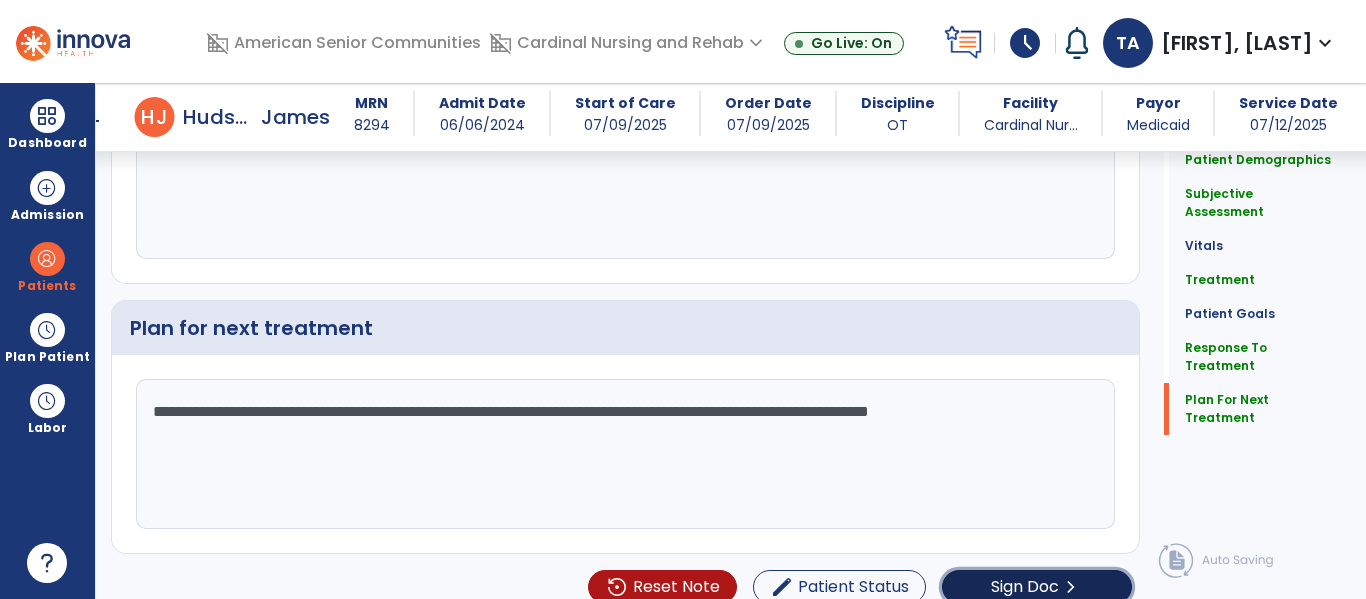 click on "chevron_right" 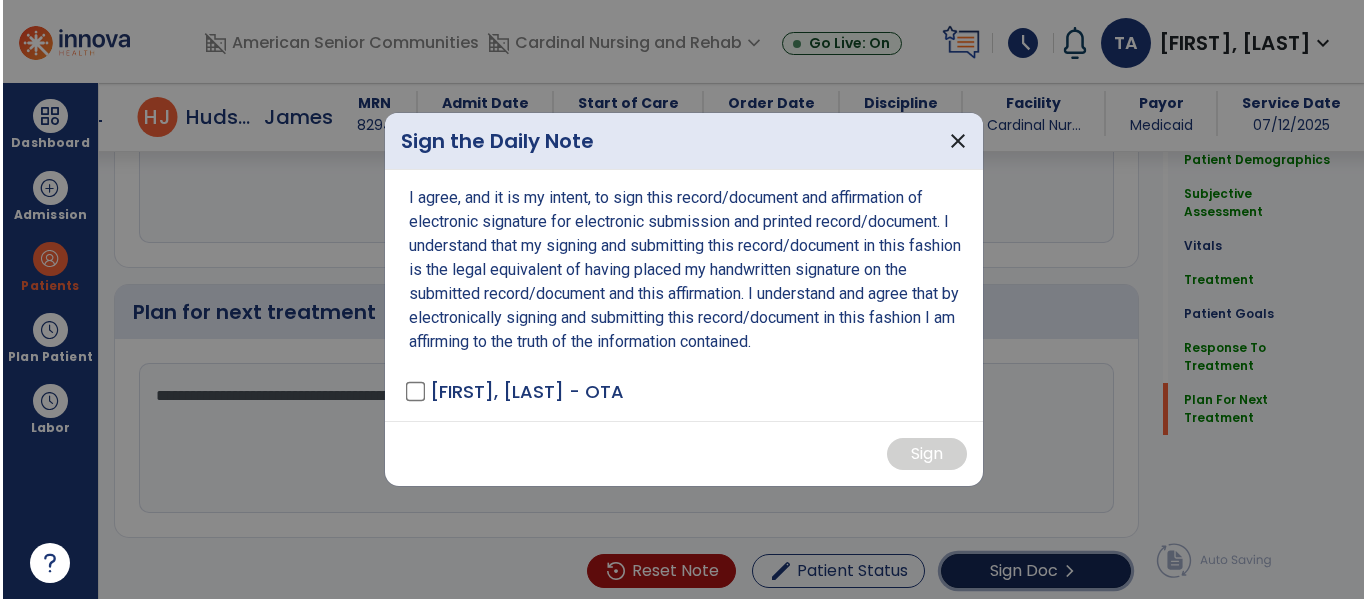 scroll, scrollTop: 2520, scrollLeft: 0, axis: vertical 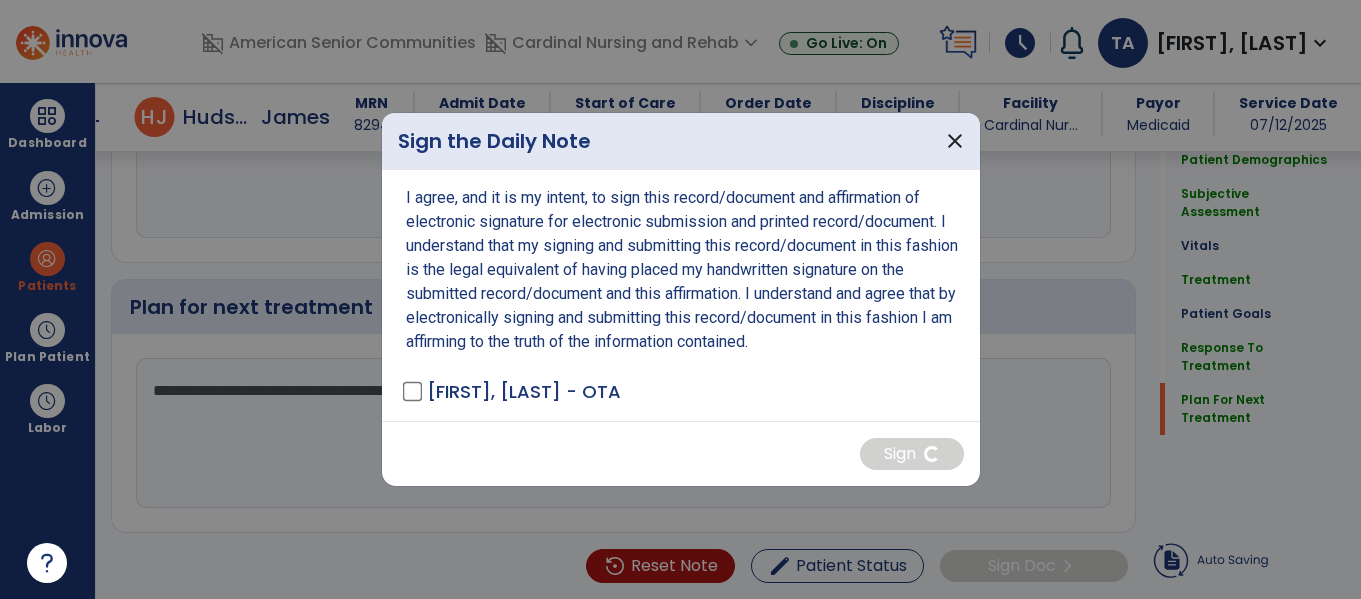 click on "I agree, and it is my intent, to sign this record/document and affirmation of electronic signature for electronic submission and printed record/document. I understand that my signing and submitting this record/document in this fashion is the legal equivalent of having placed my handwritten signature on the submitted record/document and this affirmation. I understand and agree that by electronically signing and submitting this record/document in this fashion I am affirming to the truth of the information contained. [NAME], Tadesa - OTA" at bounding box center (681, 295) 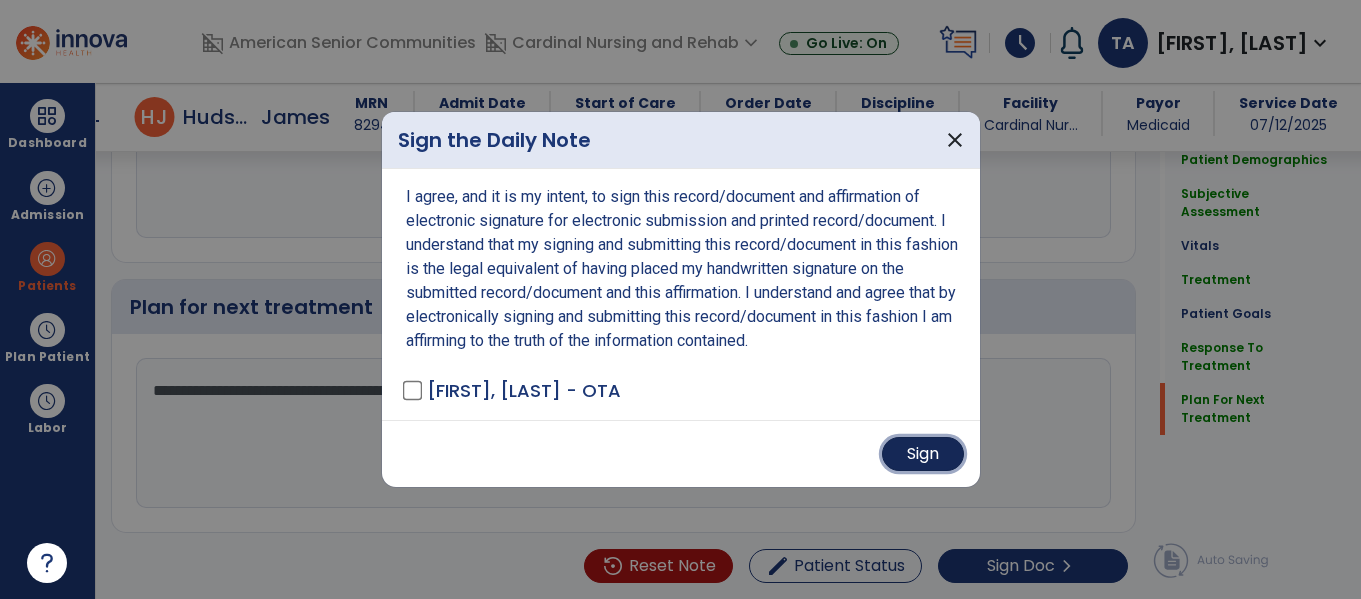 click on "Sign" at bounding box center [923, 454] 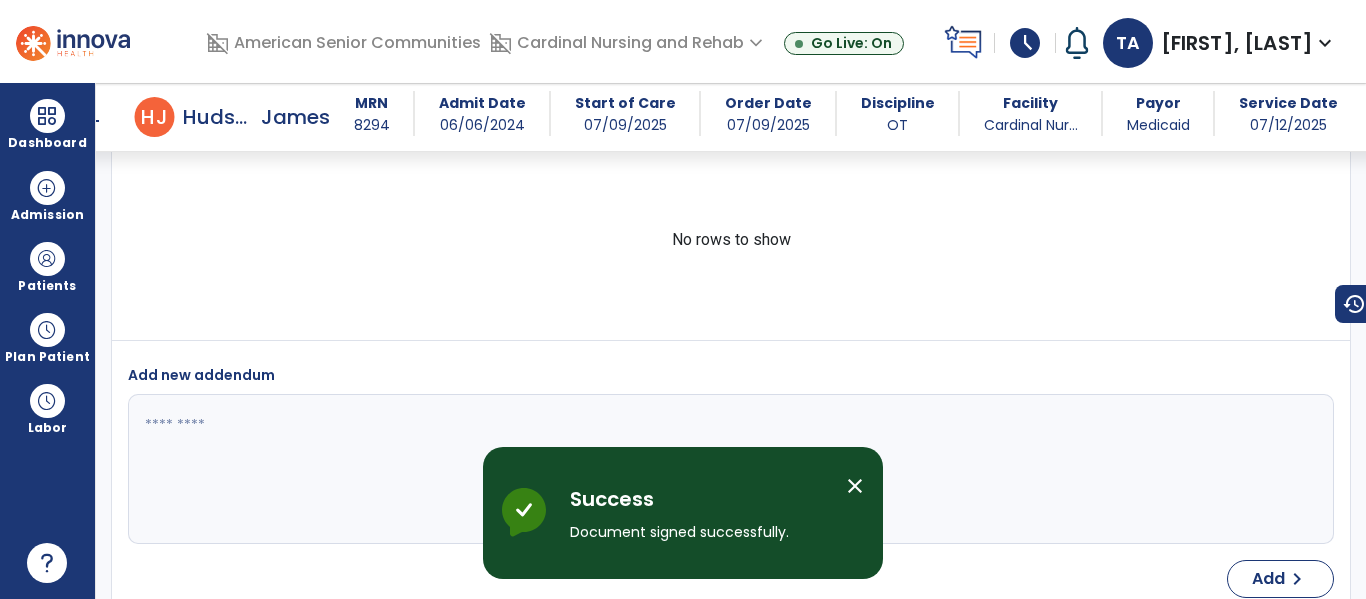 scroll, scrollTop: 3274, scrollLeft: 0, axis: vertical 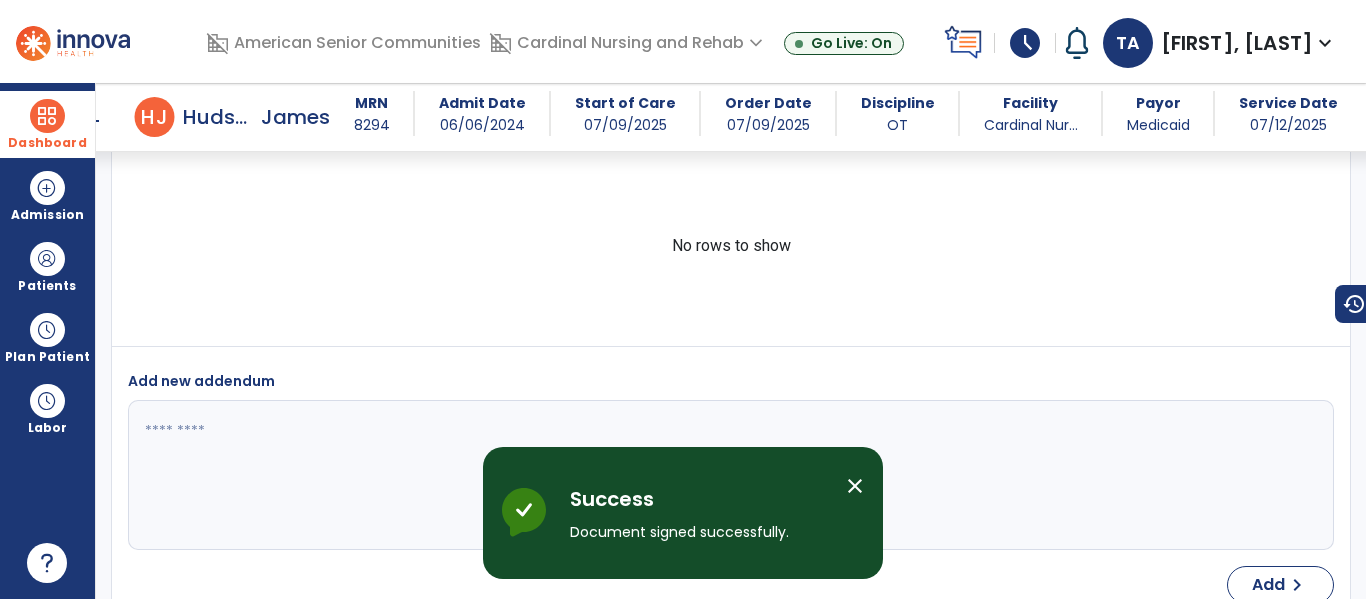 click at bounding box center (47, 116) 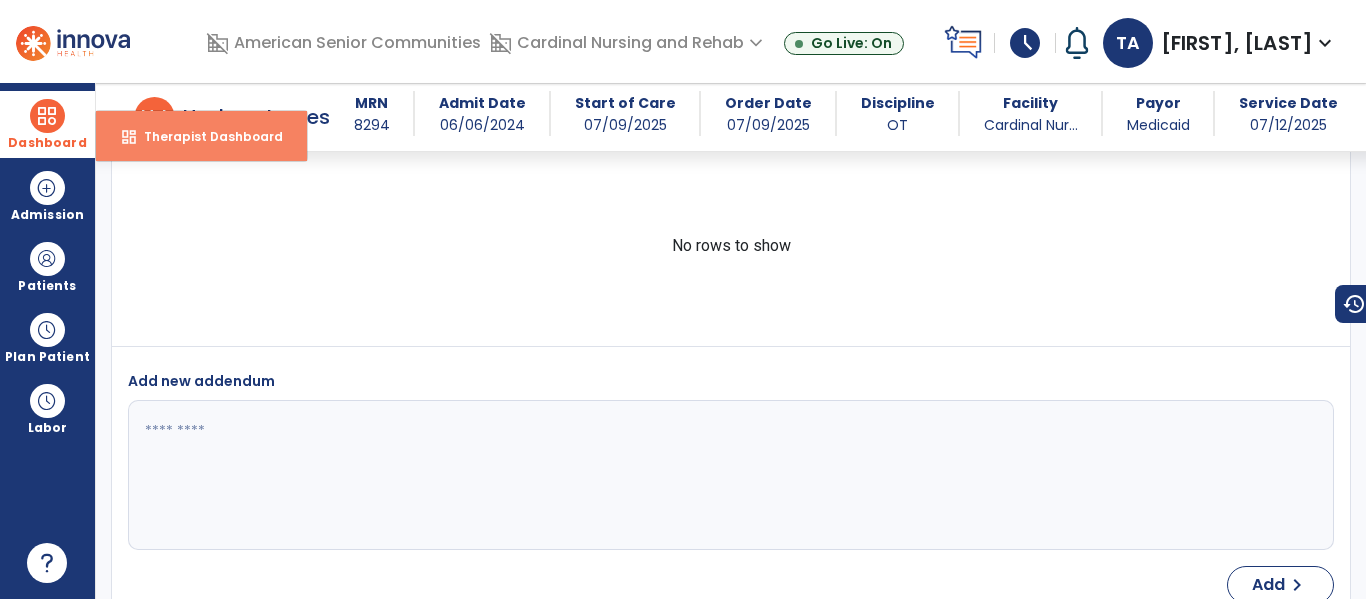 click on "dashboard  Therapist Dashboard" at bounding box center [201, 136] 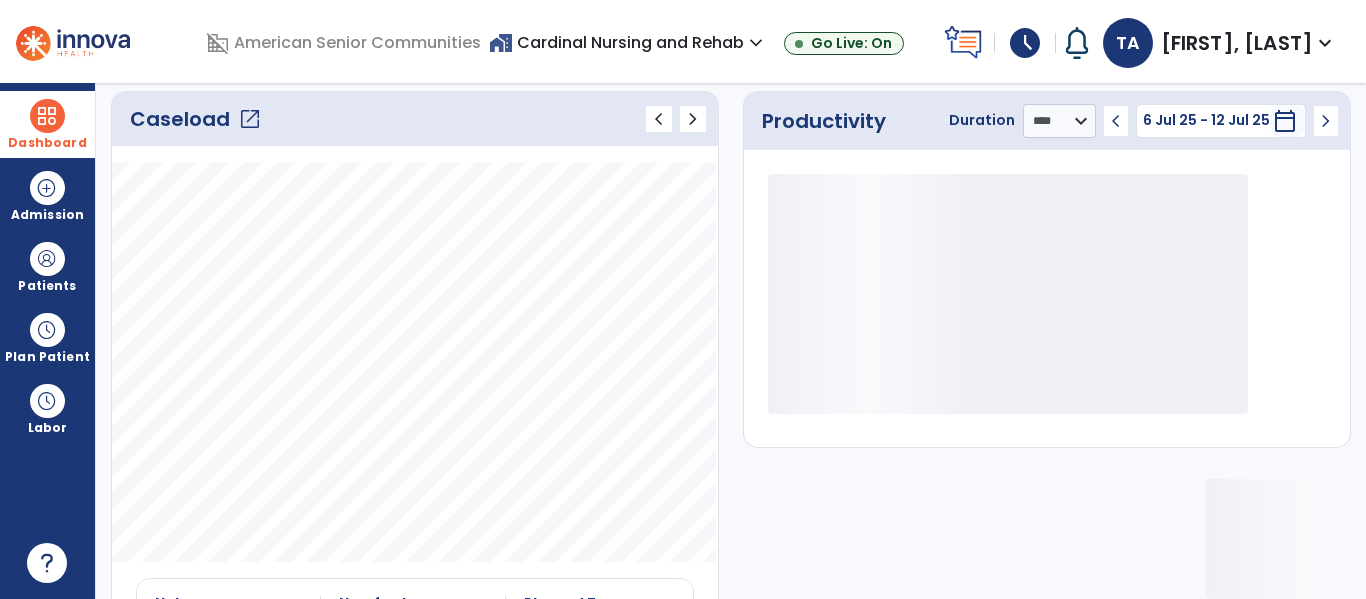 click on "open_in_new" 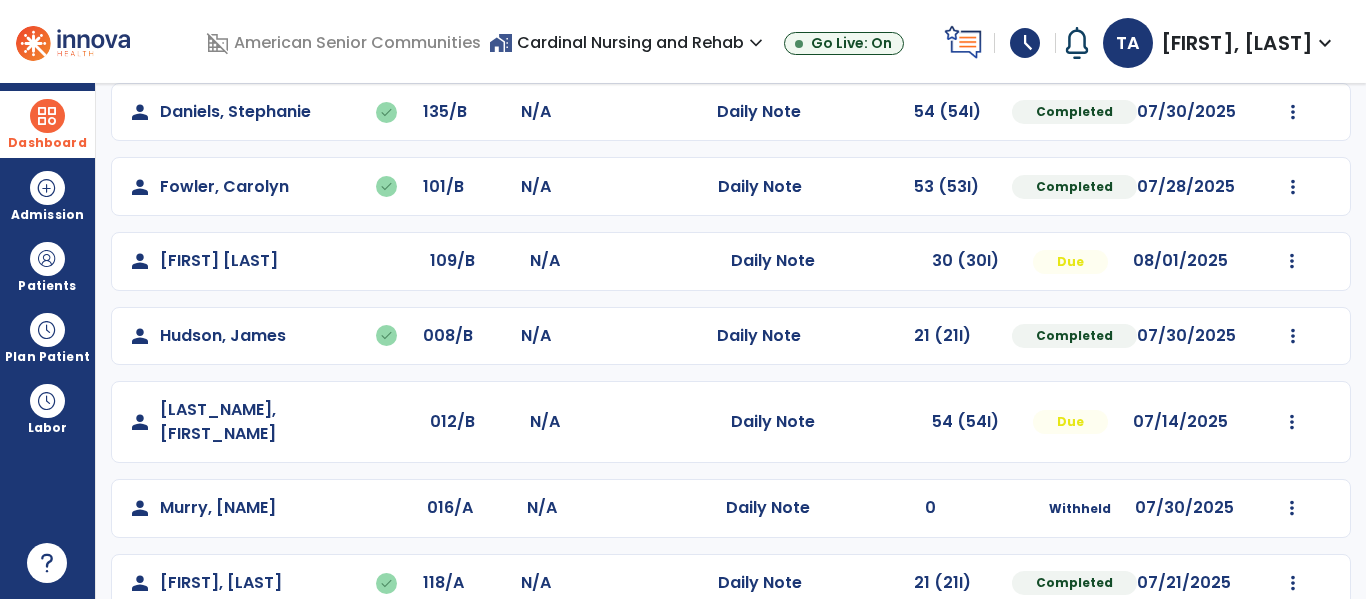 scroll, scrollTop: 339, scrollLeft: 0, axis: vertical 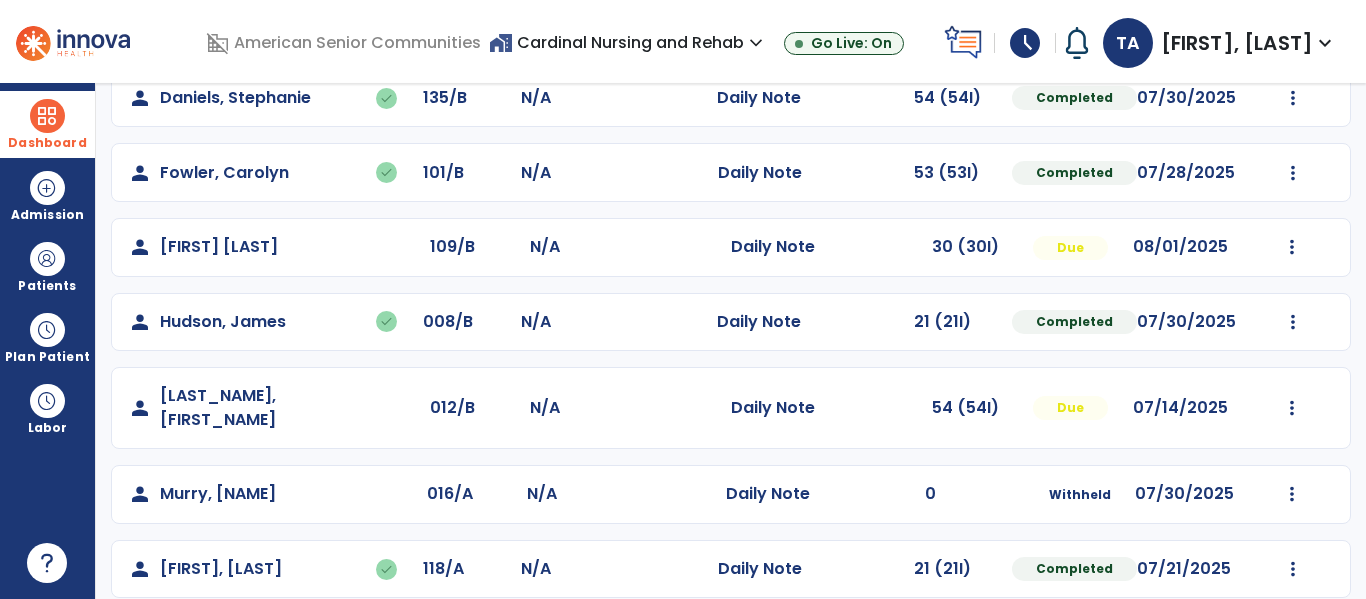 click on "Mark Visit As Complete   Reset Note   Open Document   G + C Mins" 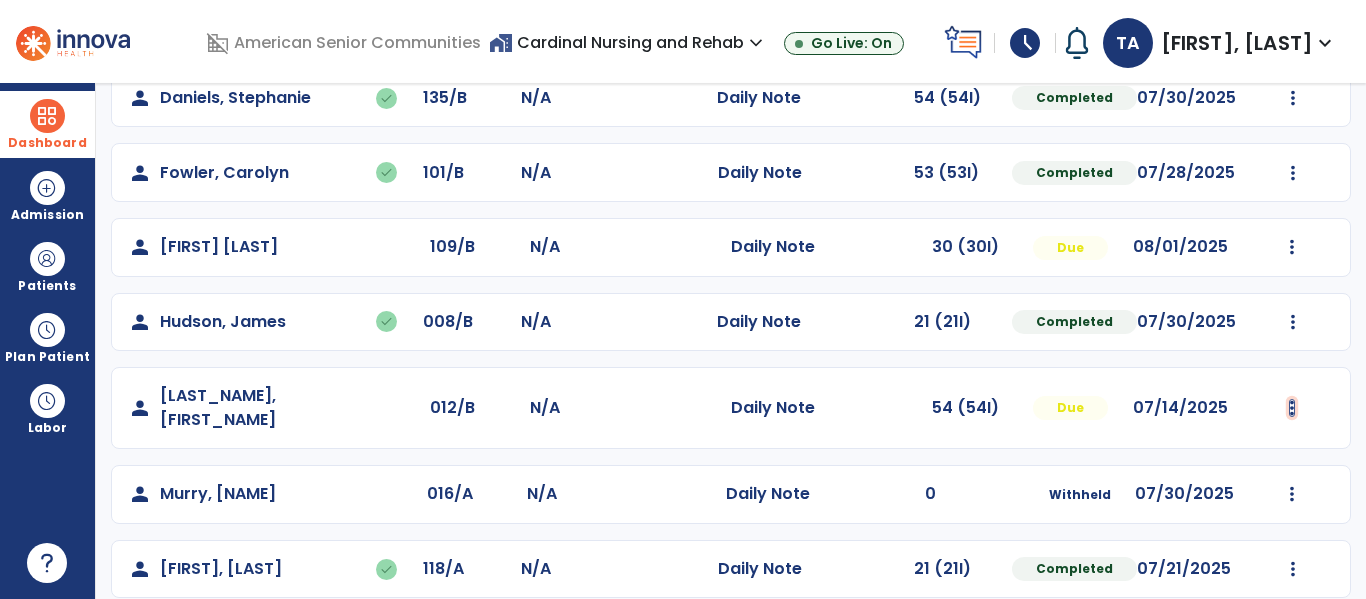 click at bounding box center (1292, -51) 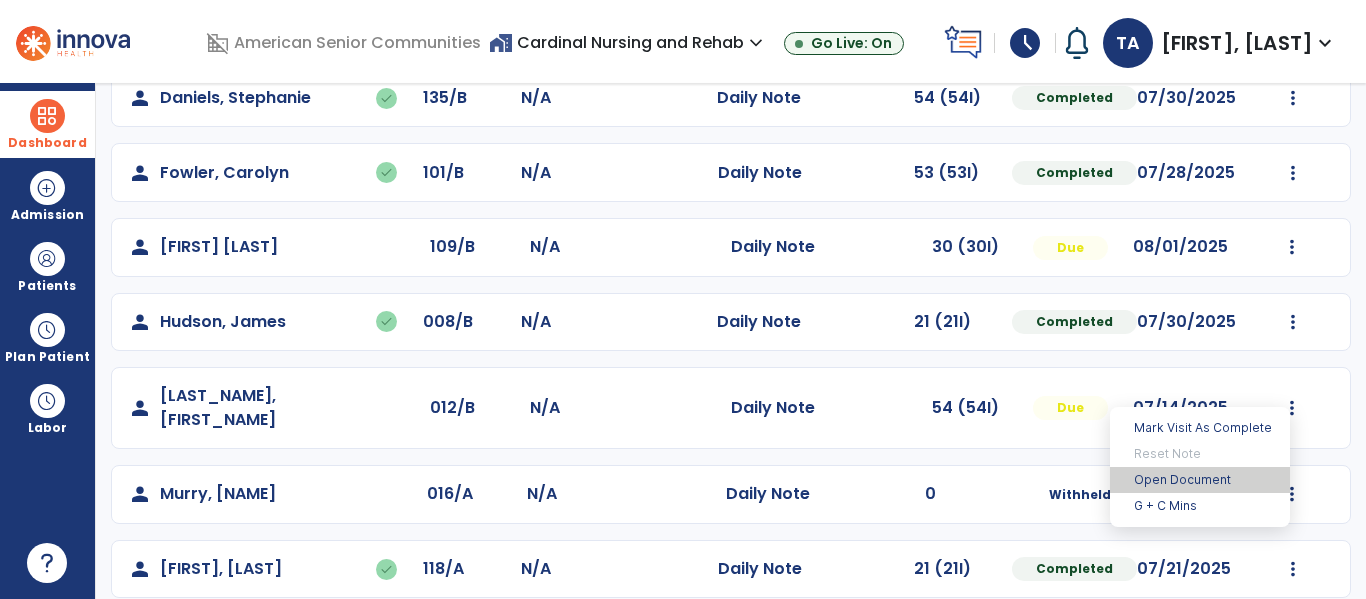 click on "Open Document" at bounding box center [1200, 480] 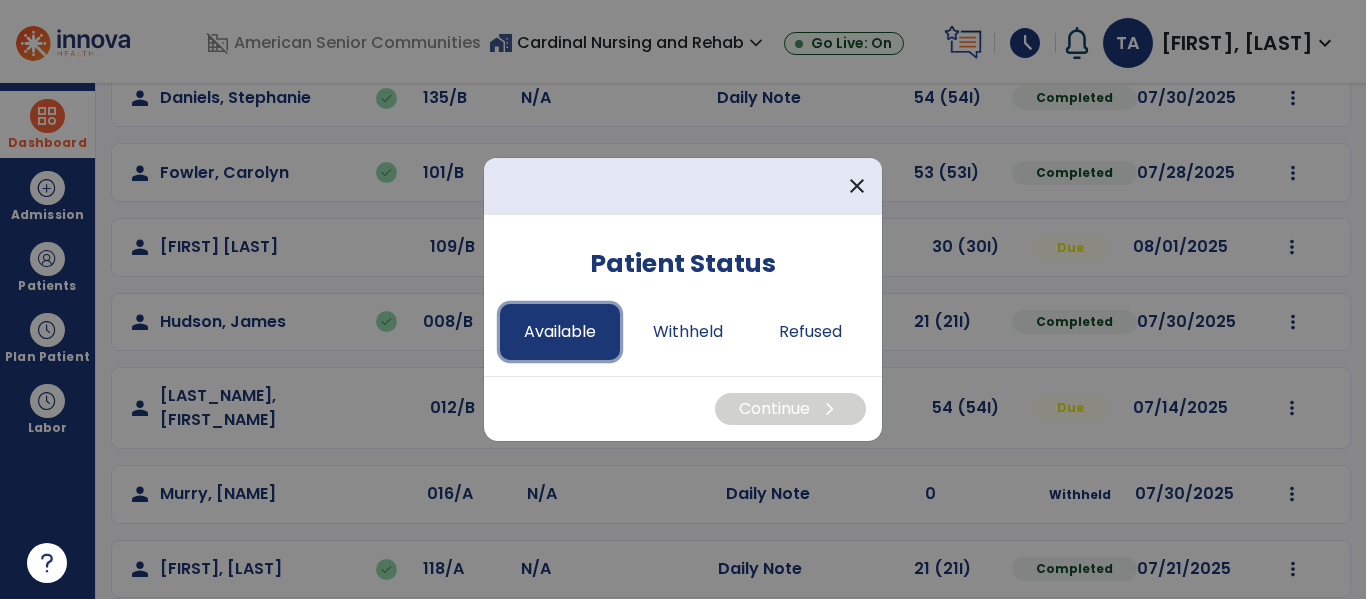 click on "Available" at bounding box center (560, 332) 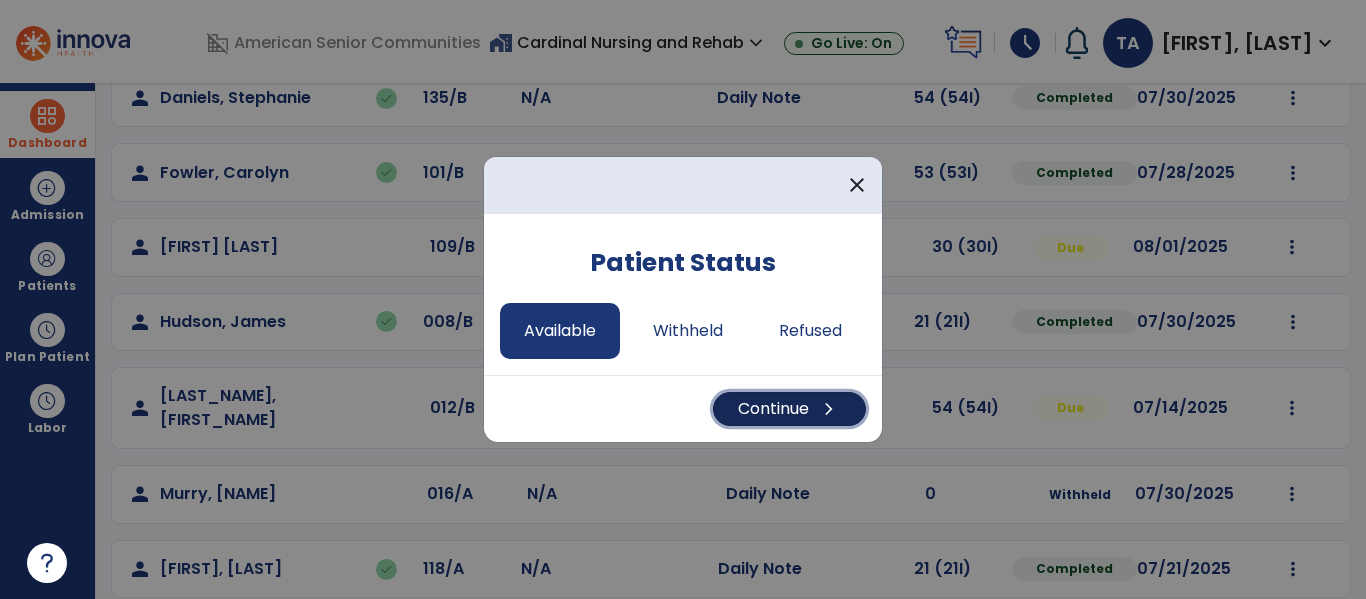 click on "chevron_right" at bounding box center [829, 409] 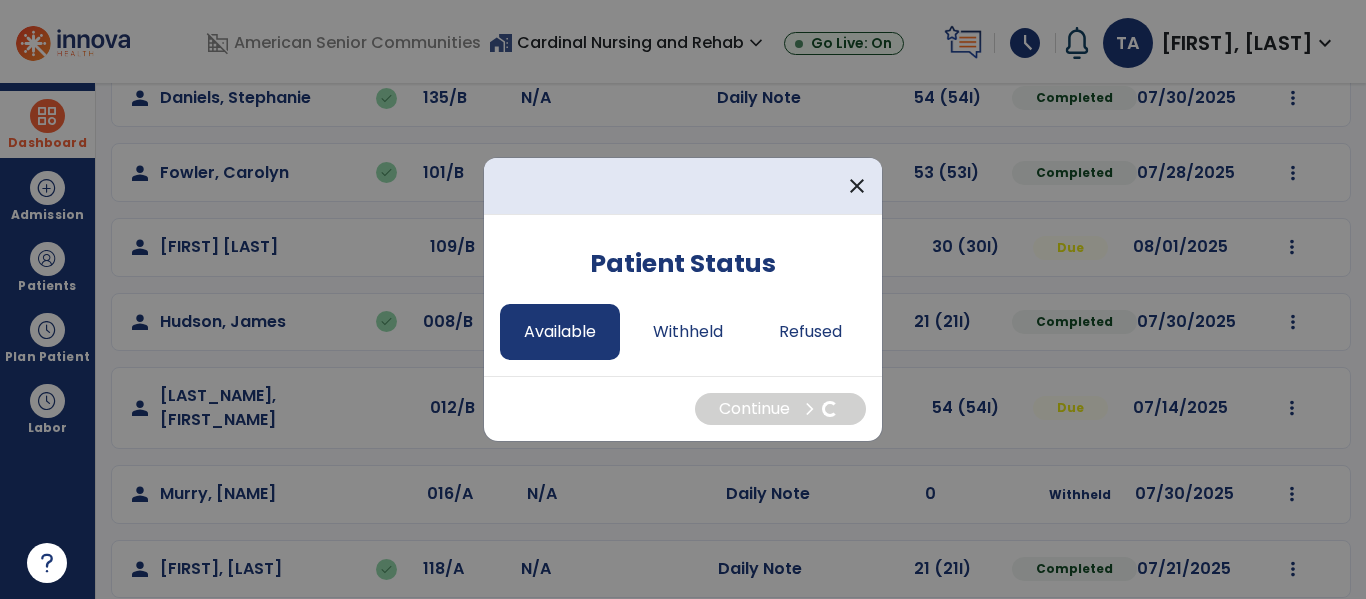 select on "*" 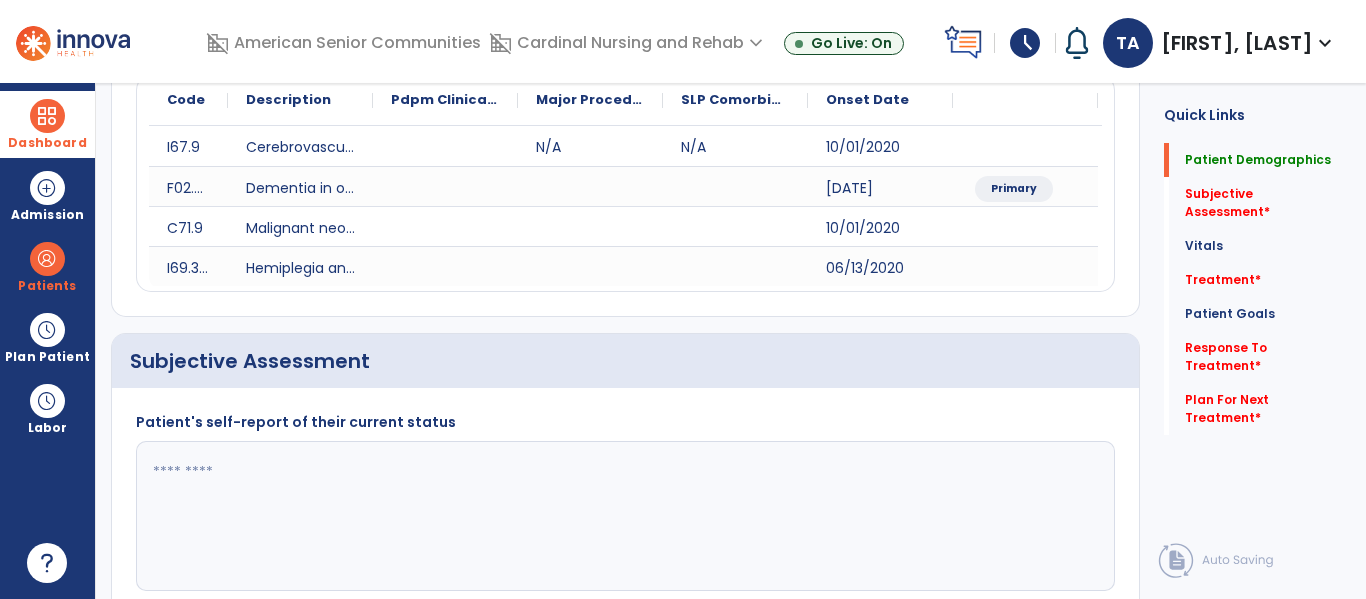 scroll, scrollTop: 0, scrollLeft: 0, axis: both 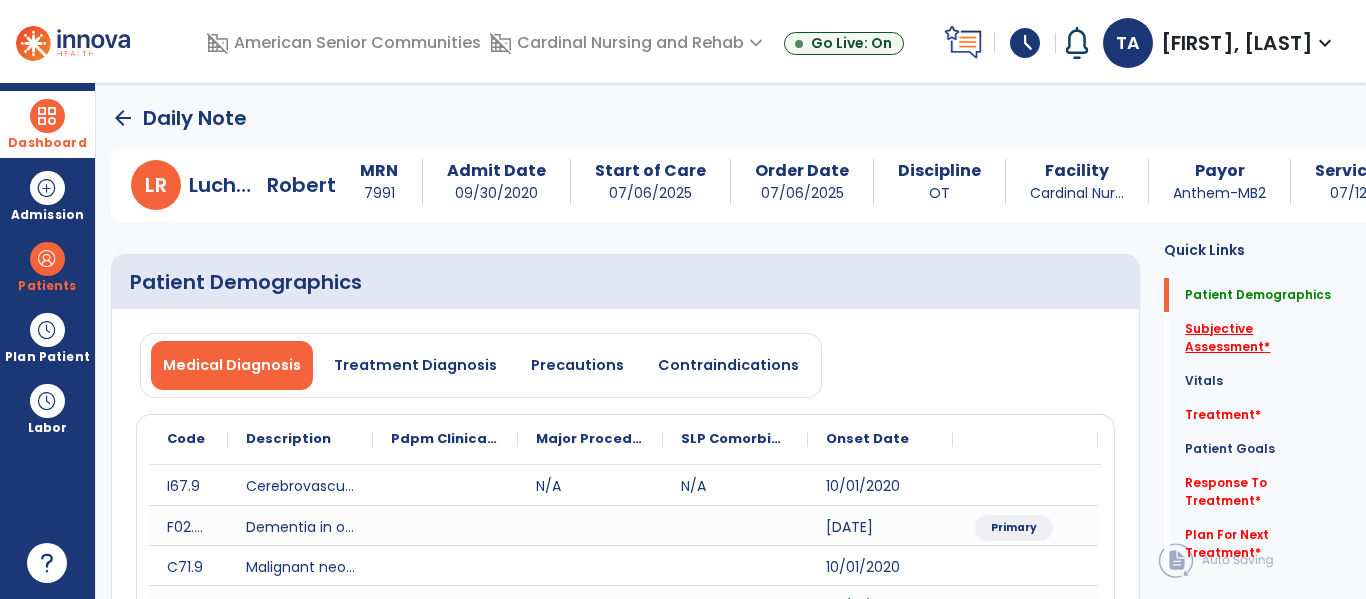 click on "Subjective Assessment   *" 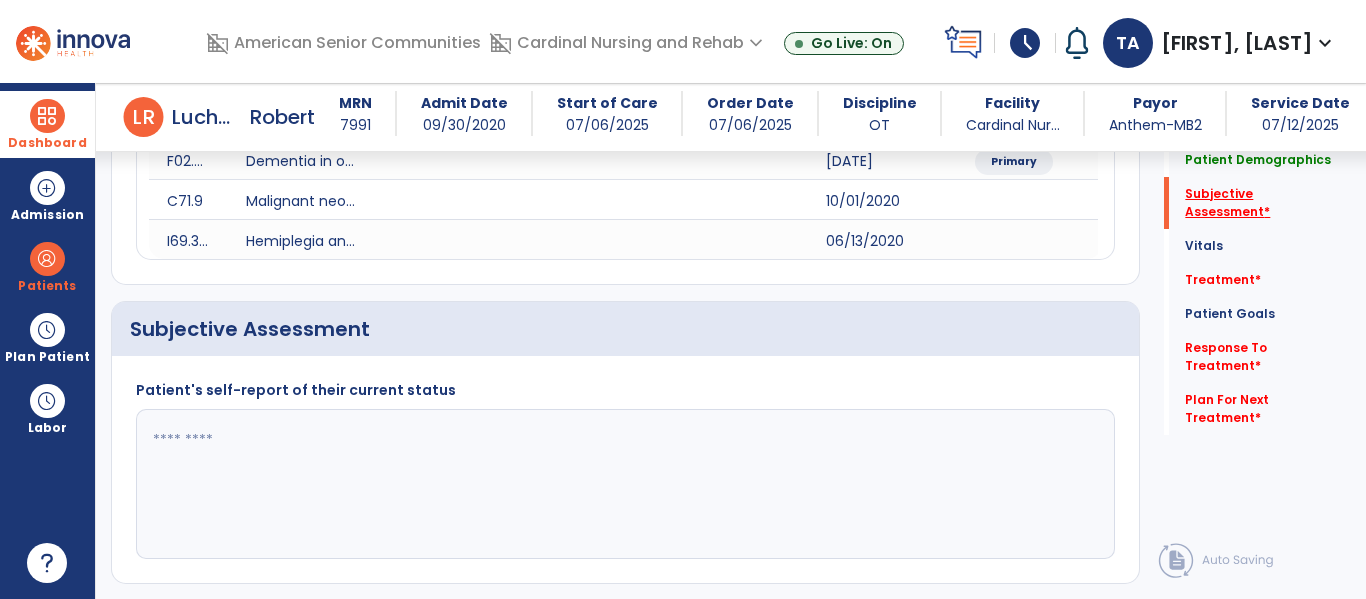scroll, scrollTop: 467, scrollLeft: 0, axis: vertical 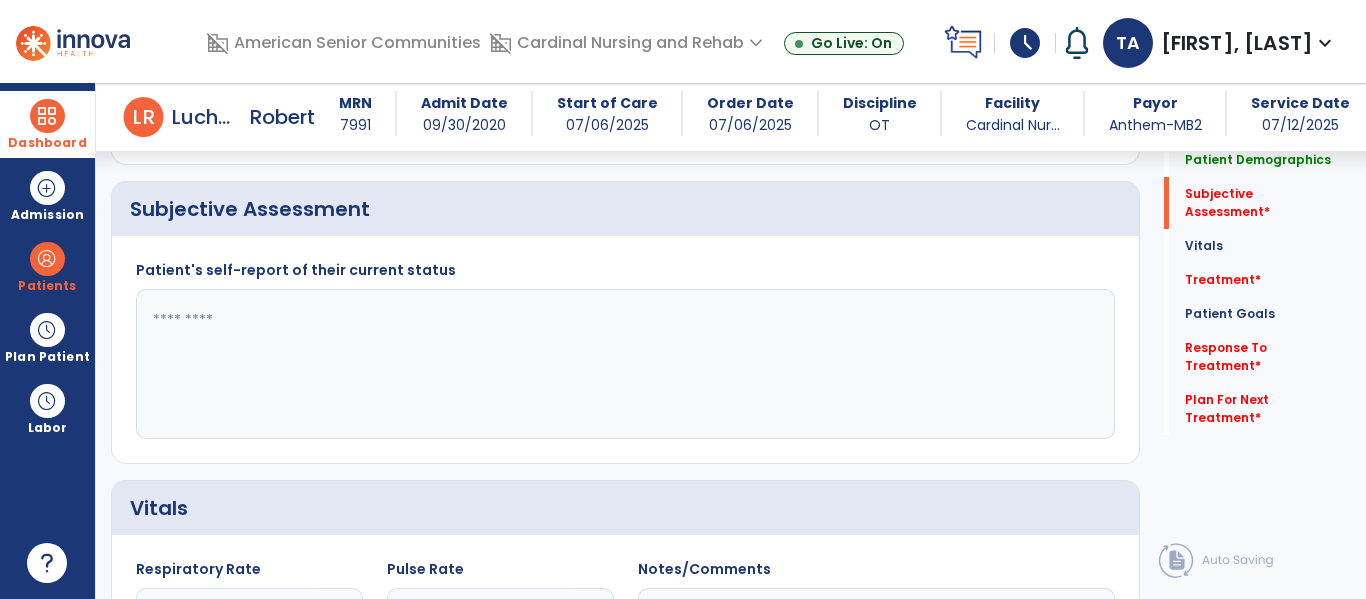 click 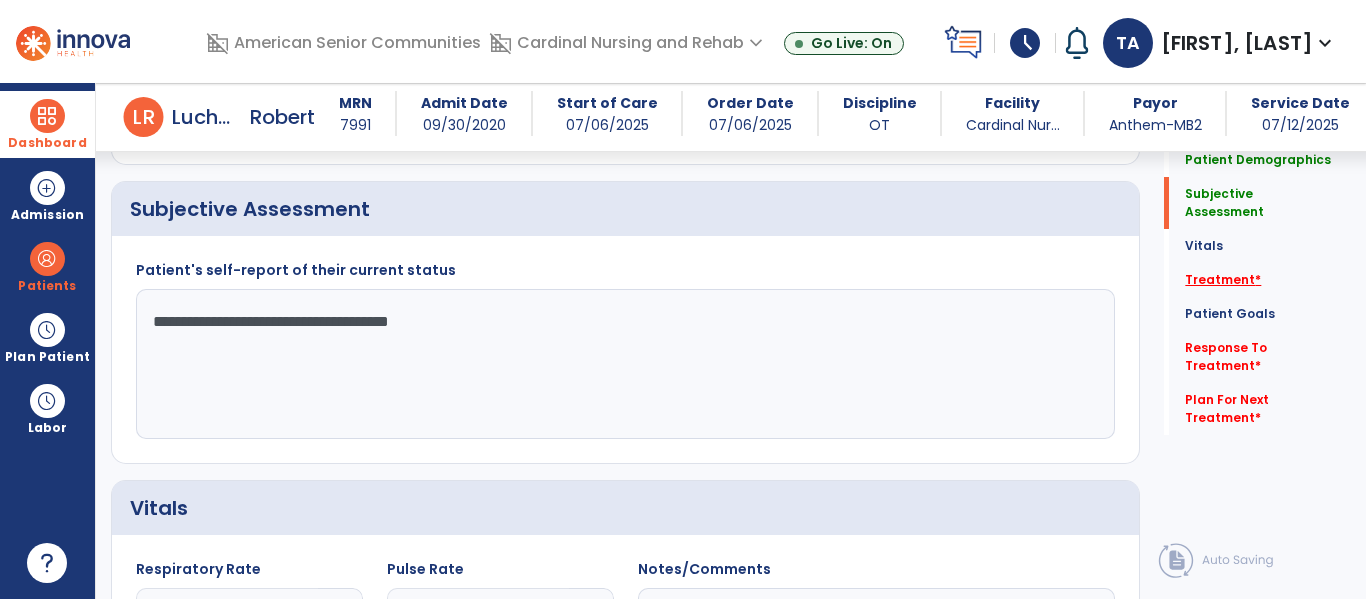 type on "**********" 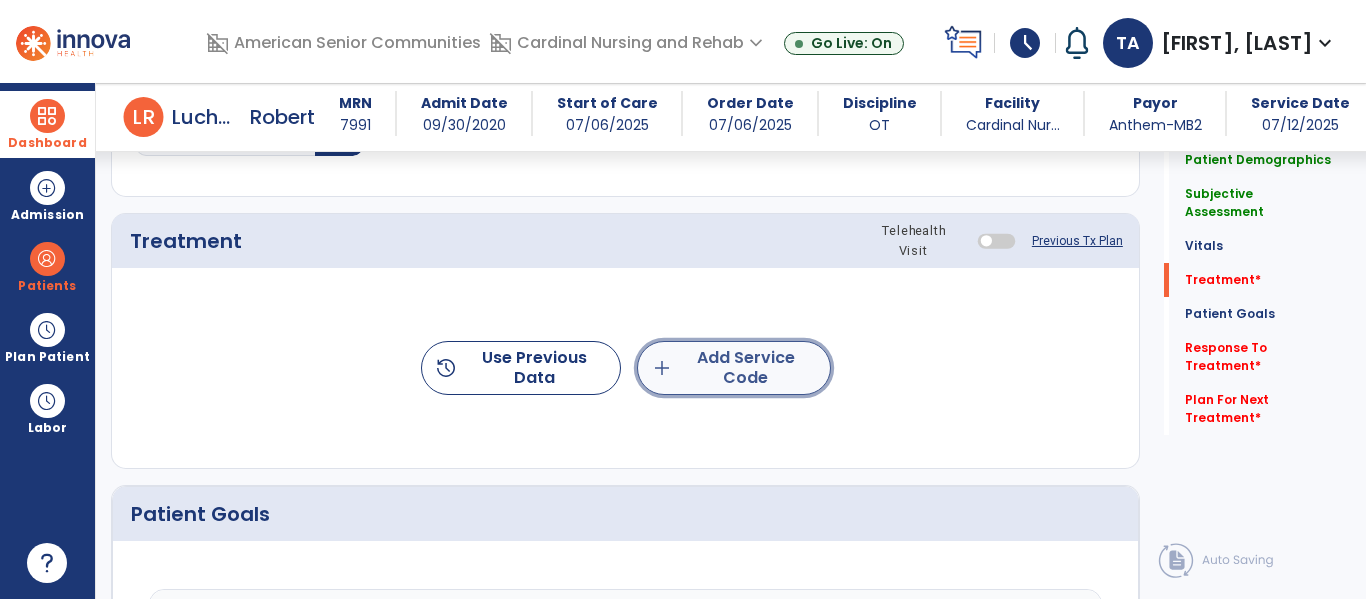 click on "add  Add Service Code" 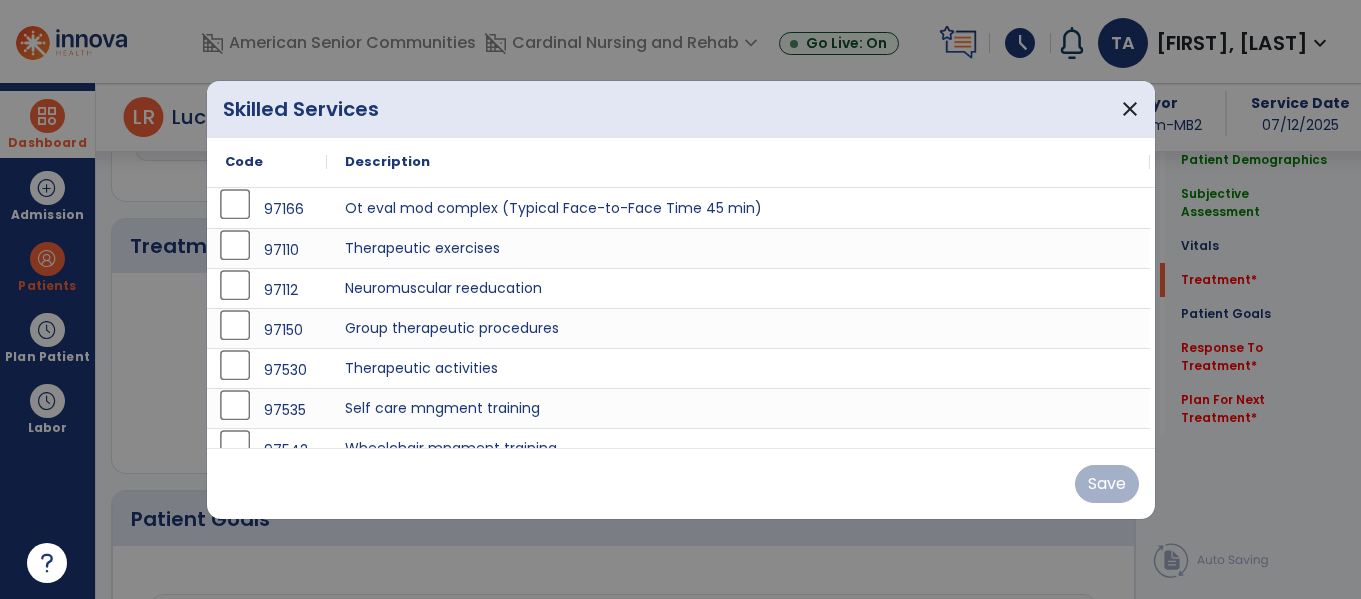 scroll, scrollTop: 1156, scrollLeft: 0, axis: vertical 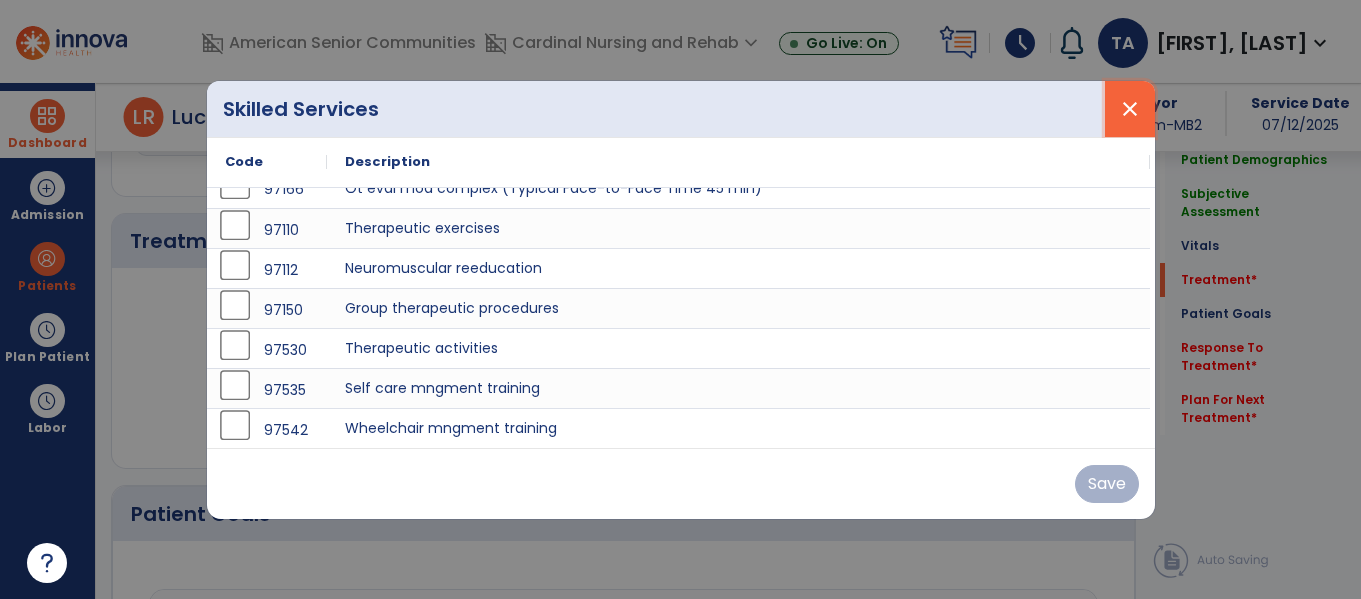 click on "close" at bounding box center [1130, 109] 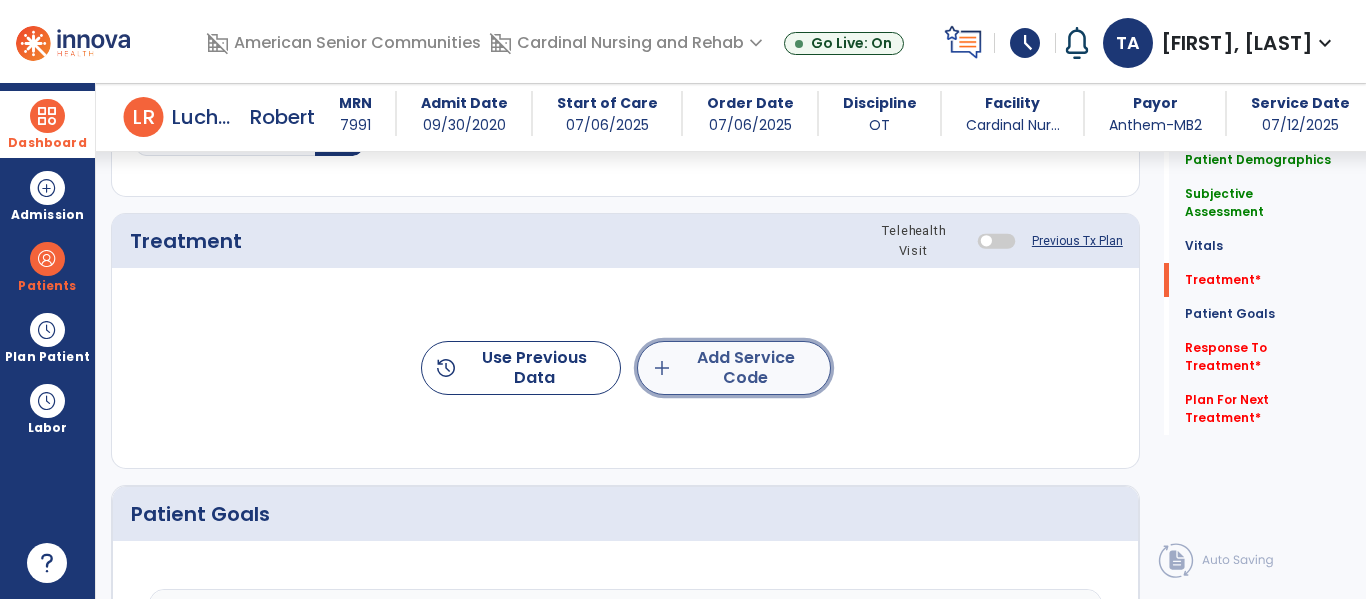 click on "add  Add Service Code" 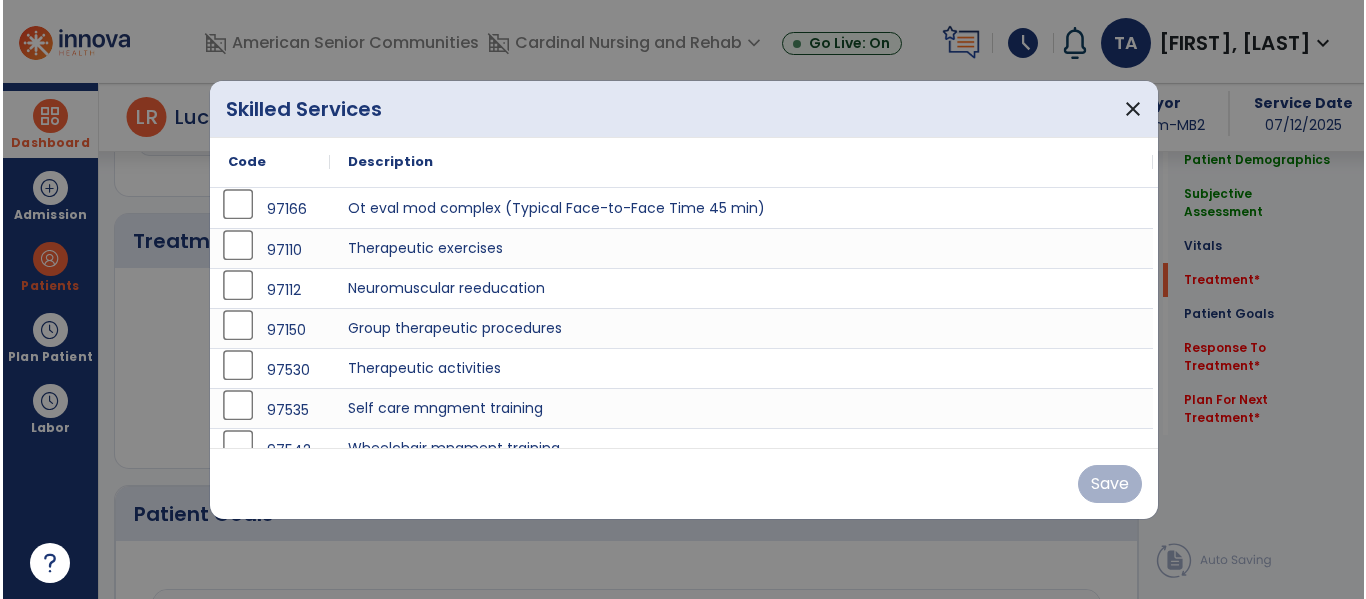 scroll, scrollTop: 1156, scrollLeft: 0, axis: vertical 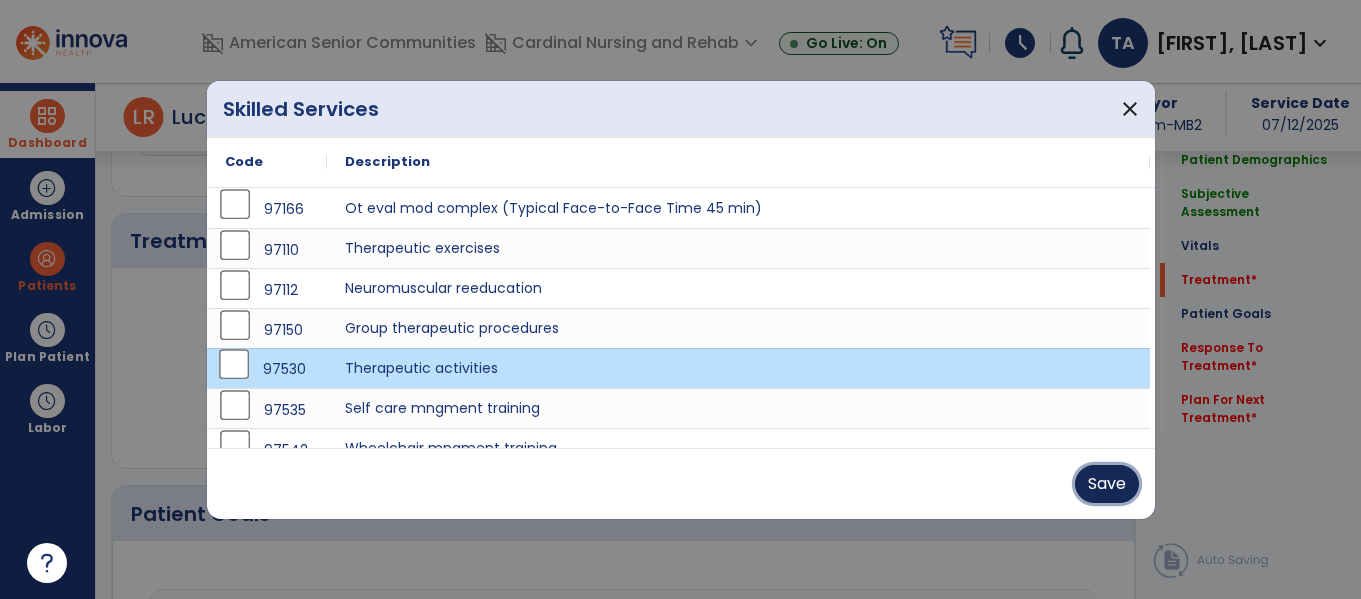 click on "Save" at bounding box center (1107, 484) 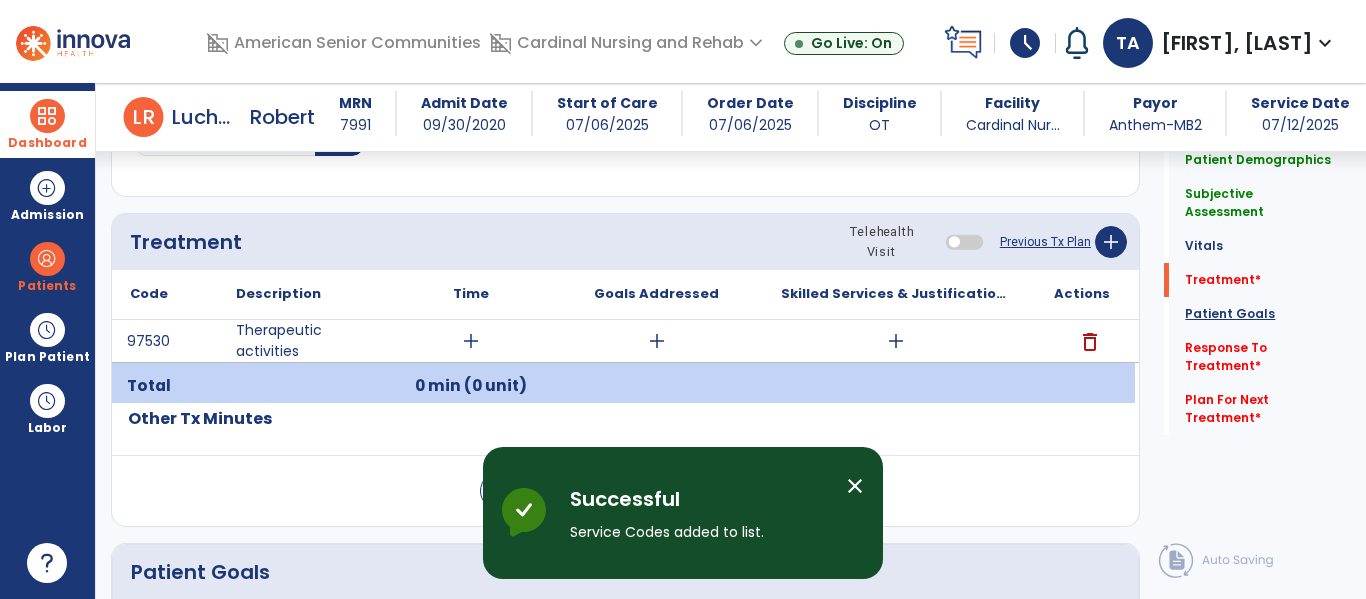 click on "Patient Goals" 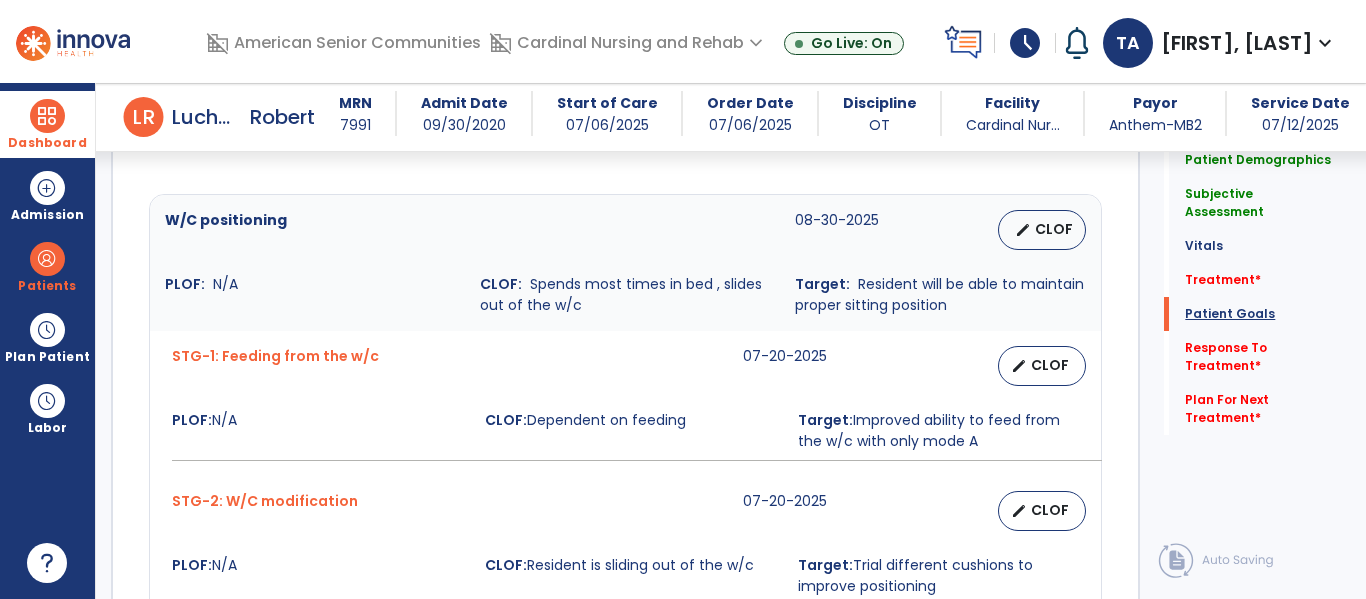scroll, scrollTop: 1593, scrollLeft: 0, axis: vertical 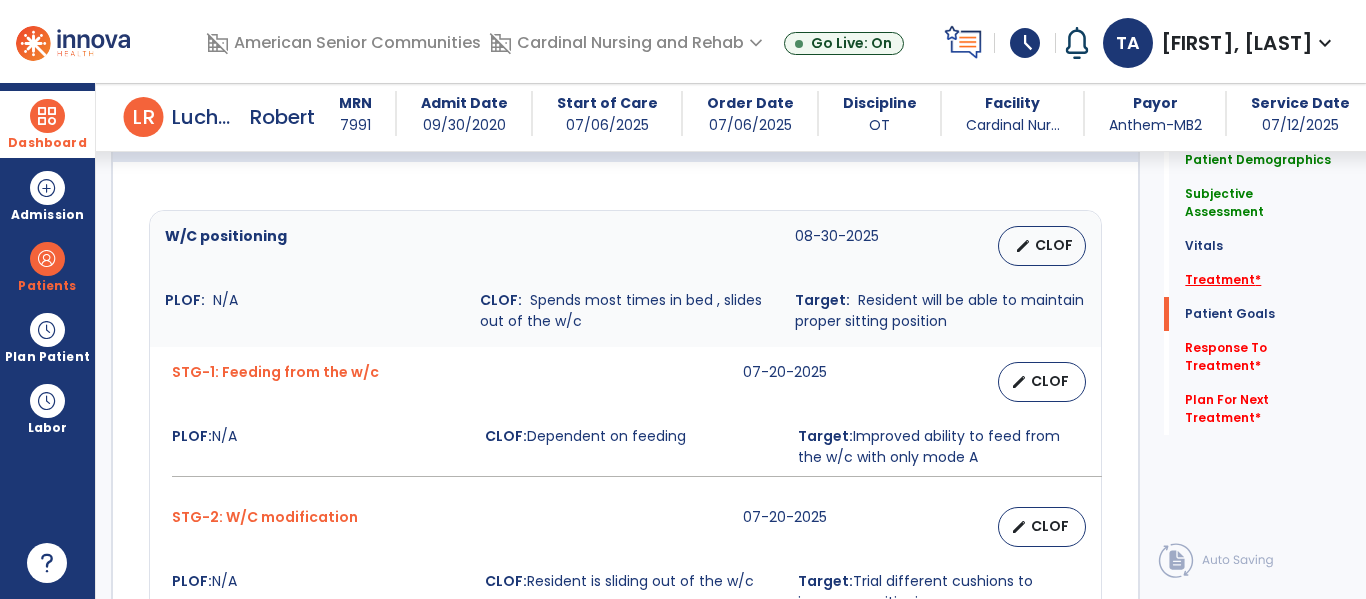 click on "Treatment   *" 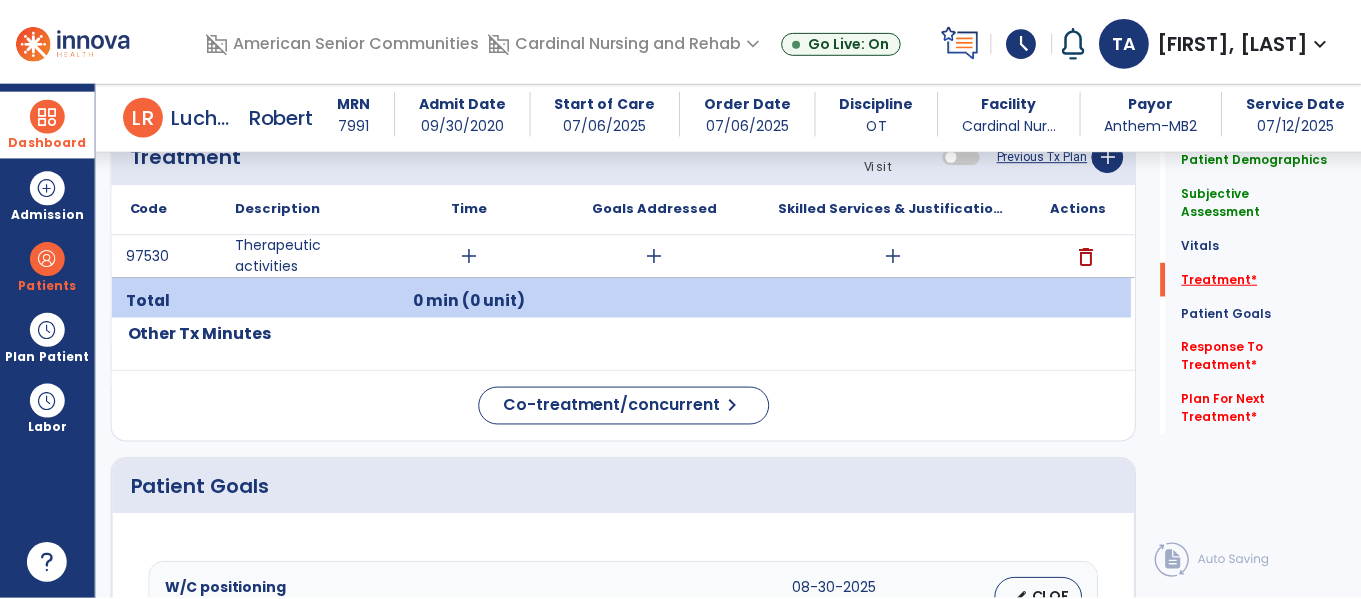scroll, scrollTop: 1185, scrollLeft: 0, axis: vertical 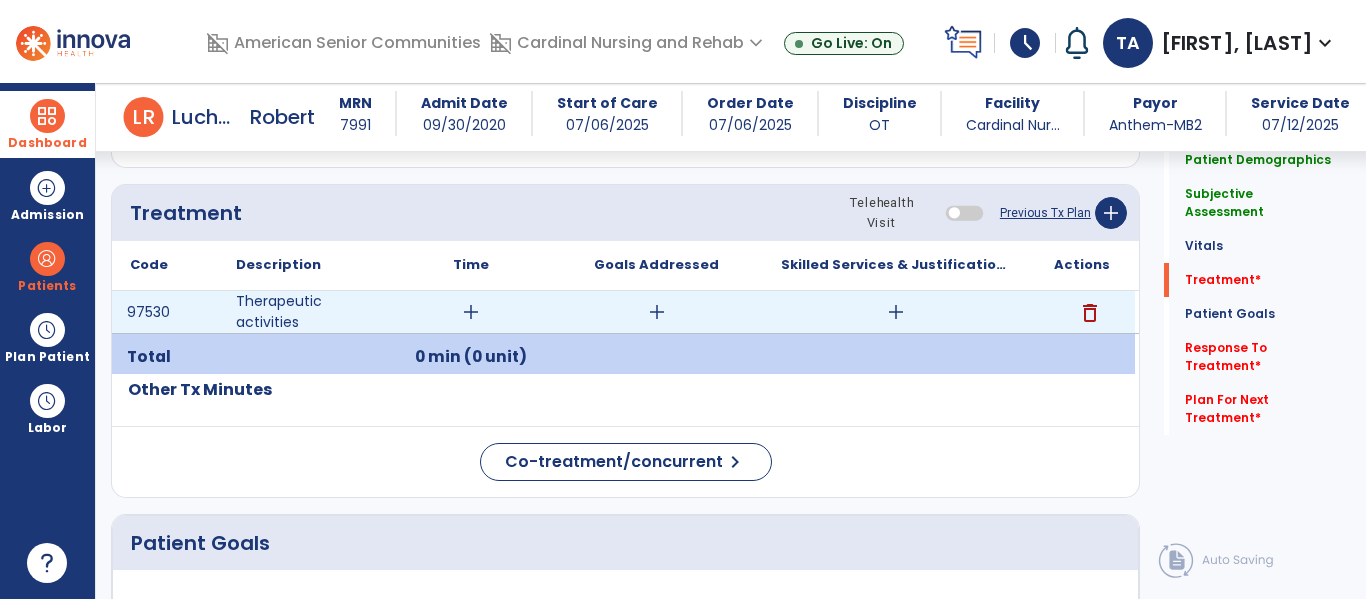click on "add" at bounding box center (471, 312) 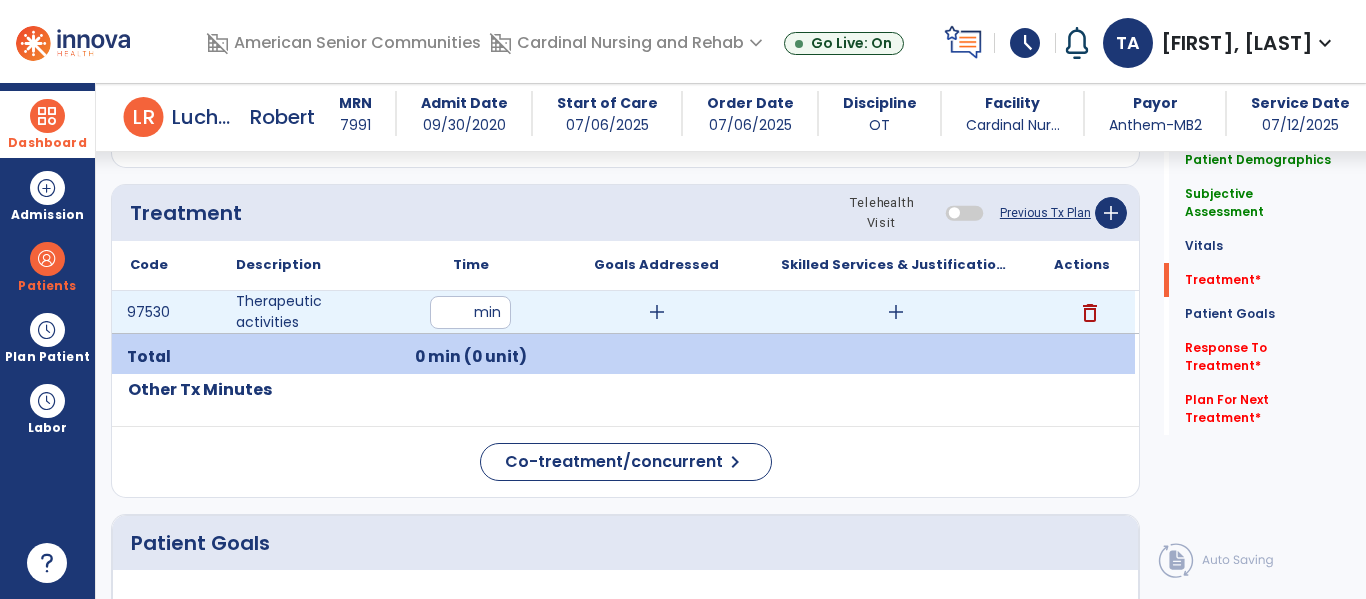 type on "**" 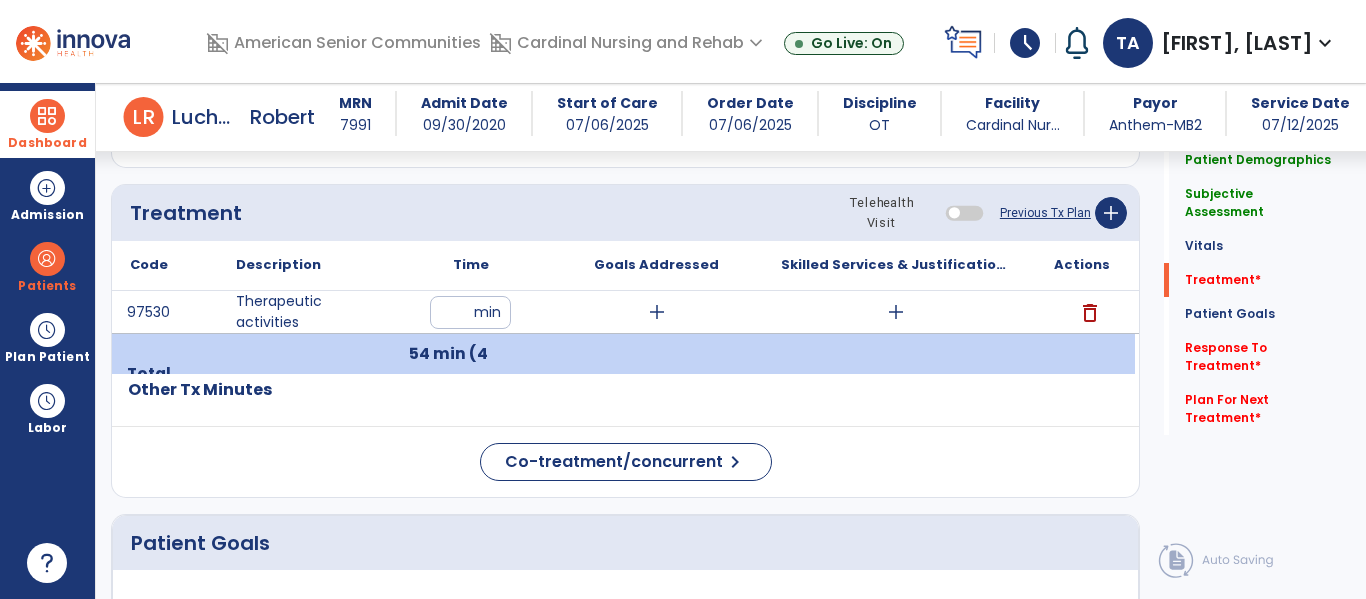 click on "add" at bounding box center [657, 312] 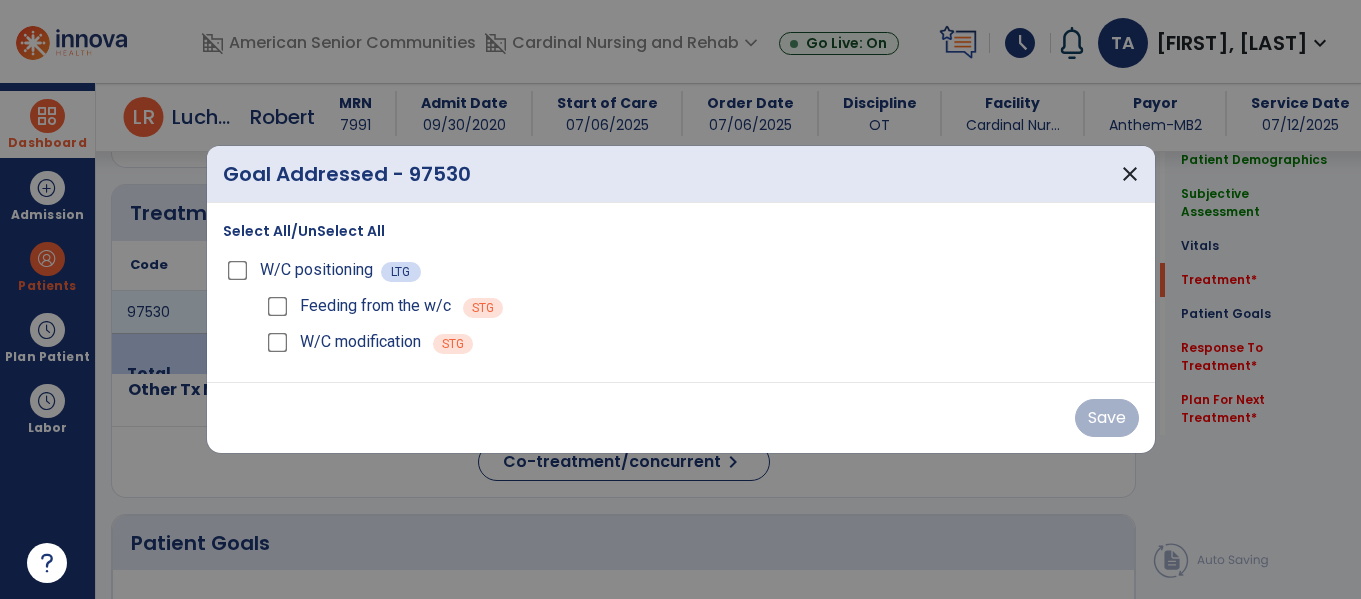 scroll, scrollTop: 1185, scrollLeft: 0, axis: vertical 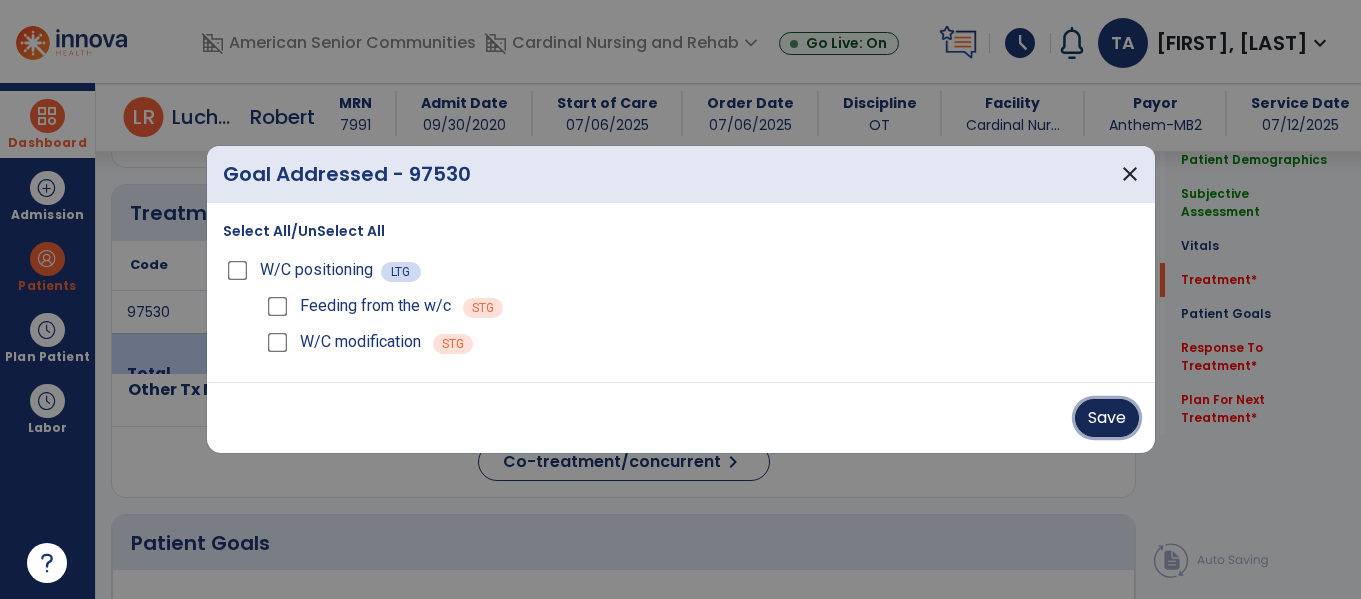 click on "Save" at bounding box center [1107, 418] 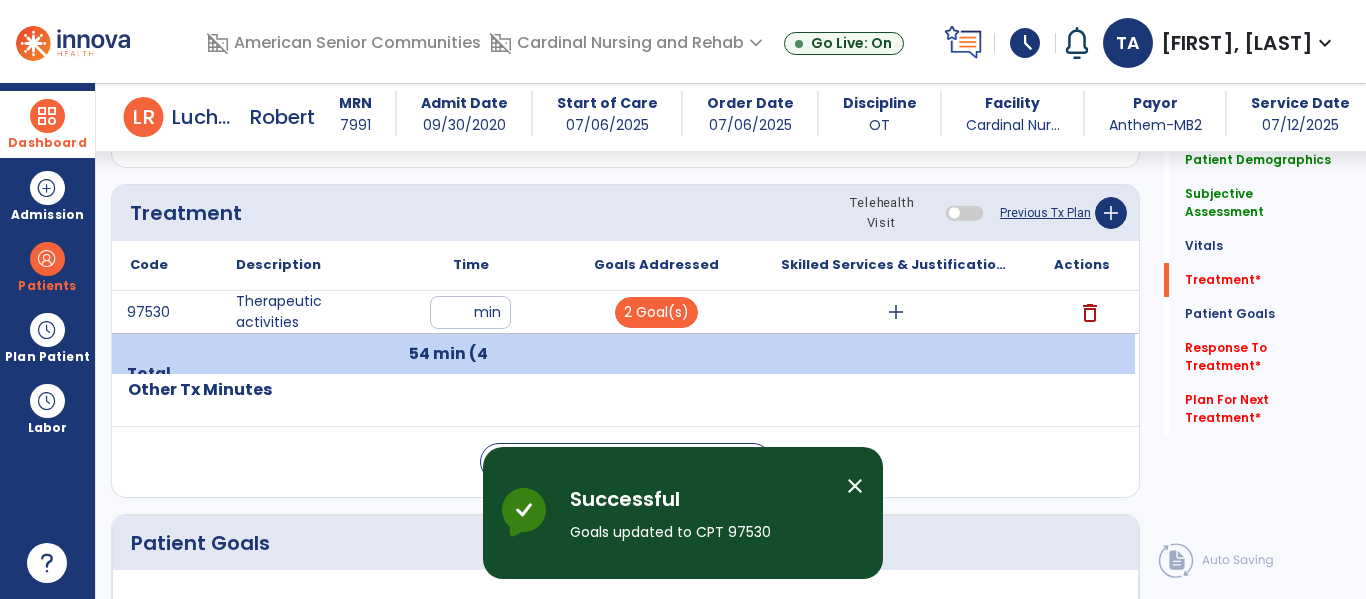 click on "add" at bounding box center [896, 312] 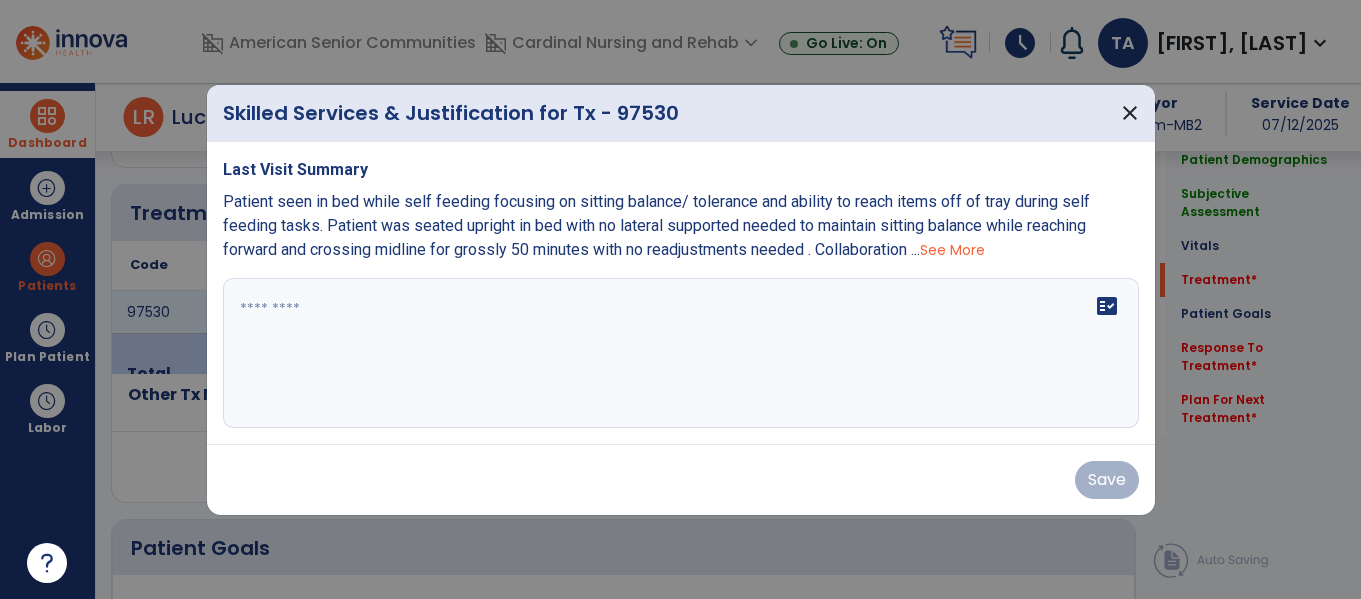 scroll, scrollTop: 1185, scrollLeft: 0, axis: vertical 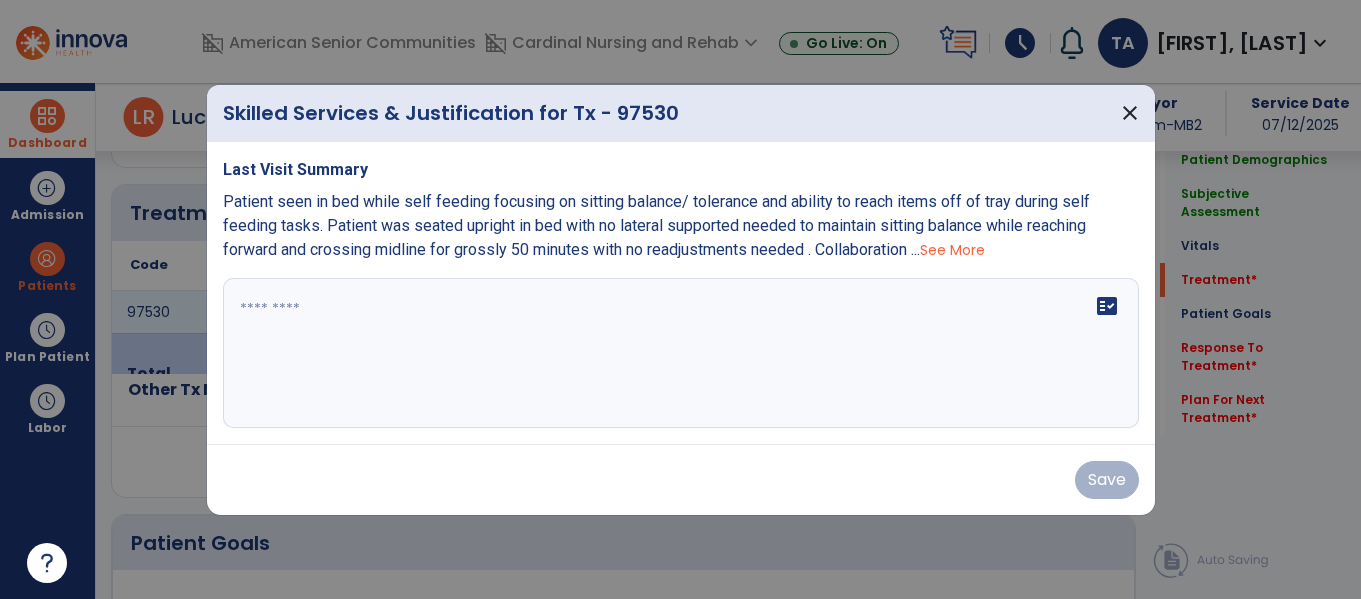 click at bounding box center (681, 353) 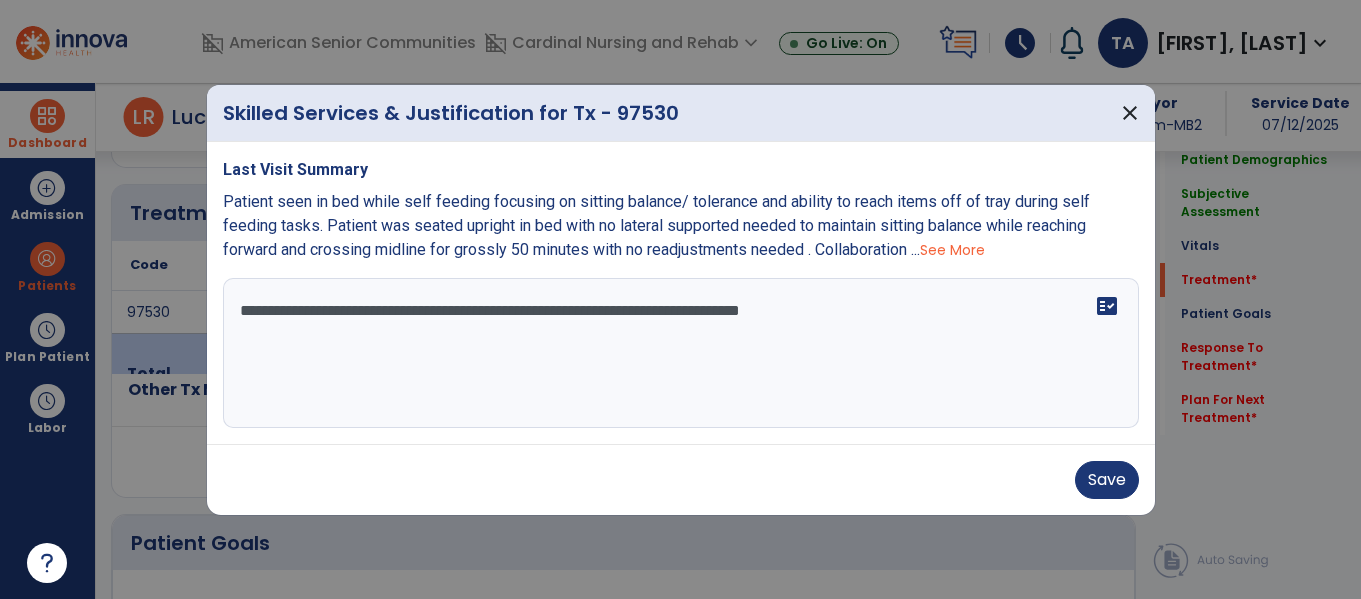 click on "**********" at bounding box center [681, 353] 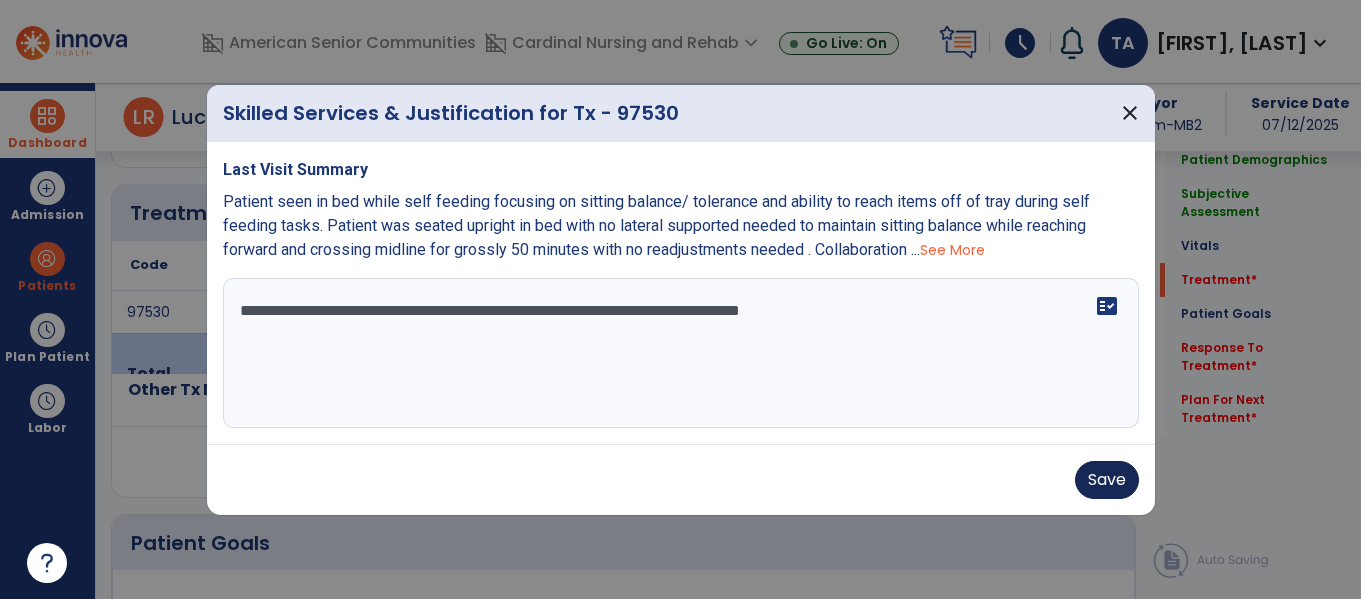 type on "**********" 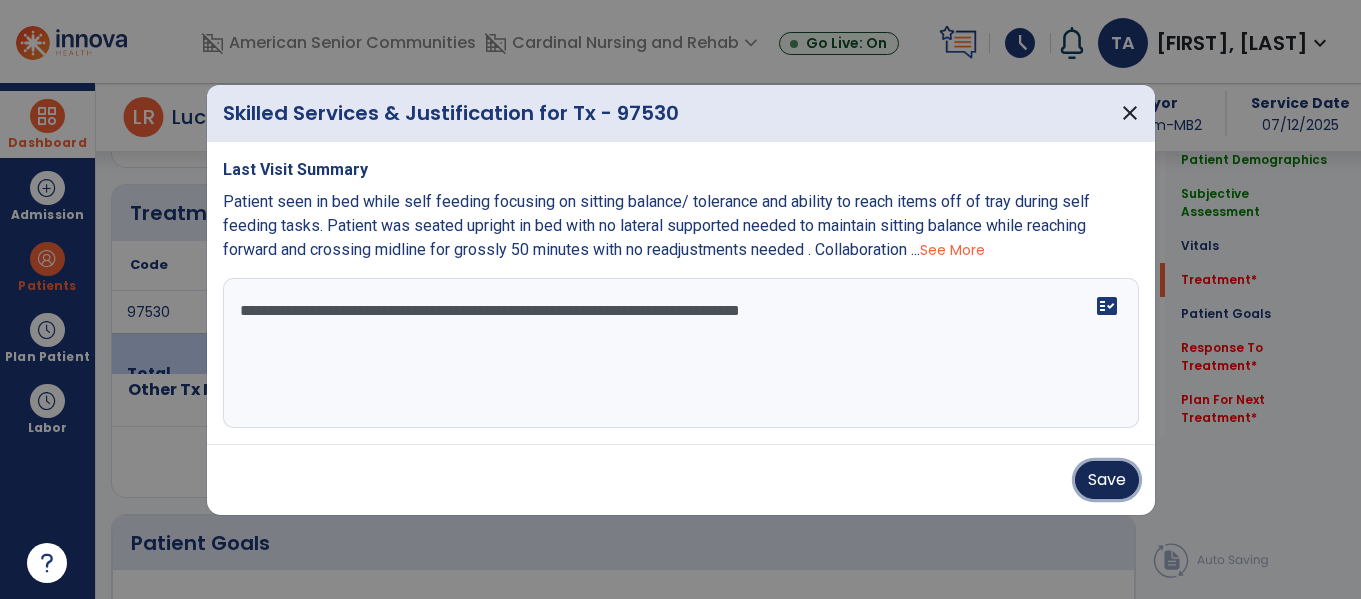 click on "Save" at bounding box center (1107, 480) 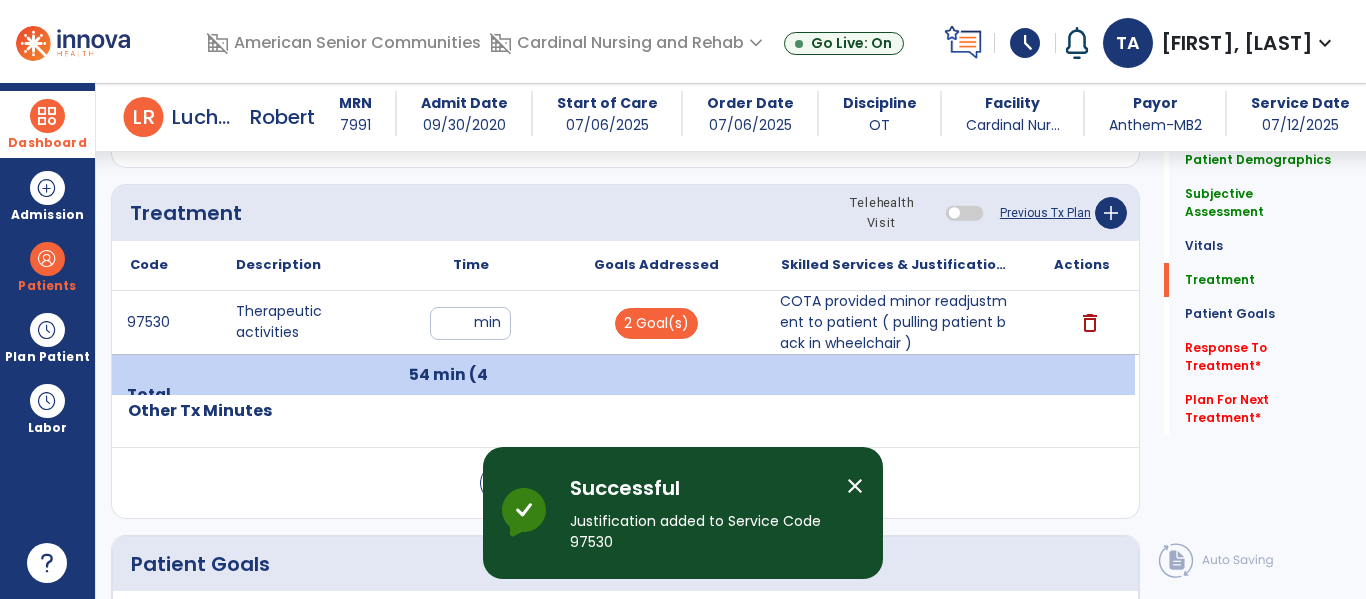 click on "COTA provided minor readjustment to patient ( pulling patient back in wheelchair )" at bounding box center [896, 322] 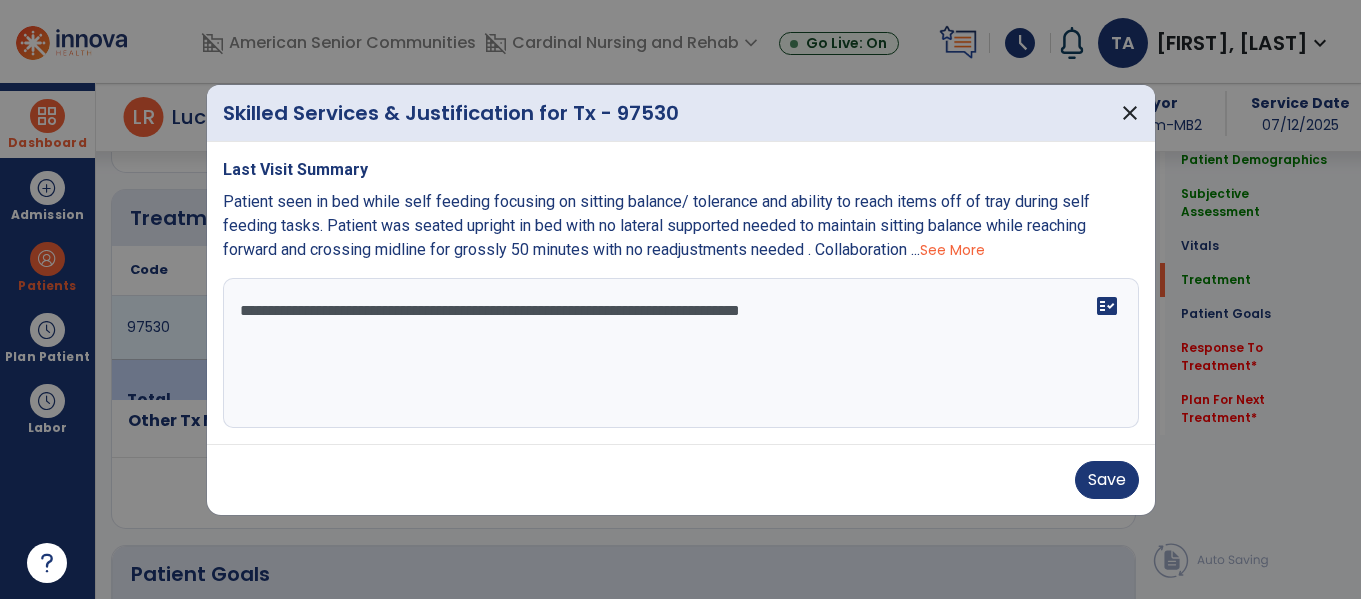 scroll, scrollTop: 1185, scrollLeft: 0, axis: vertical 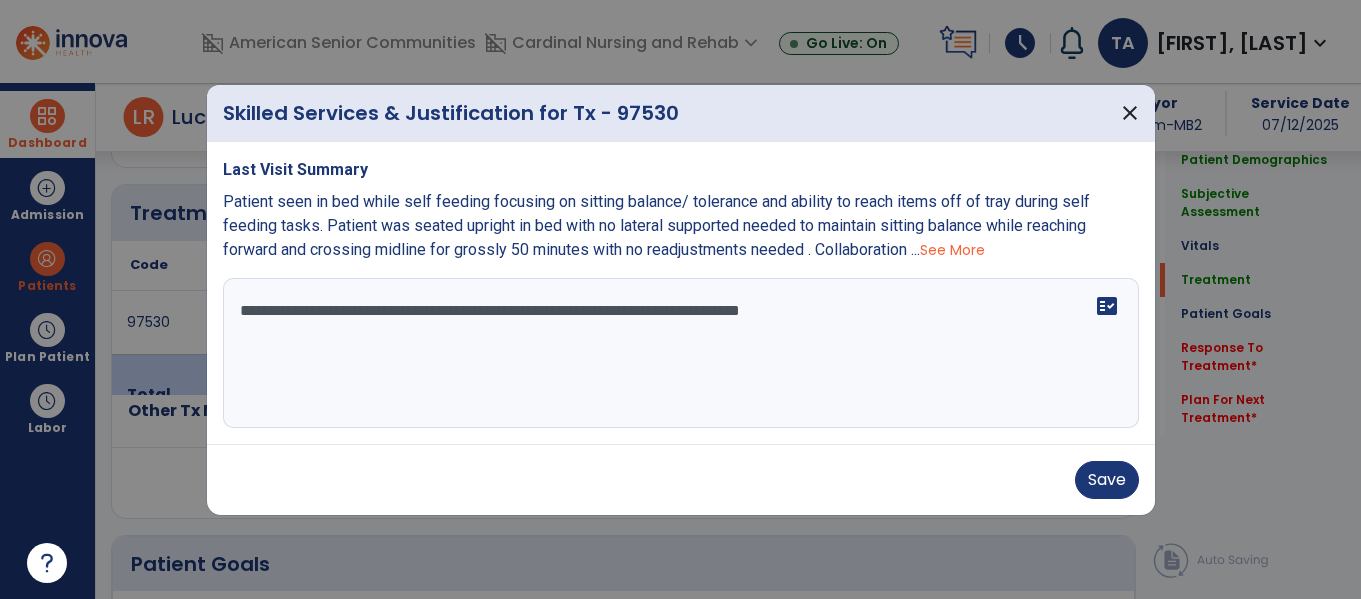click on "**********" at bounding box center (681, 353) 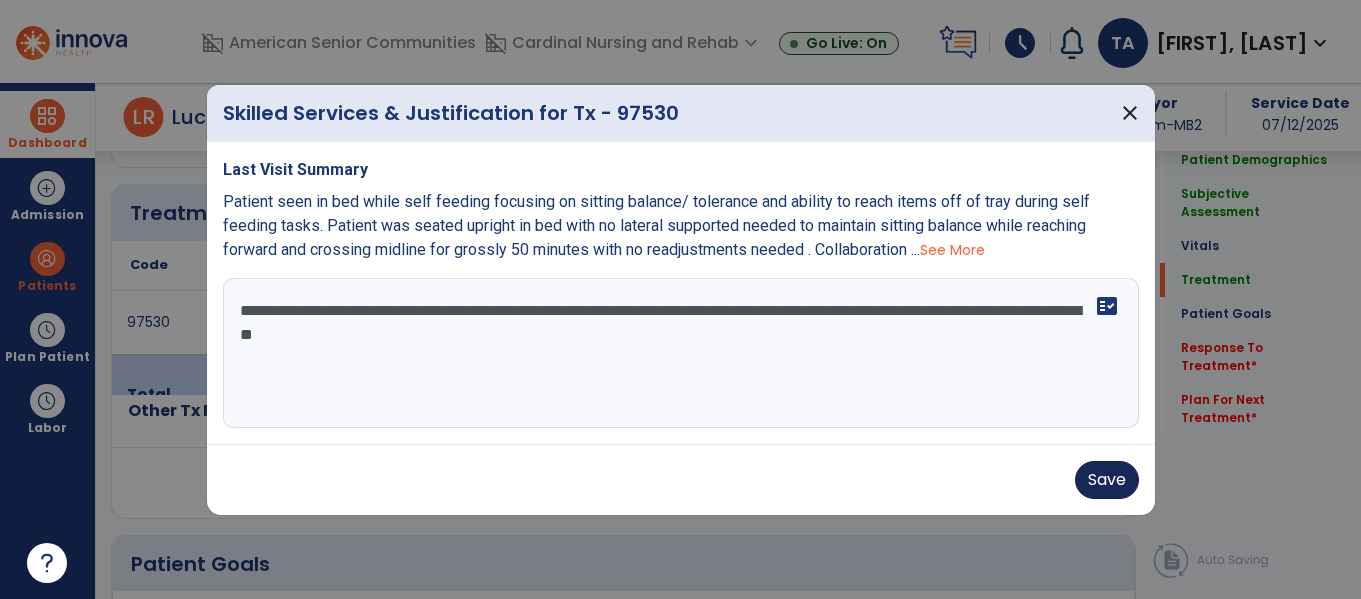 type on "**********" 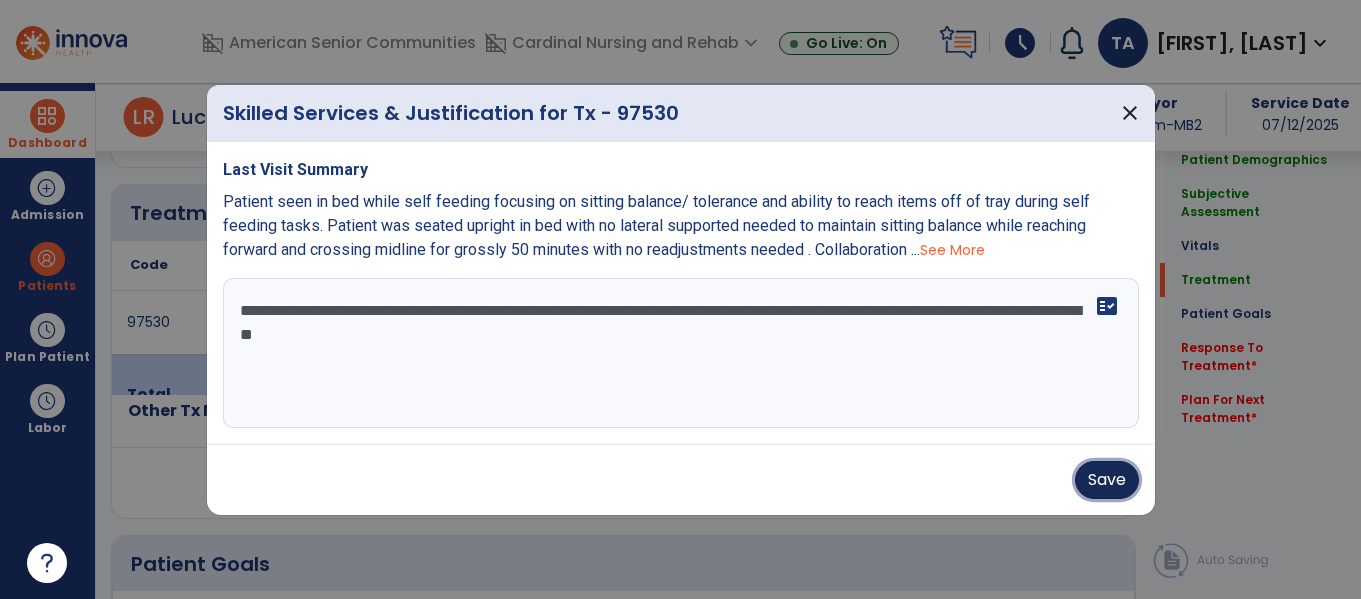 click on "Save" at bounding box center [1107, 480] 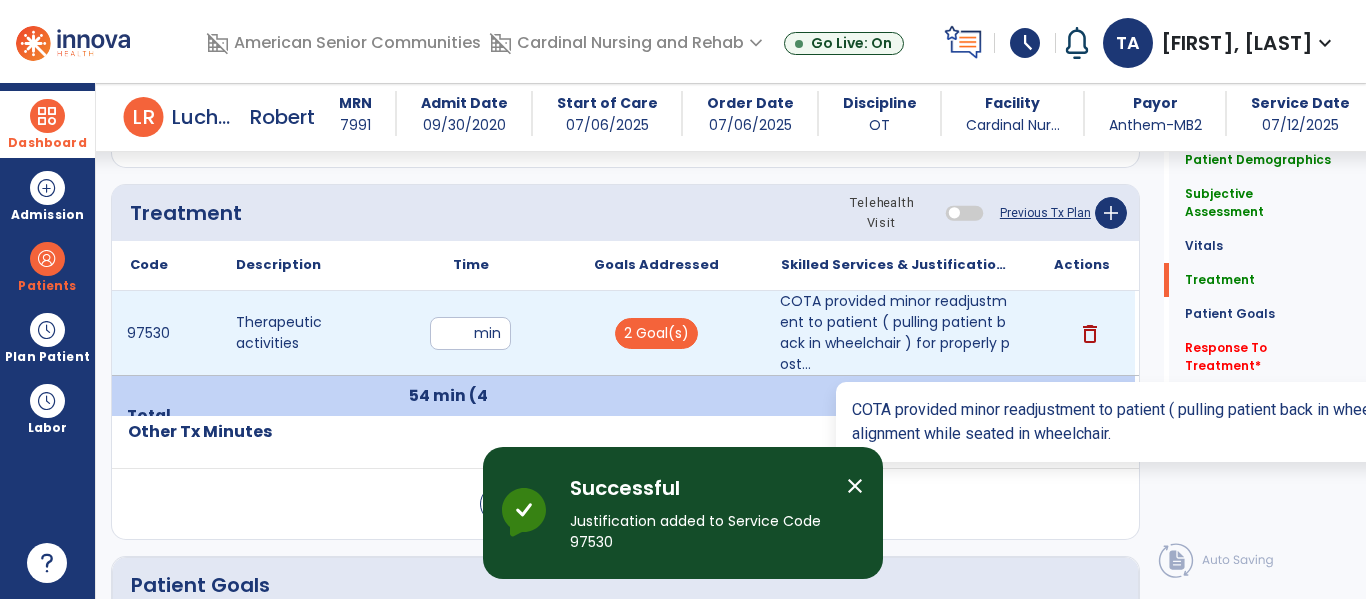 click on "COTA provided minor readjustment to patient ( pulling patient back in wheelchair ) for properly post..." at bounding box center [896, 333] 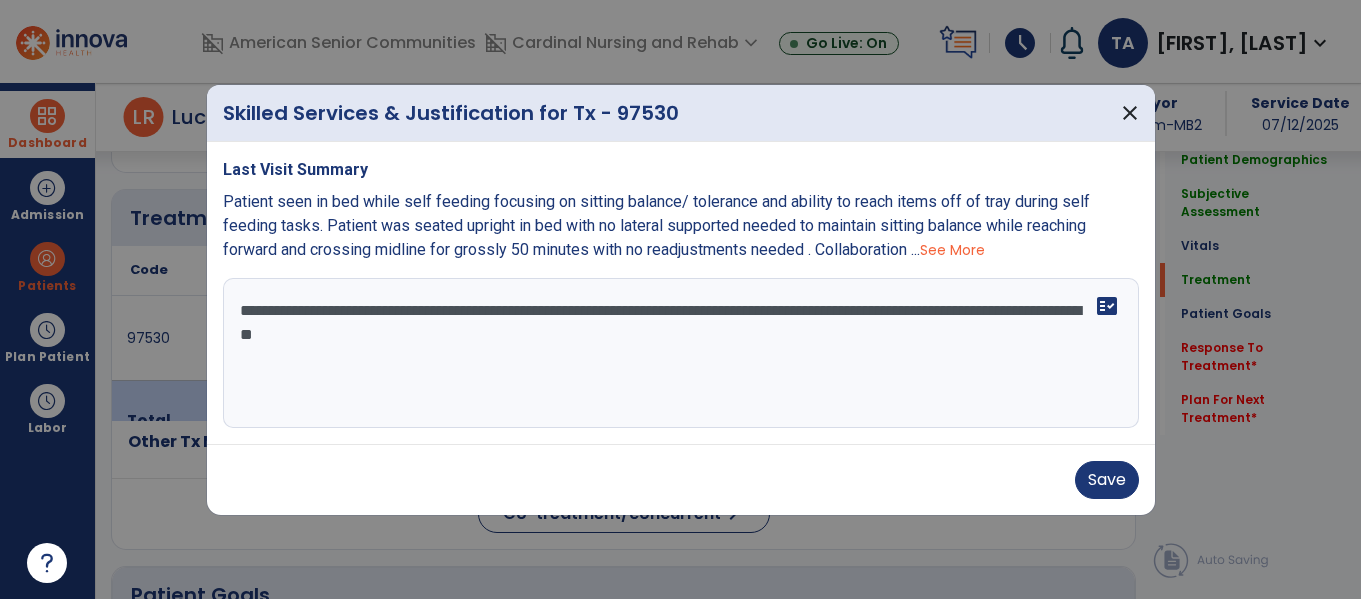 scroll, scrollTop: 1185, scrollLeft: 0, axis: vertical 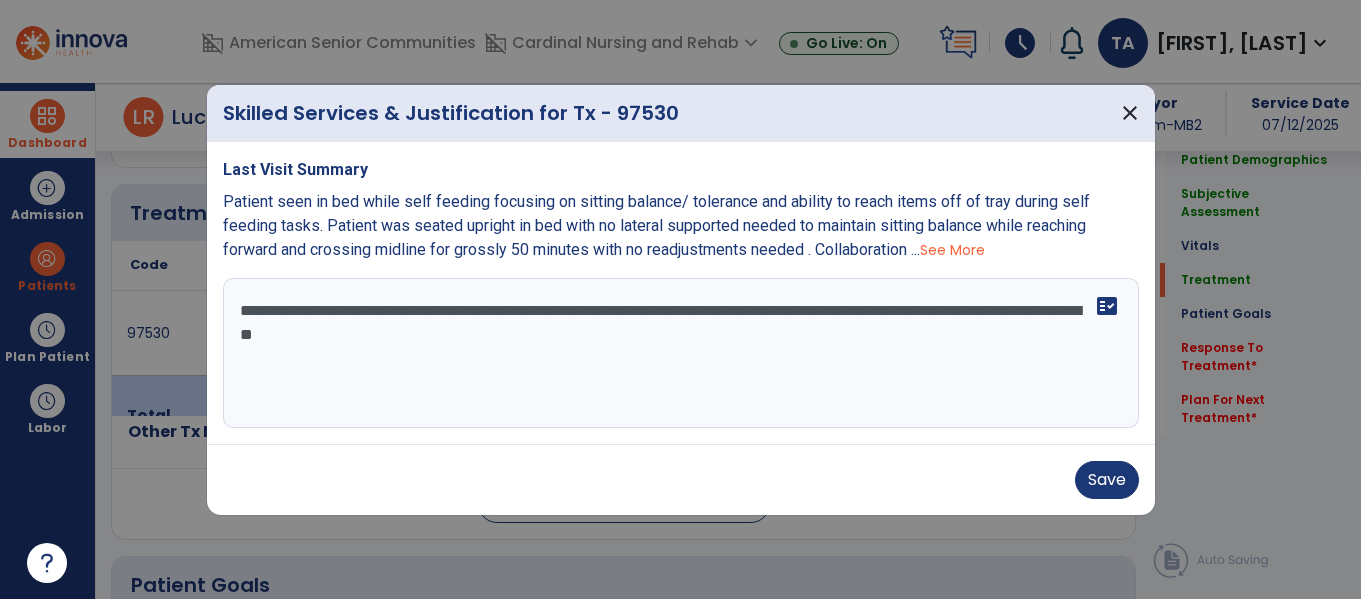 click on "**********" at bounding box center (681, 353) 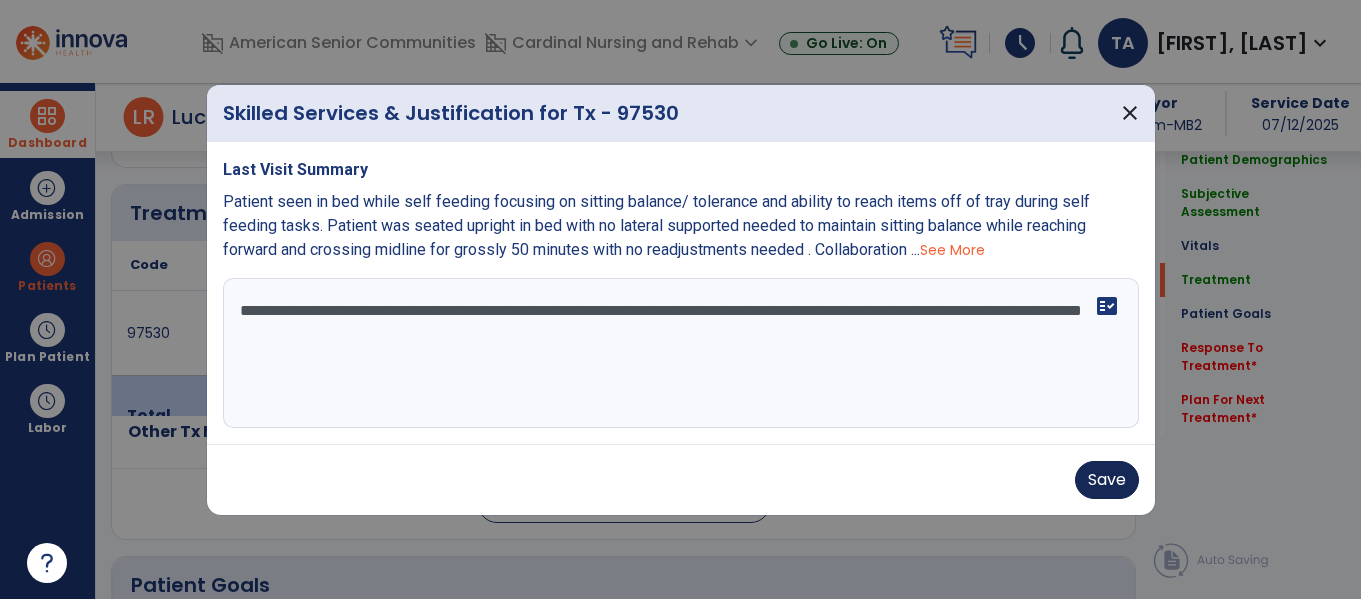 type on "**********" 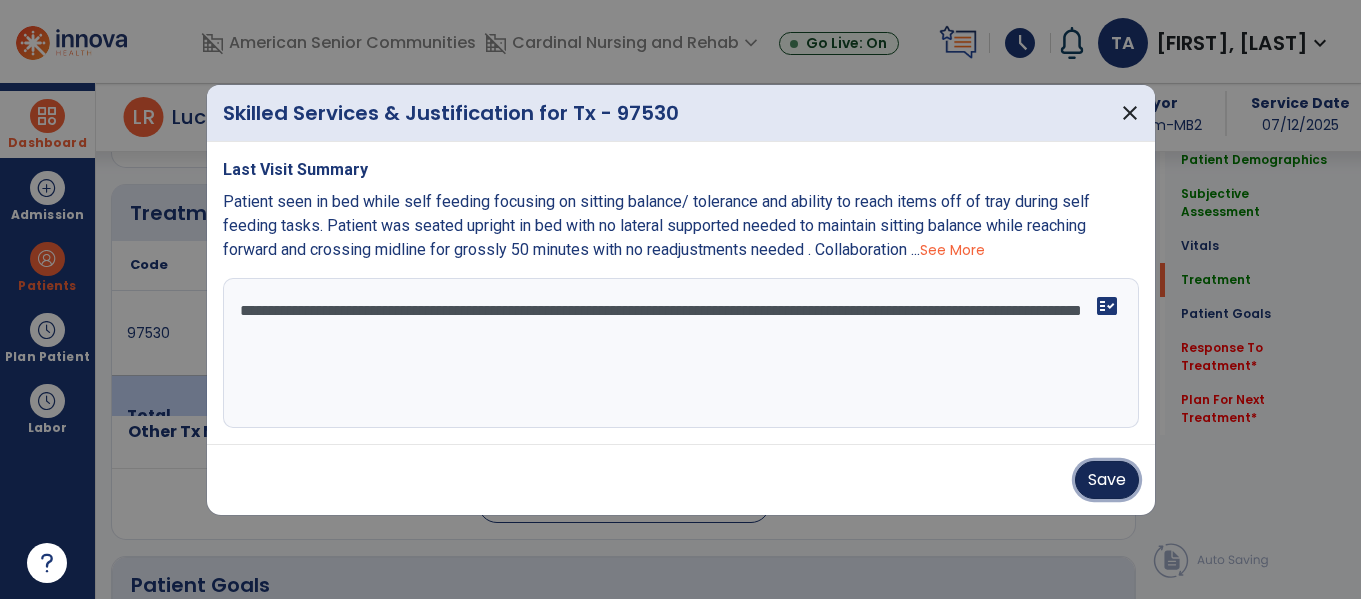 click on "Save" at bounding box center [1107, 480] 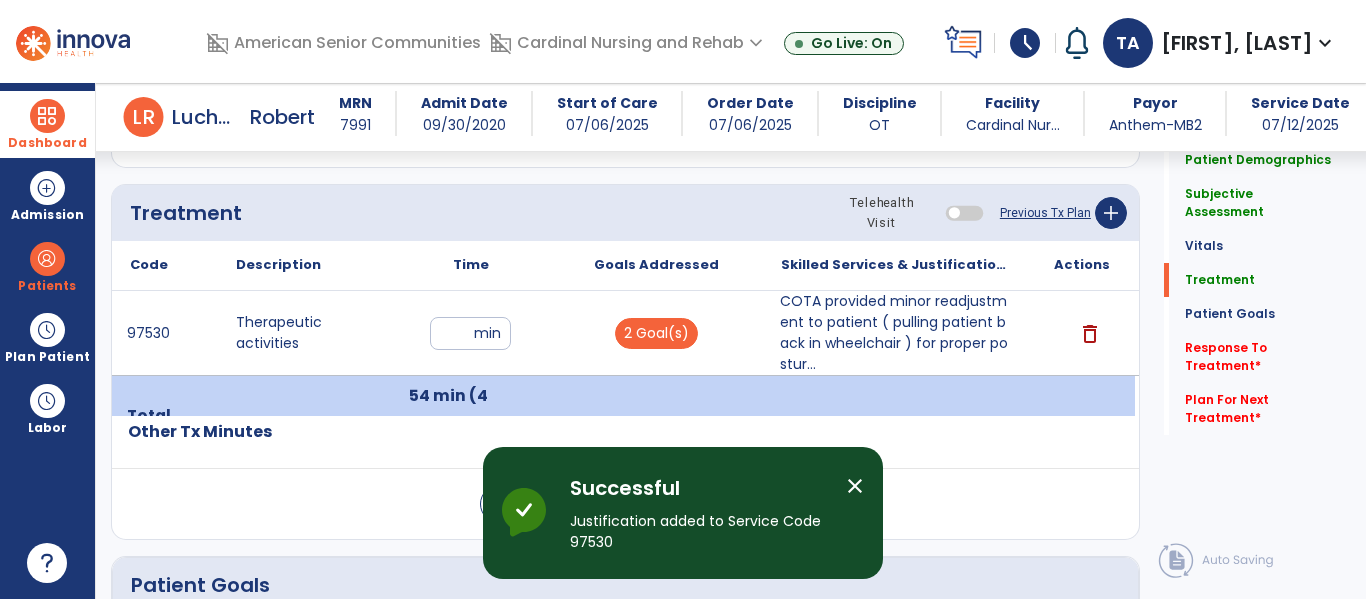 click on "COTA provided minor readjustment to patient ( pulling patient back in wheelchair ) for proper postur..." at bounding box center [896, 333] 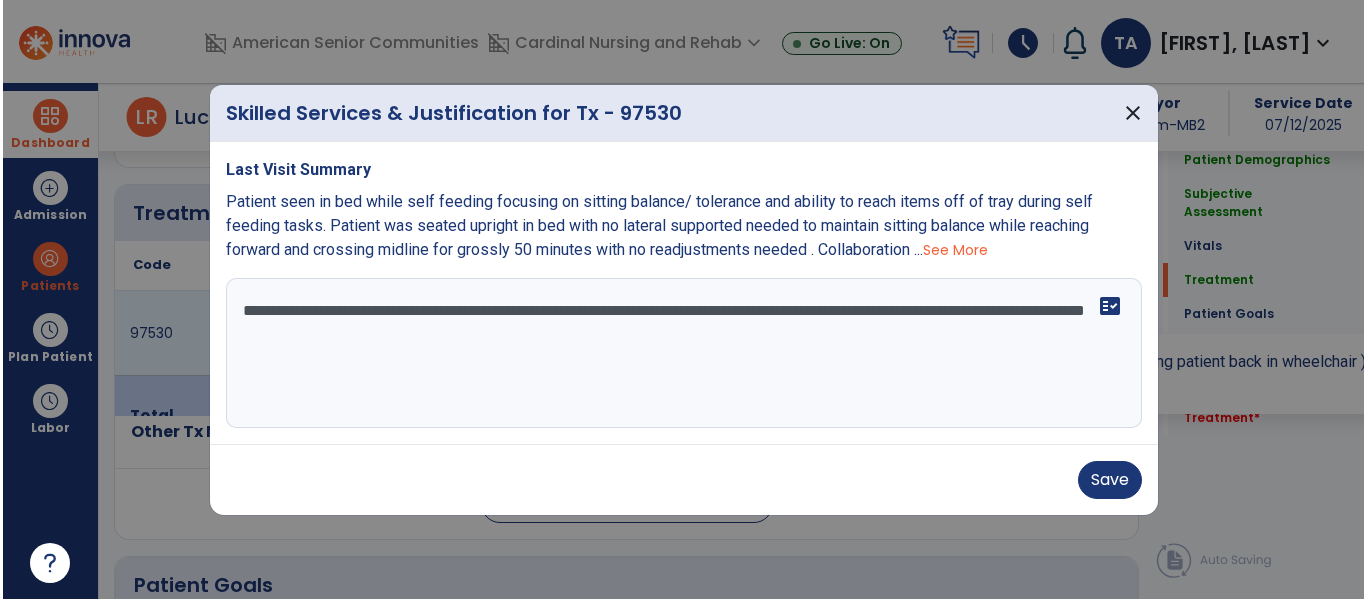scroll, scrollTop: 1185, scrollLeft: 0, axis: vertical 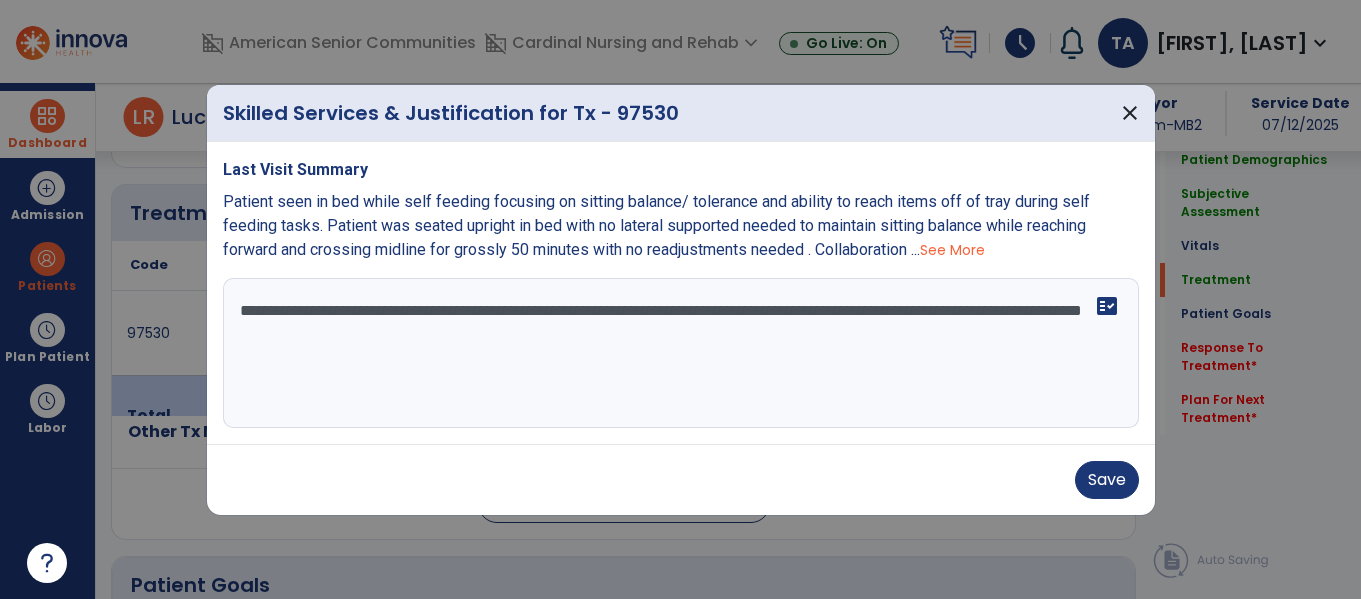 click on "**********" at bounding box center (681, 353) 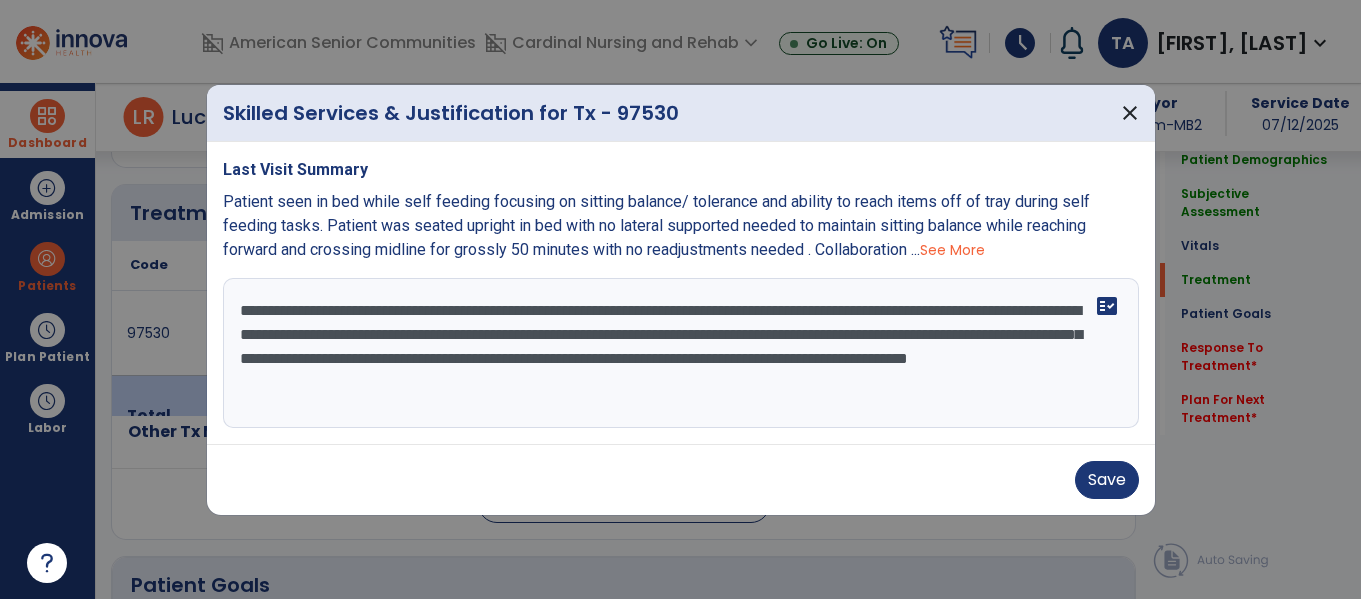 click on "**********" at bounding box center [681, 353] 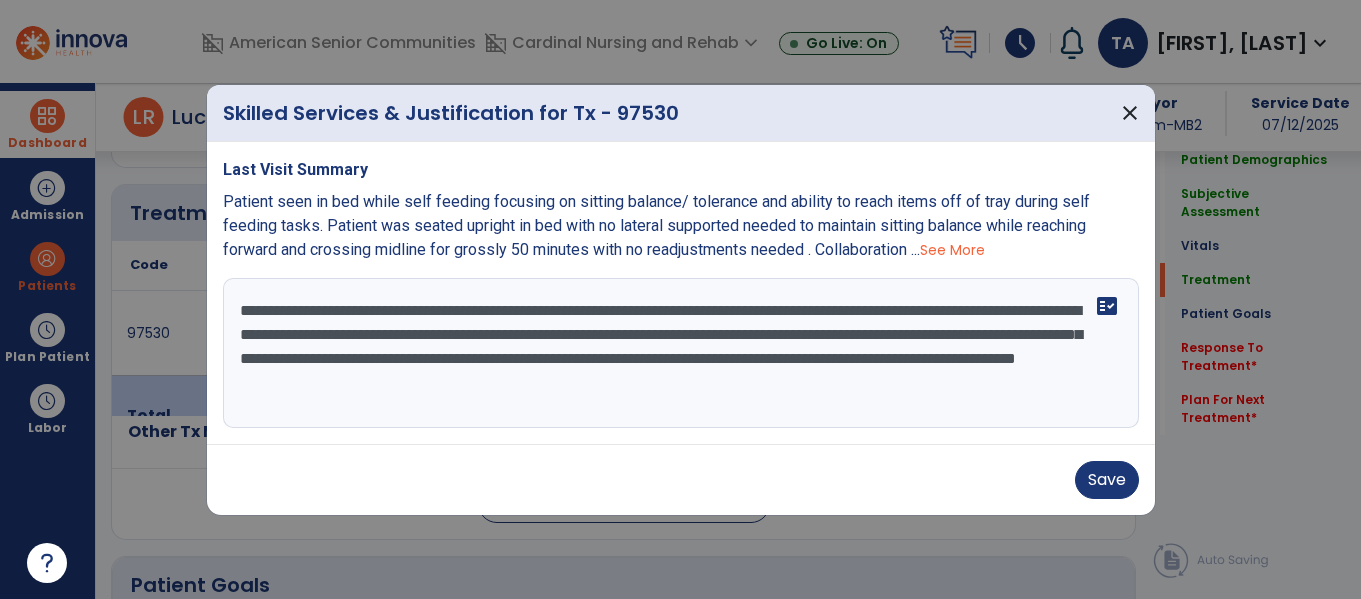 click on "**********" at bounding box center (681, 353) 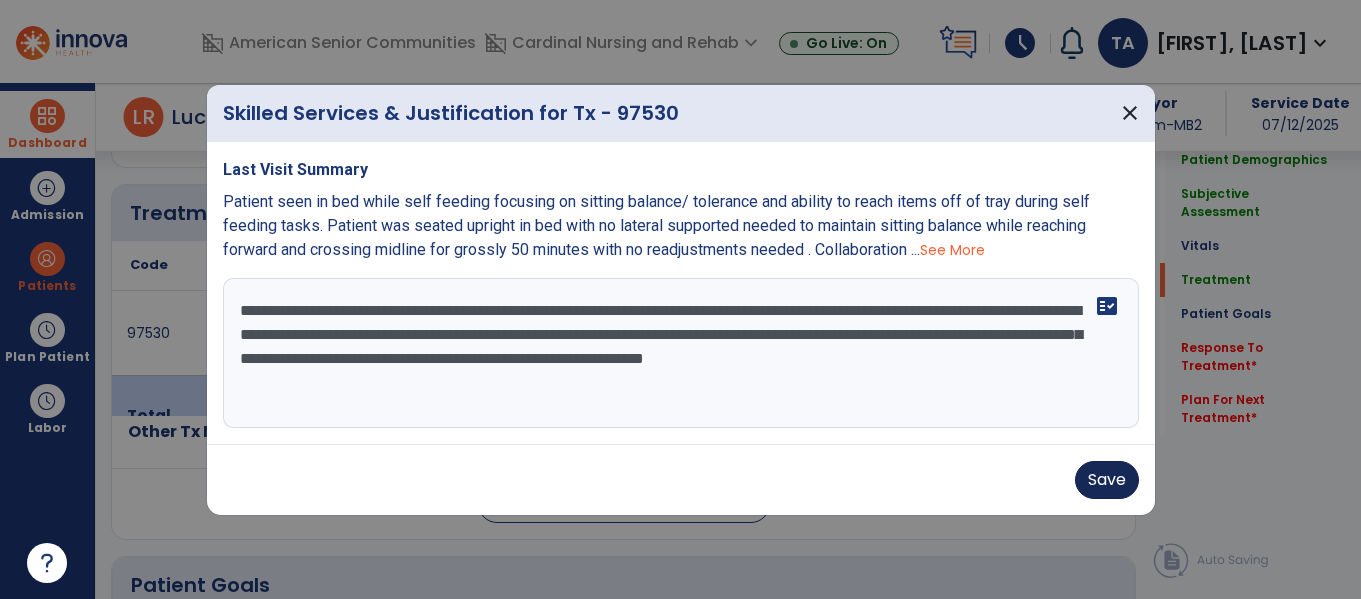 type on "**********" 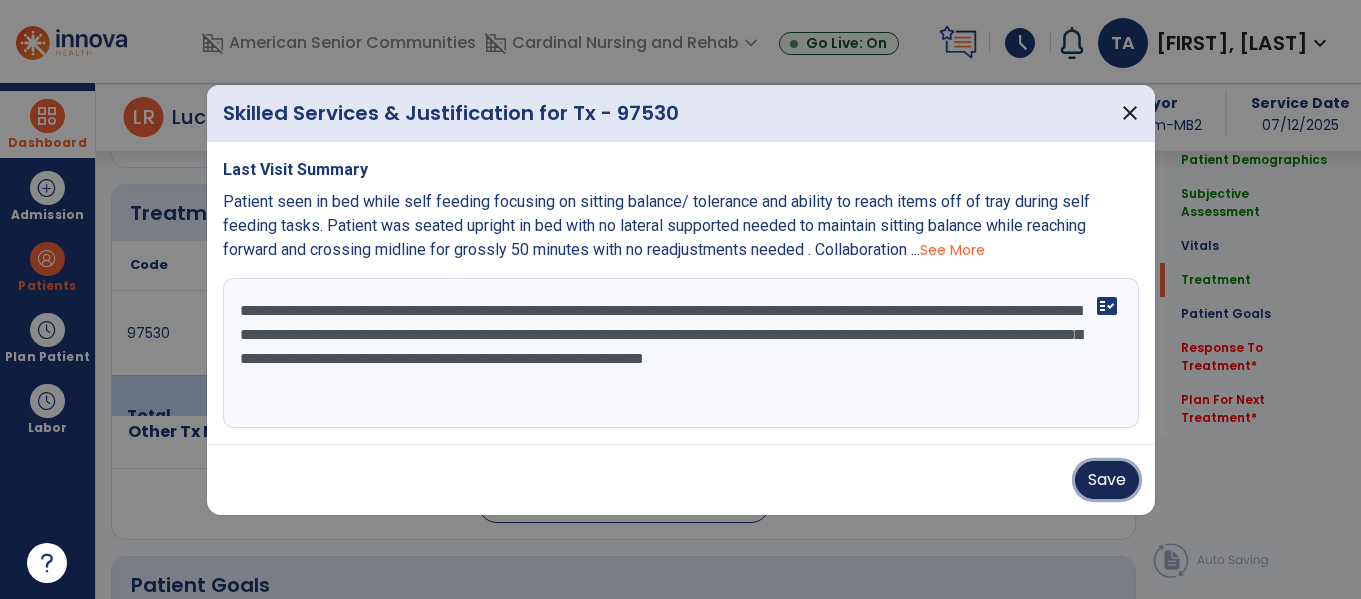click on "Save" at bounding box center (1107, 480) 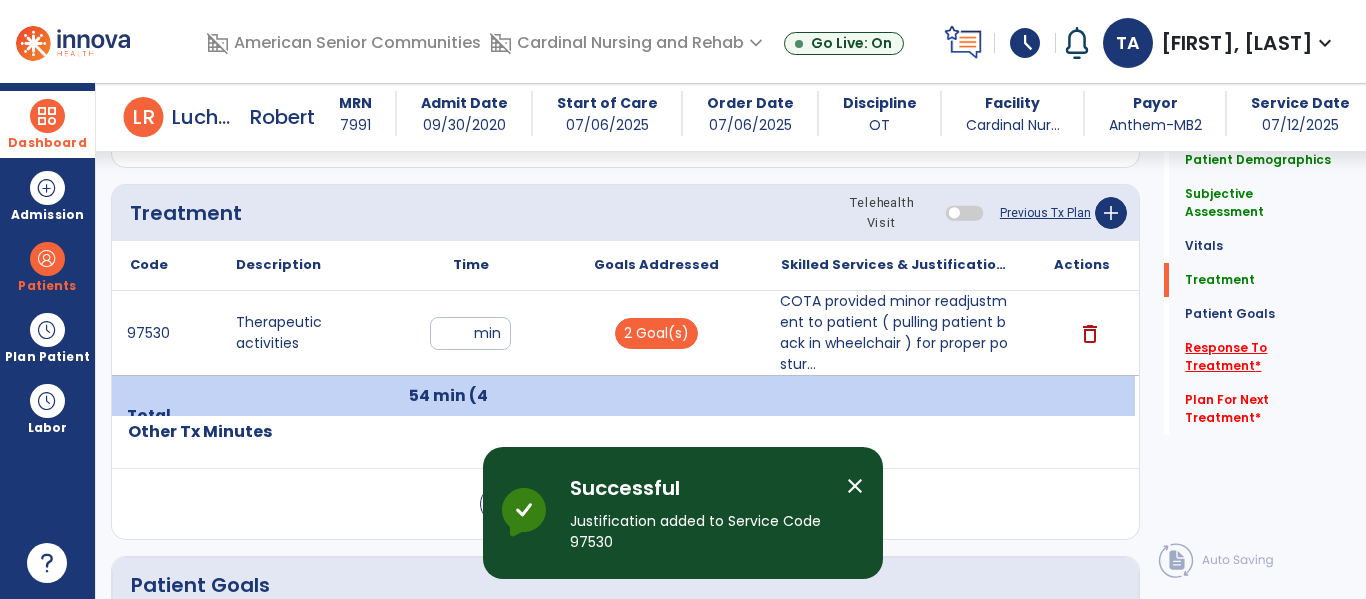 click on "Response To Treatment   *" 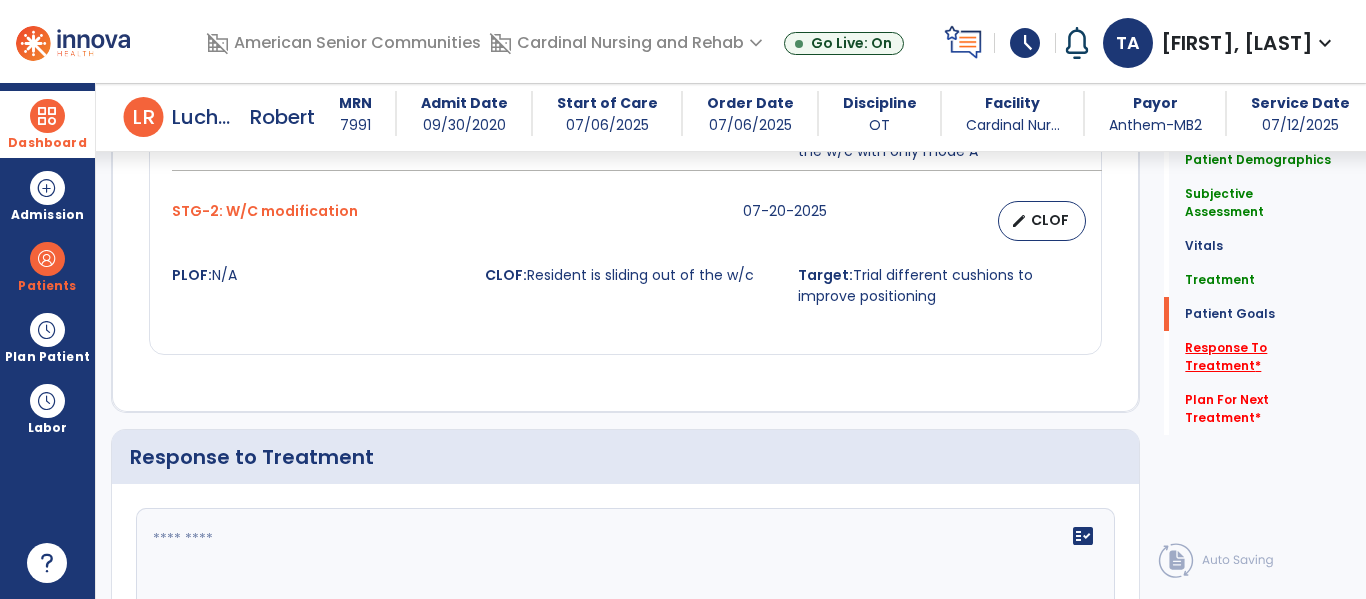 scroll, scrollTop: 2156, scrollLeft: 0, axis: vertical 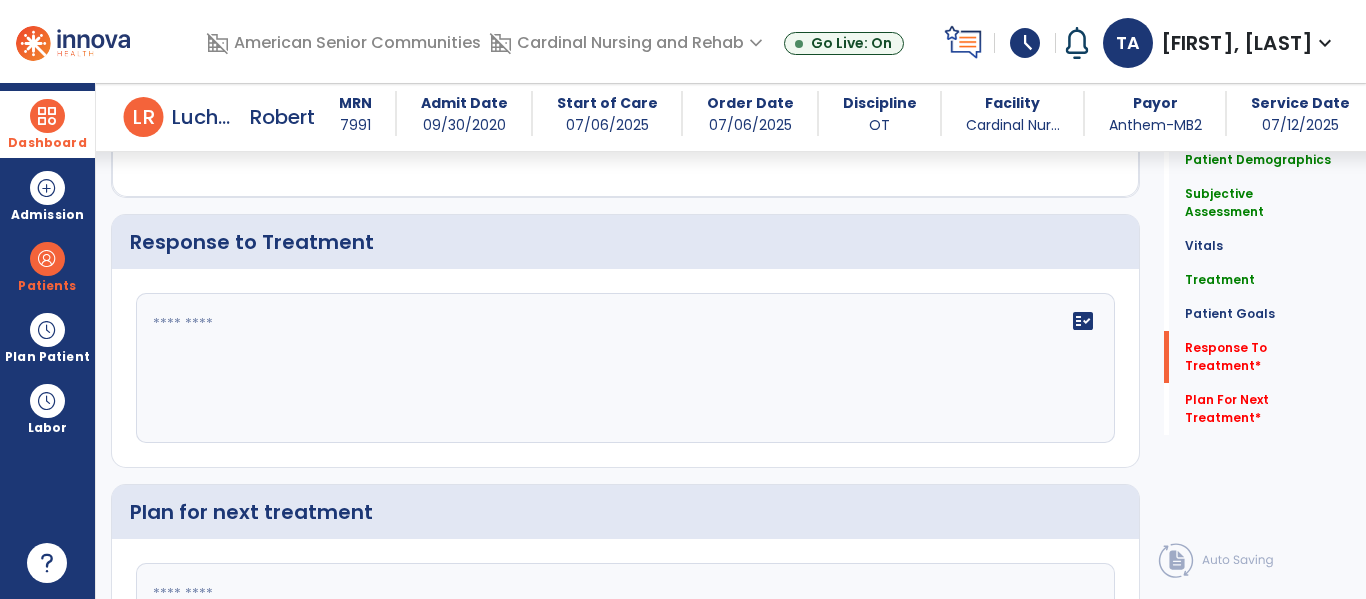 click on "fact_check" 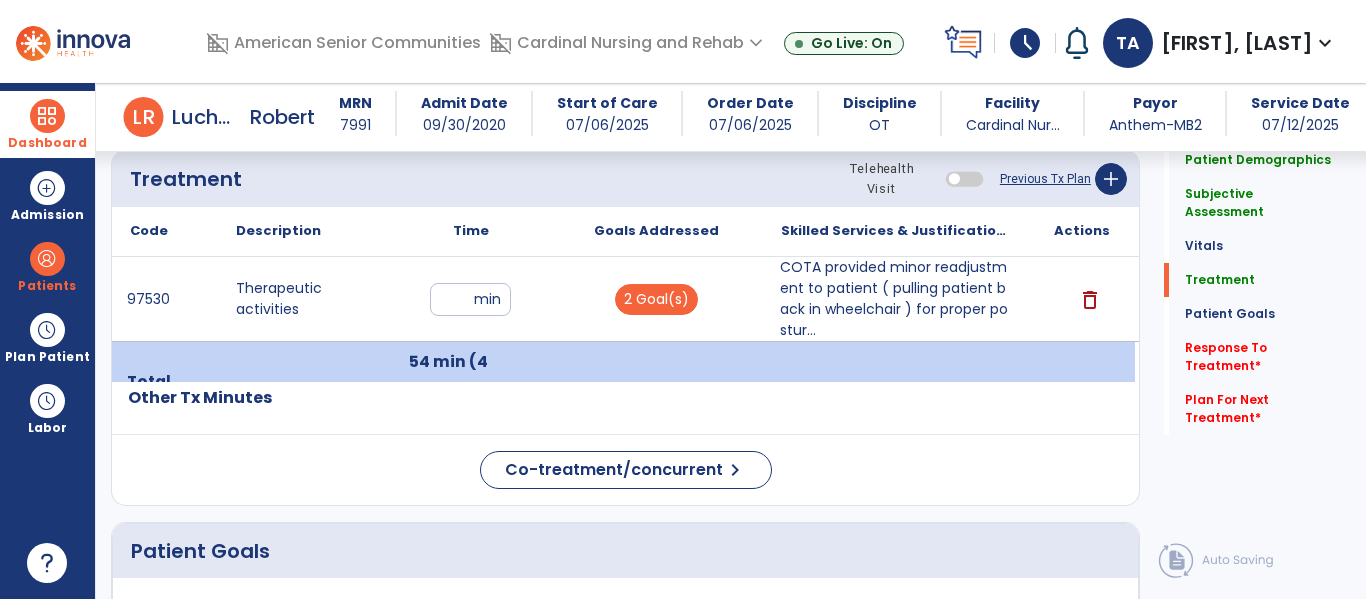 click on "COTA provided minor readjustment to patient ( pulling patient back in wheelchair ) for proper postur..." at bounding box center [896, 299] 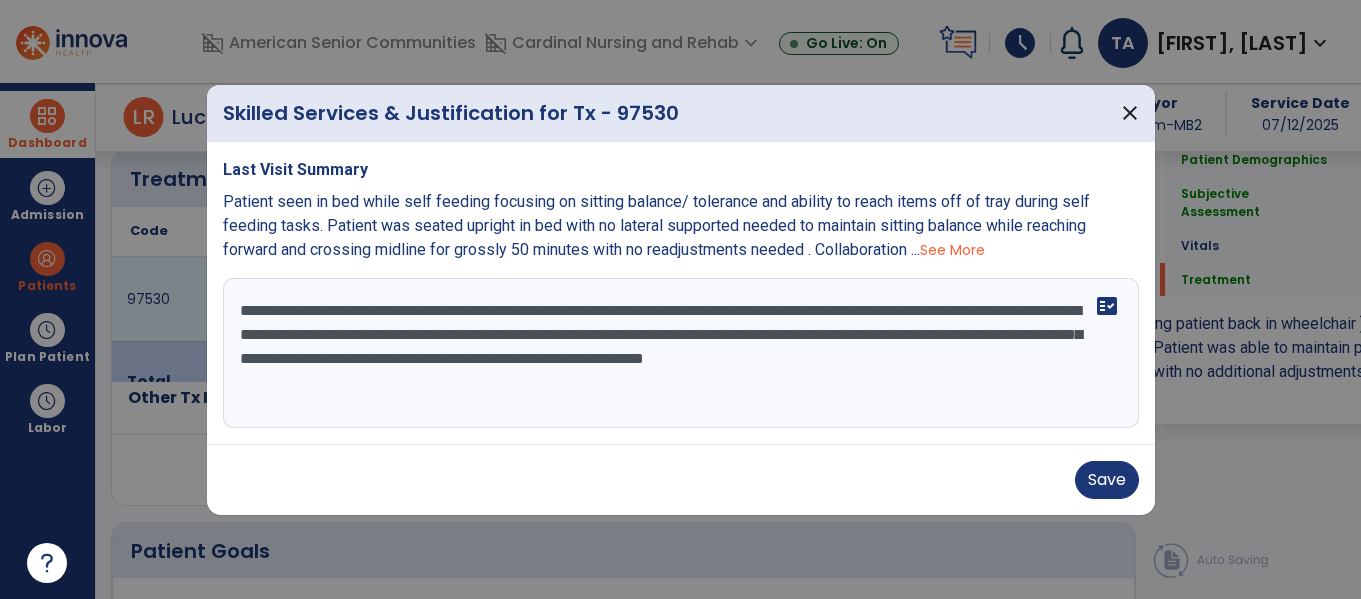 scroll, scrollTop: 1219, scrollLeft: 0, axis: vertical 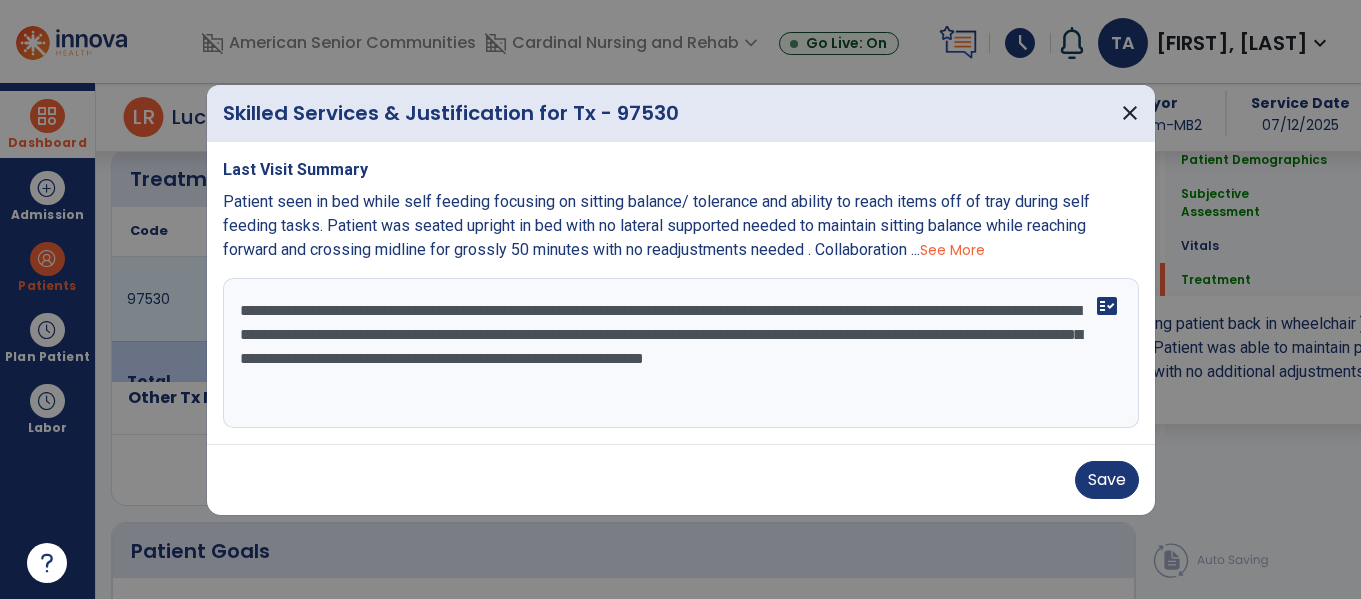 click on "**********" at bounding box center (681, 353) 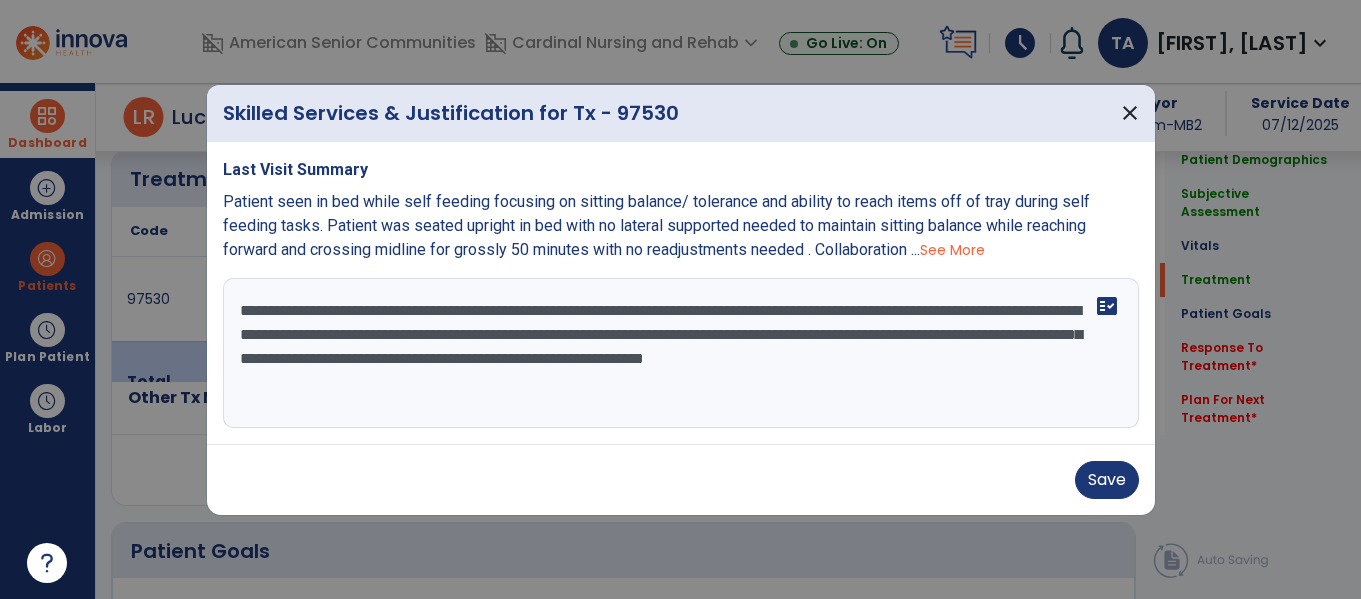 click on "**********" at bounding box center [681, 353] 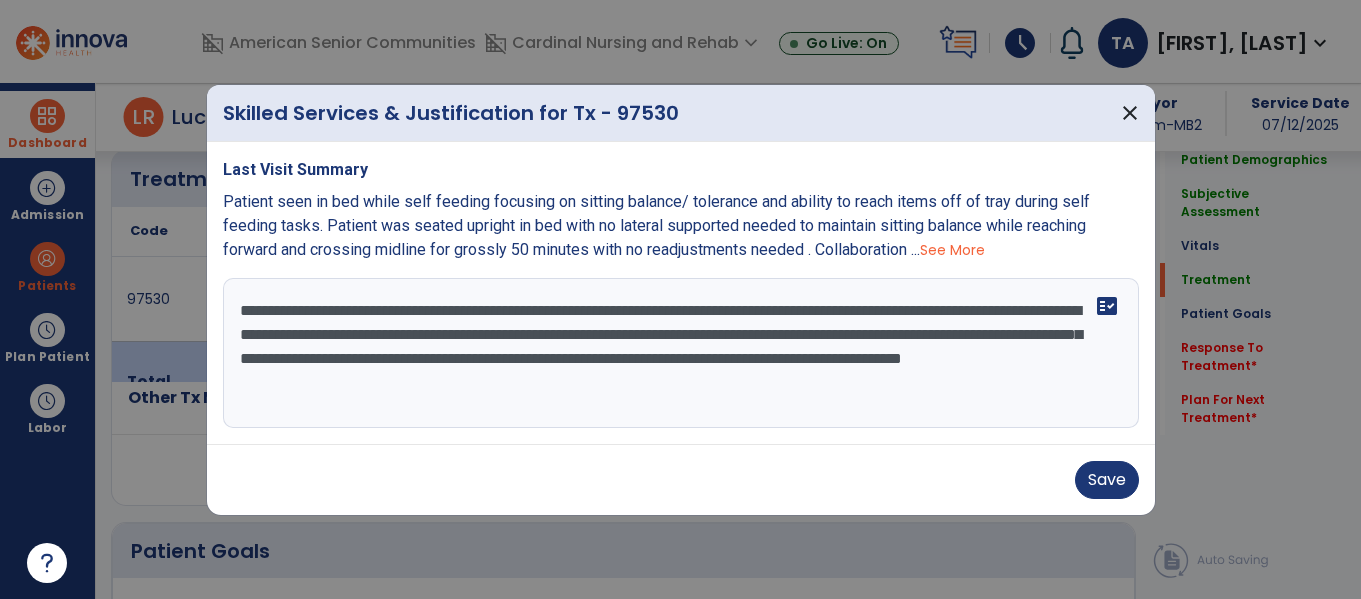 click on "**********" at bounding box center (681, 353) 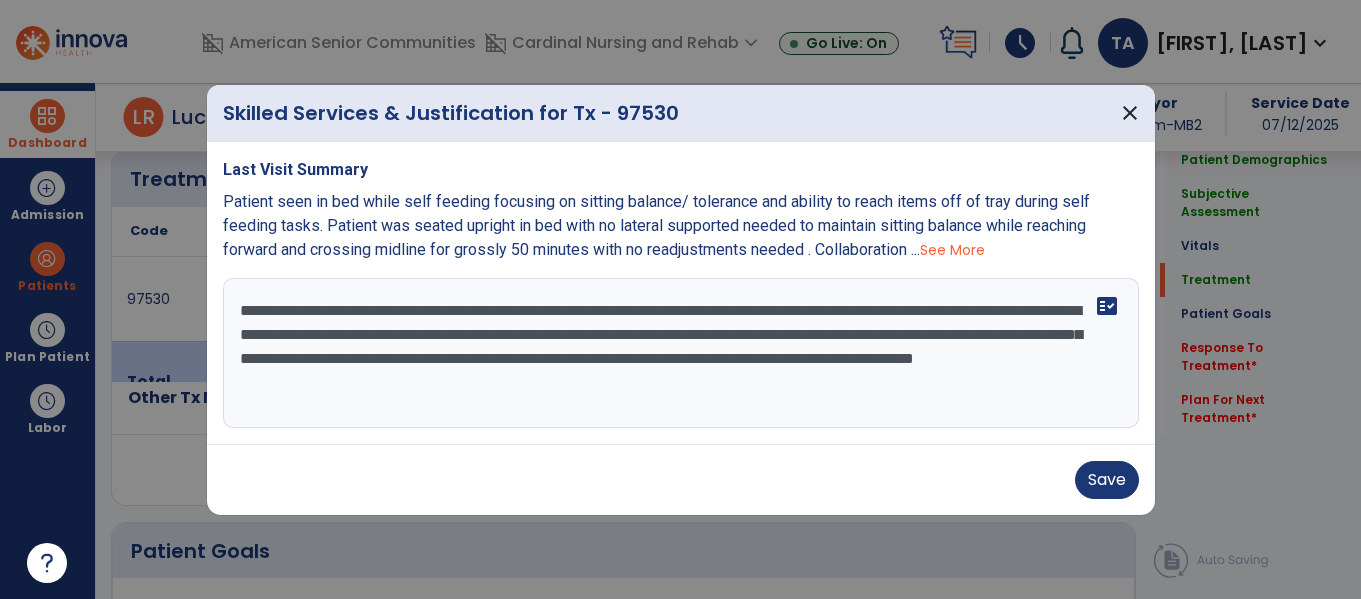 click on "**********" at bounding box center (681, 353) 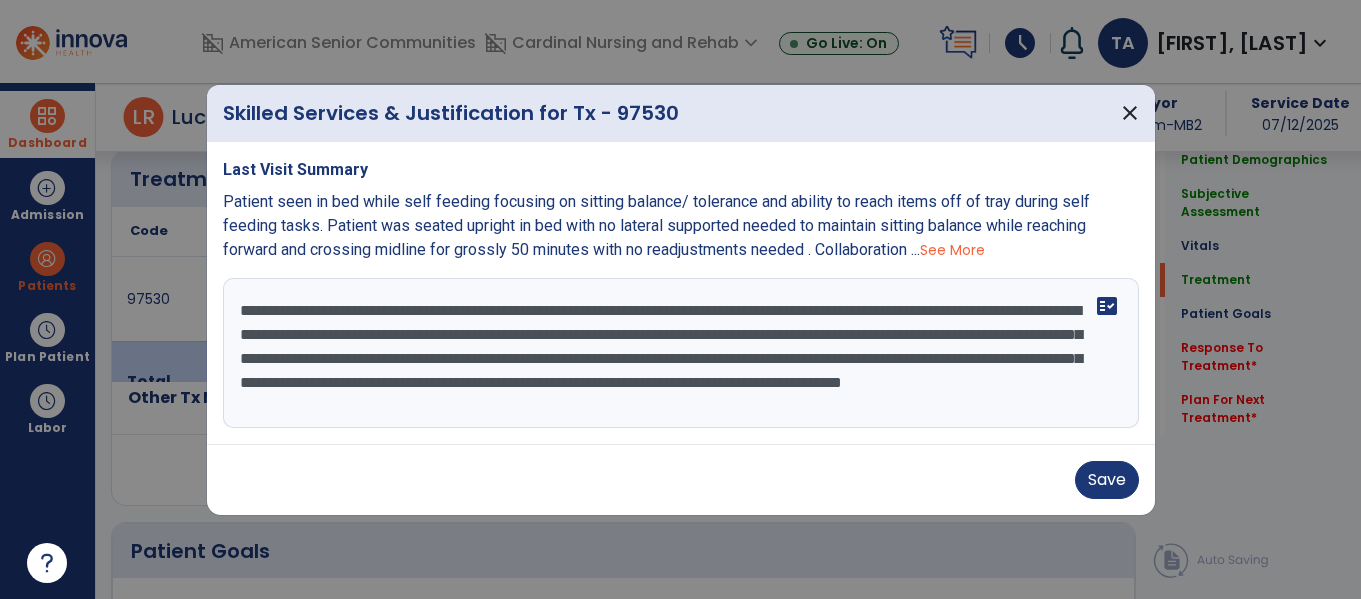 scroll, scrollTop: 16, scrollLeft: 0, axis: vertical 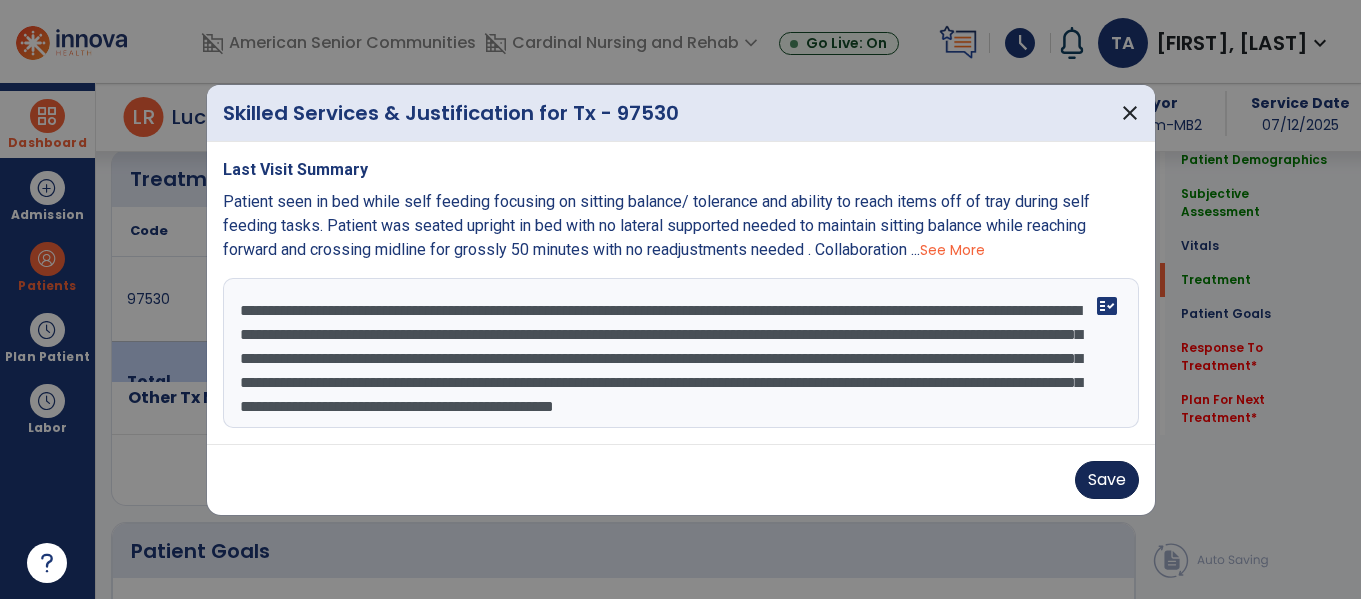 type on "**********" 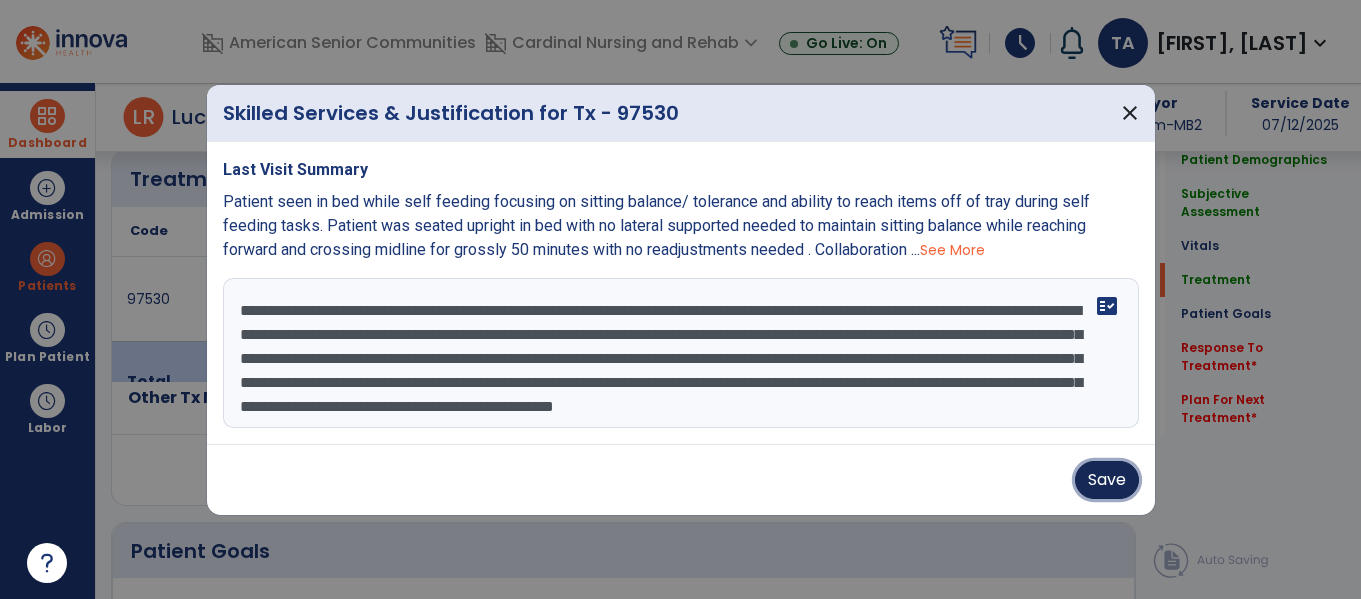 click on "Save" at bounding box center (1107, 480) 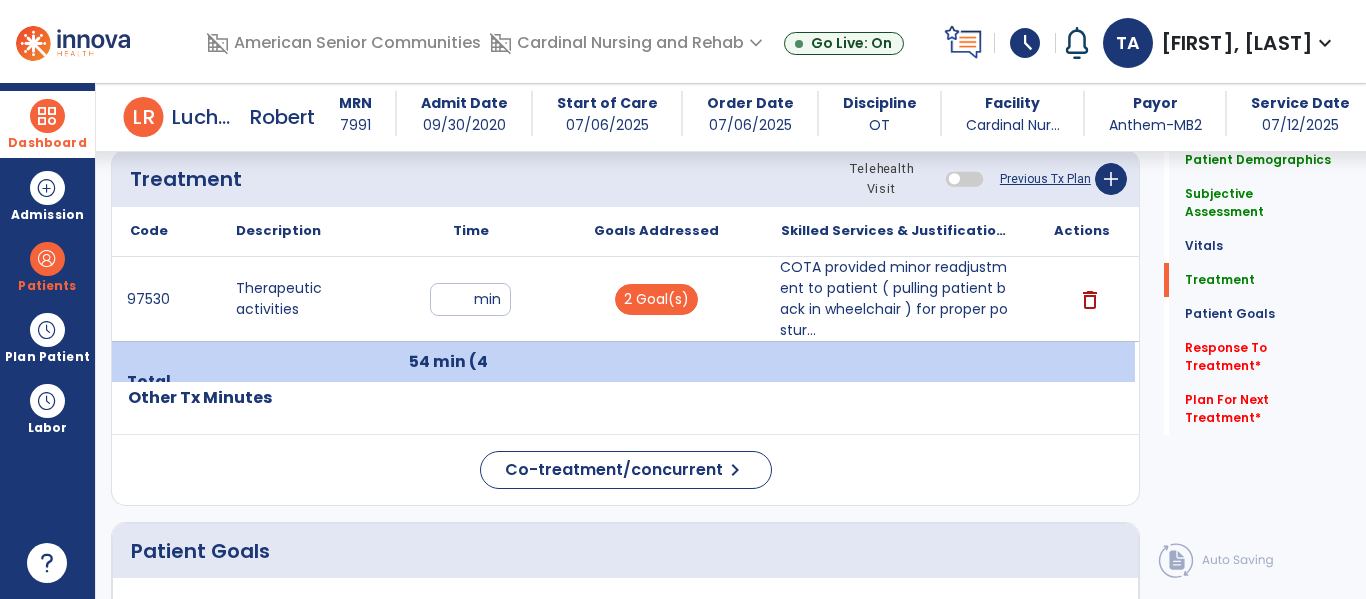 click on "COTA provided minor readjustment to patient ( pulling patient back in wheelchair ) for proper postur..." at bounding box center (896, 299) 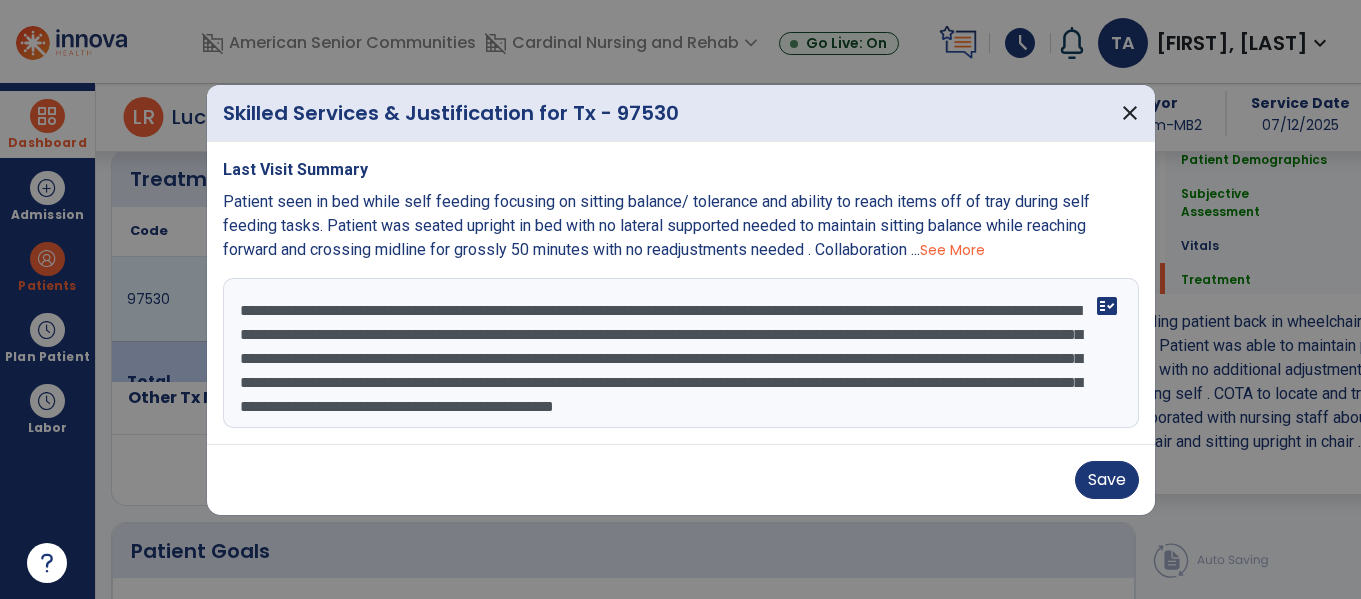 scroll, scrollTop: 1219, scrollLeft: 0, axis: vertical 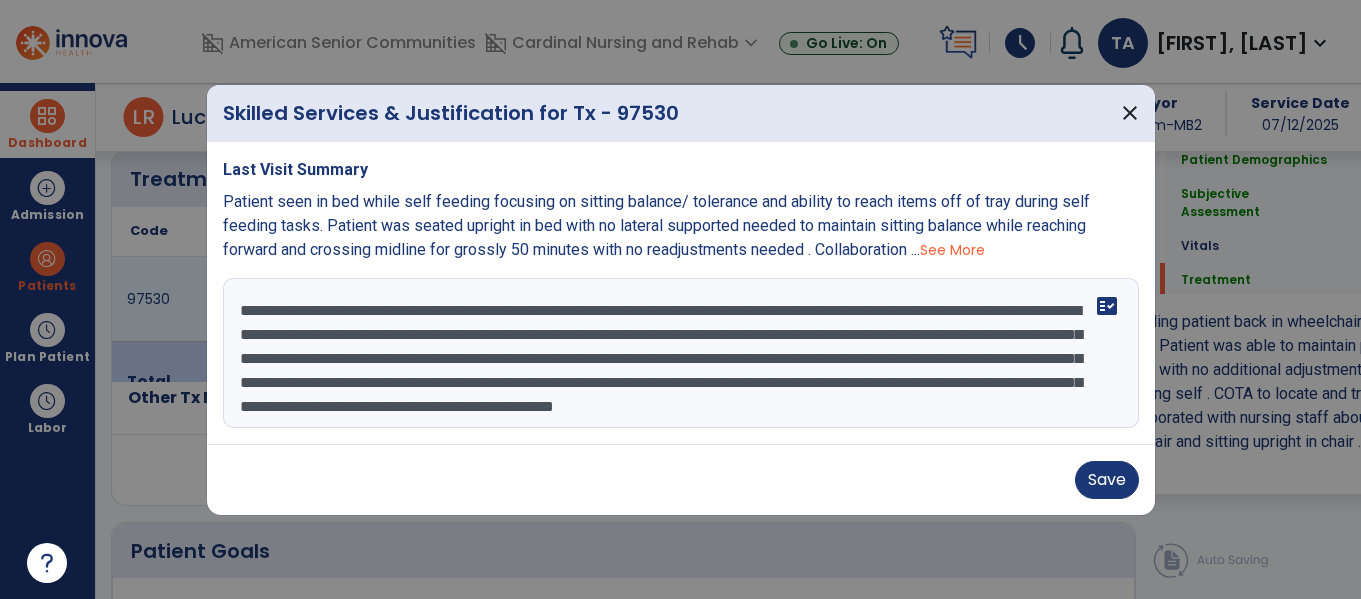 click on "**********" at bounding box center [681, 353] 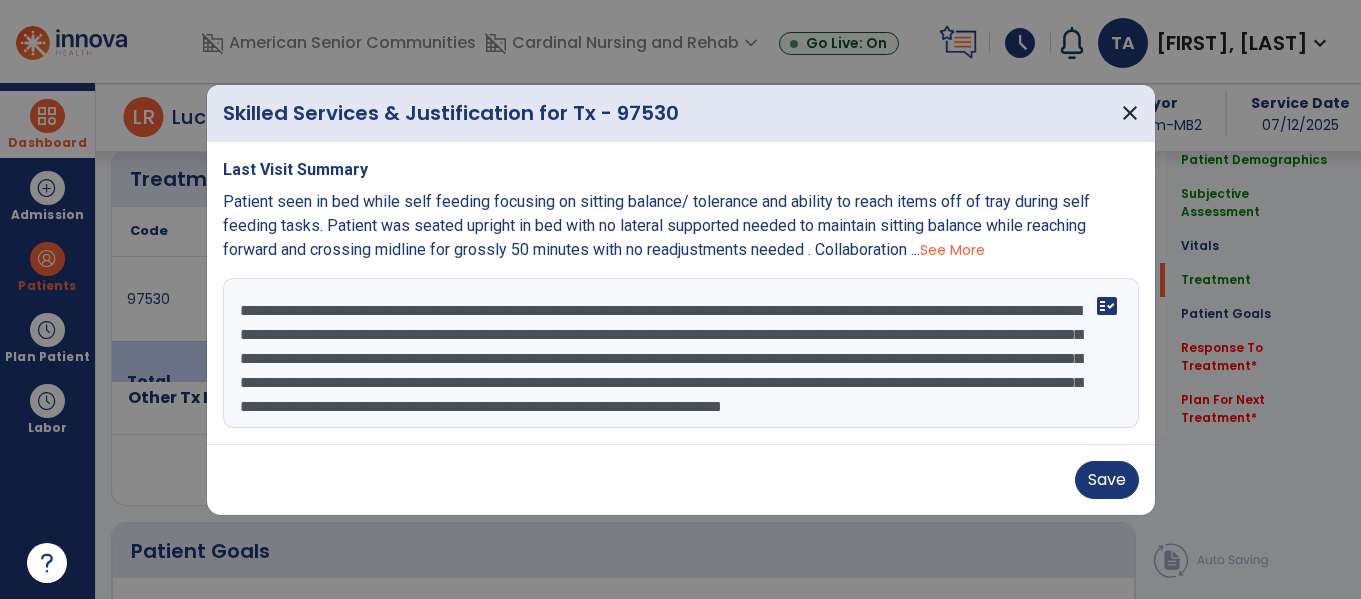 scroll, scrollTop: 48, scrollLeft: 0, axis: vertical 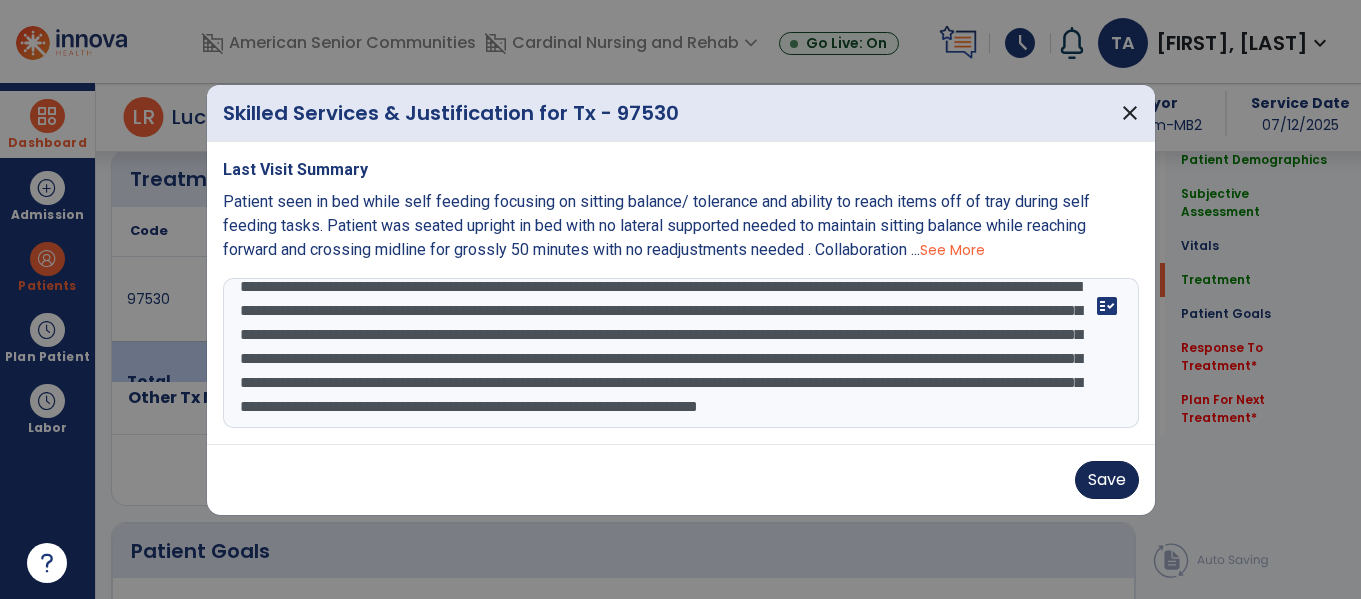 type on "**********" 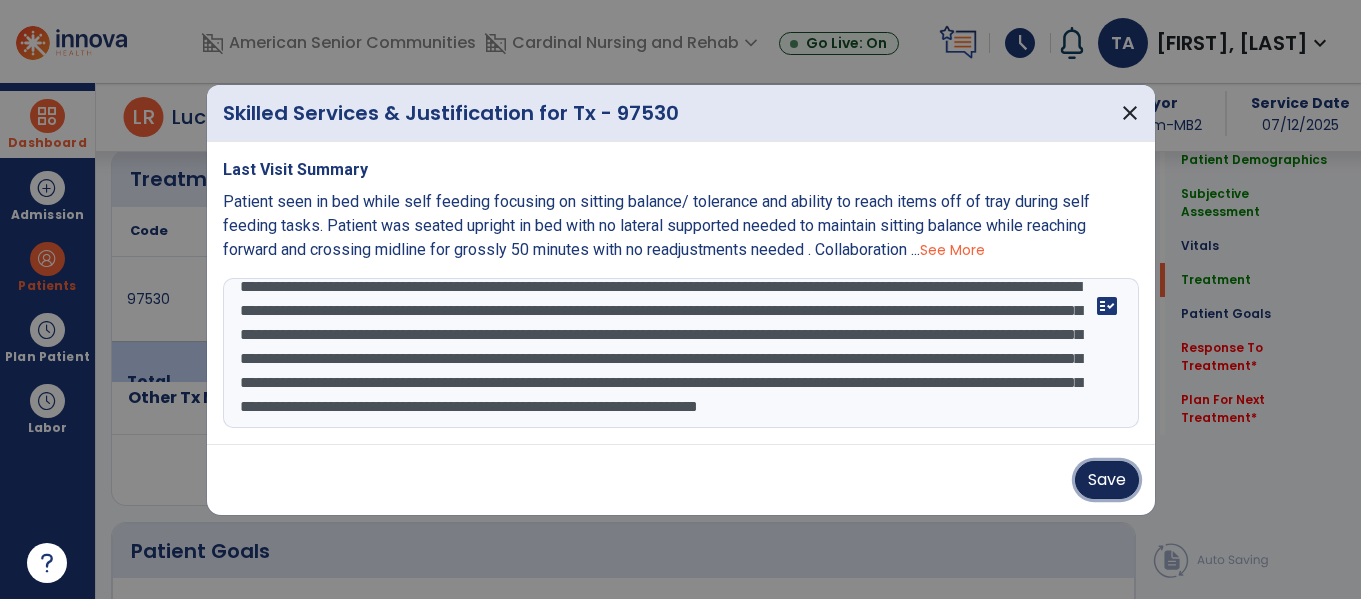 click on "Save" at bounding box center [1107, 480] 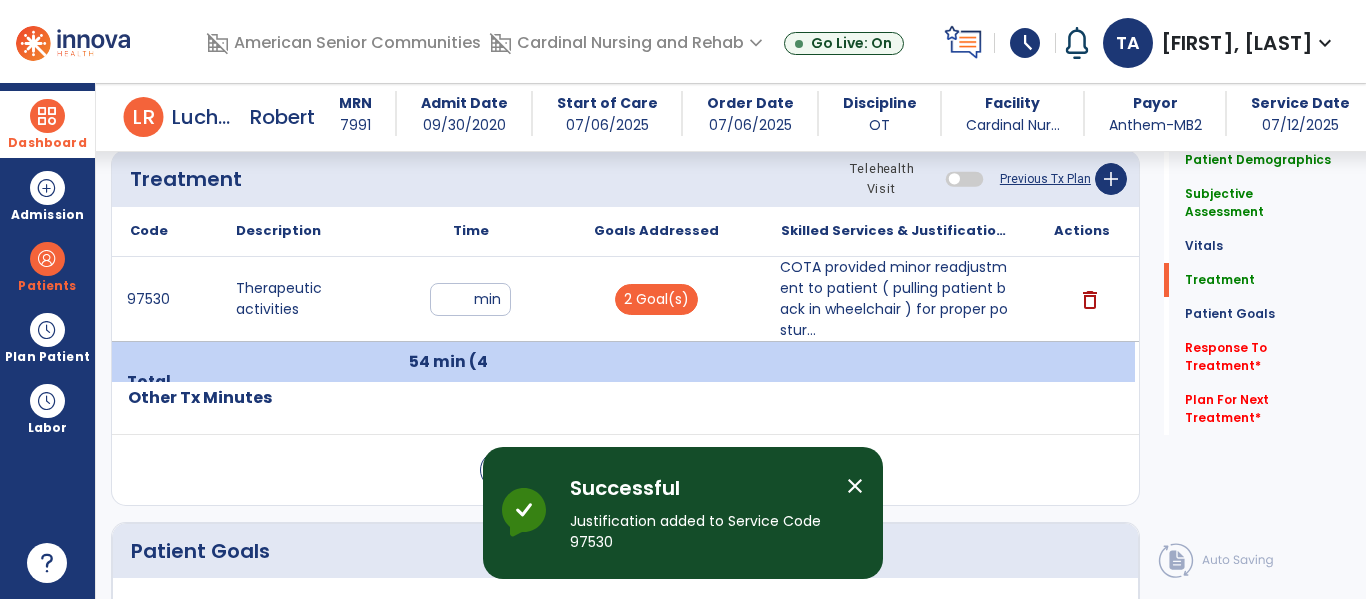 click on "COTA provided minor readjustment to patient ( pulling patient back in wheelchair ) for proper postur..." at bounding box center [896, 299] 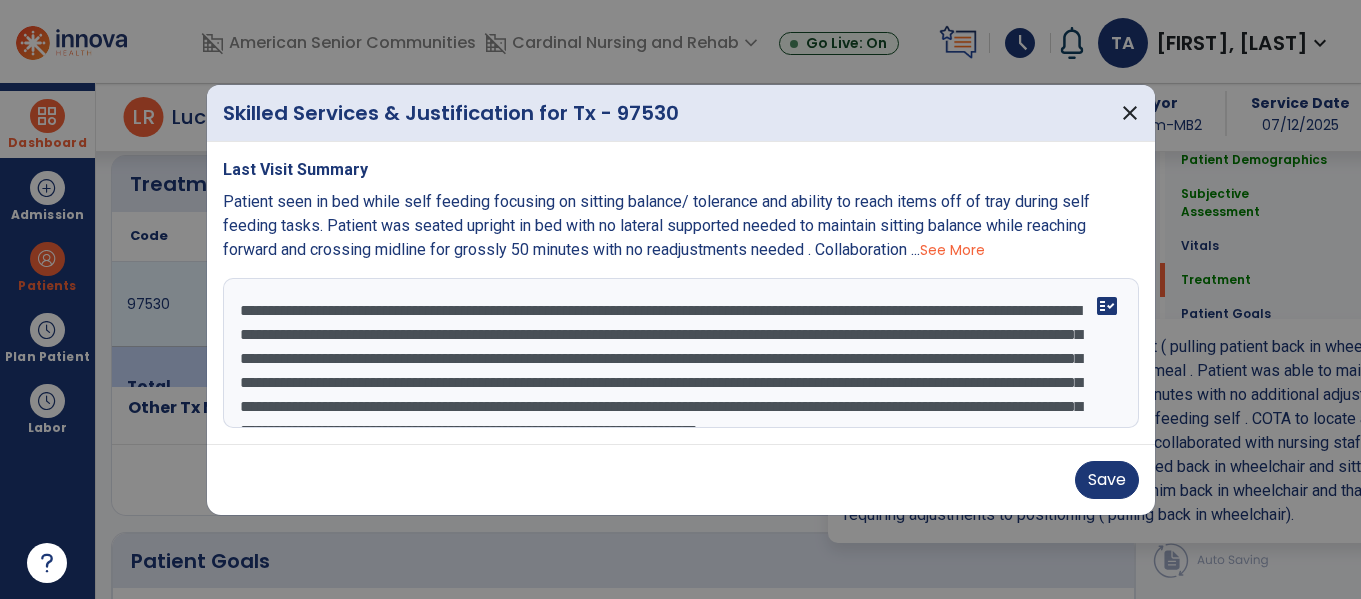 scroll, scrollTop: 1219, scrollLeft: 0, axis: vertical 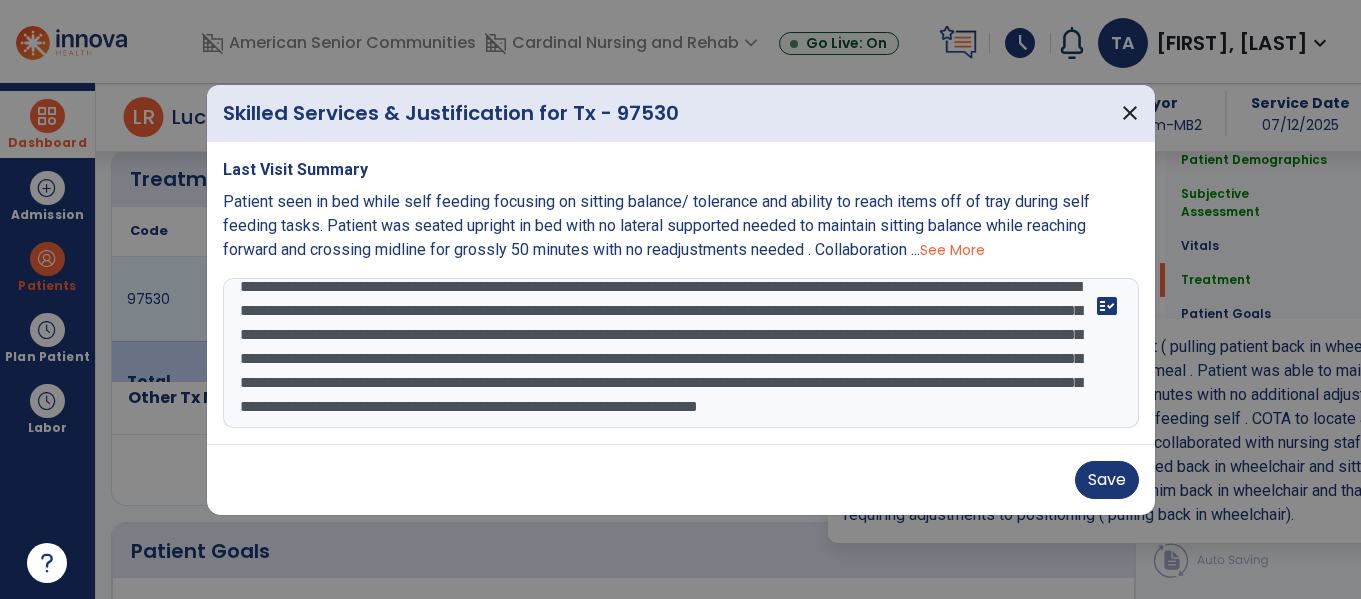 click on "**********" at bounding box center (681, 353) 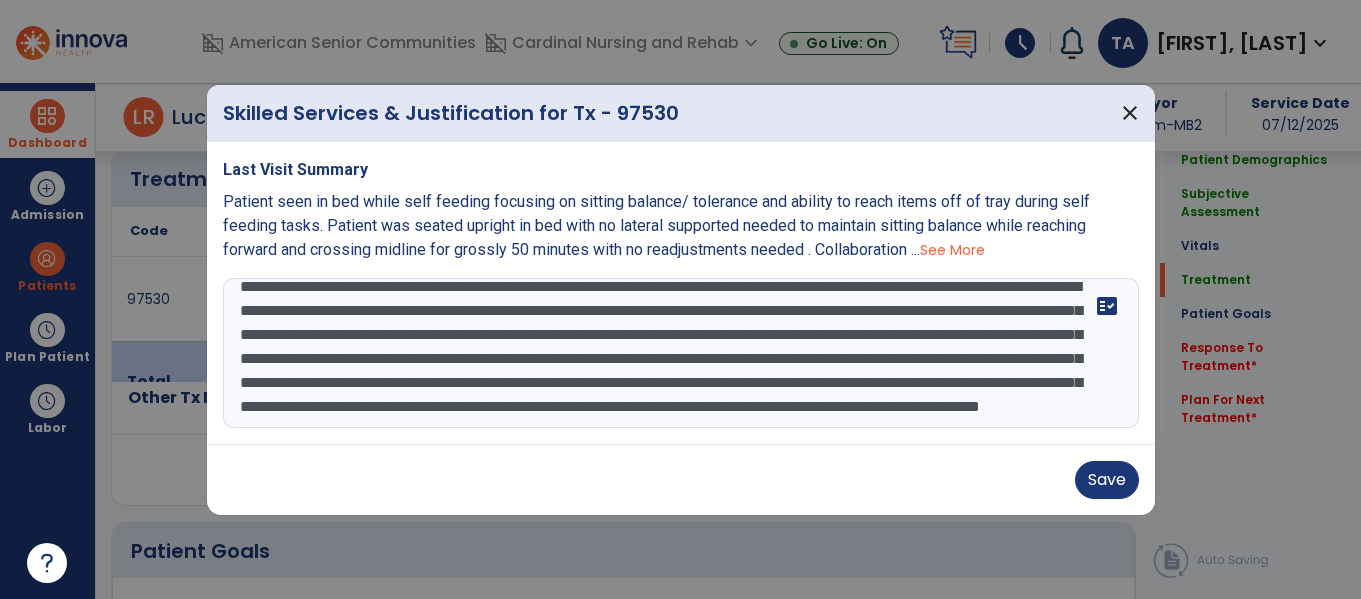 scroll, scrollTop: 88, scrollLeft: 0, axis: vertical 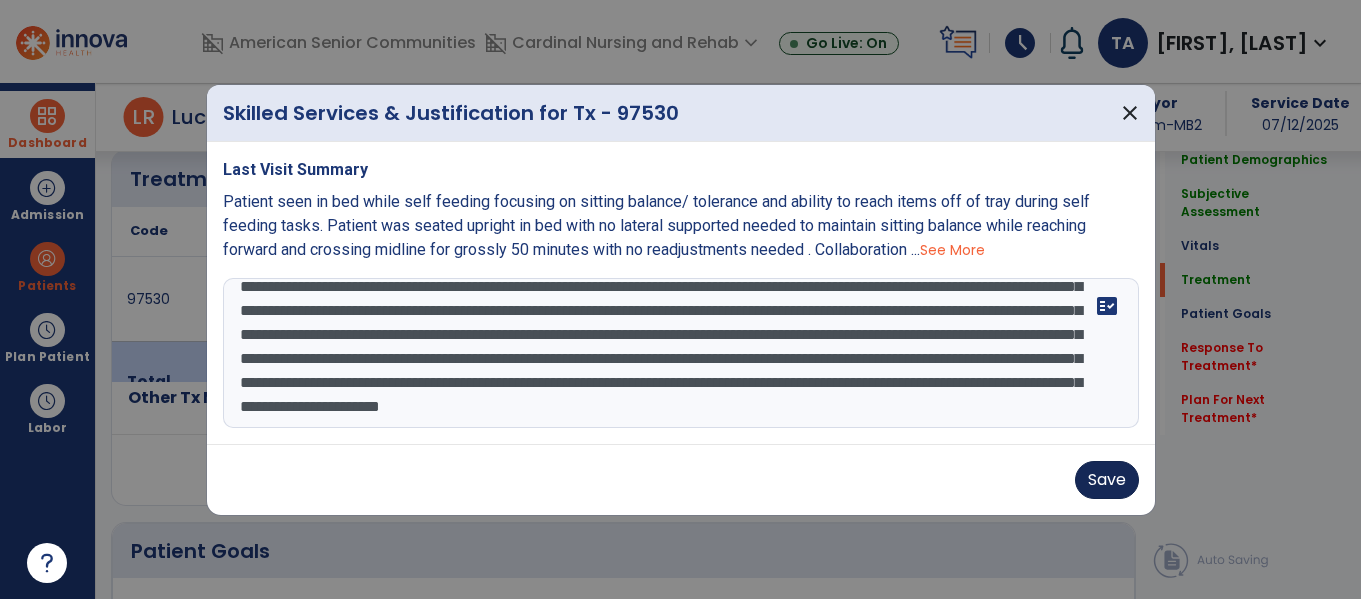 type on "**********" 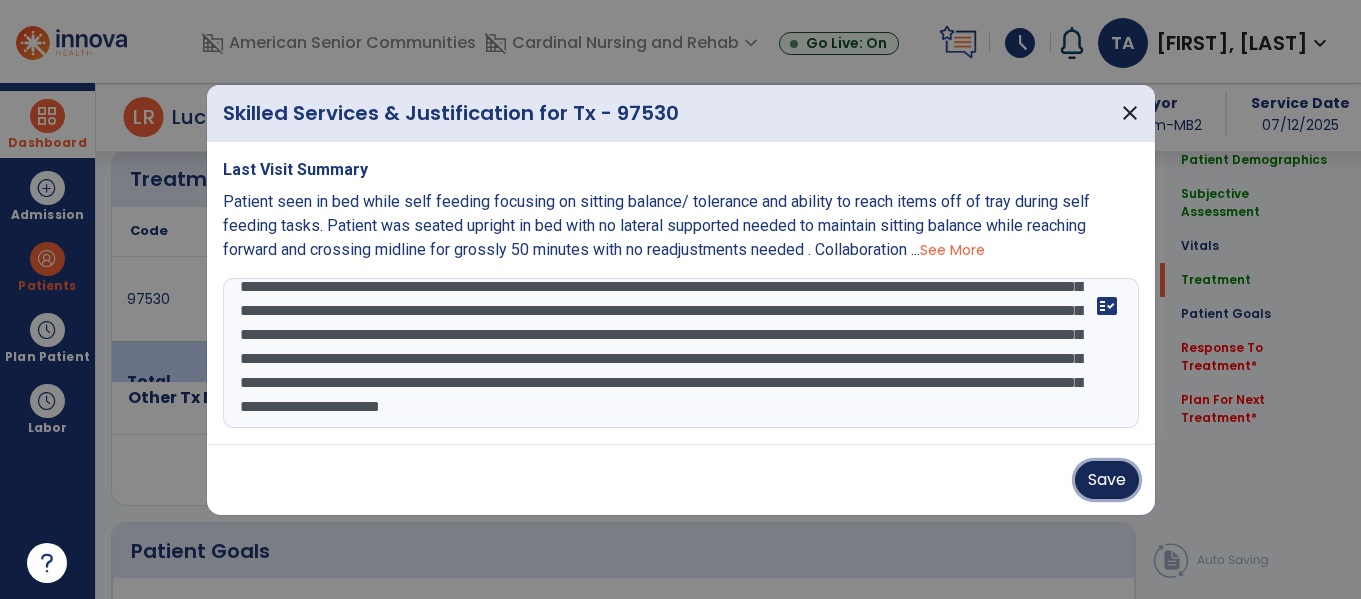 click on "Save" at bounding box center [1107, 480] 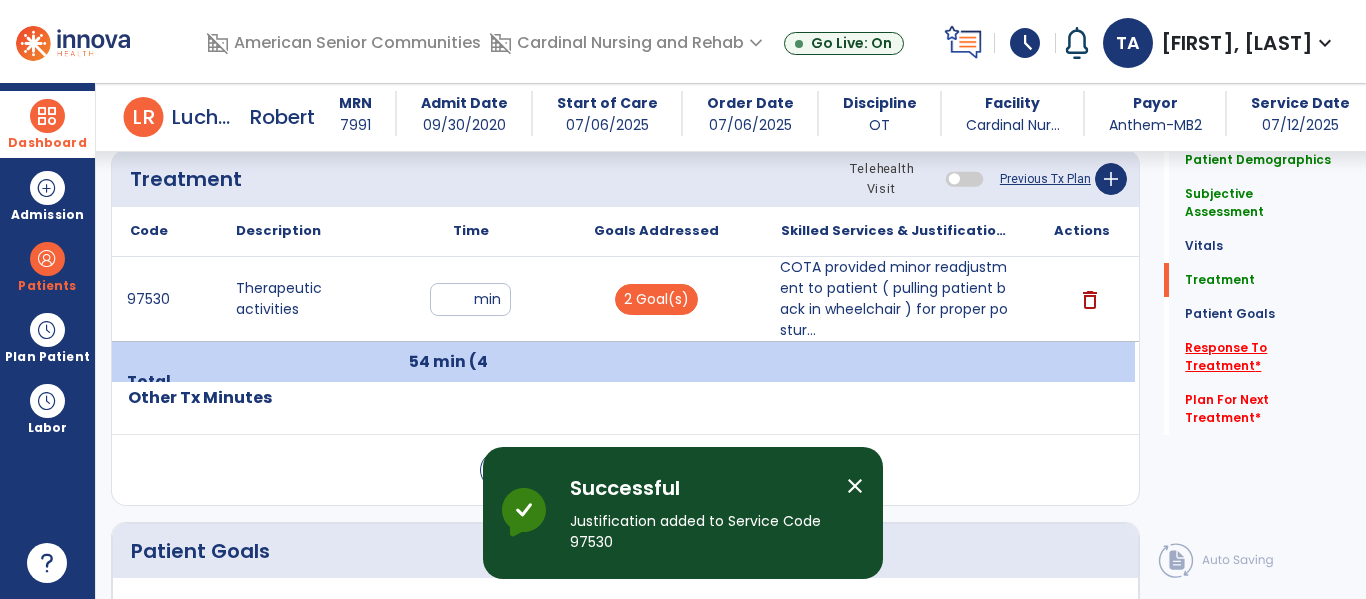 click on "Response To Treatment   *" 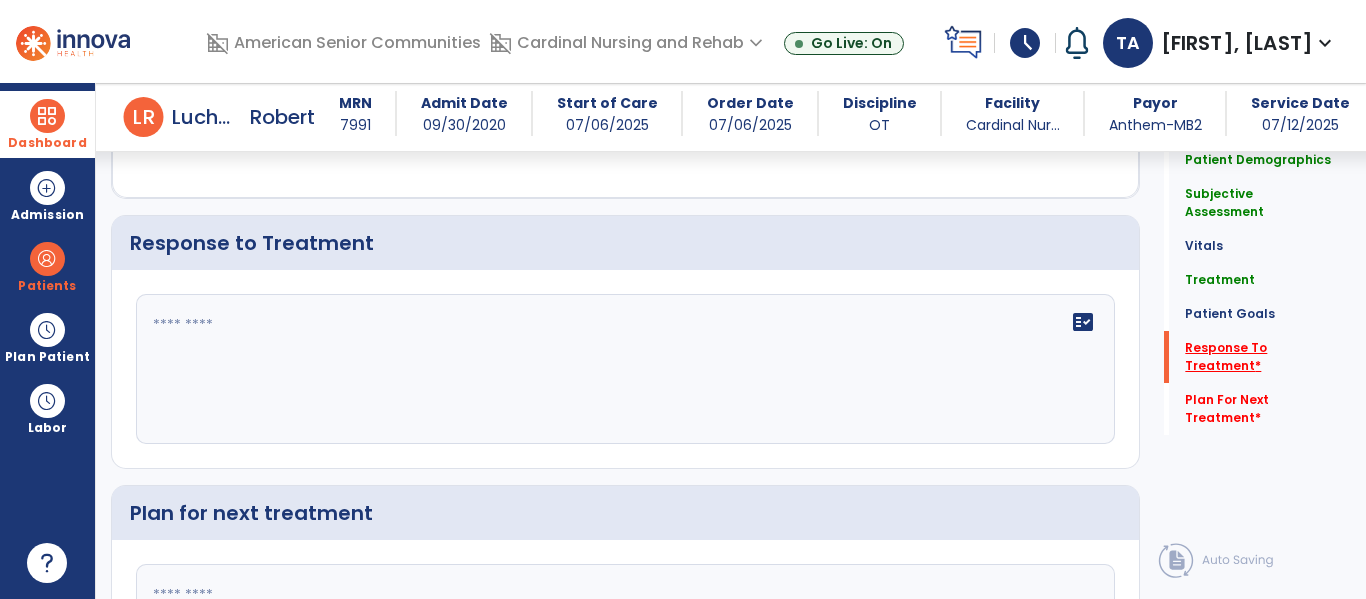 scroll, scrollTop: 2156, scrollLeft: 0, axis: vertical 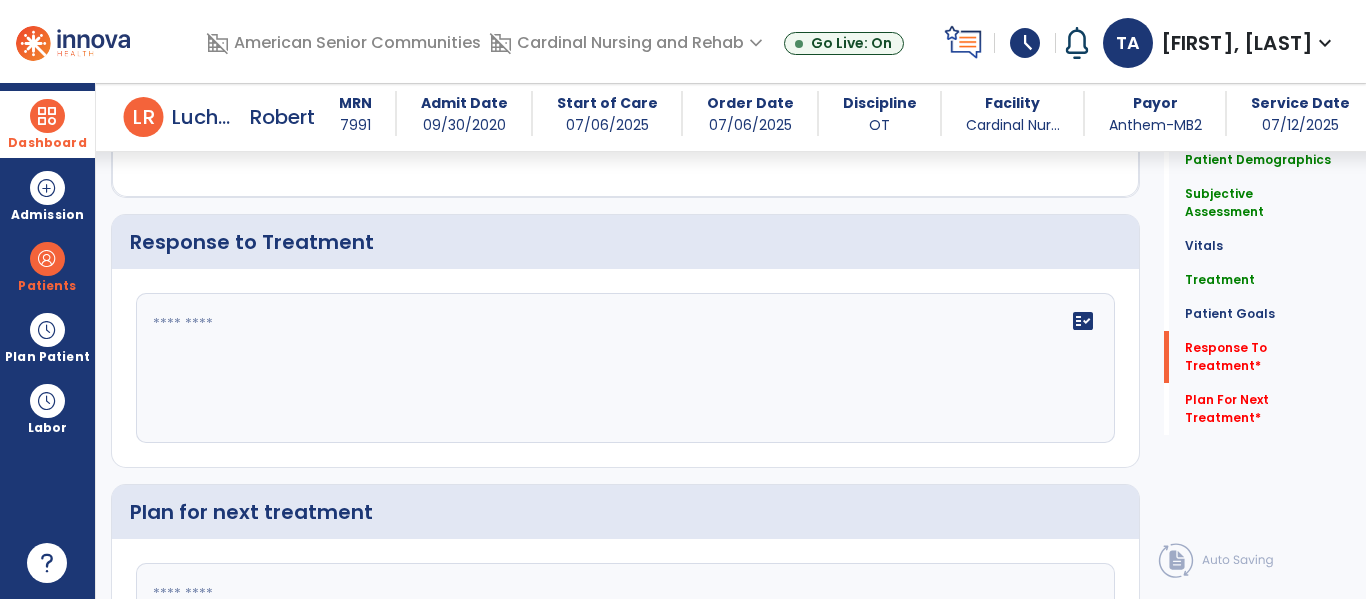 click on "fact_check" 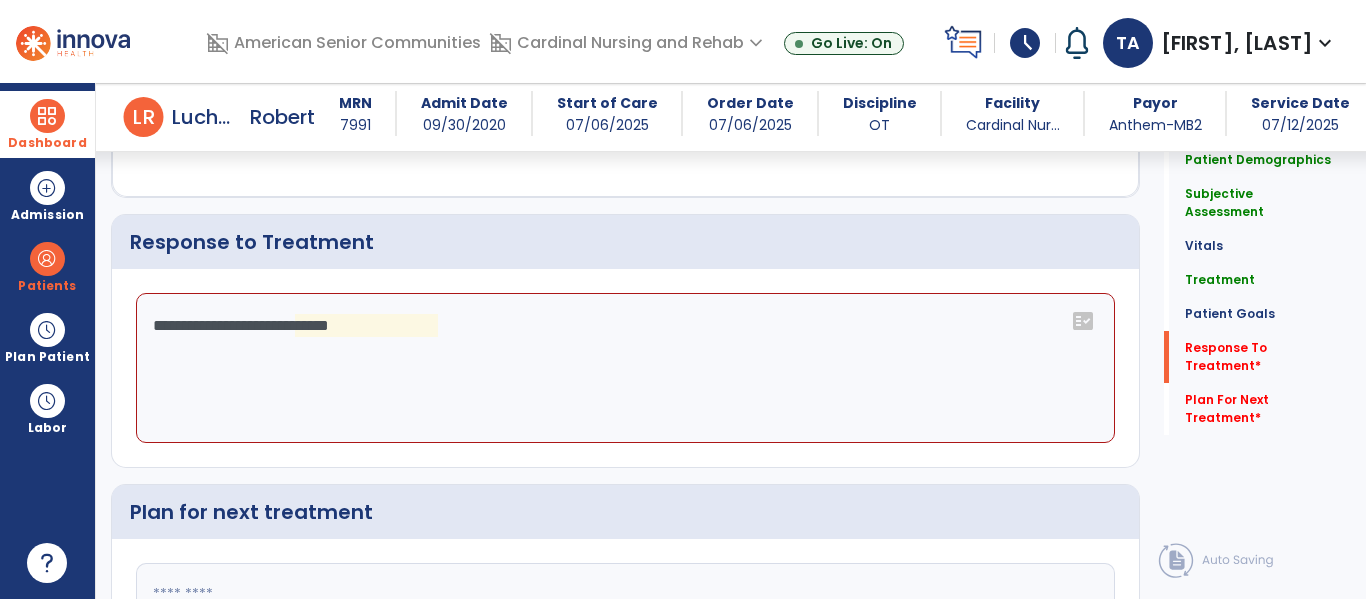 click on "**********" 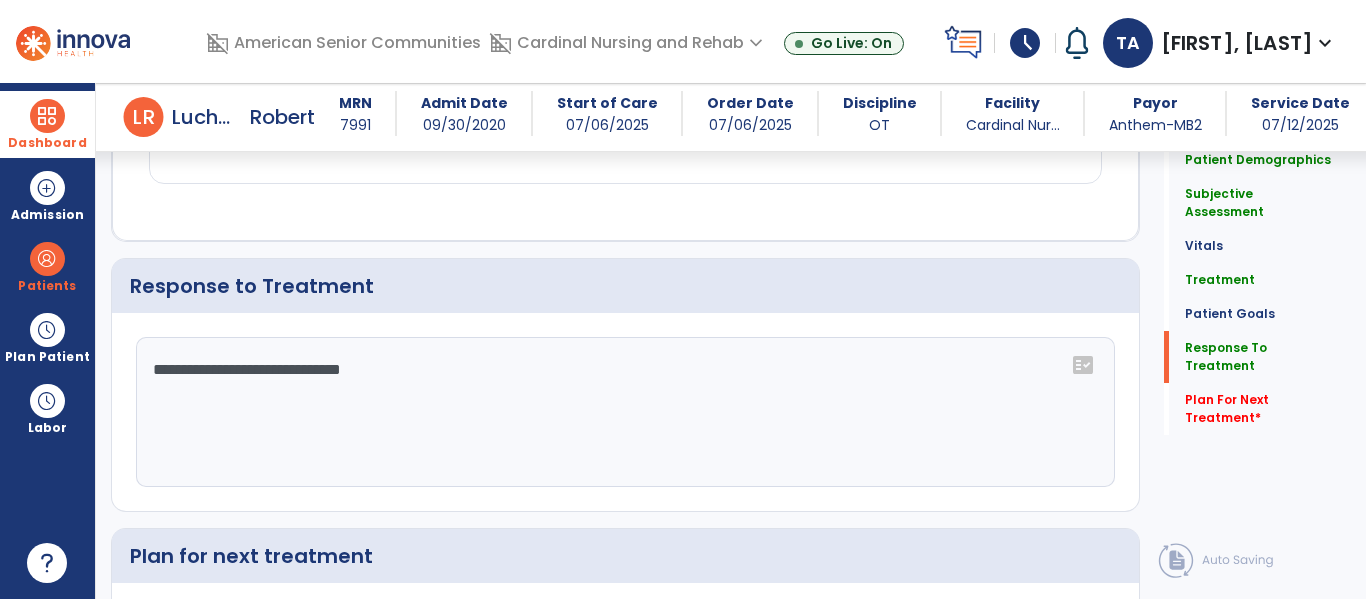 scroll, scrollTop: 2156, scrollLeft: 0, axis: vertical 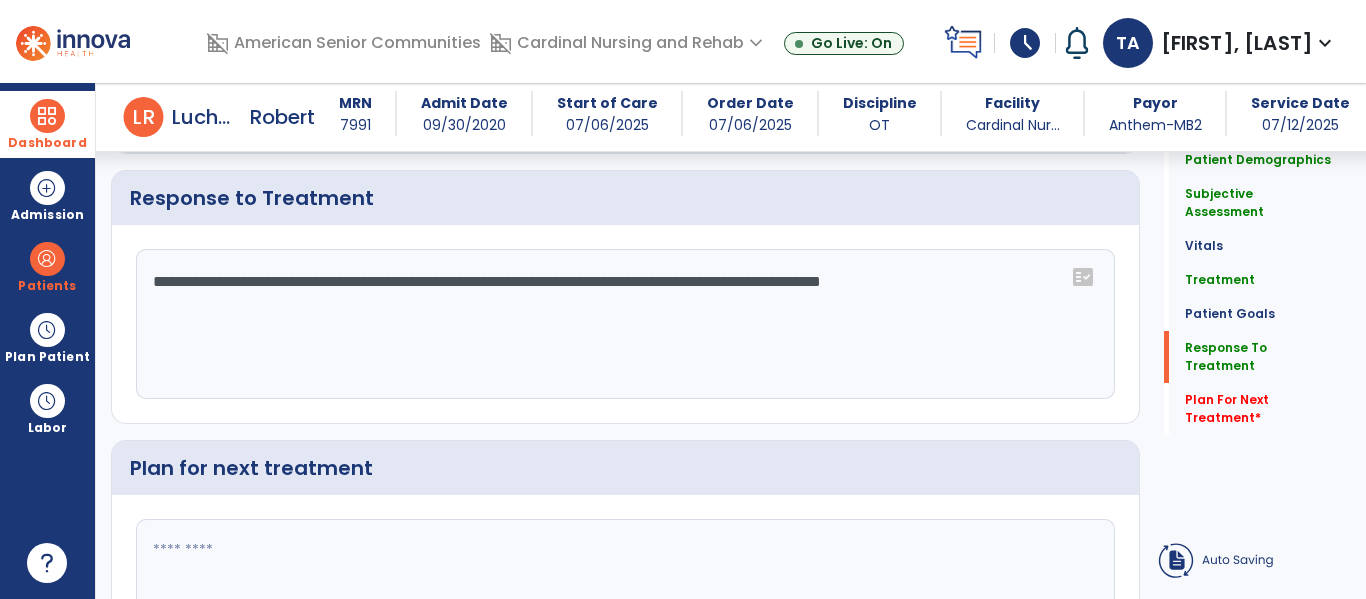 type on "**********" 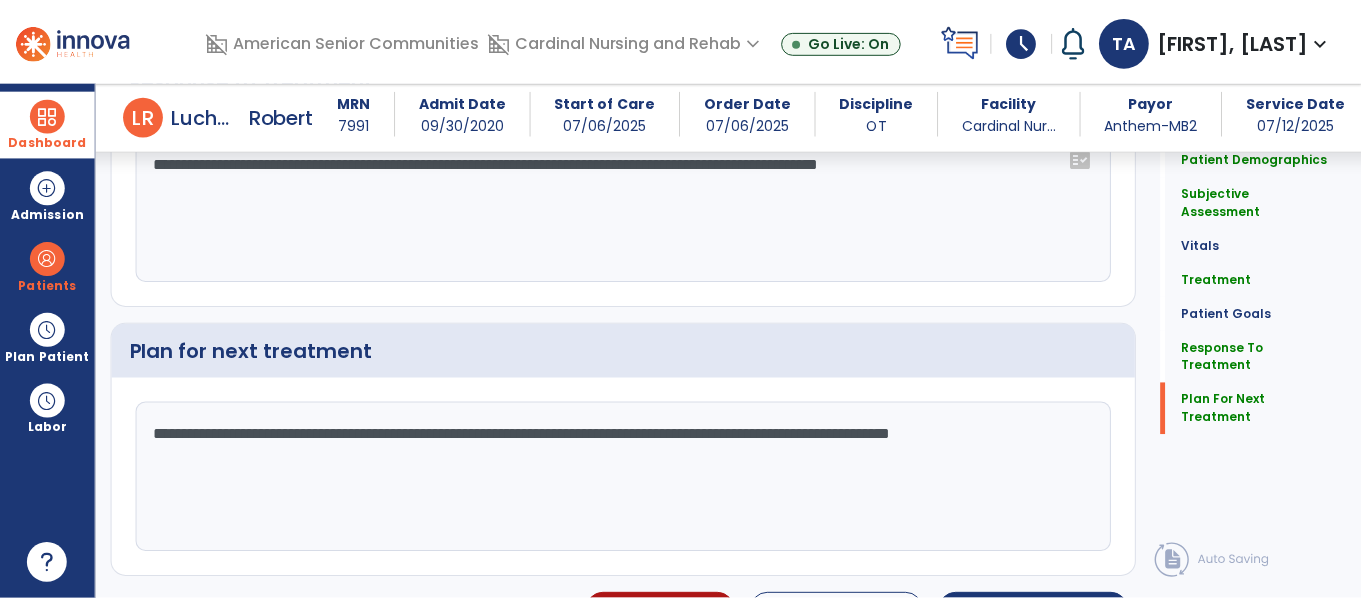 scroll, scrollTop: 2361, scrollLeft: 0, axis: vertical 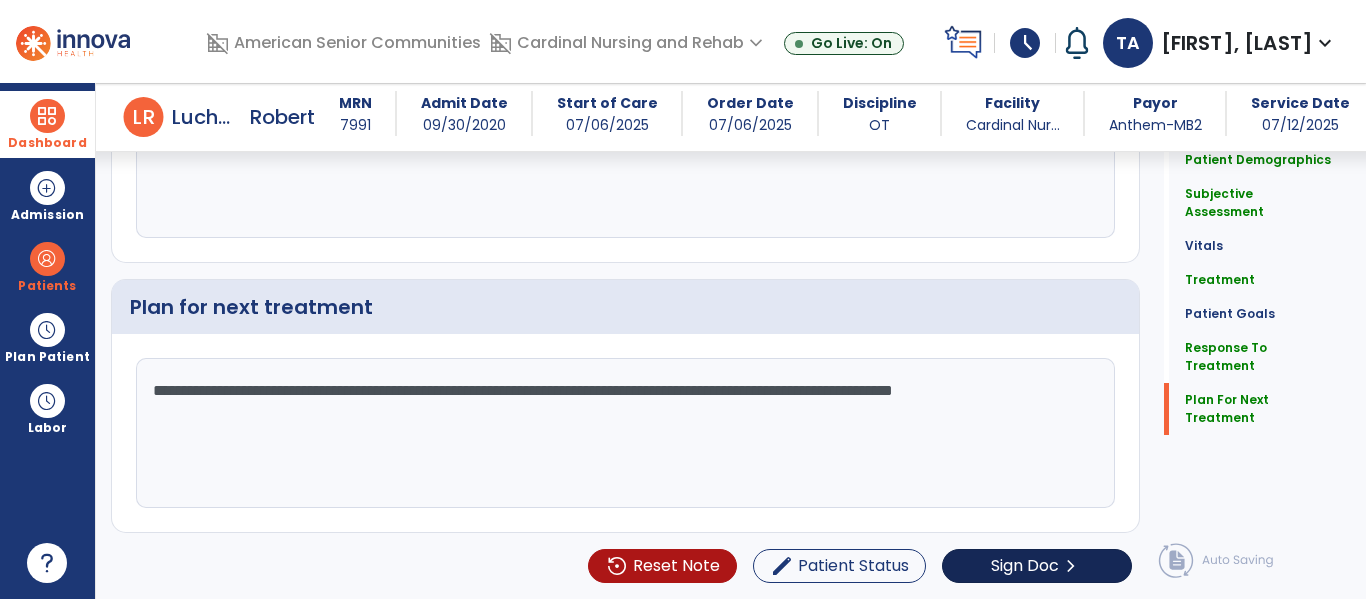 type on "**********" 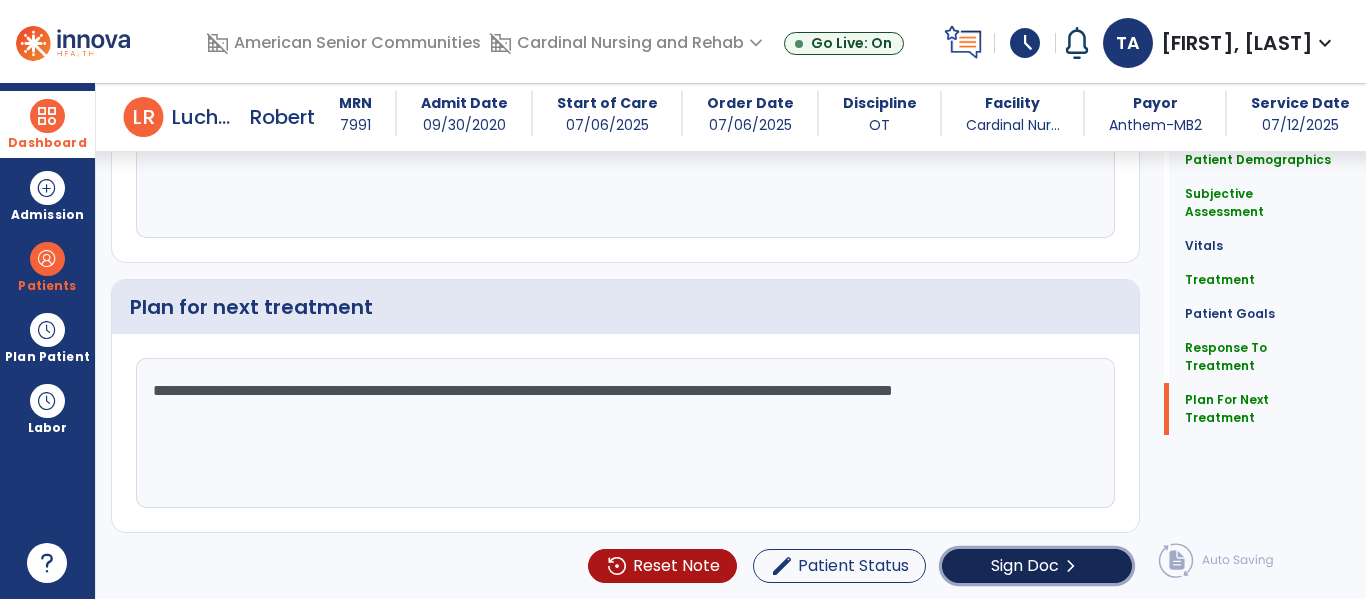 click on "chevron_right" 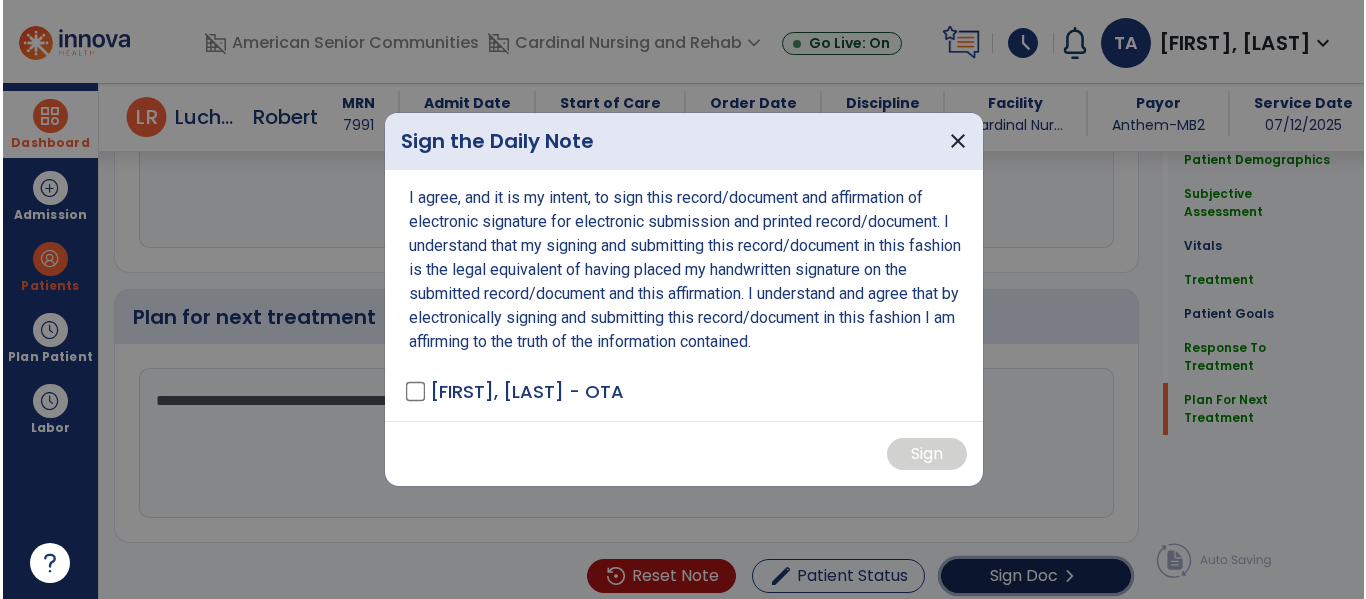 scroll, scrollTop: 2361, scrollLeft: 0, axis: vertical 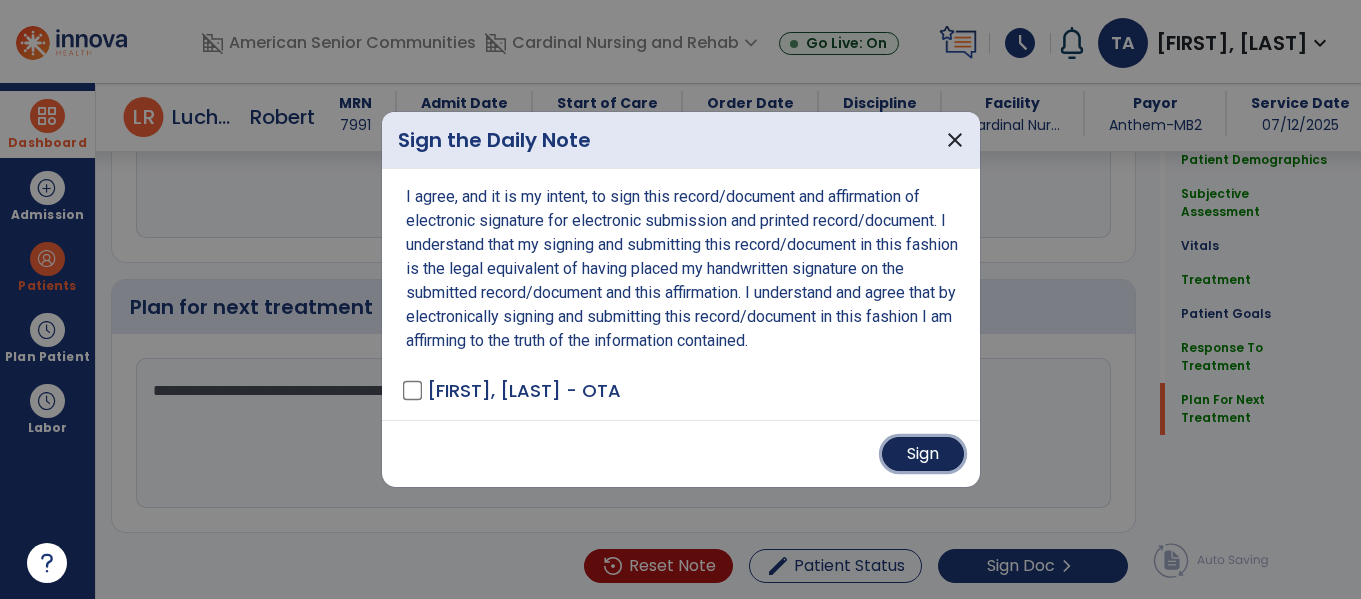click on "Sign" at bounding box center (923, 454) 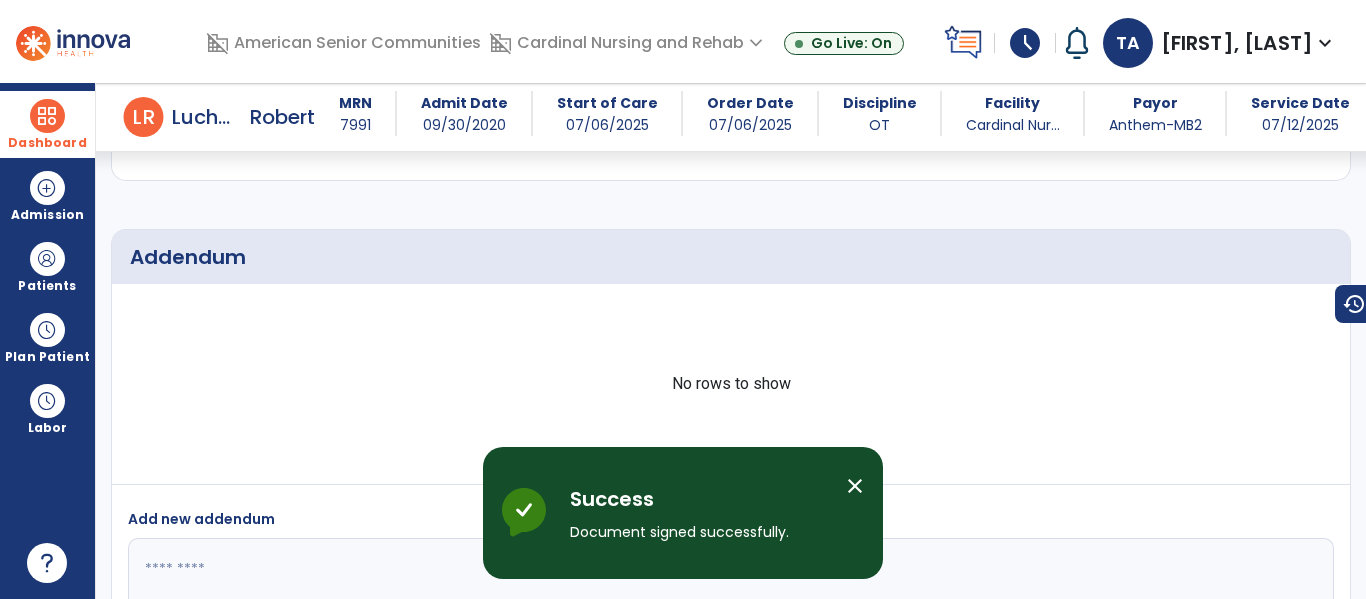 scroll, scrollTop: 3733, scrollLeft: 0, axis: vertical 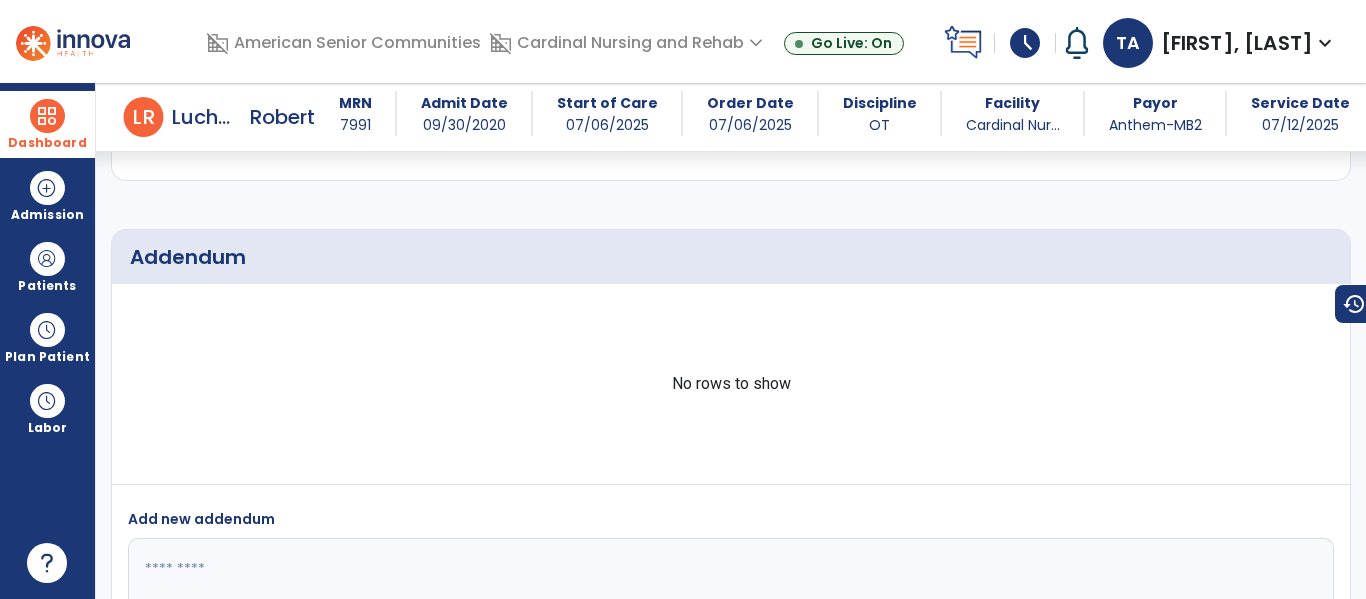 click at bounding box center [47, 116] 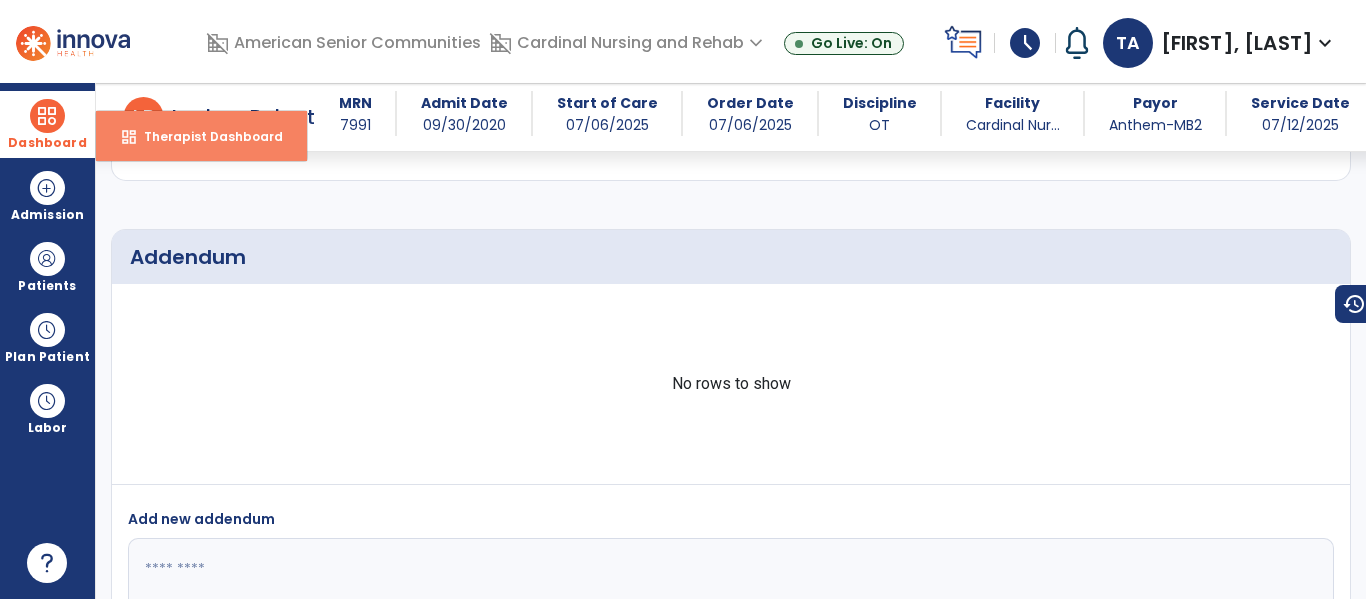 click on "dashboard  Therapist Dashboard" at bounding box center (201, 136) 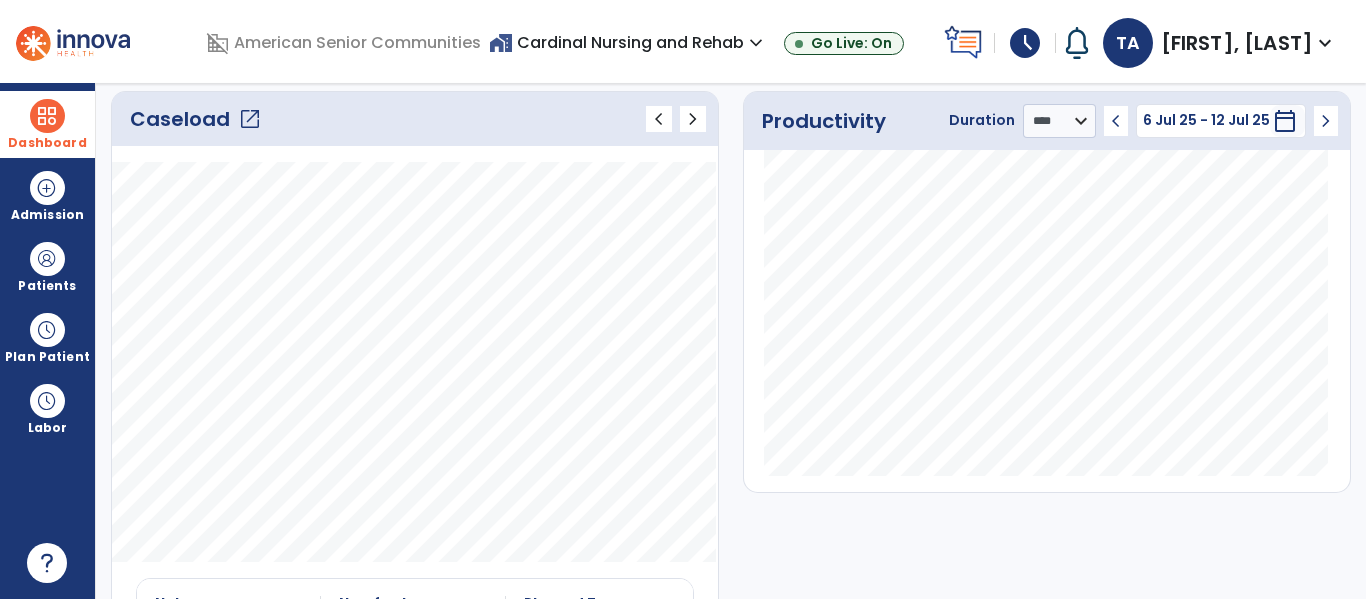 scroll, scrollTop: 282, scrollLeft: 0, axis: vertical 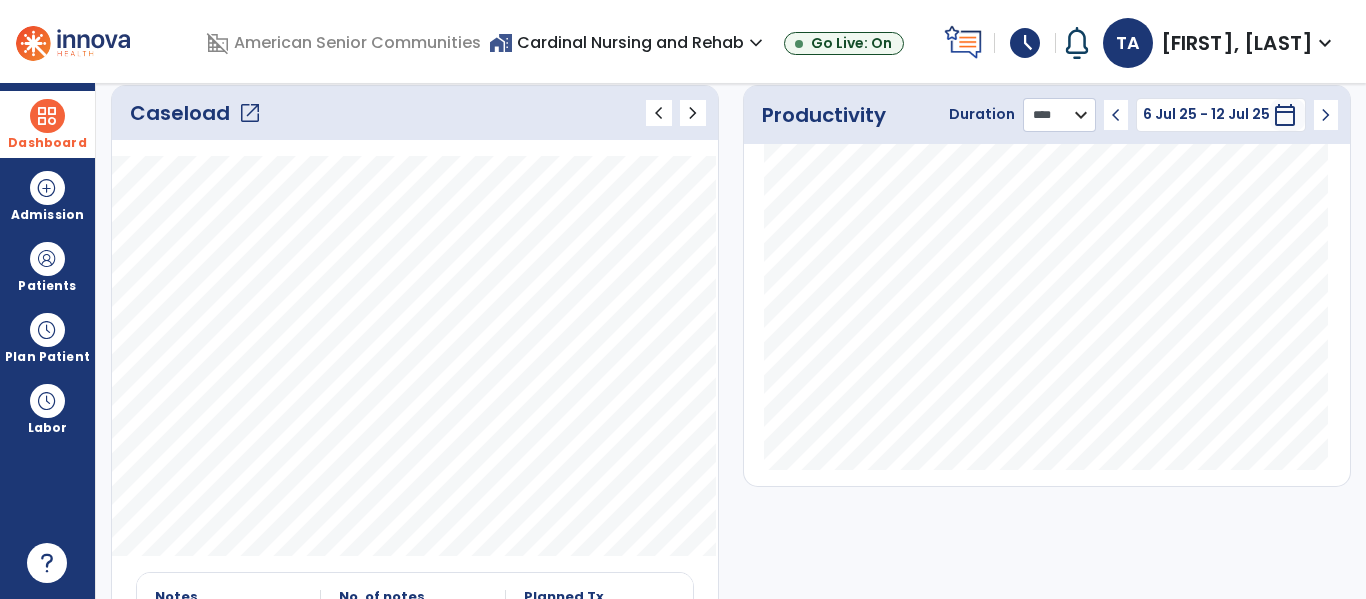click on "******** **** ***" 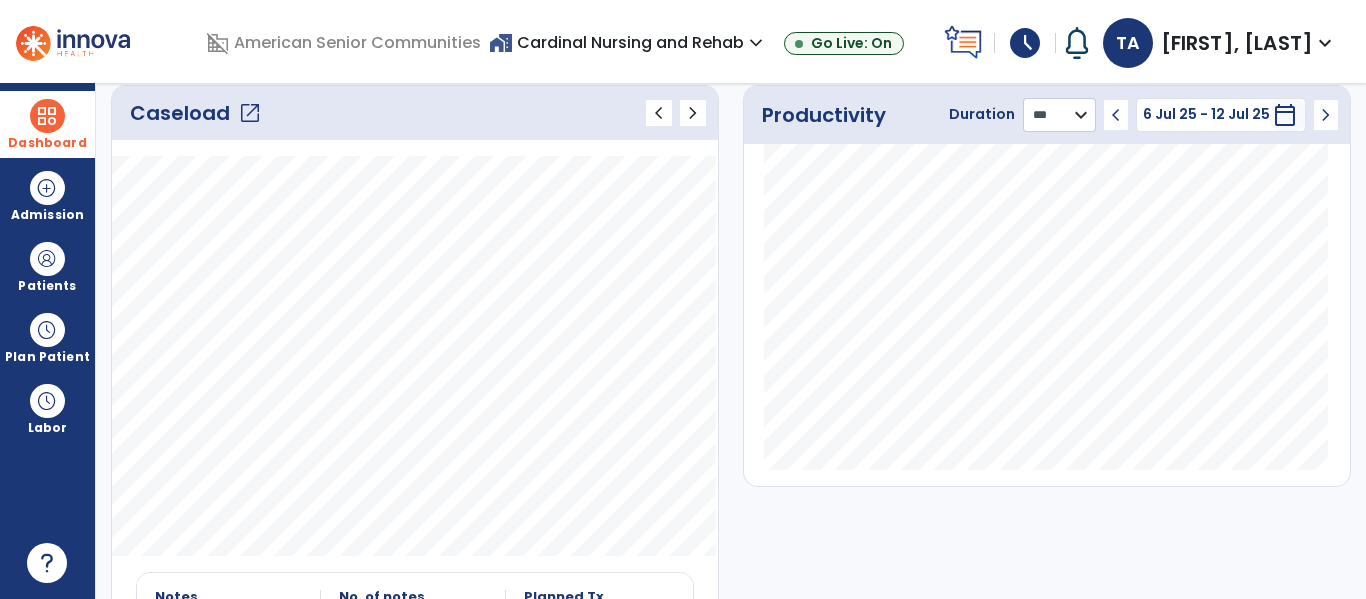 click on "******** **** ***" 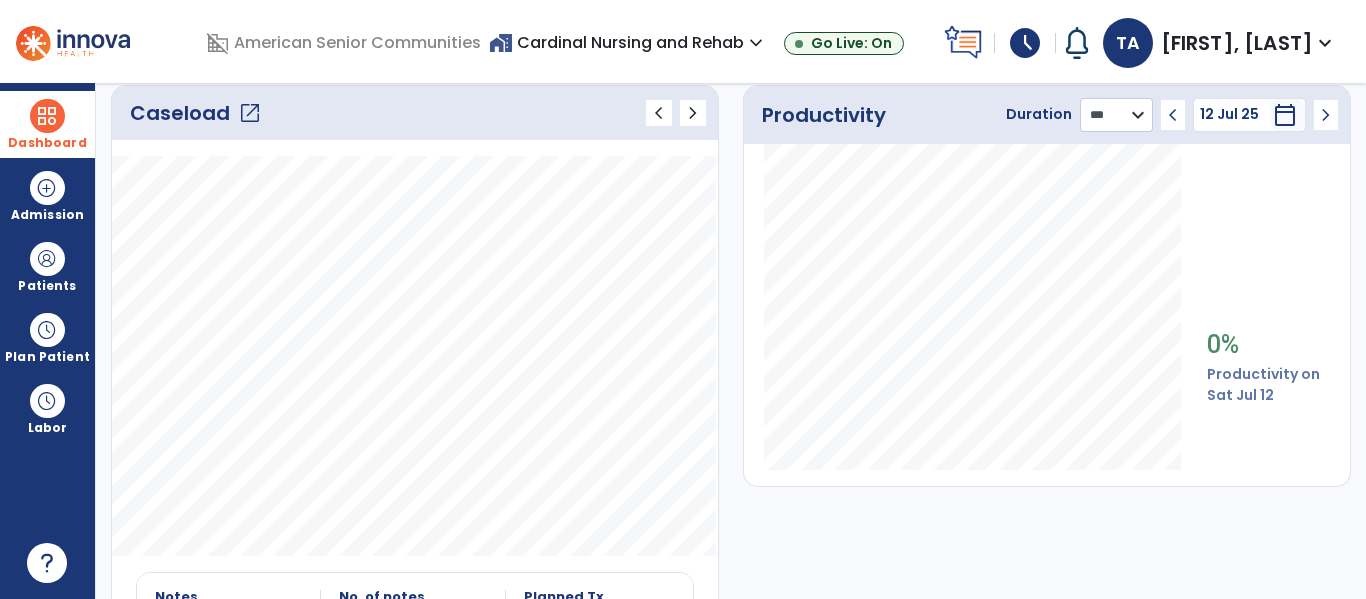 click on "******** **** ***" 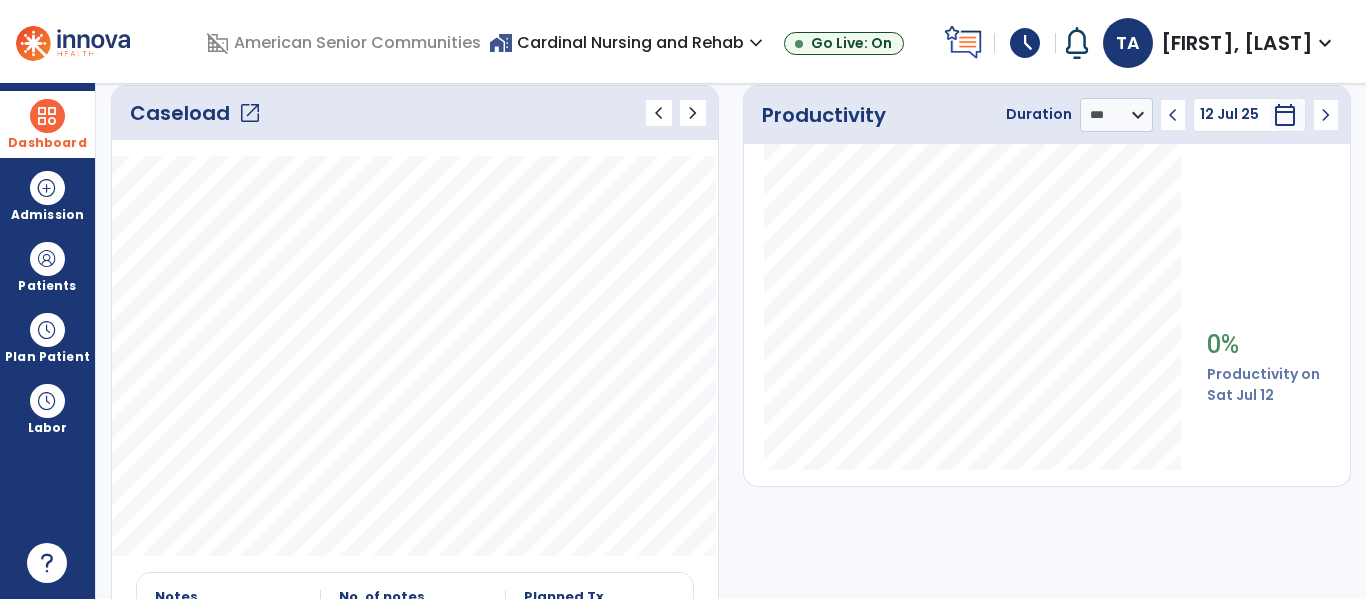 click on "chevron_left" 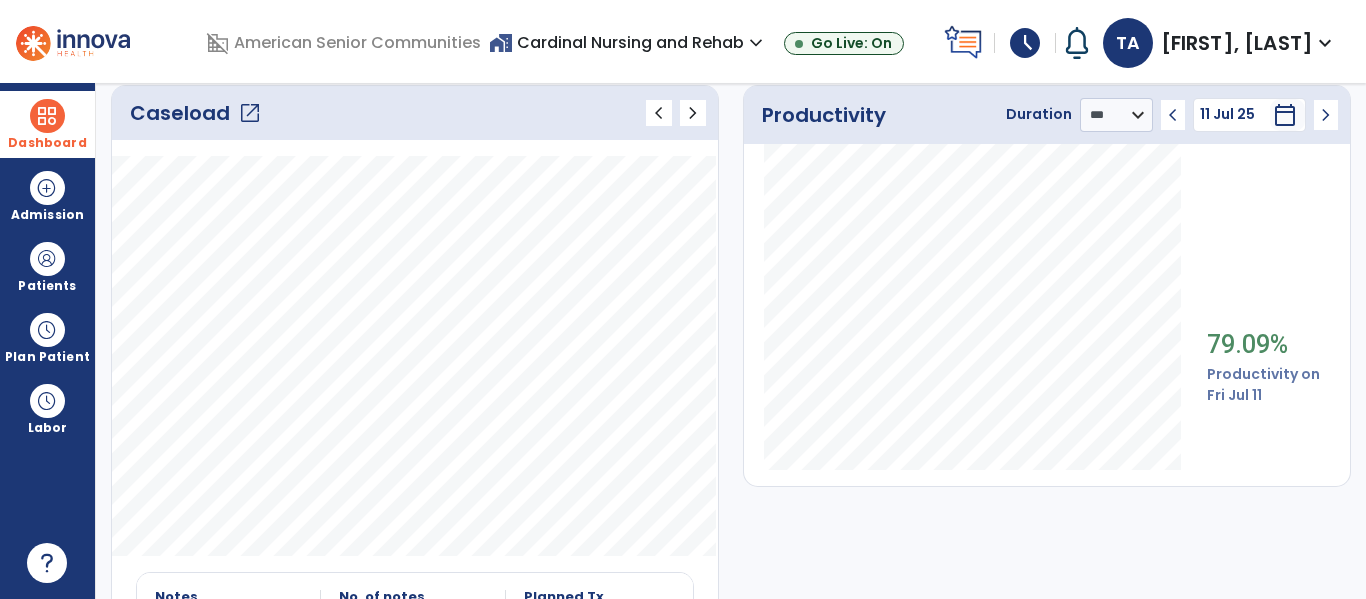 click on "chevron_left" 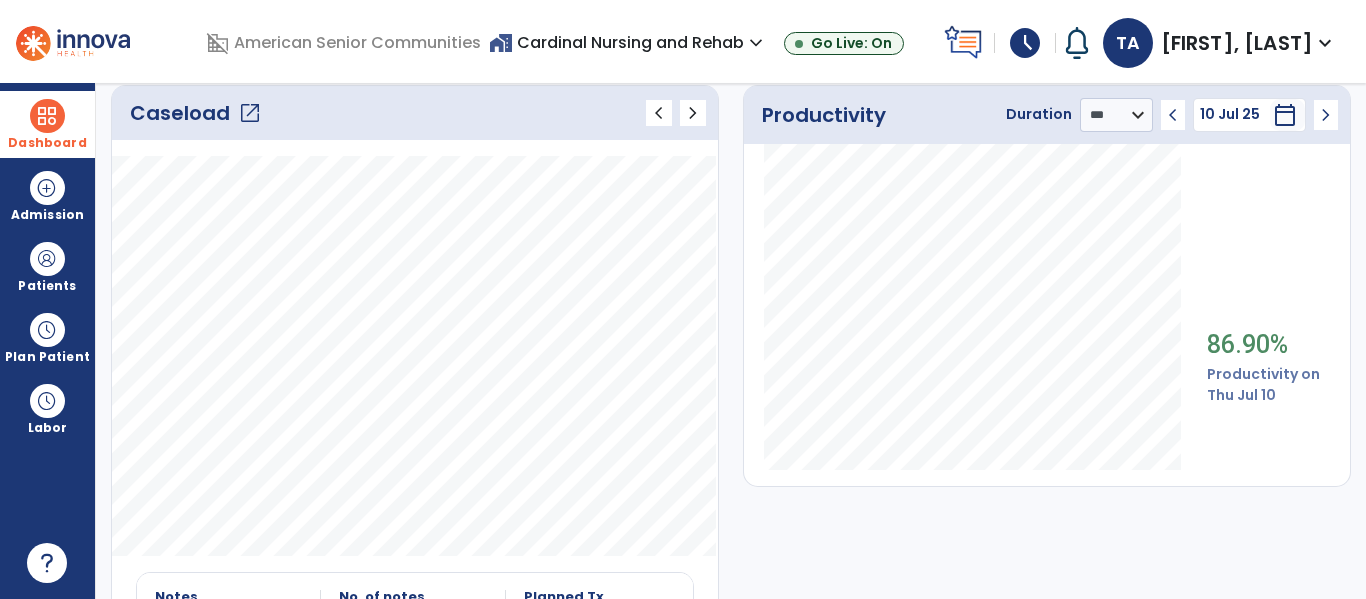 click on "chevron_left" 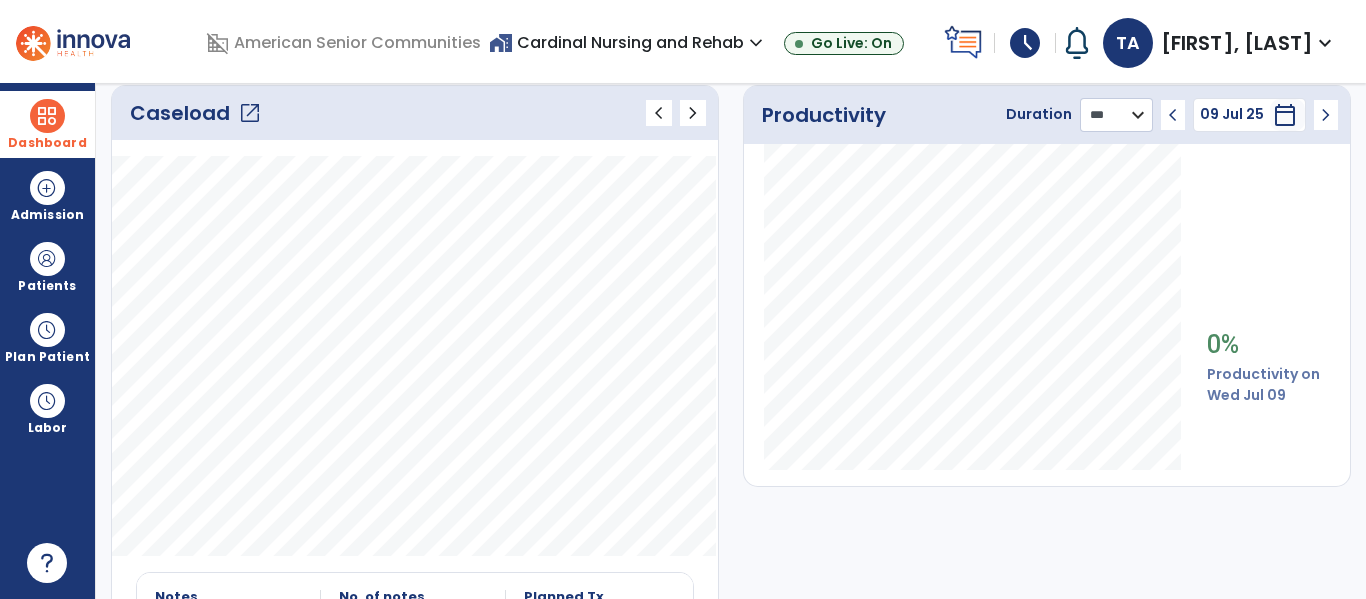 click on "******** **** ***" 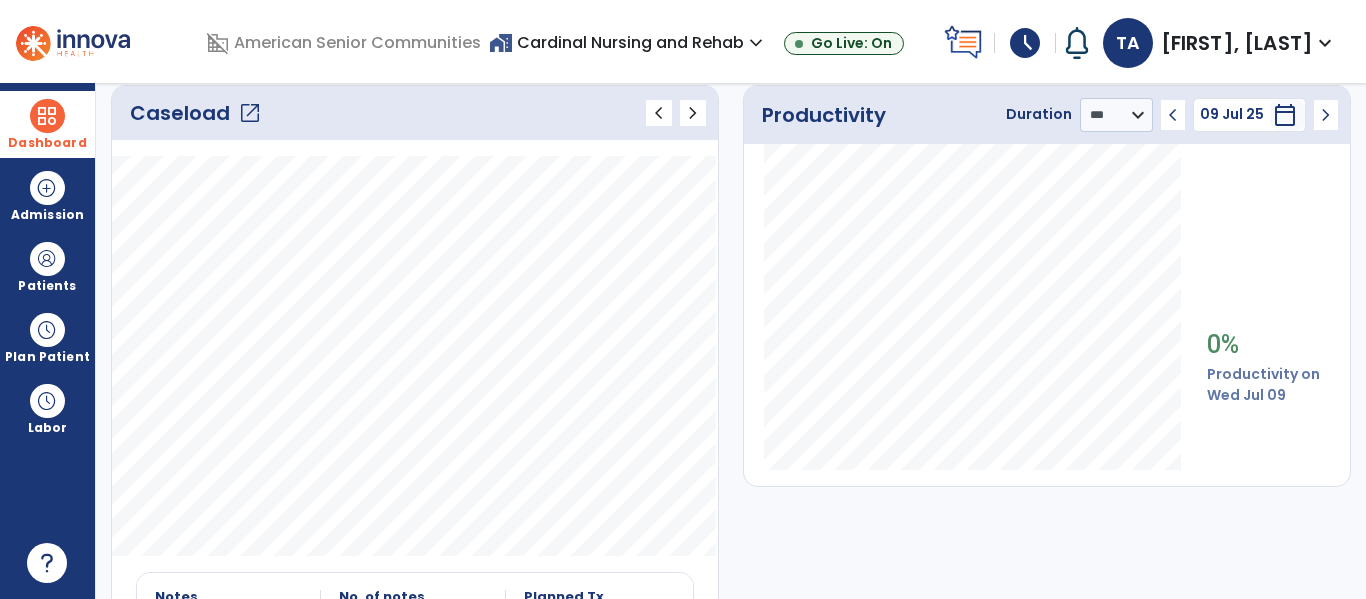 click on "chevron_left" 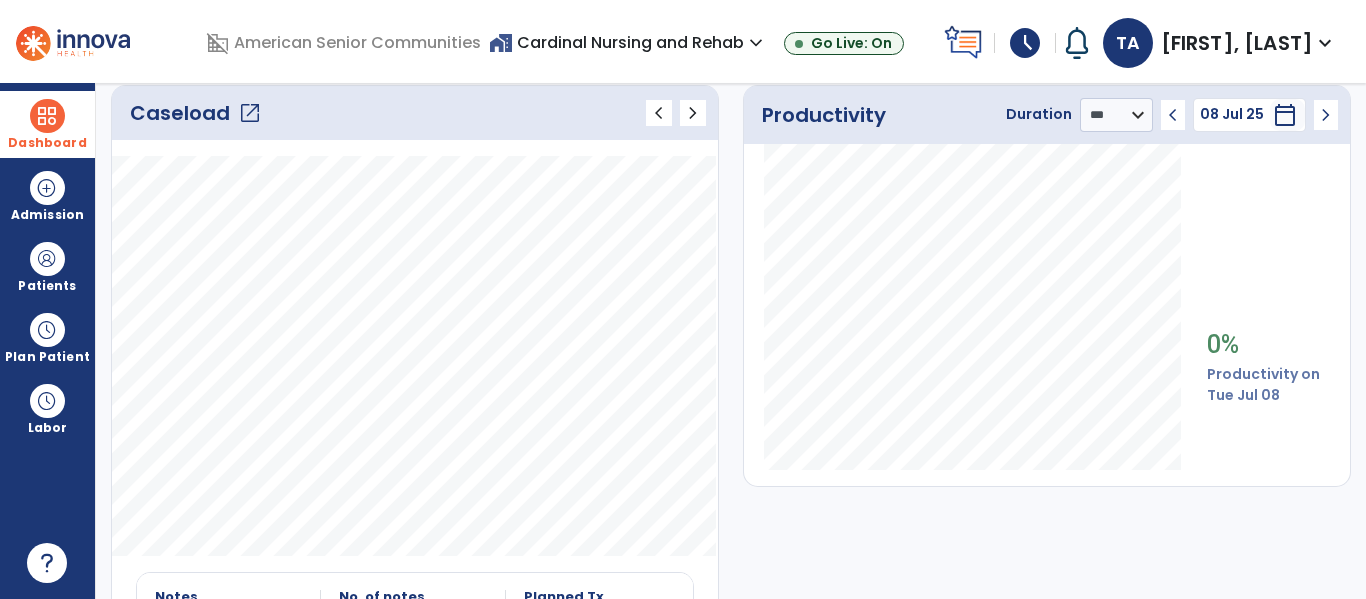 click on "chevron_left" 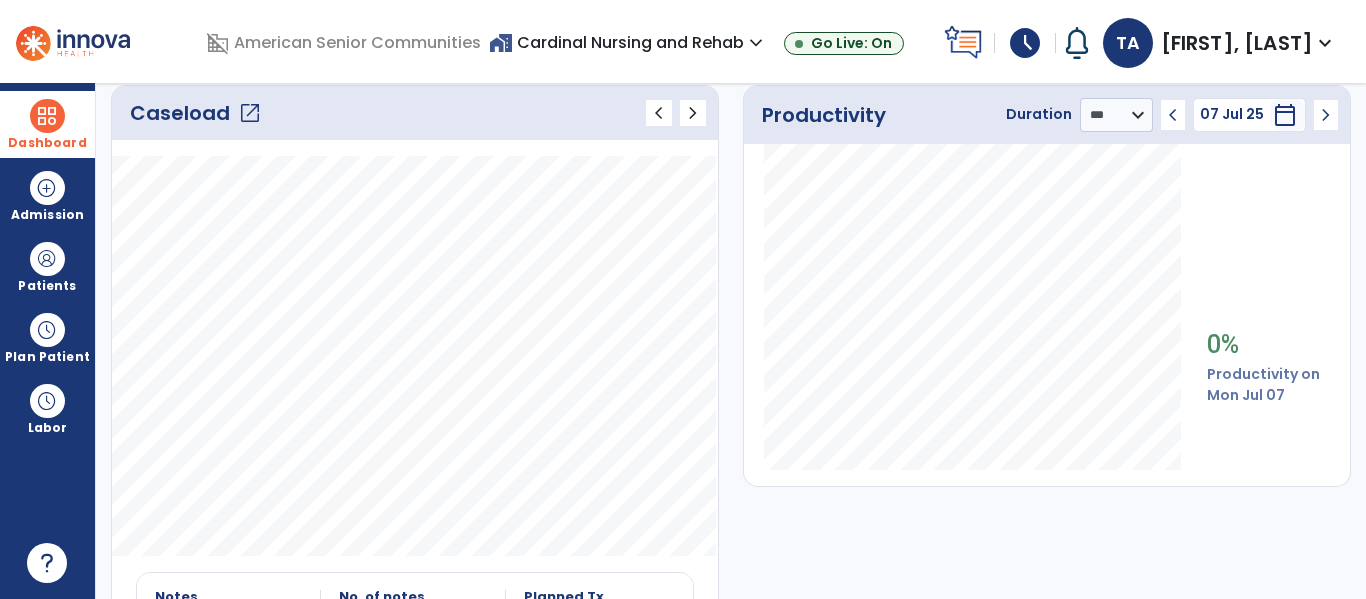 click on "open_in_new" 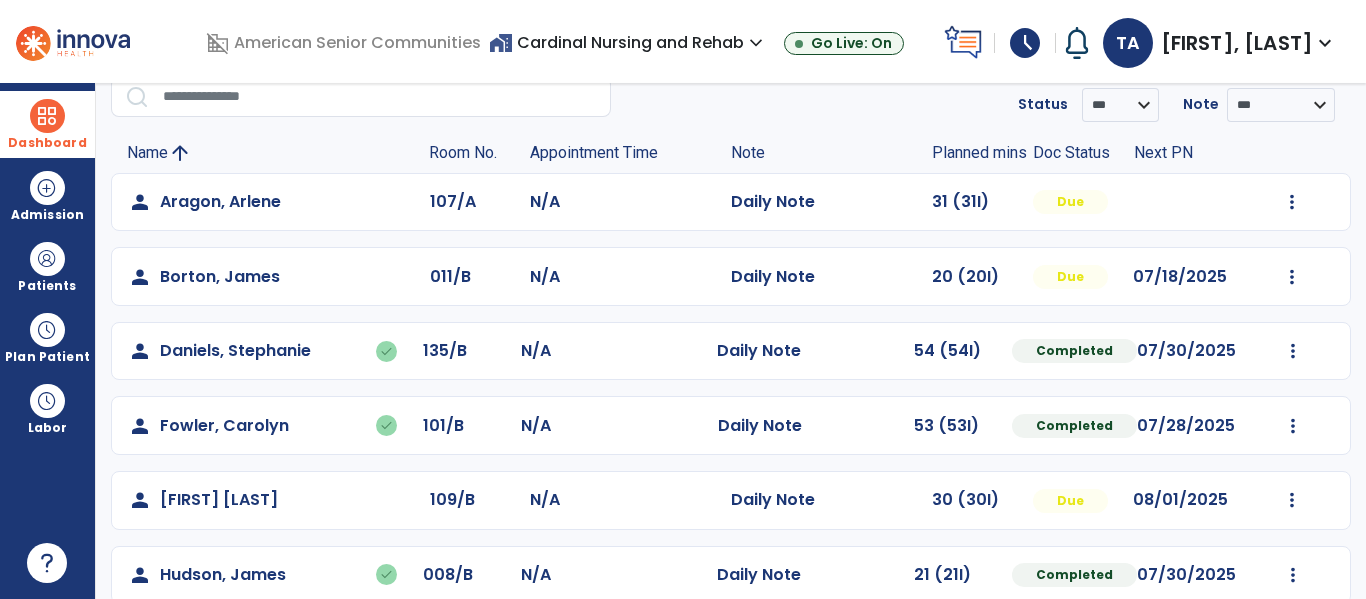 scroll, scrollTop: 84, scrollLeft: 0, axis: vertical 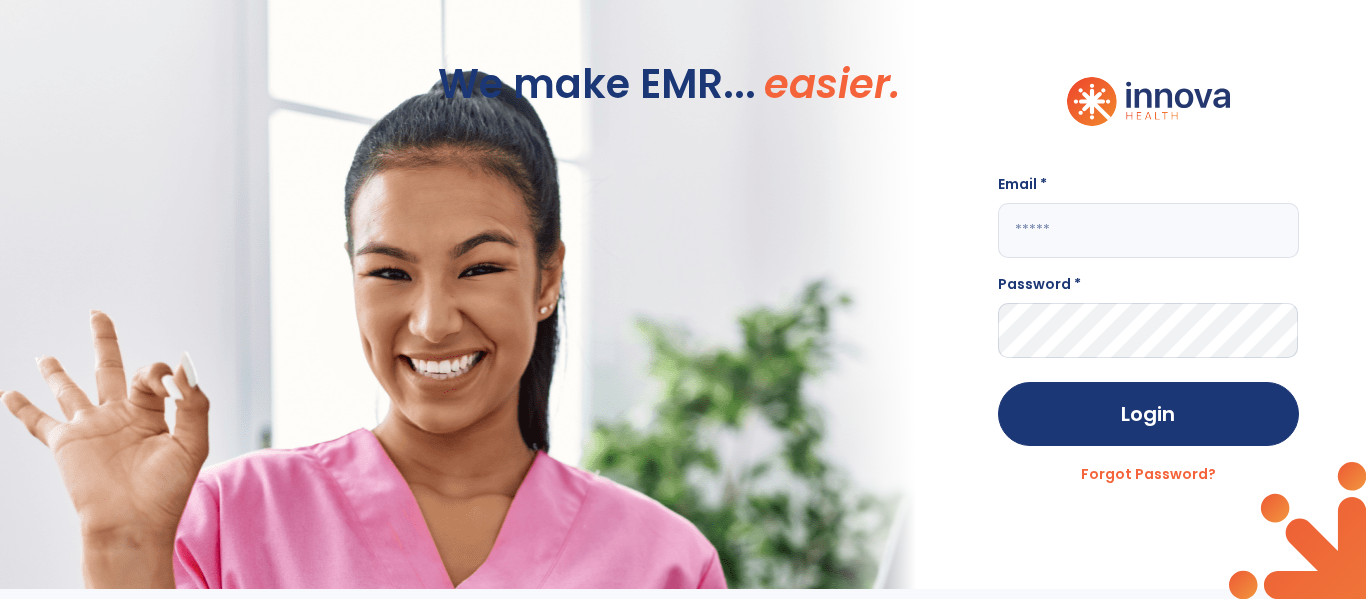 click 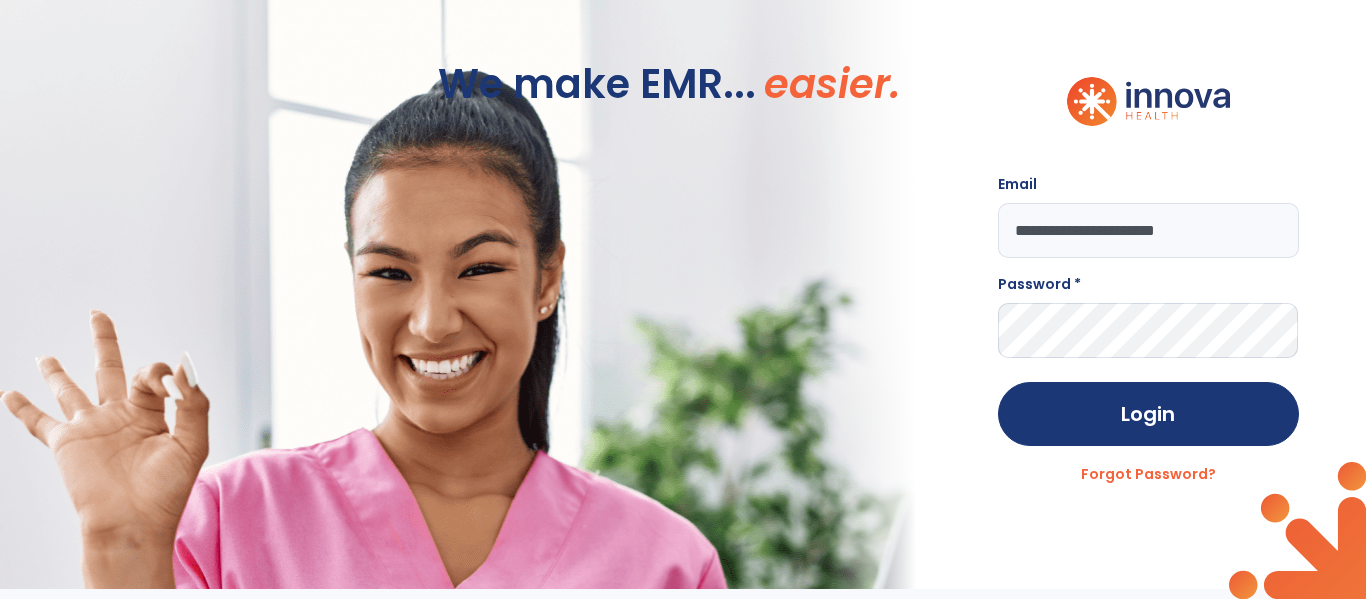 type on "**********" 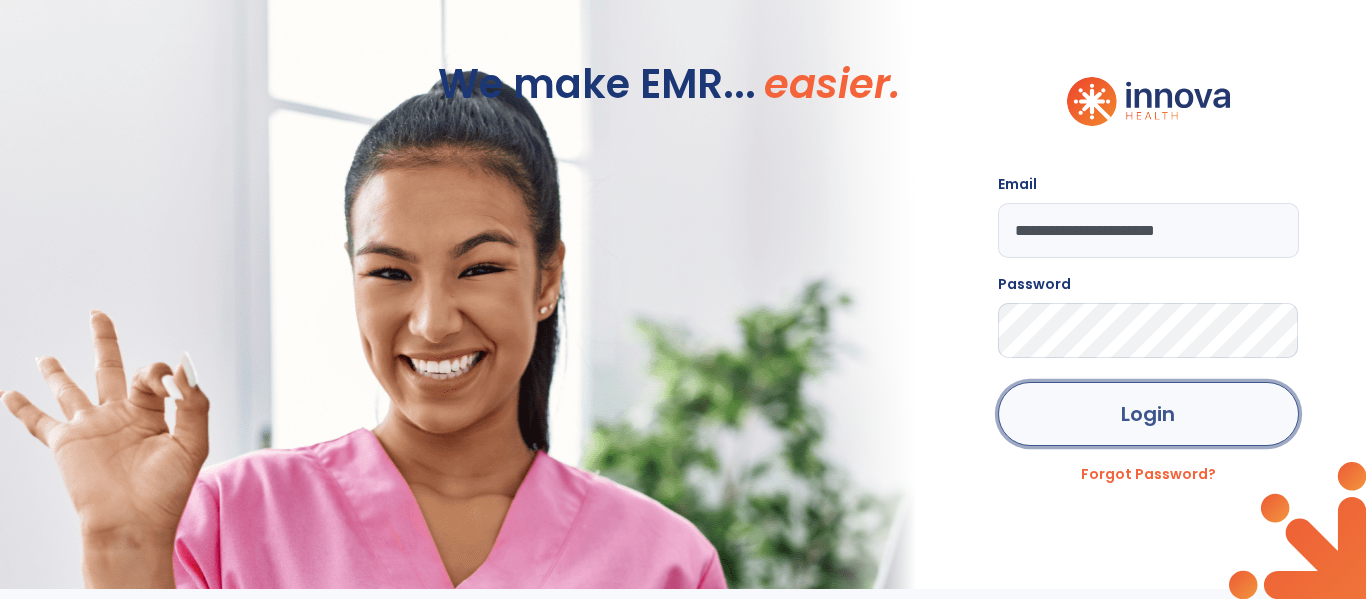 click on "Login" 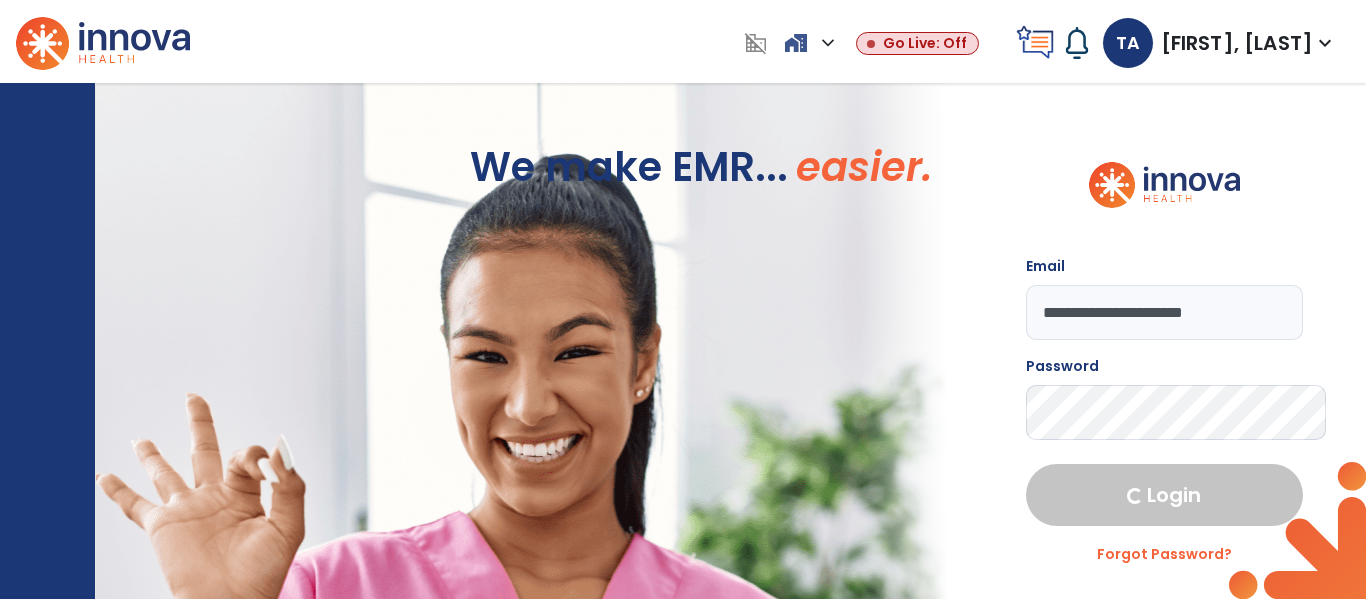 select on "****" 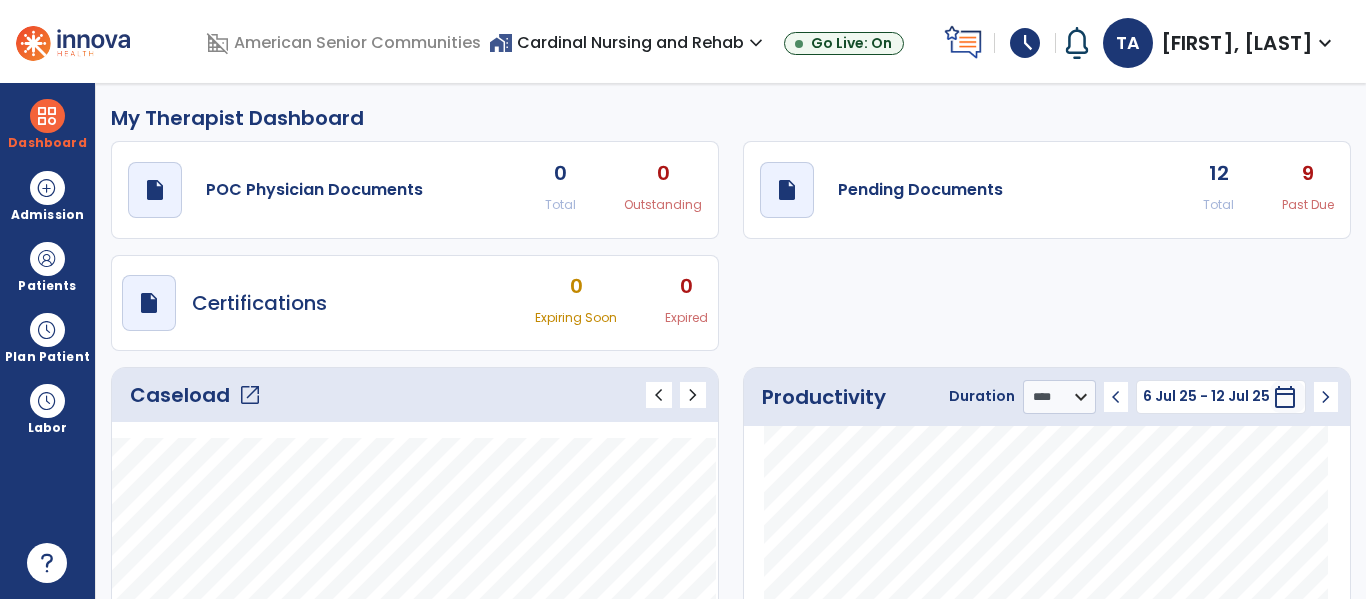click on "open_in_new" 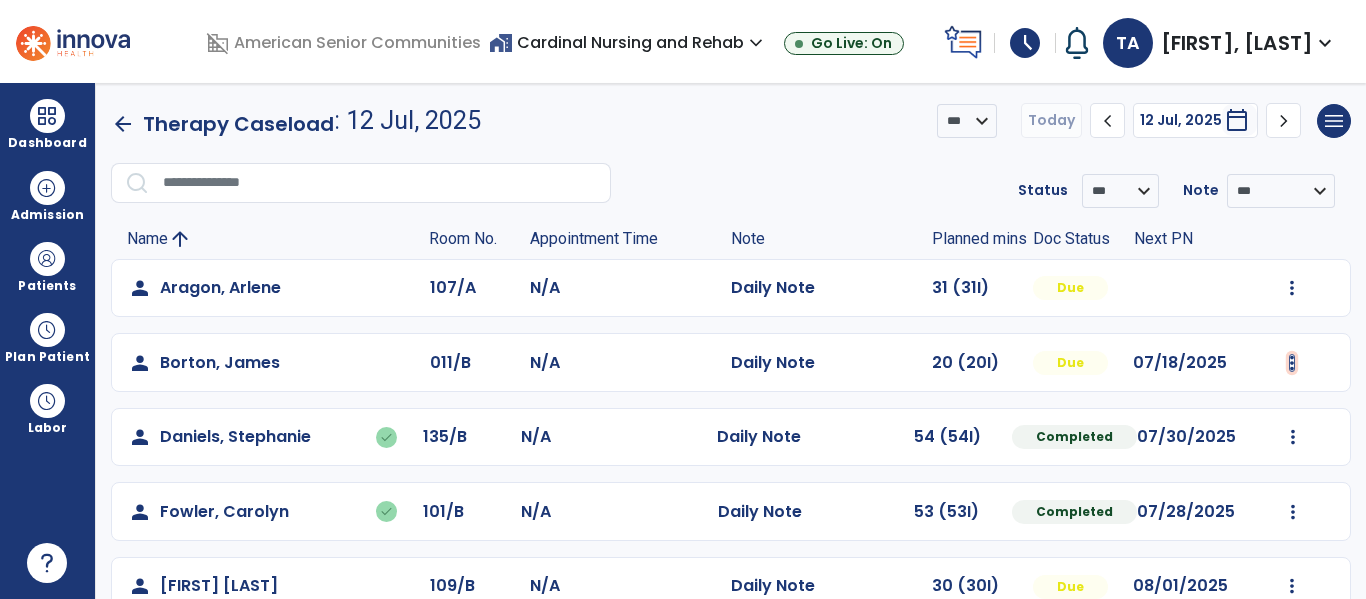click at bounding box center [1292, 288] 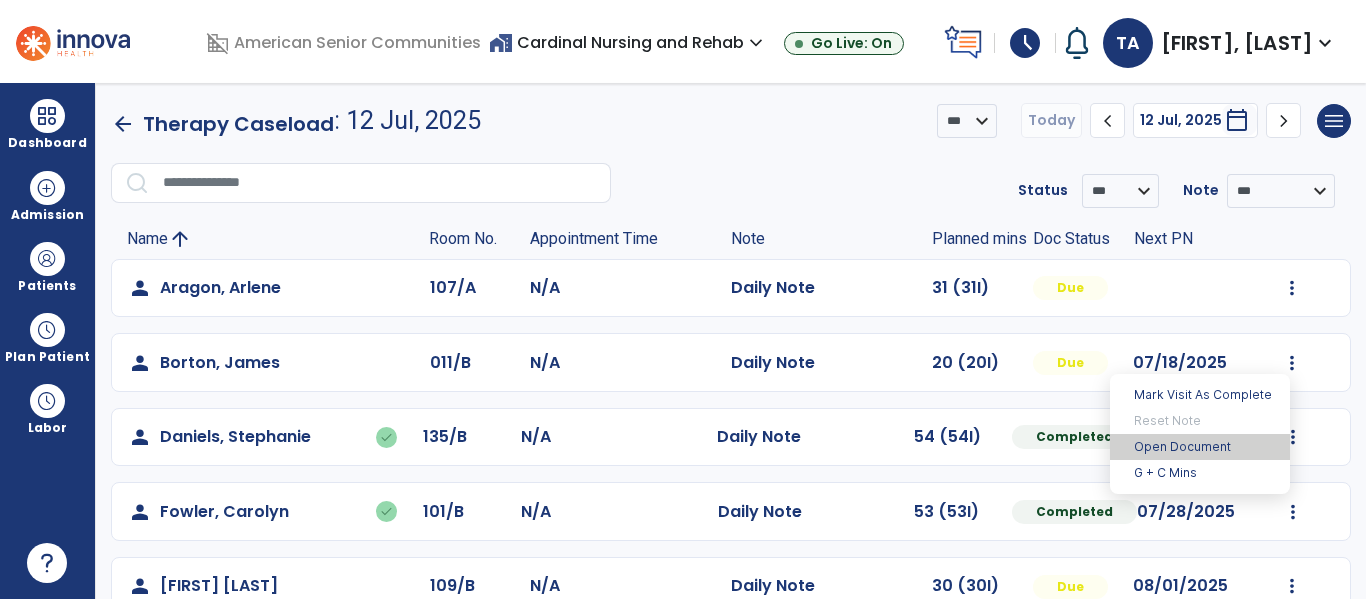 click on "Open Document" at bounding box center [1200, 447] 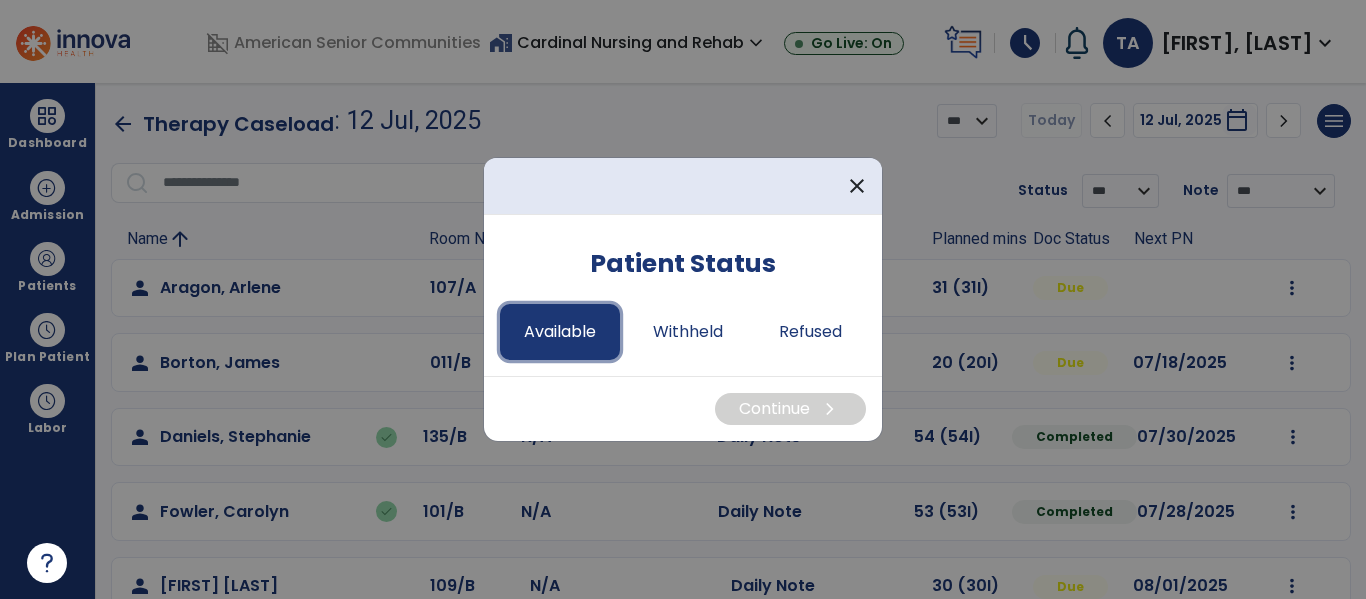 click on "Available" at bounding box center (560, 332) 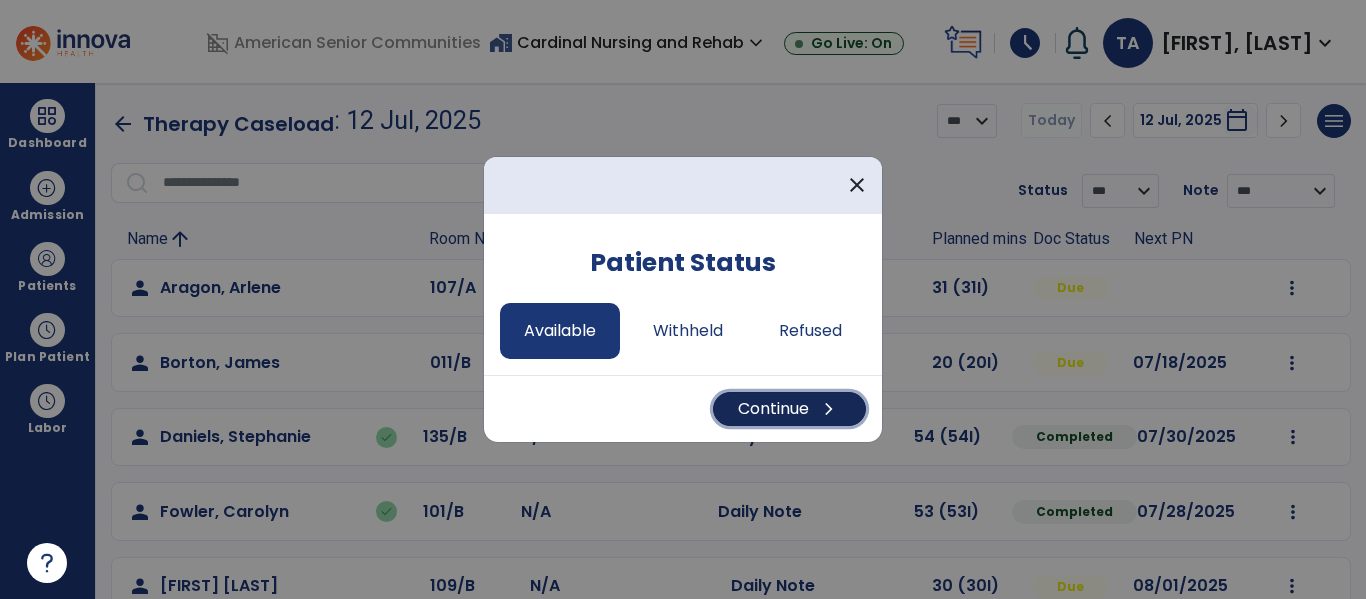 click on "Continue   chevron_right" at bounding box center (789, 409) 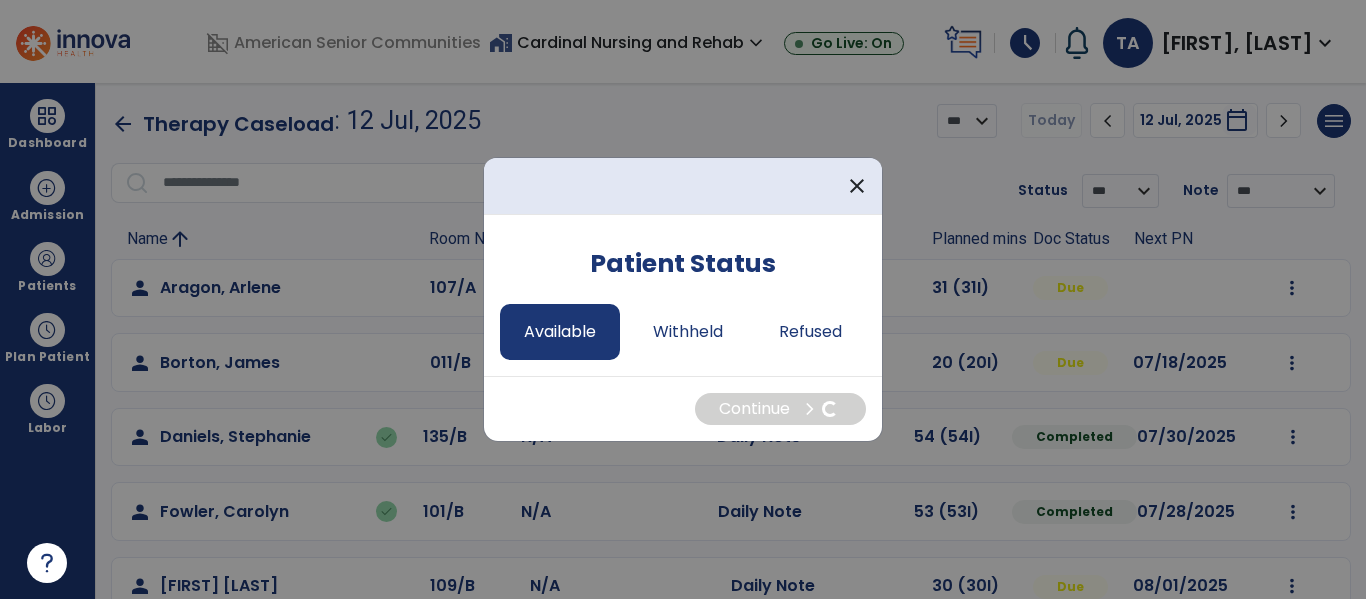 select on "*" 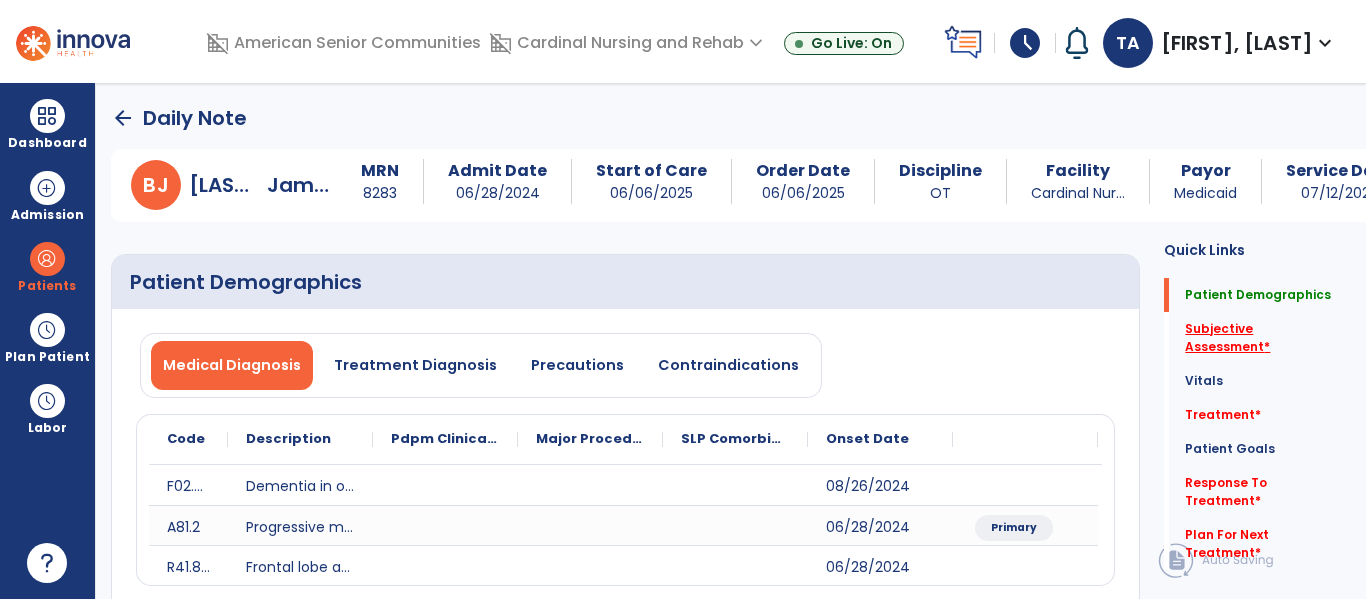 click on "Subjective Assessment   *" 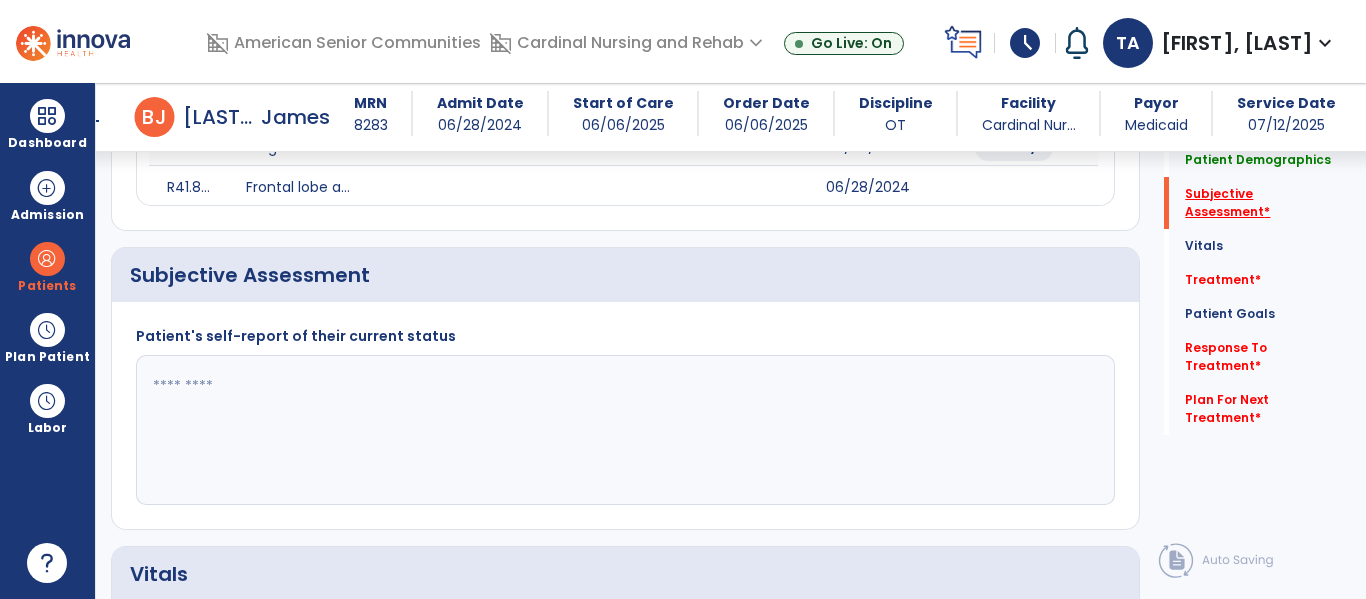 scroll, scrollTop: 427, scrollLeft: 0, axis: vertical 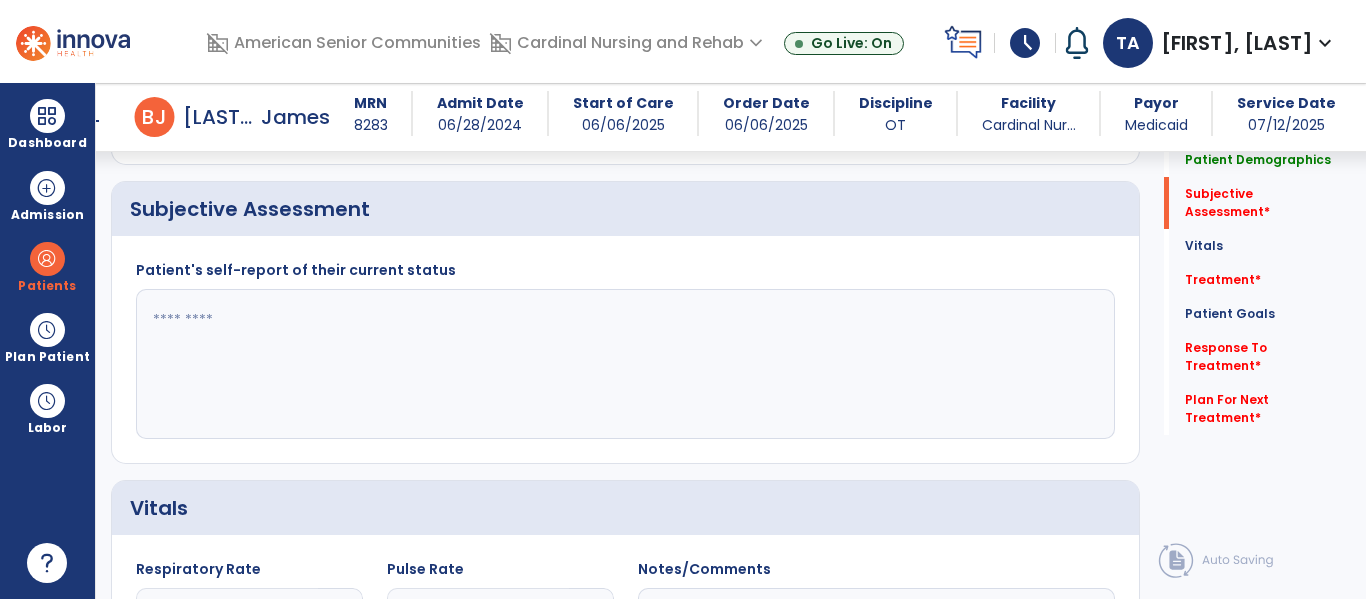 click 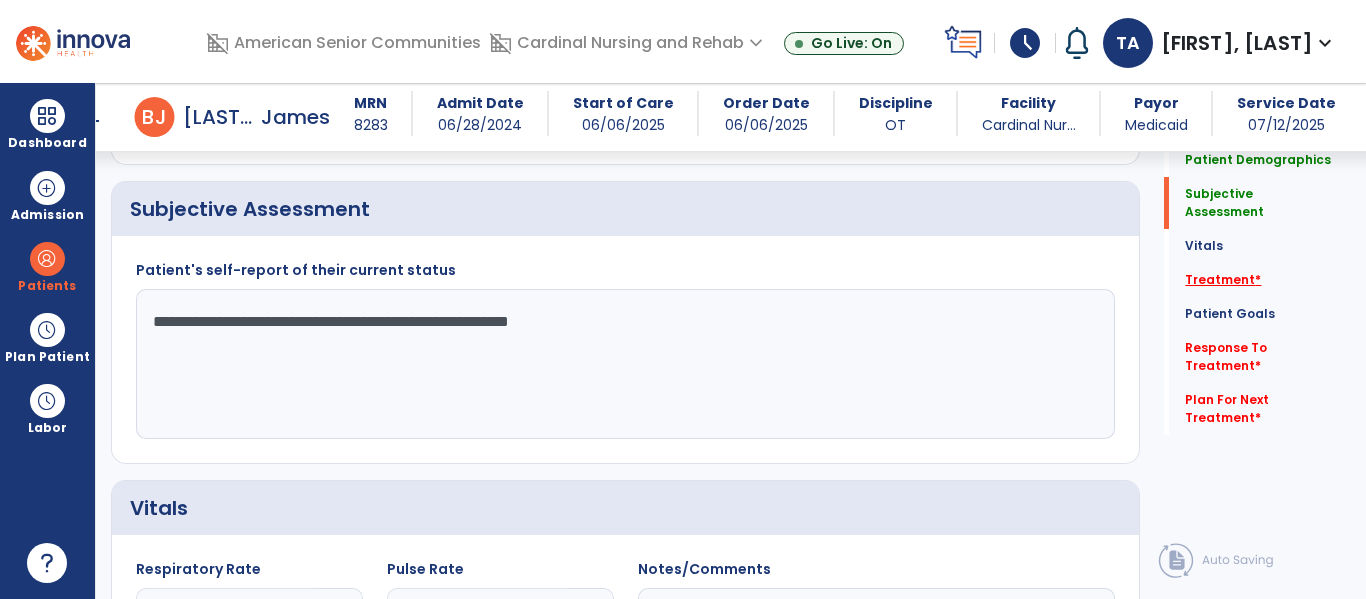 type on "**********" 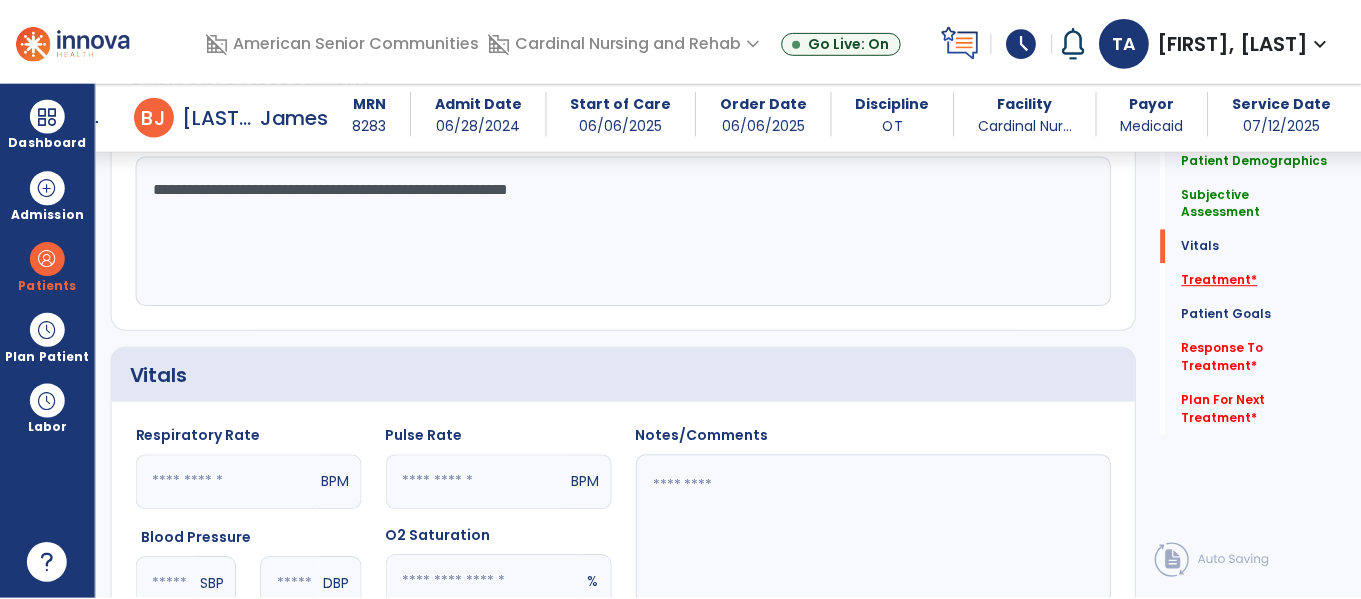 scroll, scrollTop: 1116, scrollLeft: 0, axis: vertical 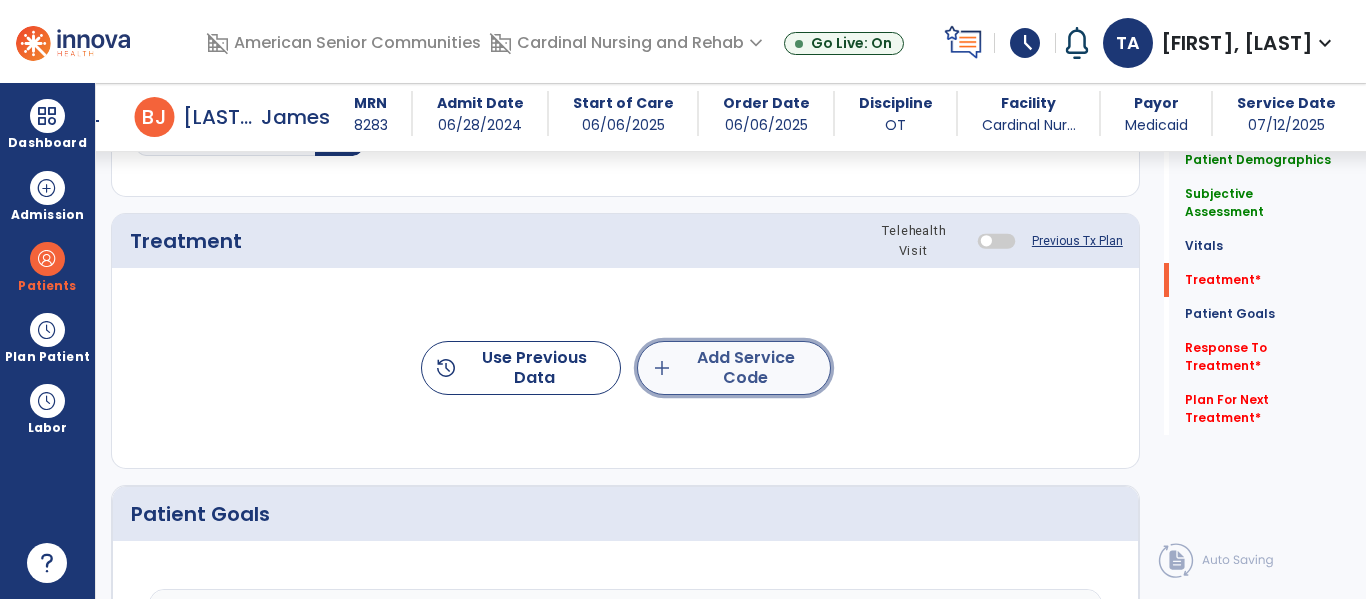 click on "add  Add Service Code" 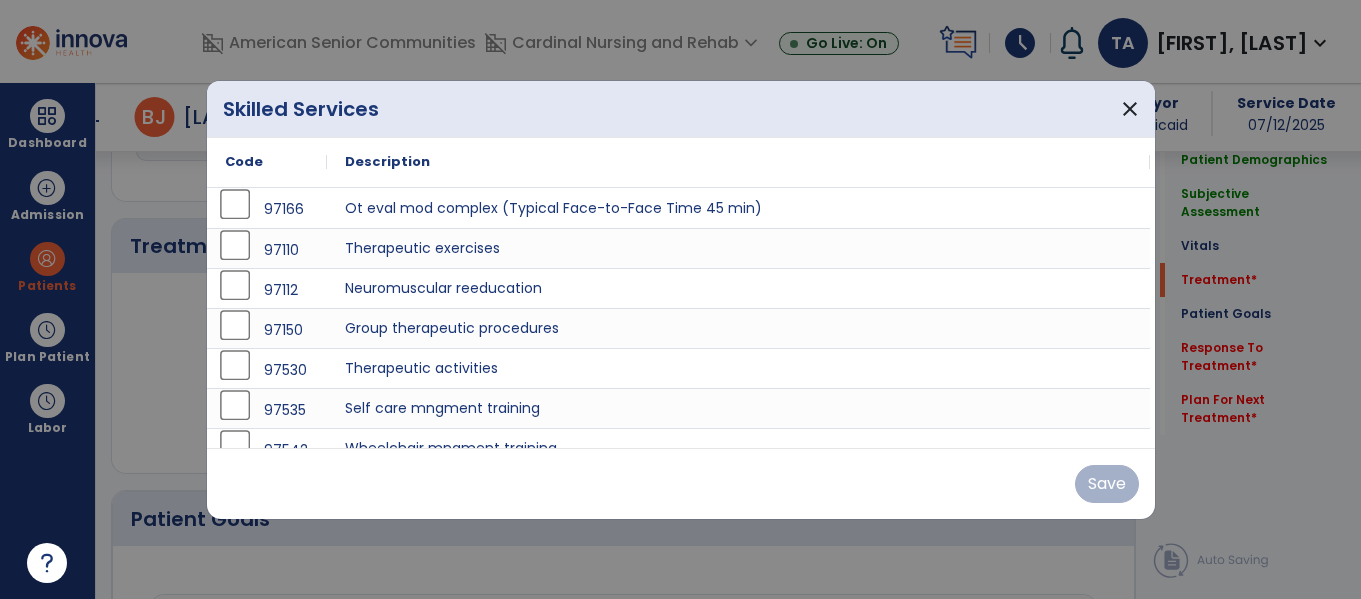 scroll, scrollTop: 1116, scrollLeft: 0, axis: vertical 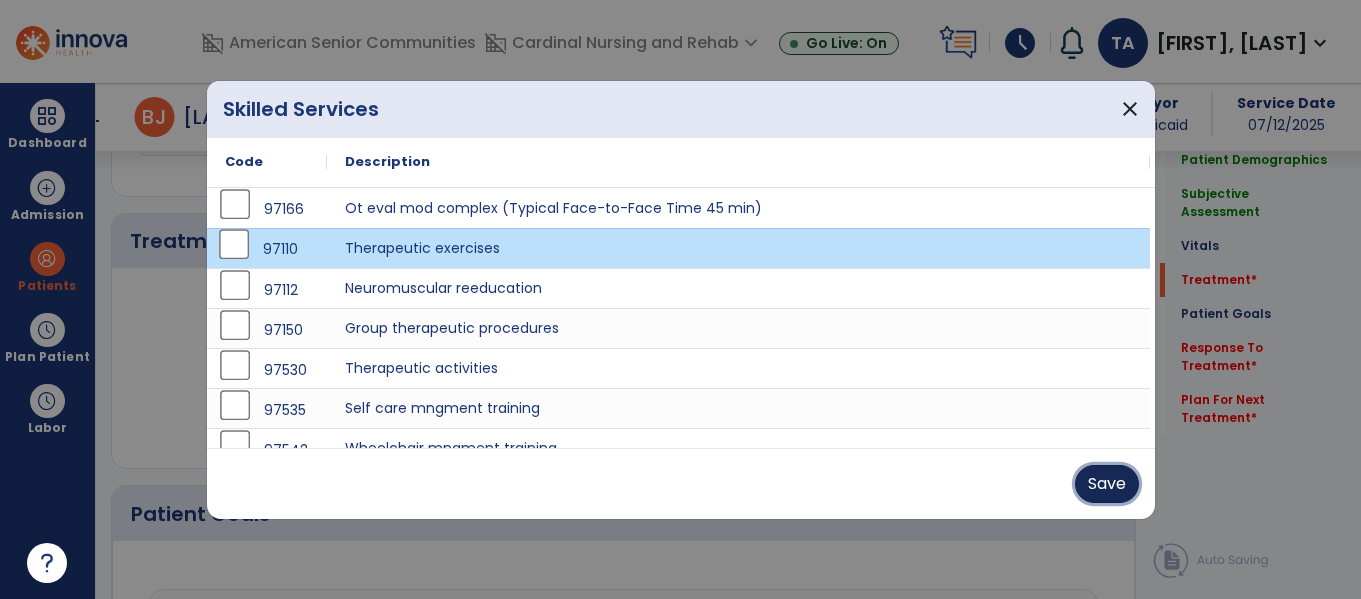 click on "Save" at bounding box center (1107, 484) 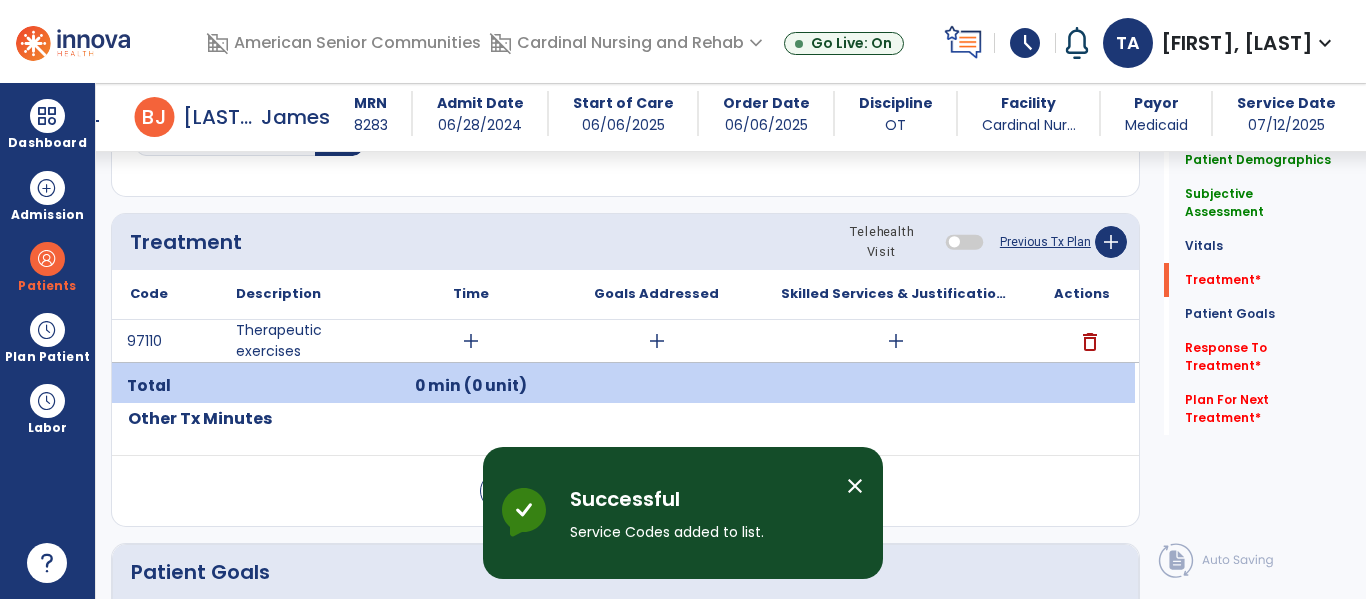click on "add" at bounding box center [471, 341] 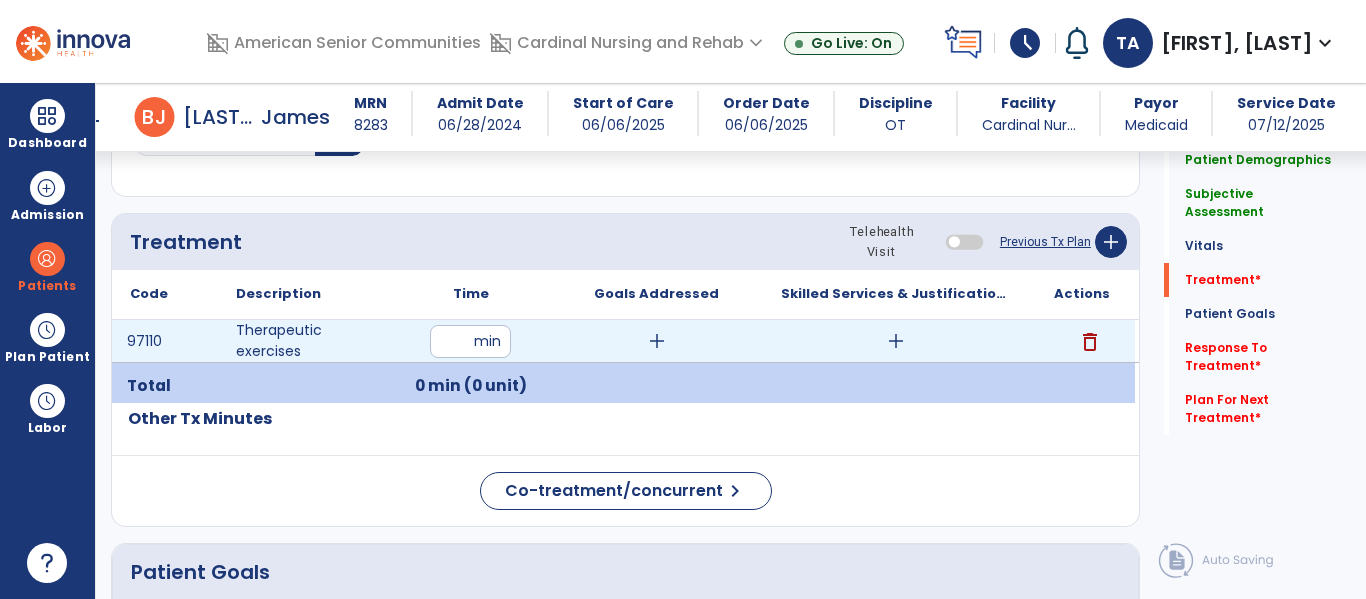 type on "**" 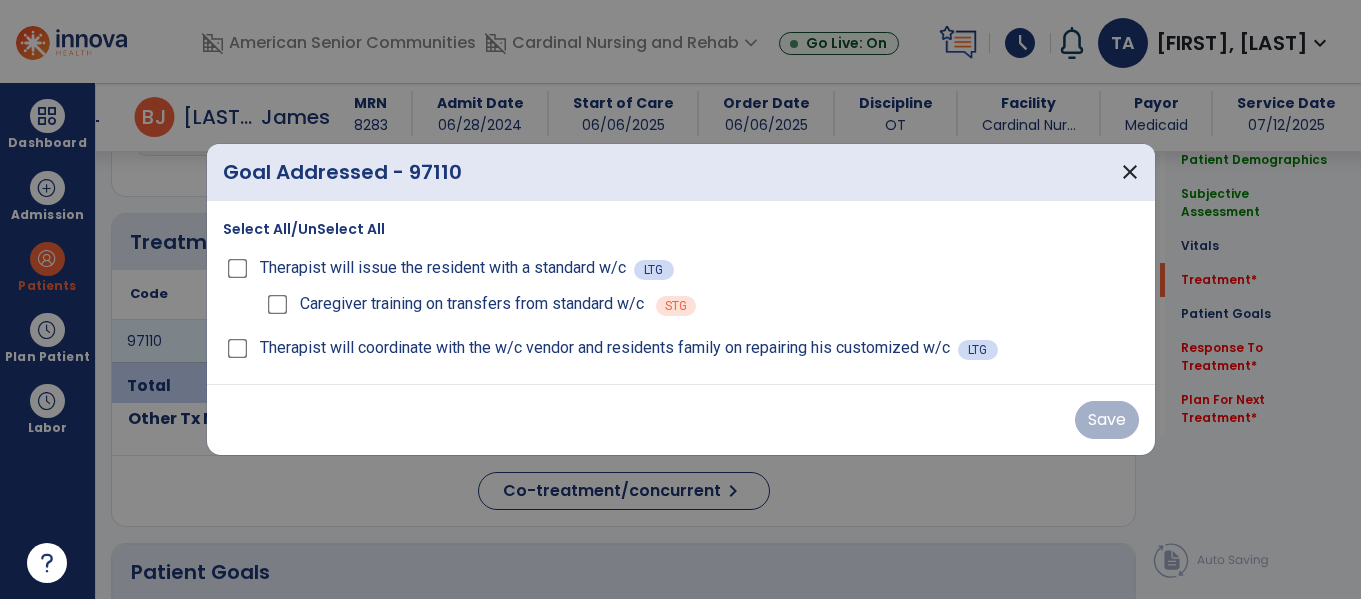 scroll, scrollTop: 1116, scrollLeft: 0, axis: vertical 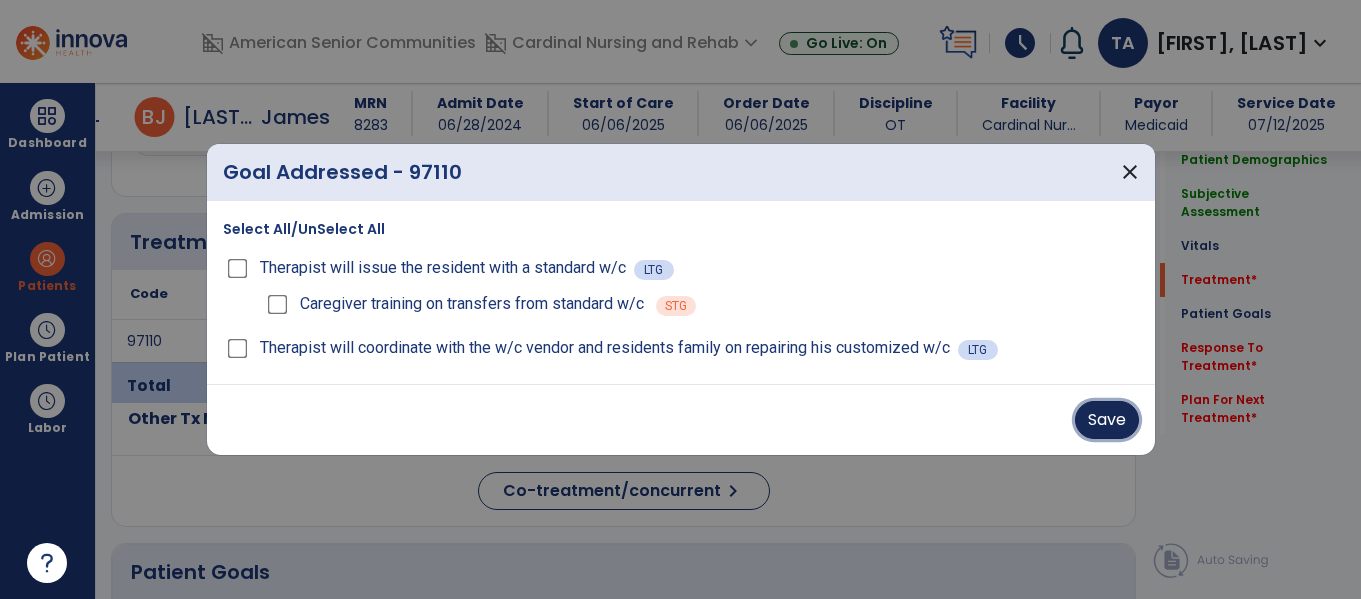click on "Save" at bounding box center (1107, 420) 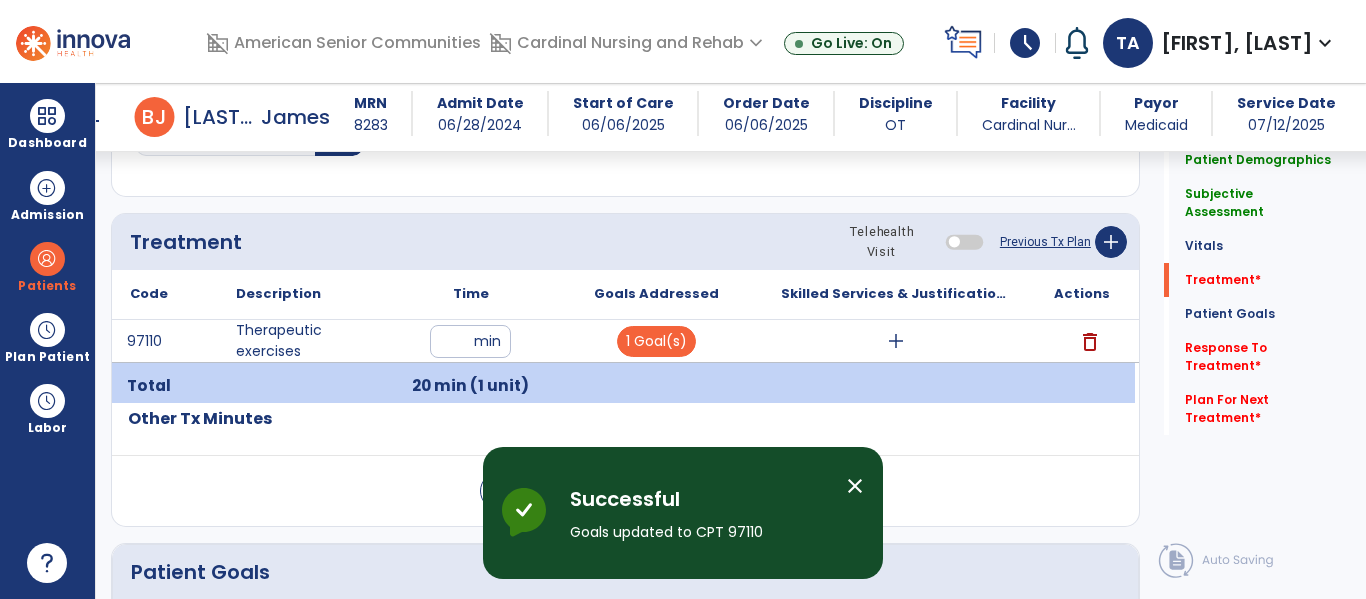 click on "add" at bounding box center [896, 341] 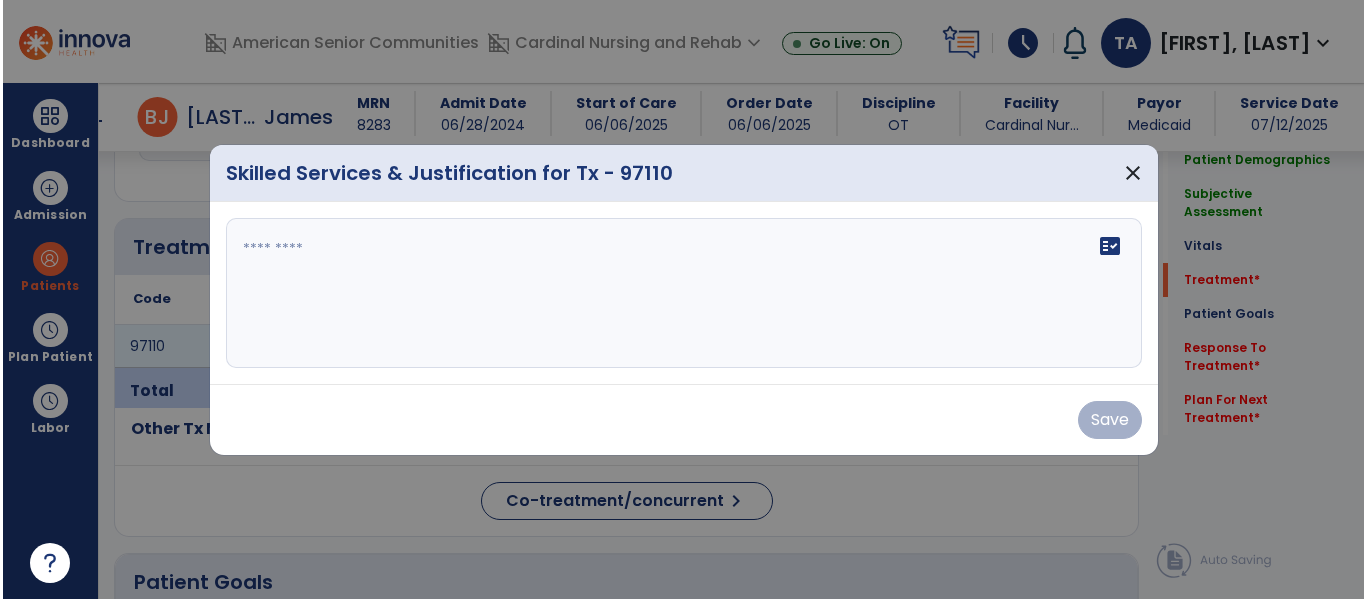 scroll, scrollTop: 1116, scrollLeft: 0, axis: vertical 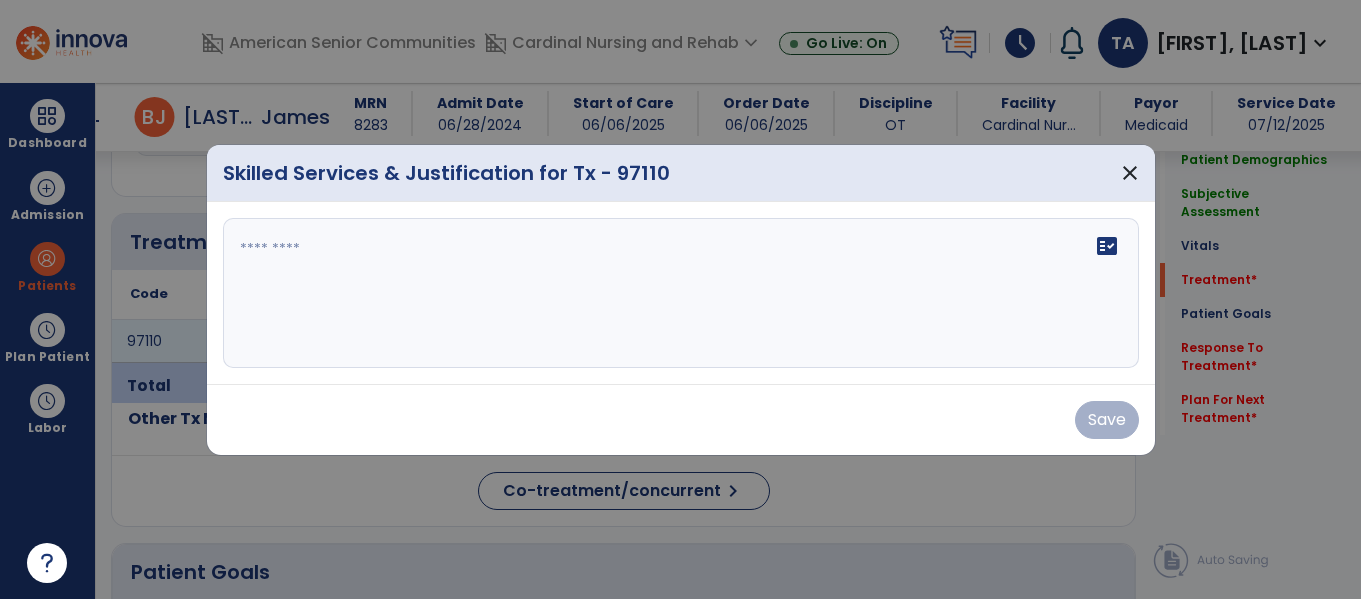 click at bounding box center (681, 293) 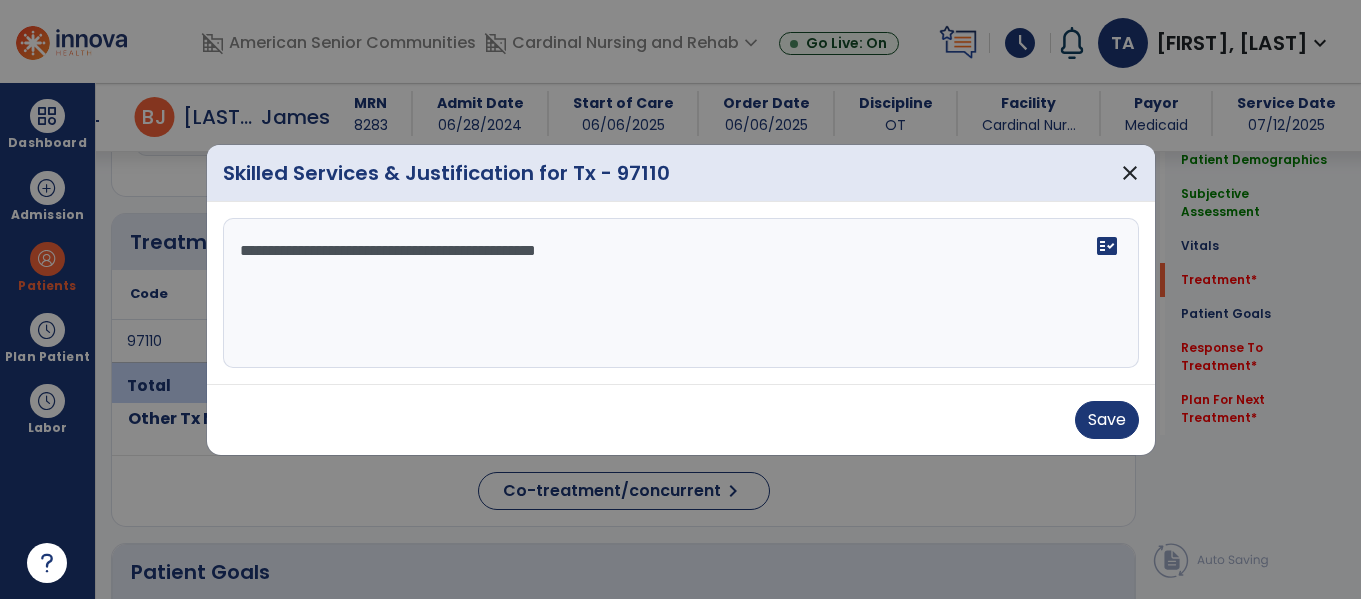 click on "**********" at bounding box center [681, 293] 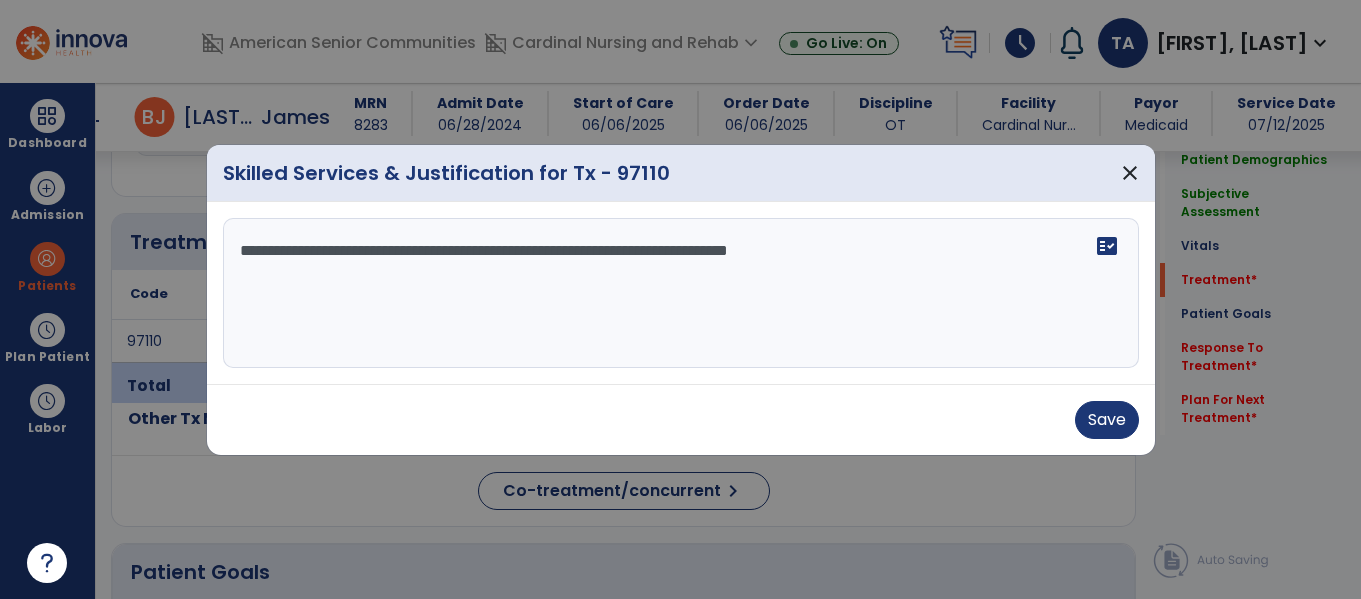 click on "**********" at bounding box center (681, 293) 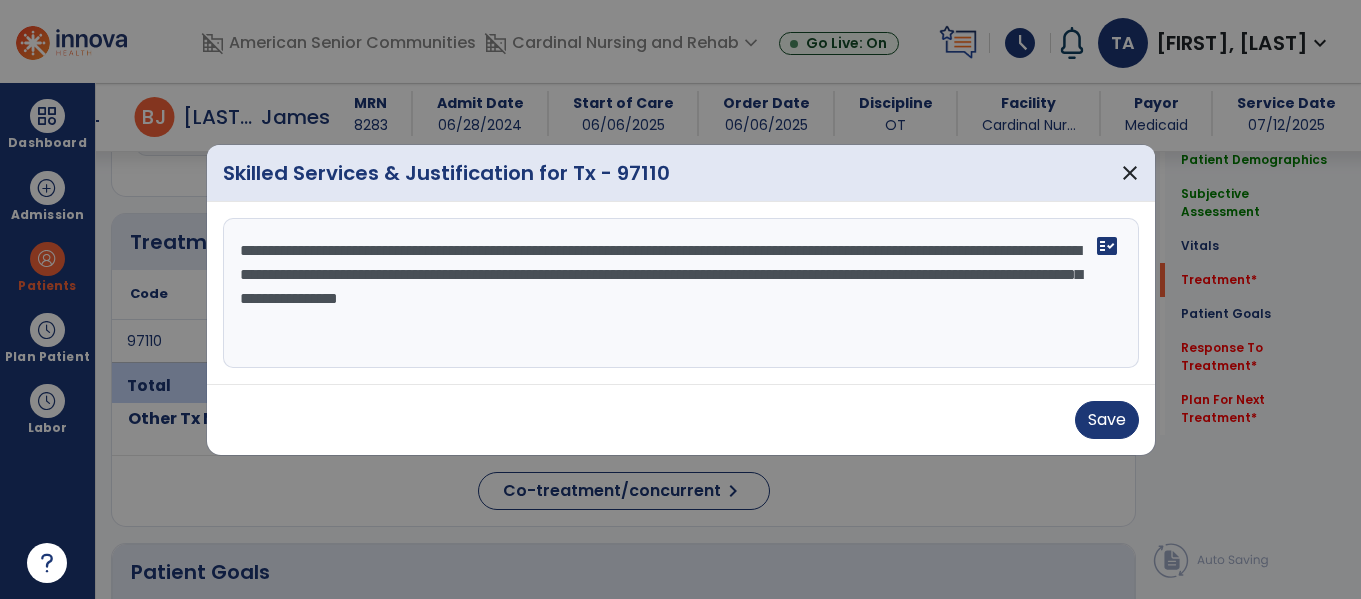 click on "**********" at bounding box center [681, 293] 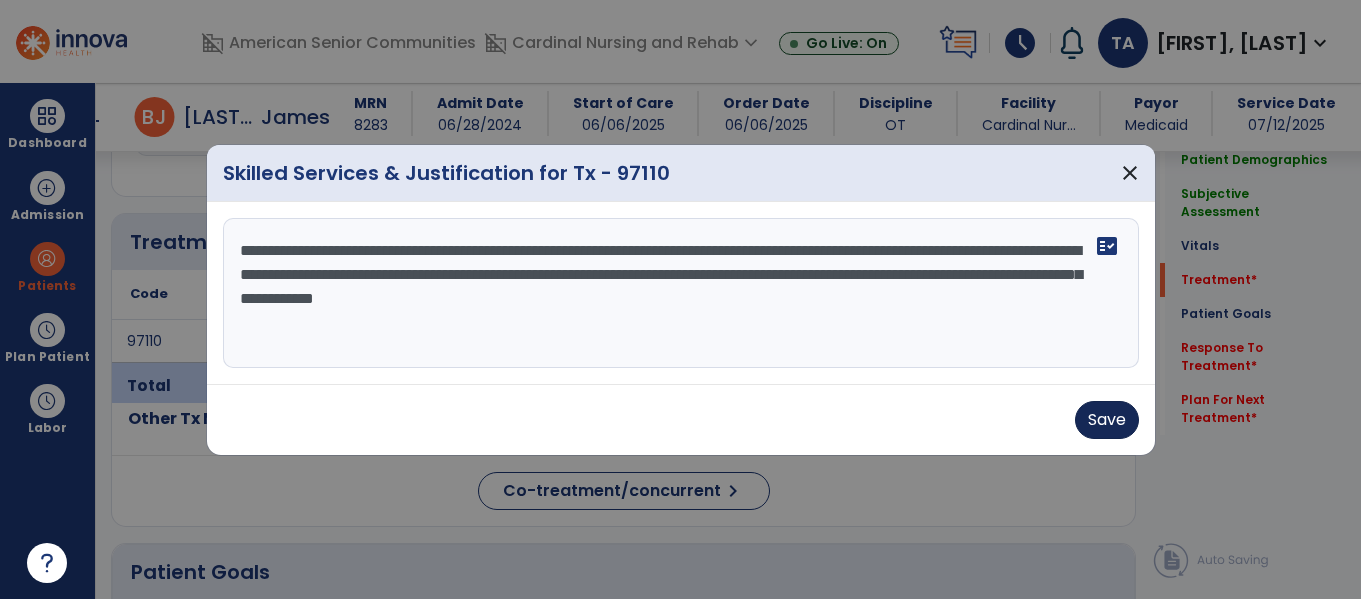 type on "**********" 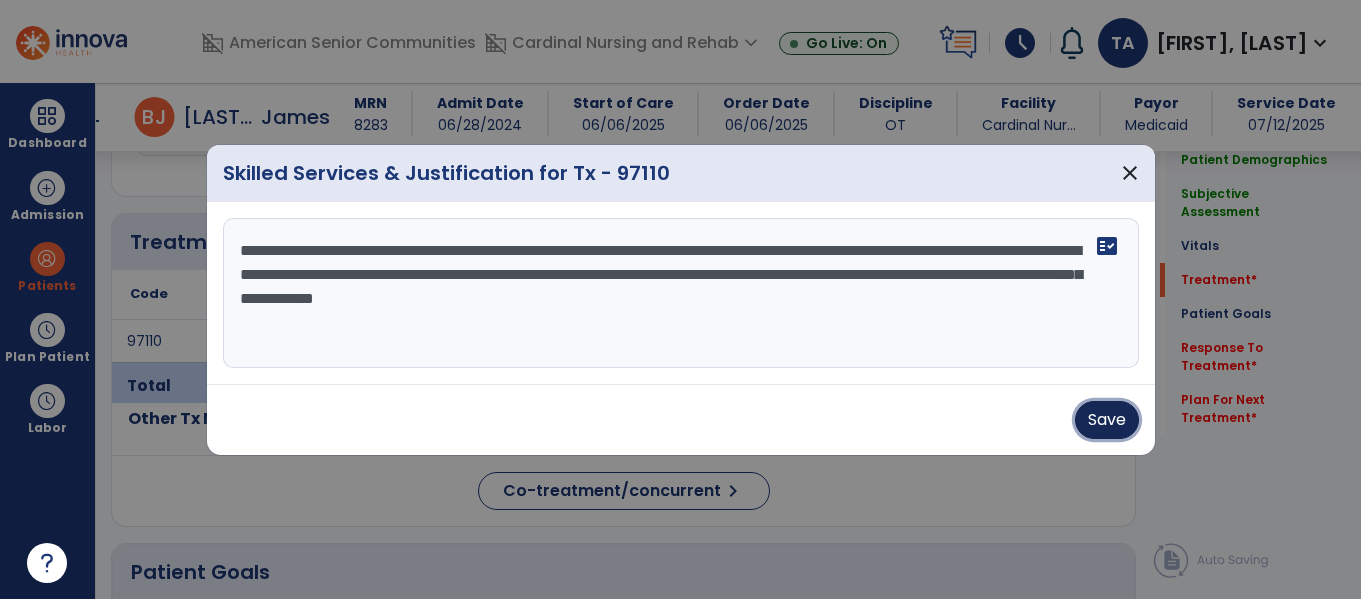 click on "Save" at bounding box center (1107, 420) 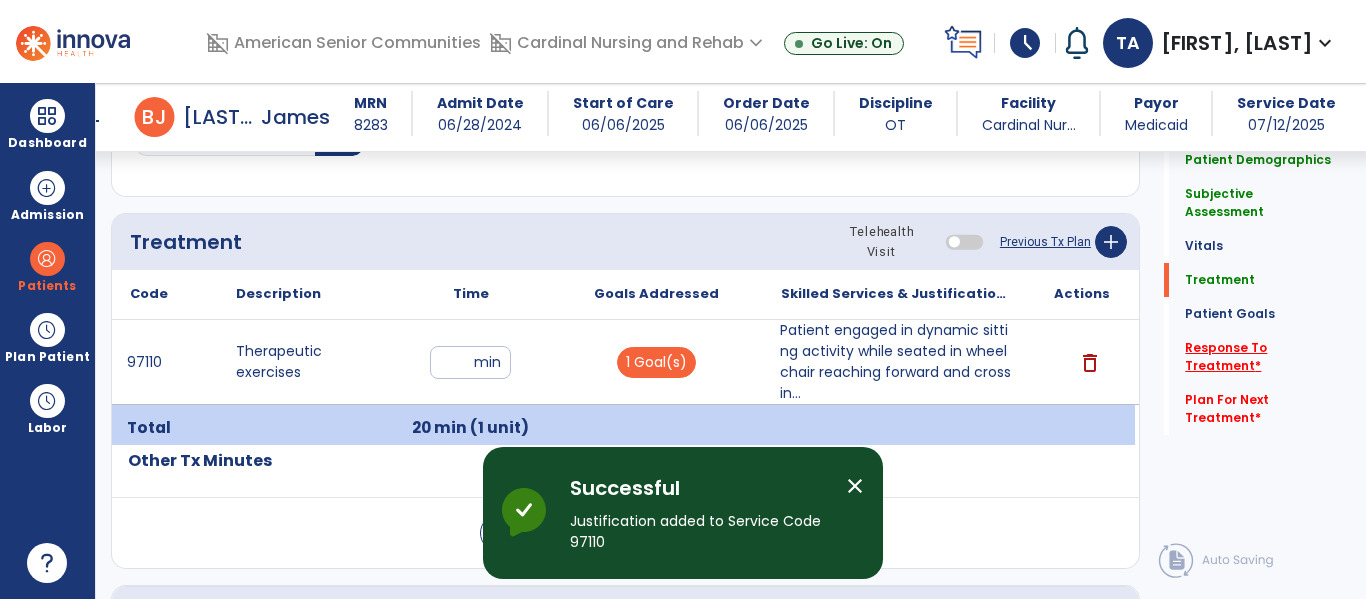 click on "Response To Treatment   *" 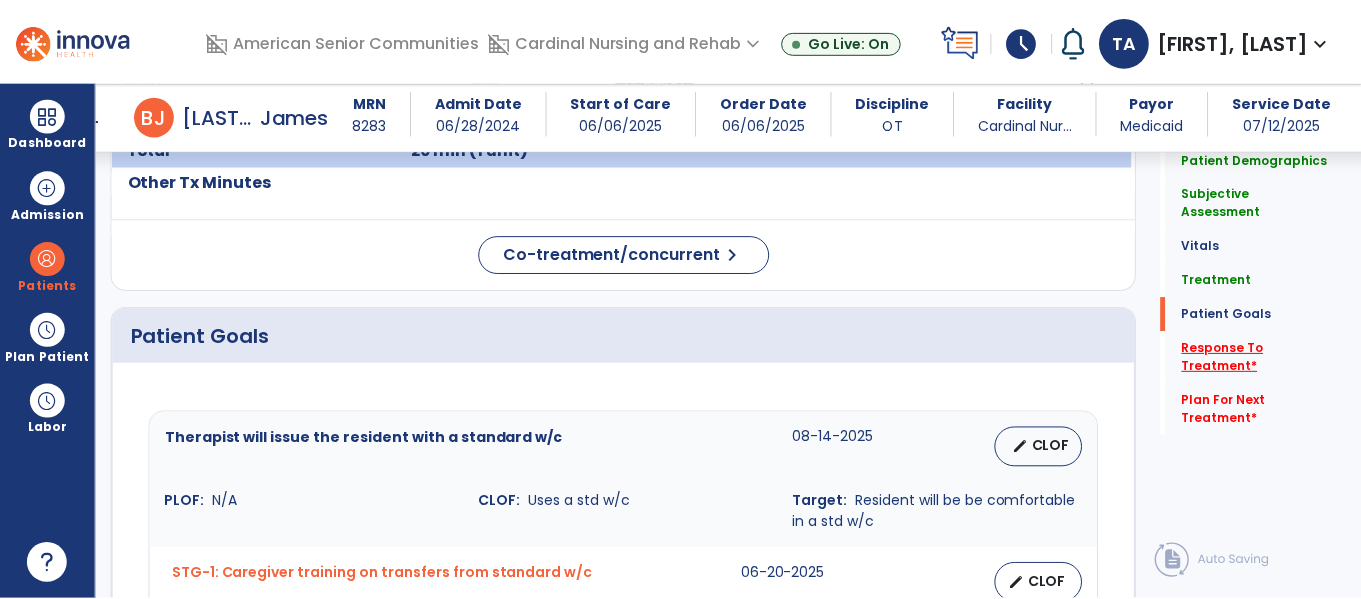 scroll, scrollTop: 1375, scrollLeft: 0, axis: vertical 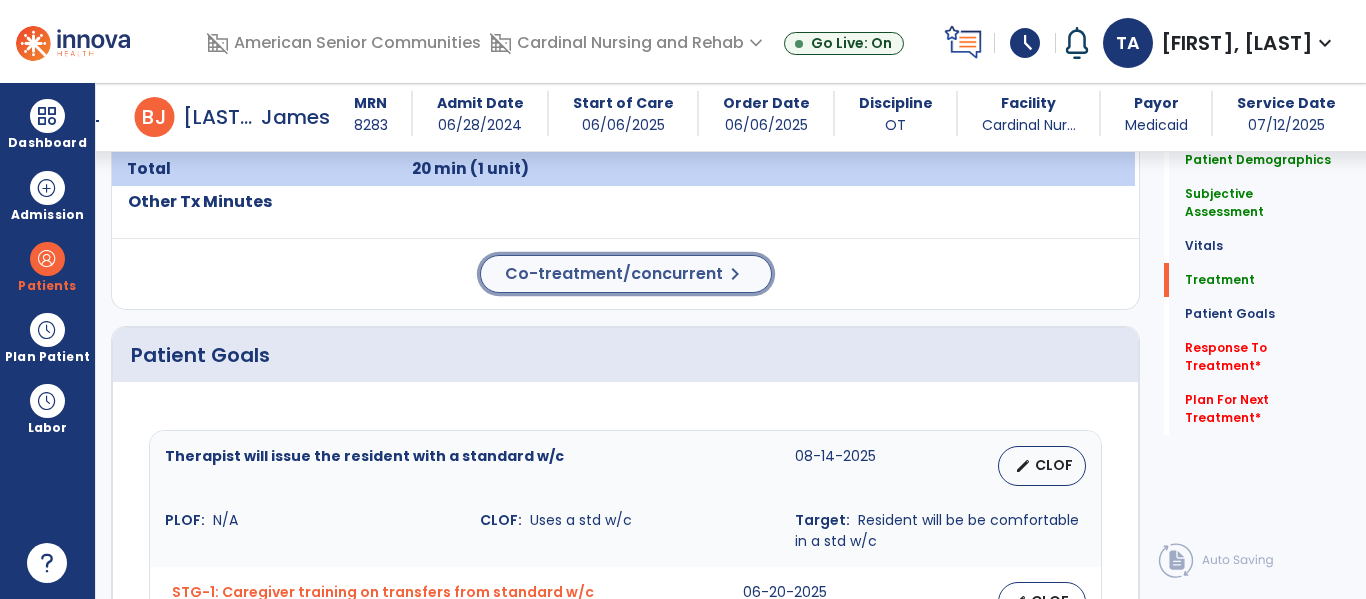 click on "Co-treatment/concurrent" 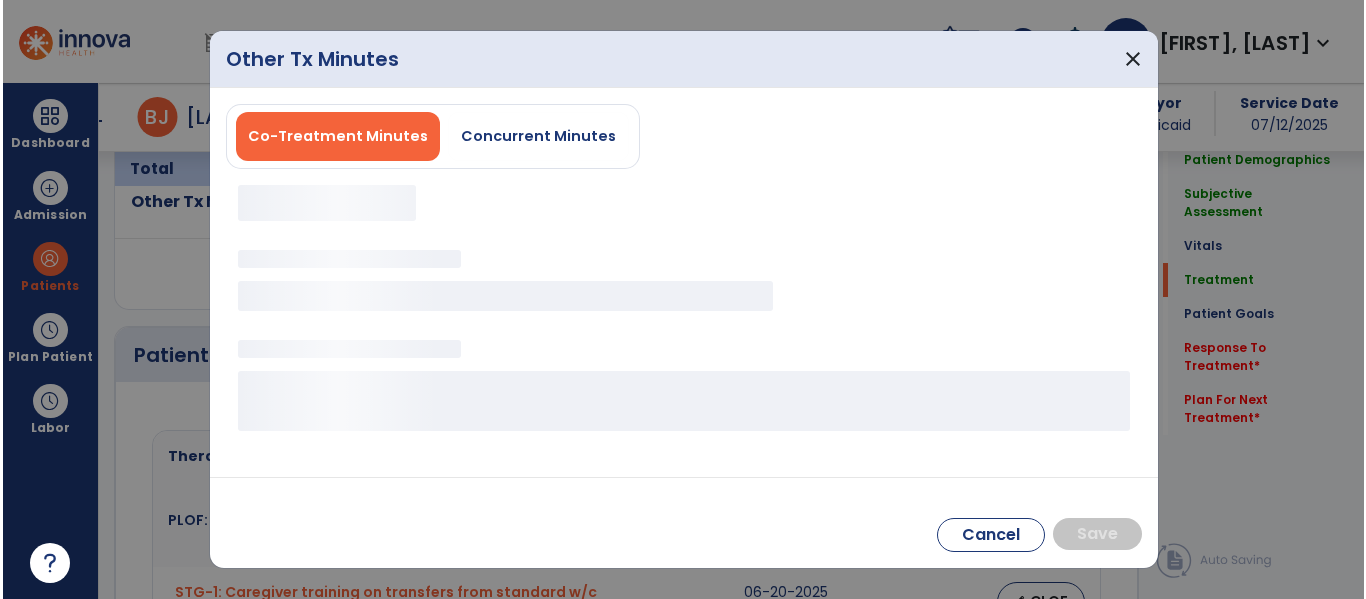 scroll, scrollTop: 1375, scrollLeft: 0, axis: vertical 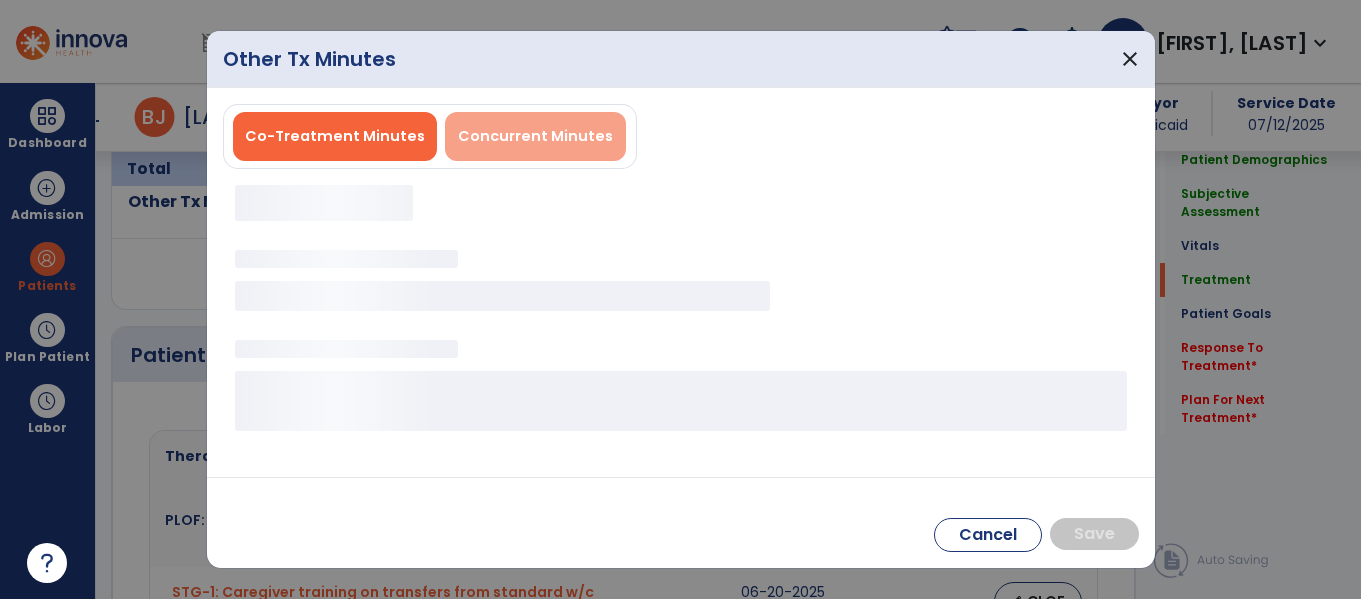 click on "Concurrent Minutes" at bounding box center [535, 136] 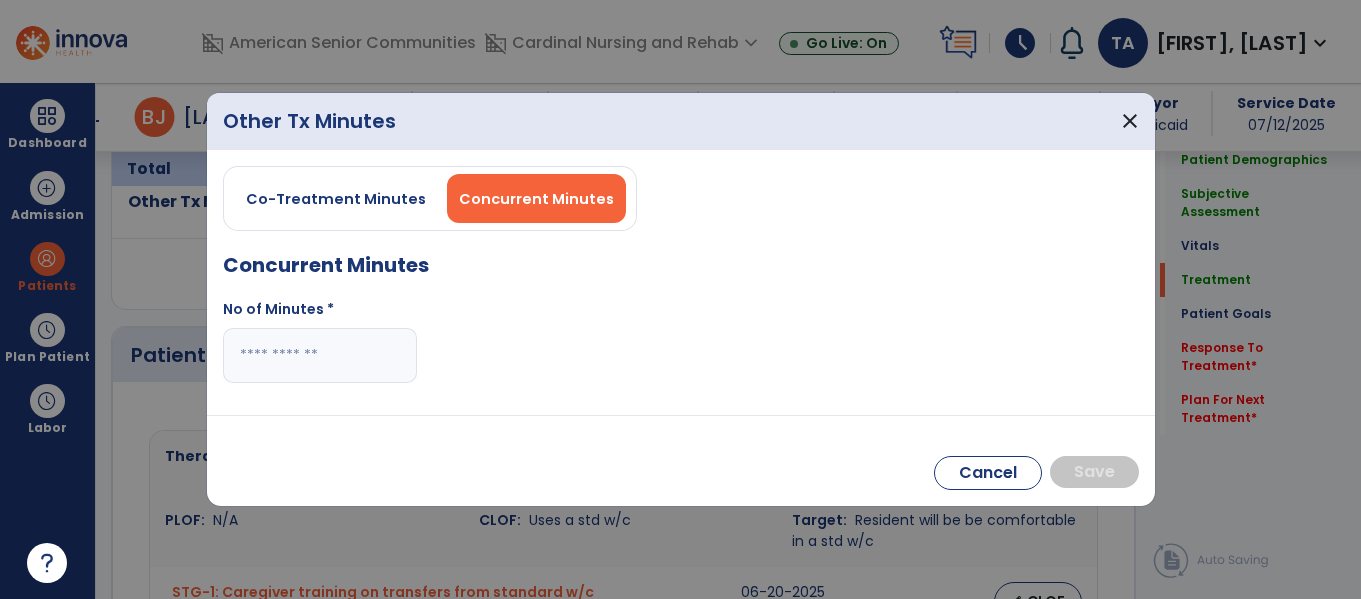 click at bounding box center [320, 355] 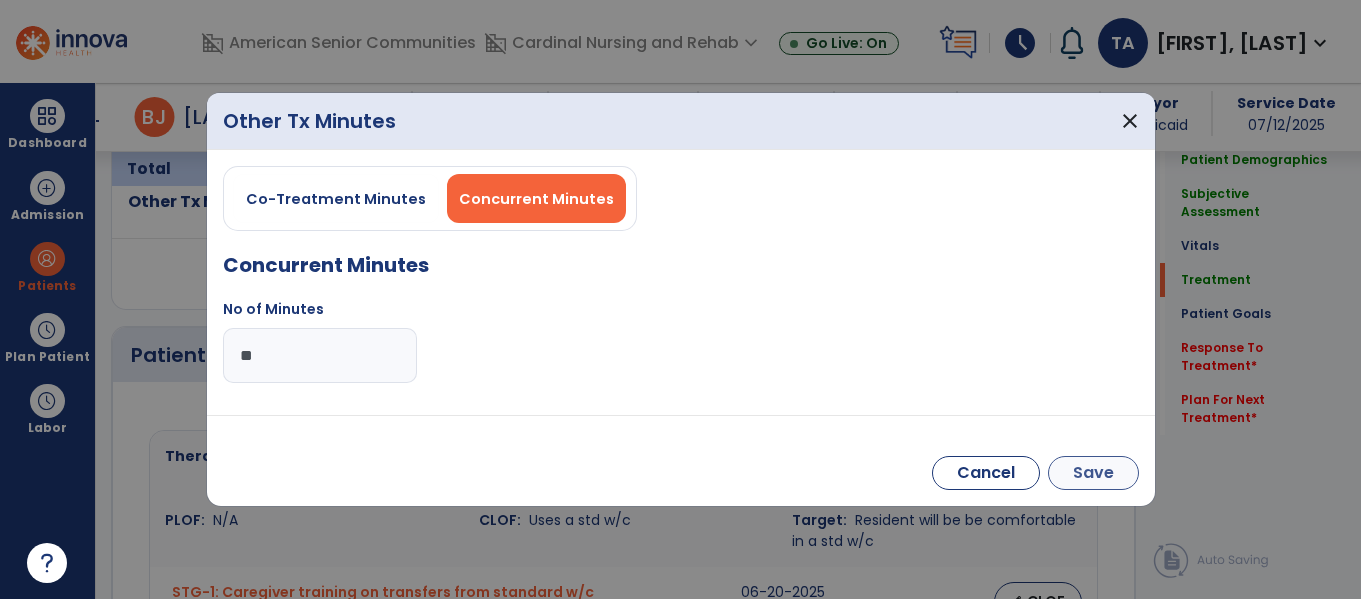 type on "**" 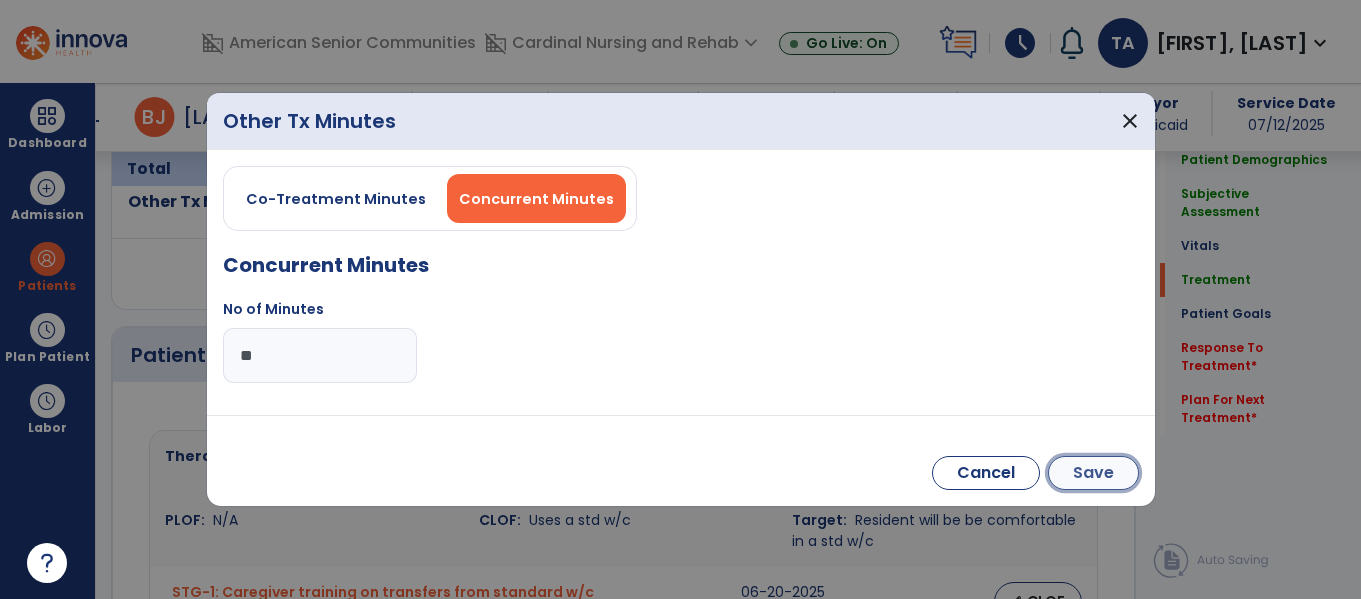 click on "Save" at bounding box center (1093, 473) 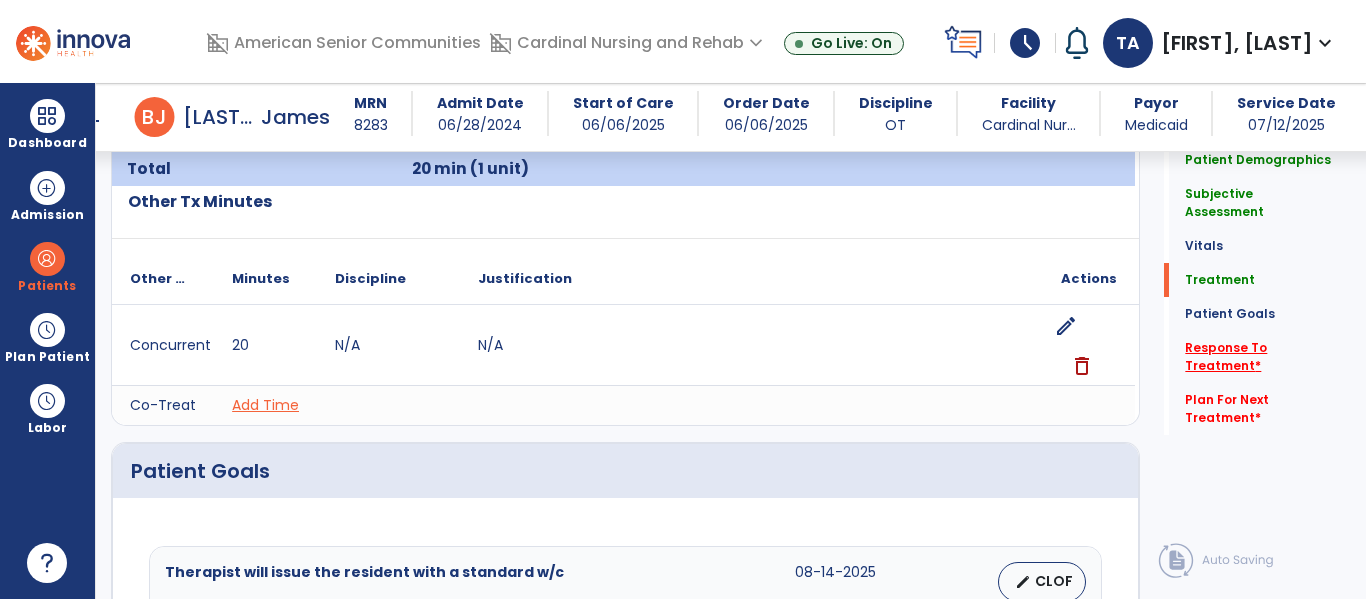 click on "Response To Treatment   *" 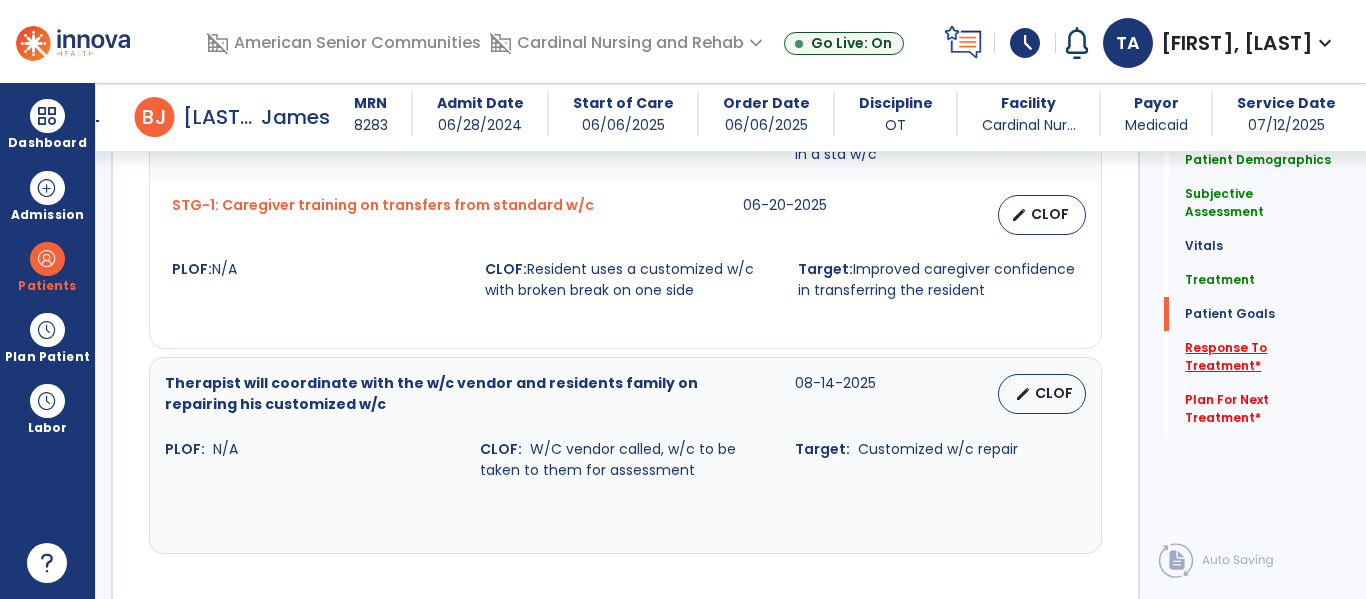 scroll, scrollTop: 2292, scrollLeft: 0, axis: vertical 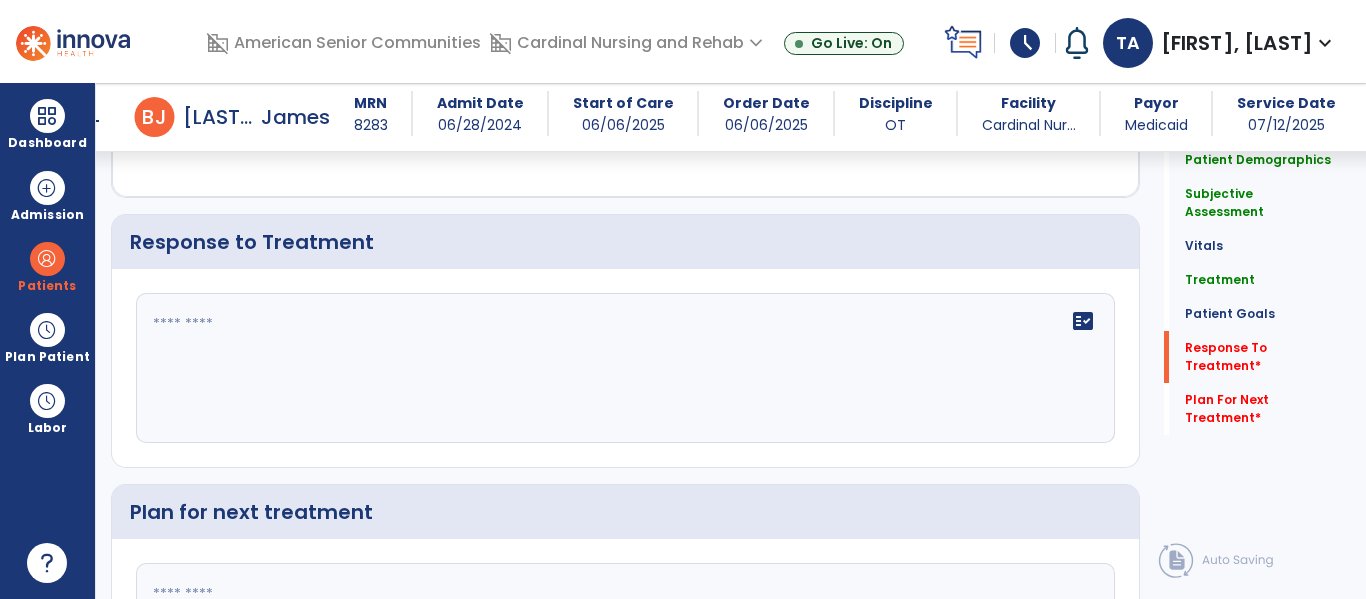 click on "fact_check" 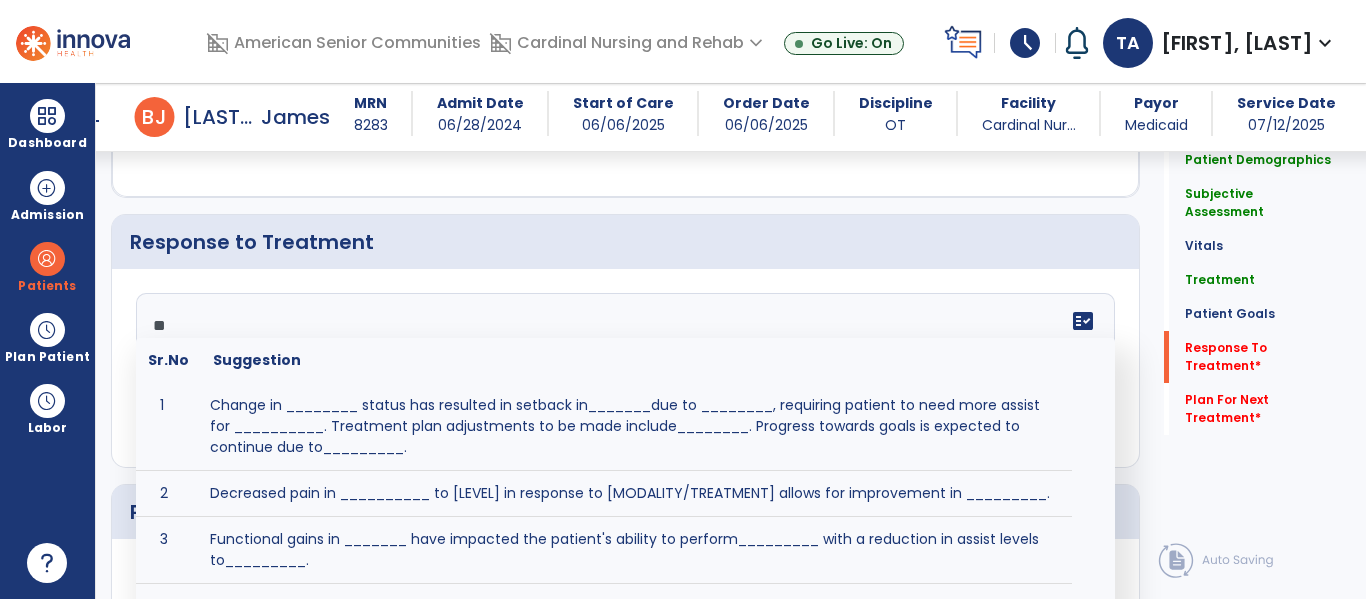 type on "*" 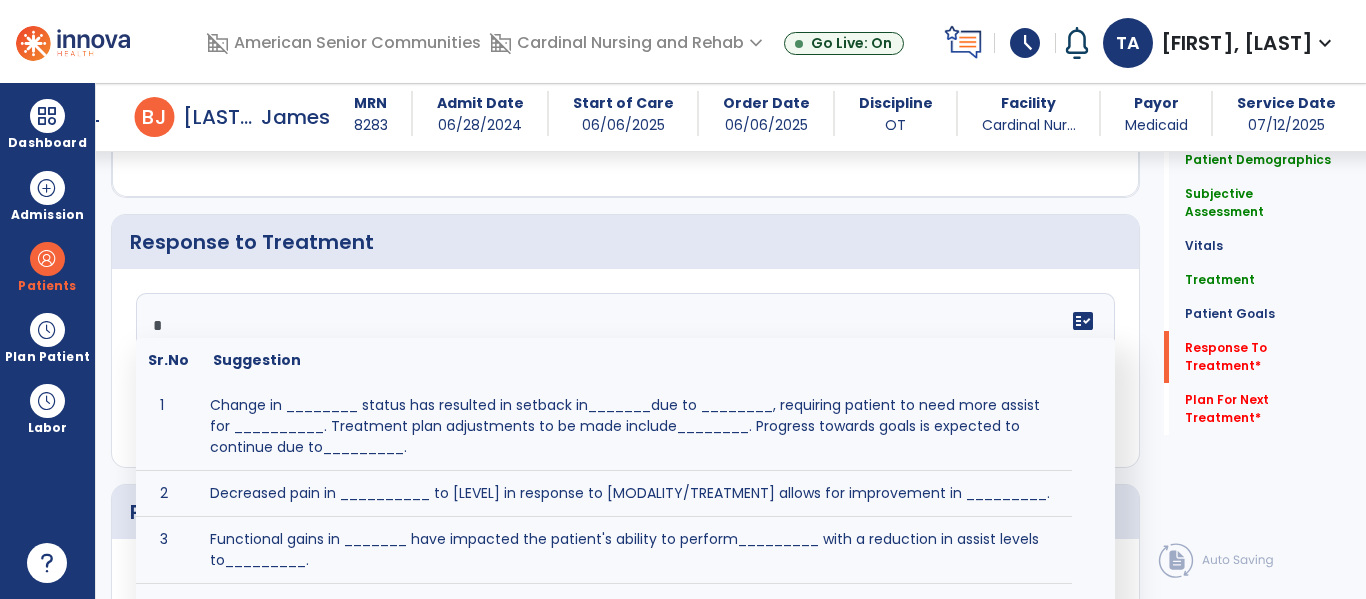 type 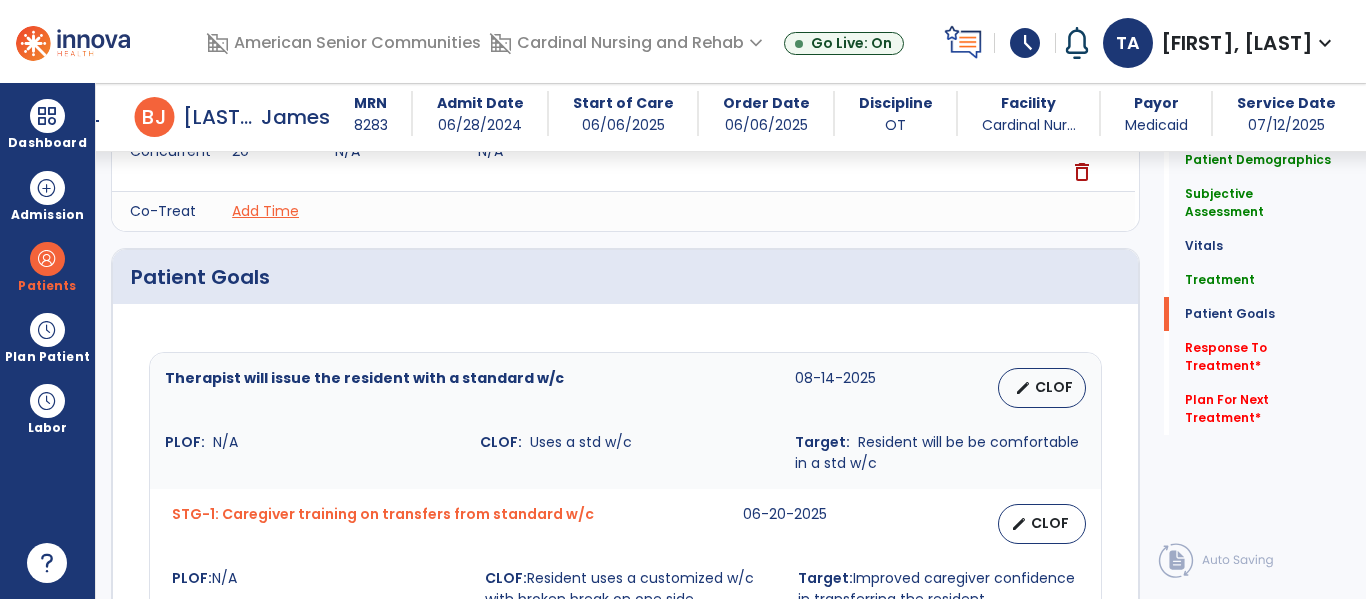scroll, scrollTop: 1497, scrollLeft: 0, axis: vertical 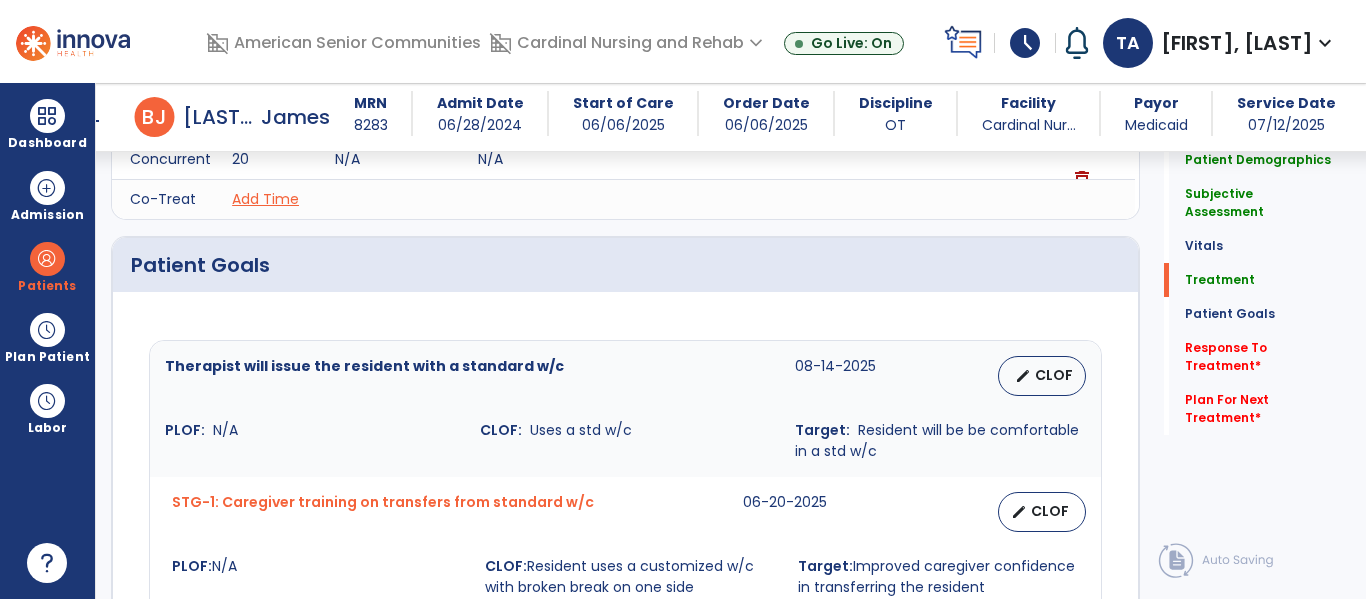 click on "Patient engaged in dynamic sitting  activity while seated in wheelchair reaching forward and crossin..." at bounding box center (896, -41) 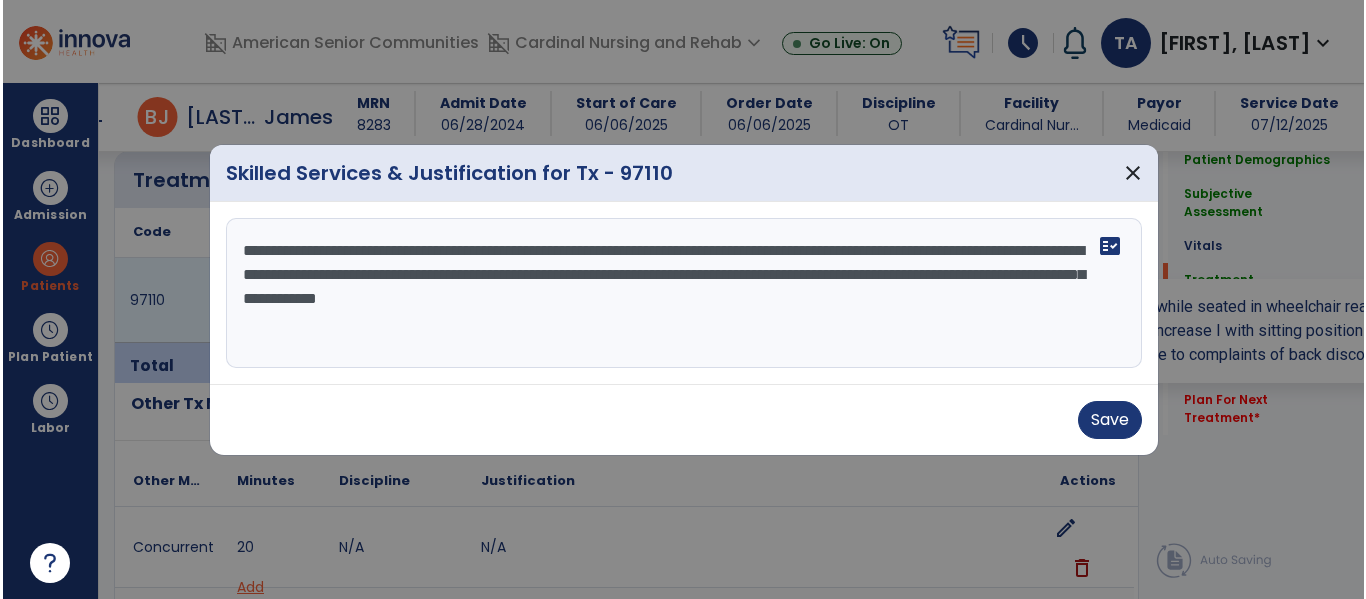 scroll, scrollTop: 1178, scrollLeft: 0, axis: vertical 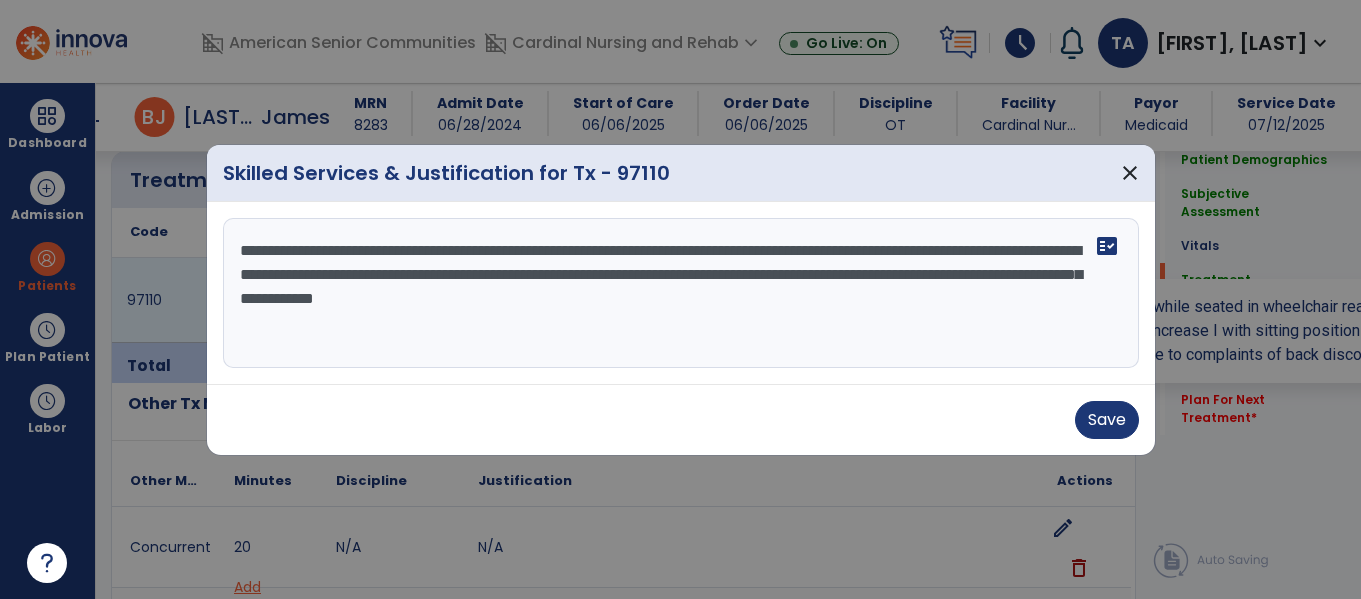 click on "**********" at bounding box center [681, 293] 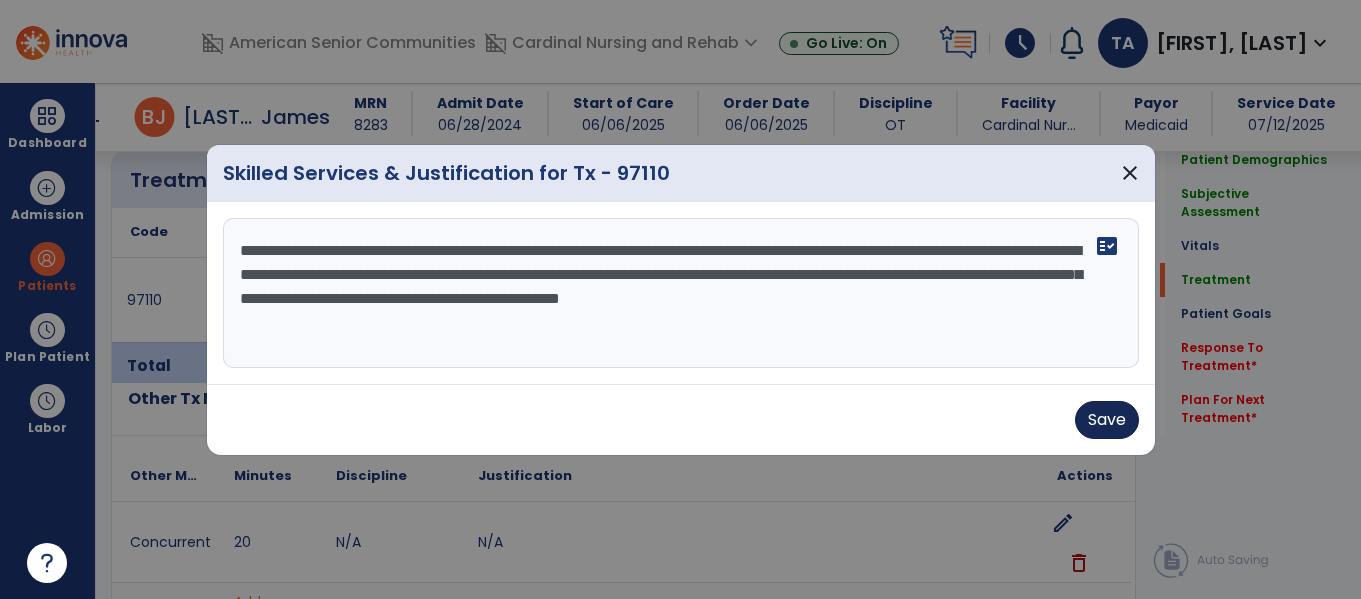 type on "**********" 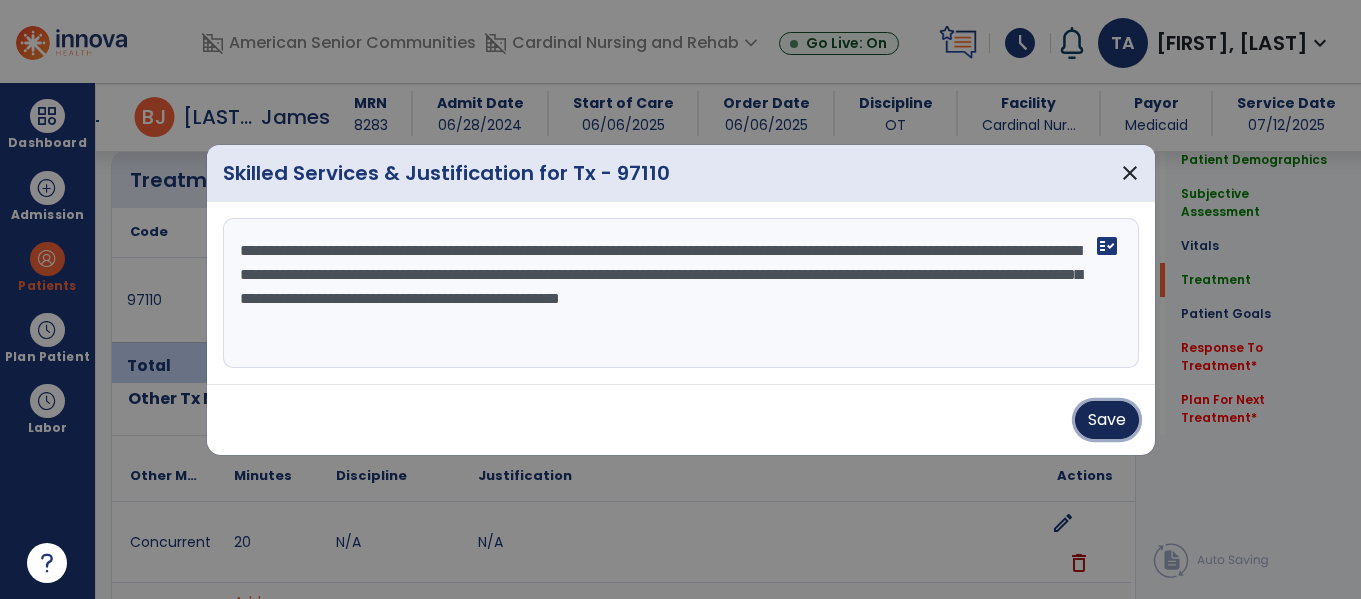 click on "Save" at bounding box center (1107, 420) 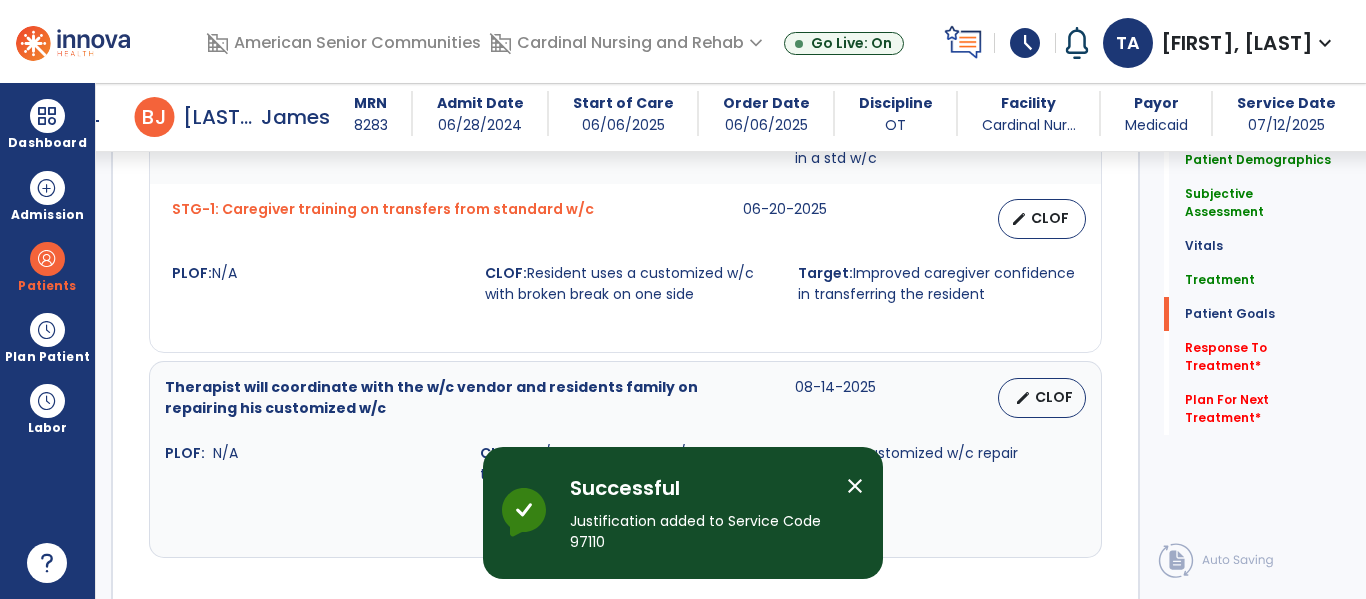 scroll, scrollTop: 1880, scrollLeft: 0, axis: vertical 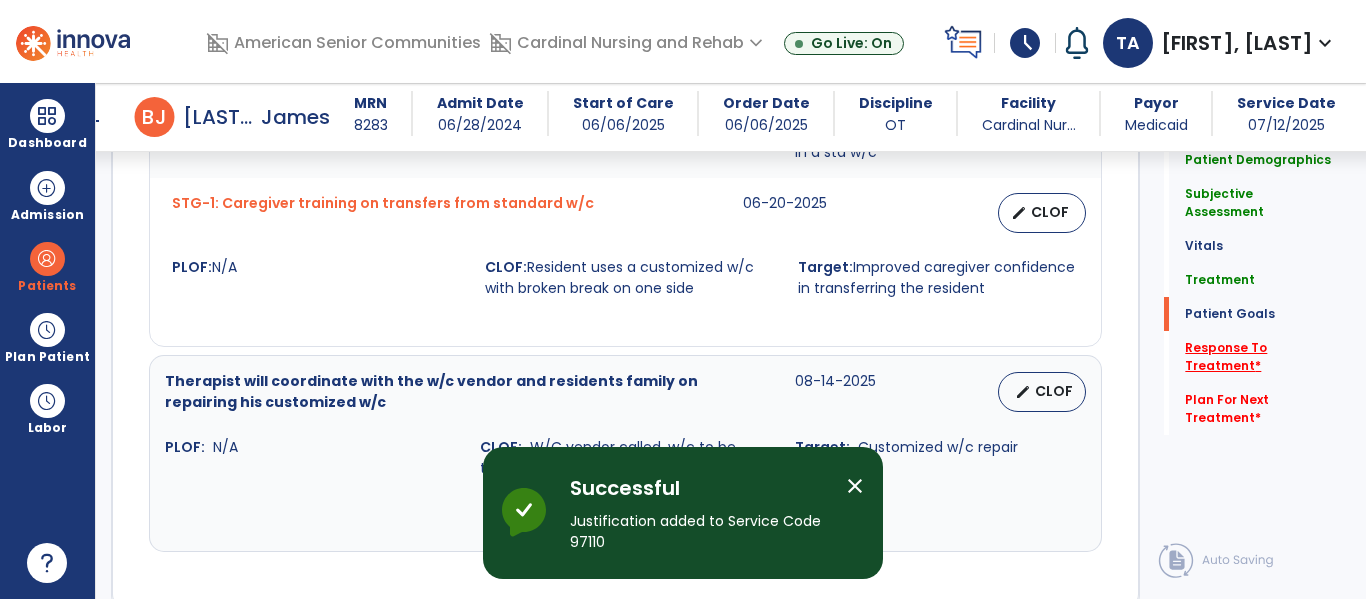click on "Response To Treatment   *" 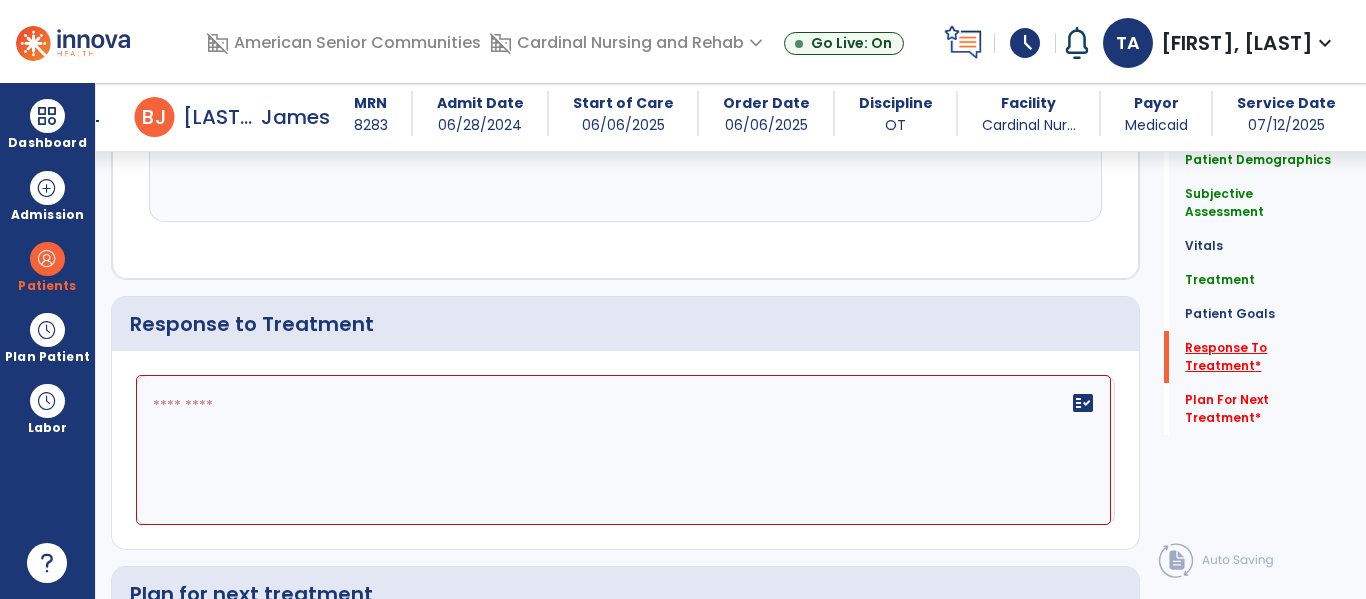 scroll, scrollTop: 2292, scrollLeft: 0, axis: vertical 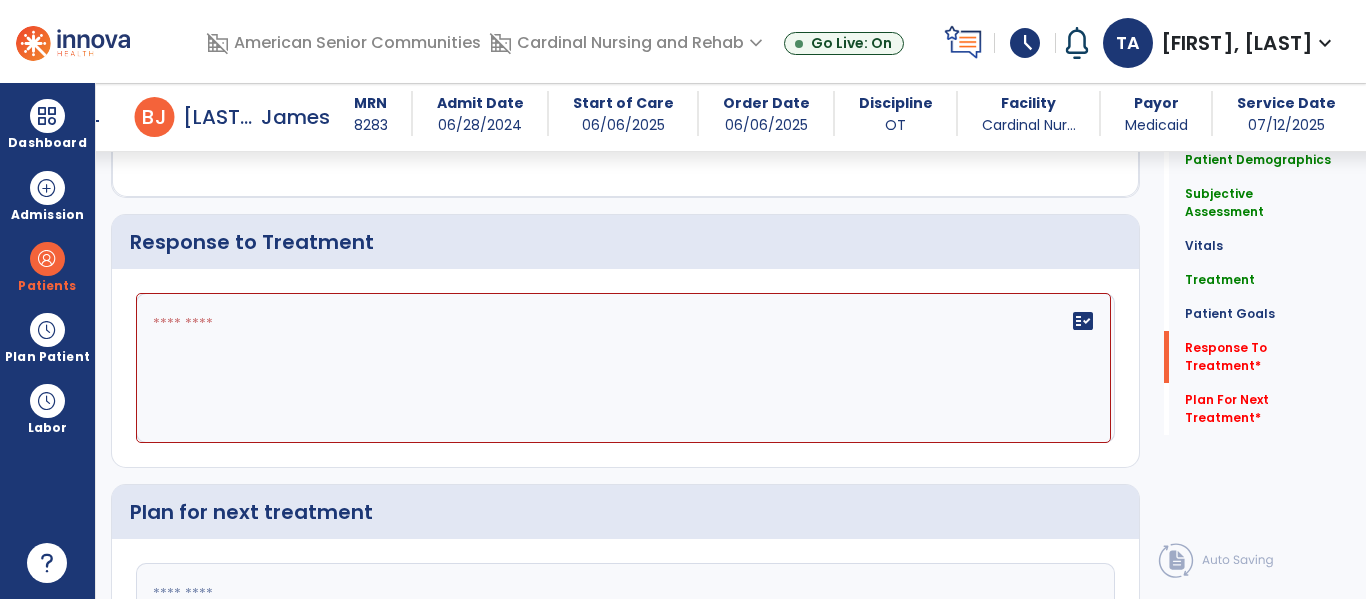 click on "fact_check" 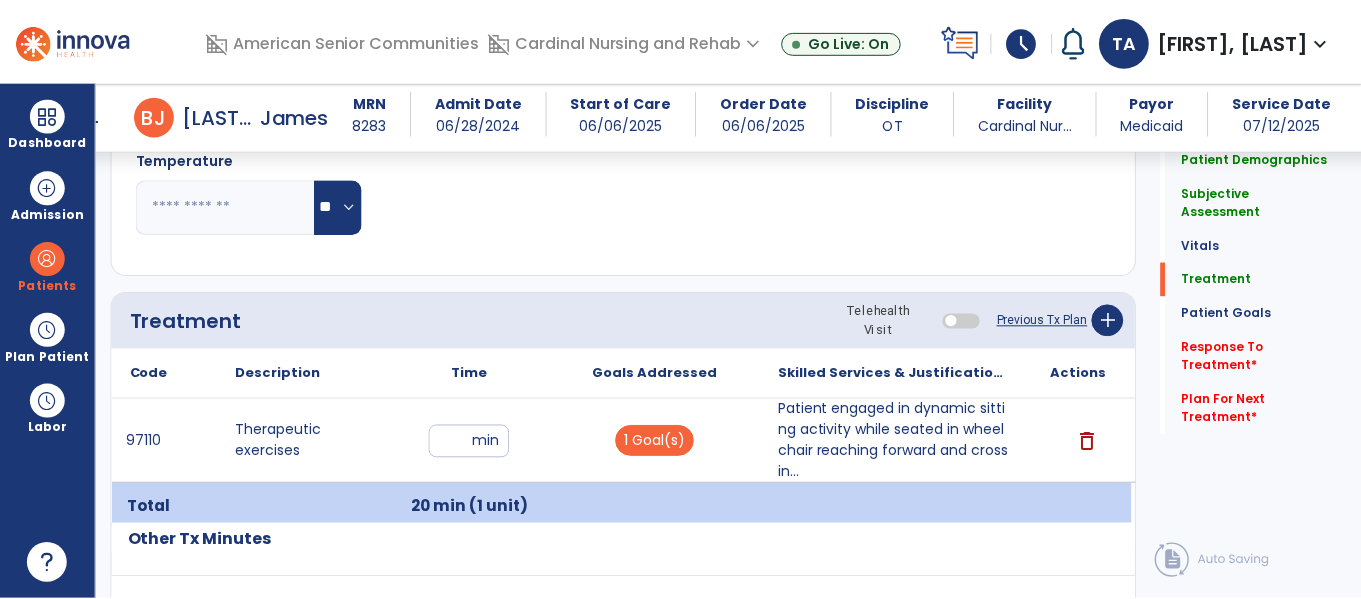 scroll, scrollTop: 1038, scrollLeft: 0, axis: vertical 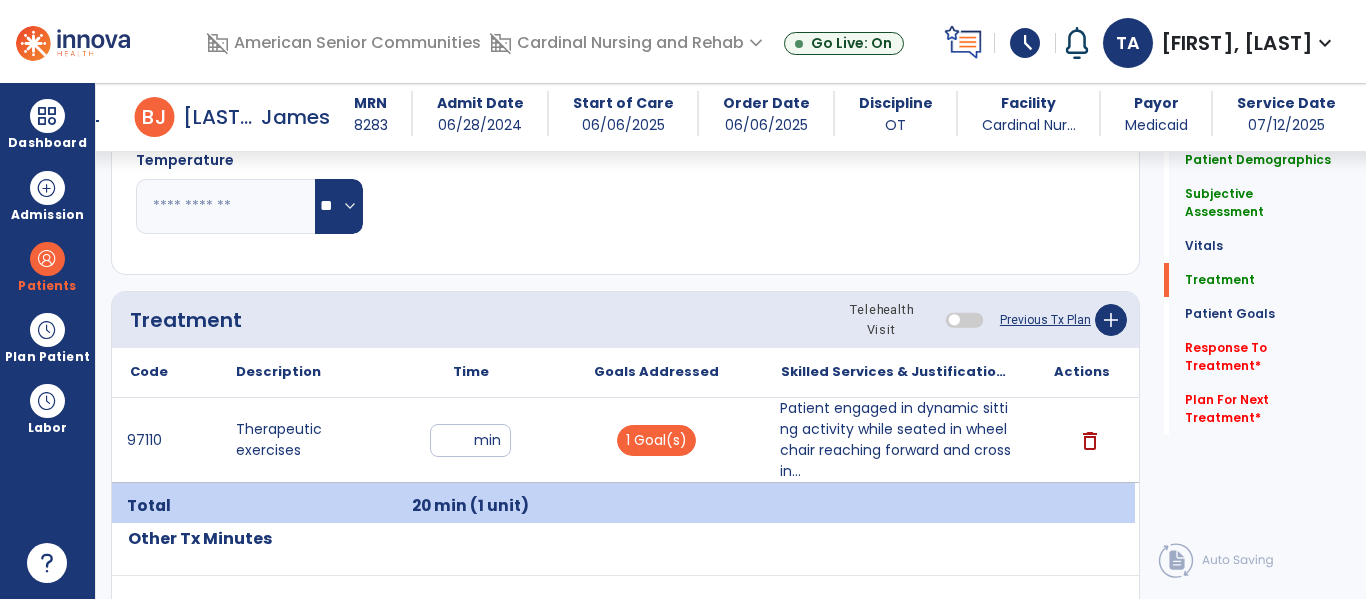 click on "Patient engaged in dynamic sitting  activity while seated in wheelchair reaching forward and crossin..." at bounding box center [896, 440] 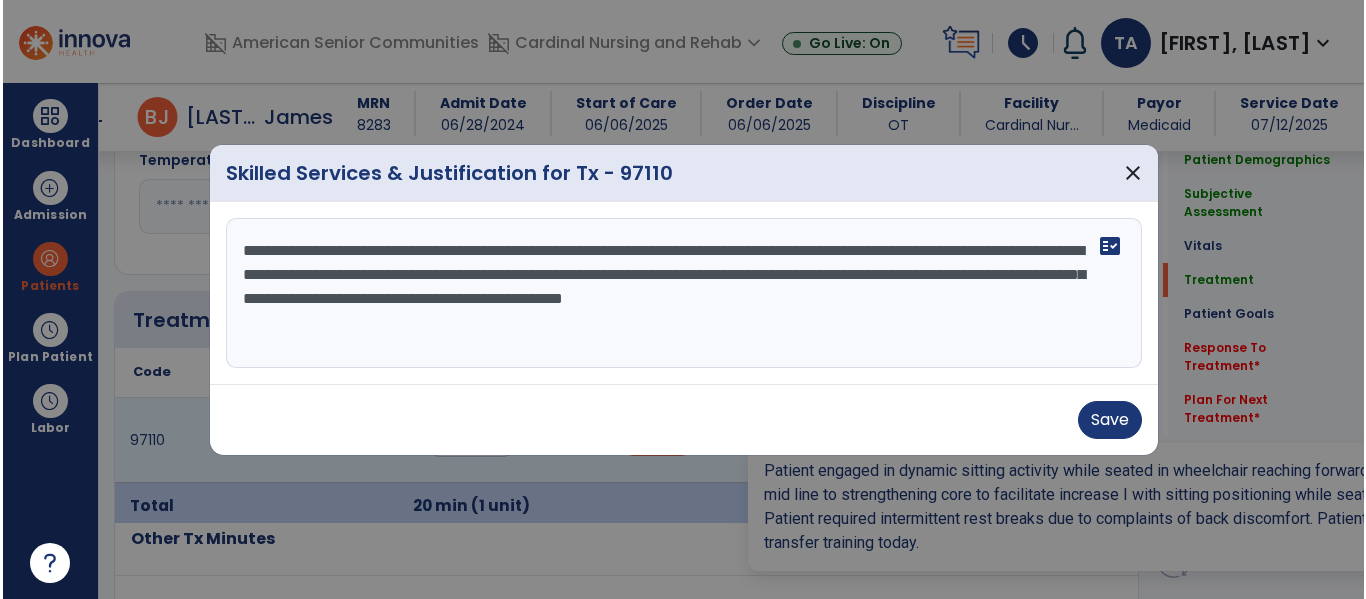 scroll, scrollTop: 1038, scrollLeft: 0, axis: vertical 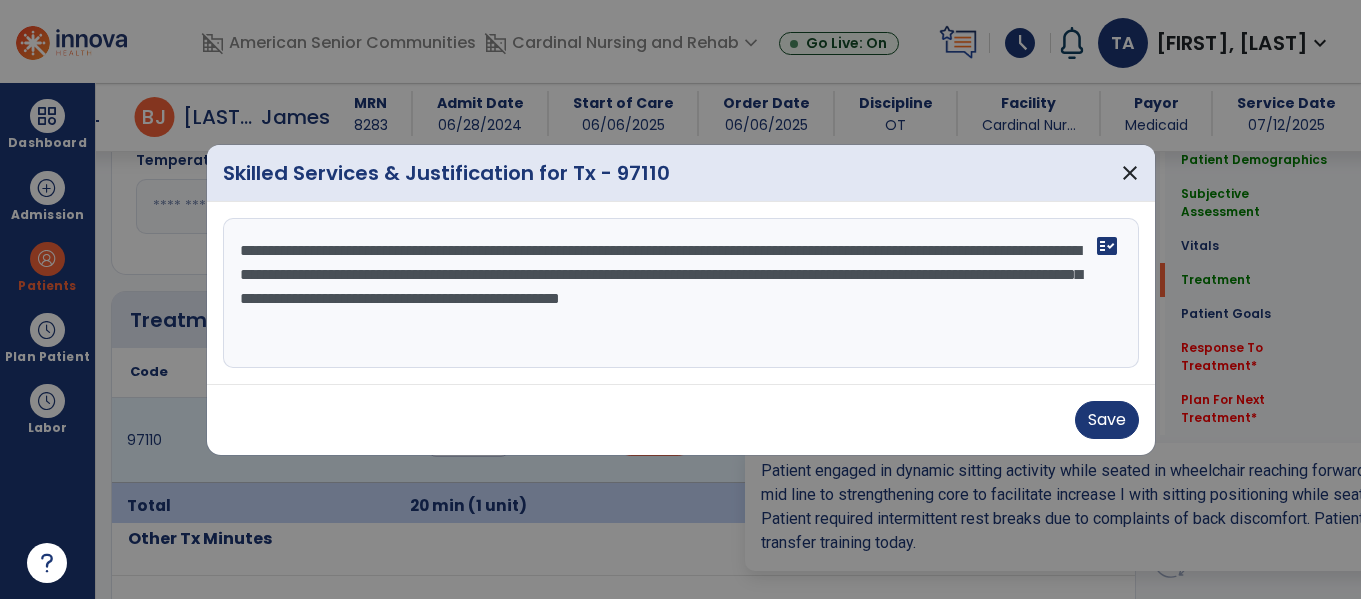 click on "**********" at bounding box center (681, 293) 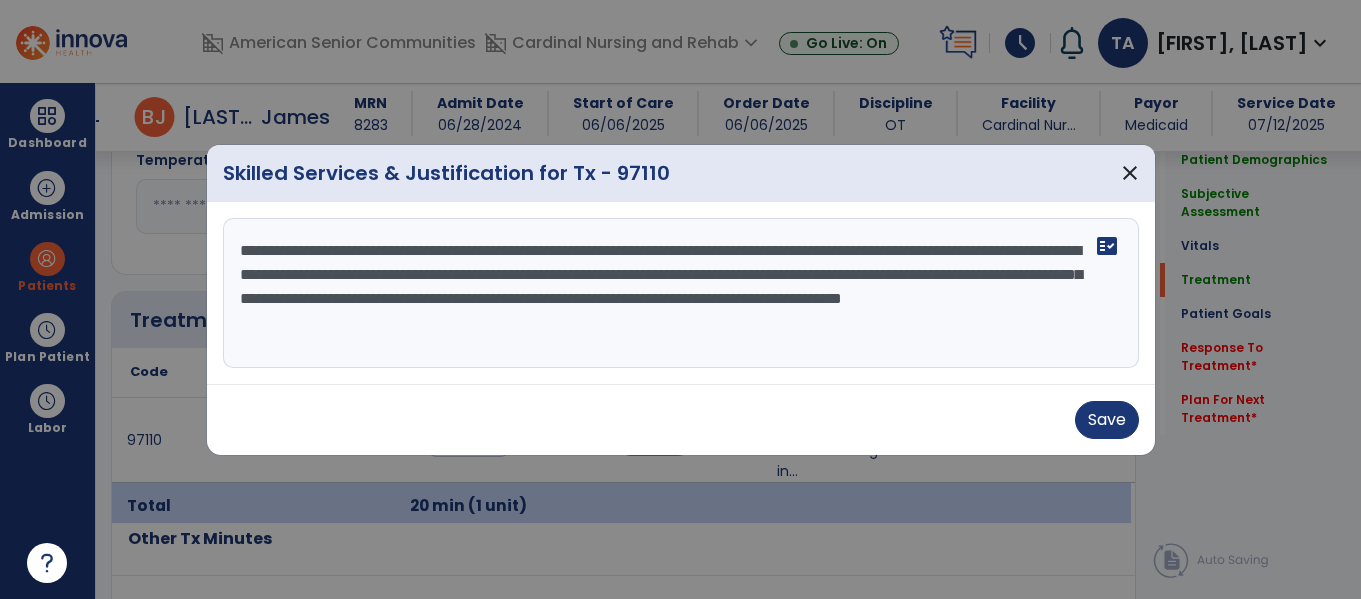 type on "**********" 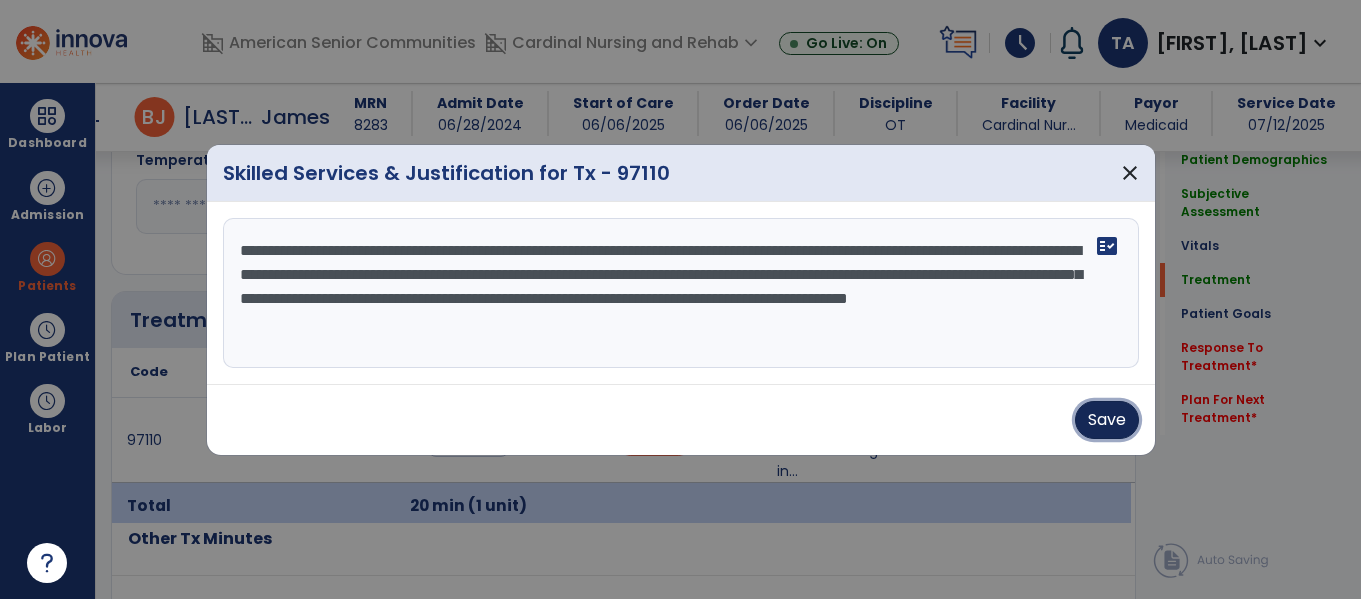 click on "Save" at bounding box center [1107, 420] 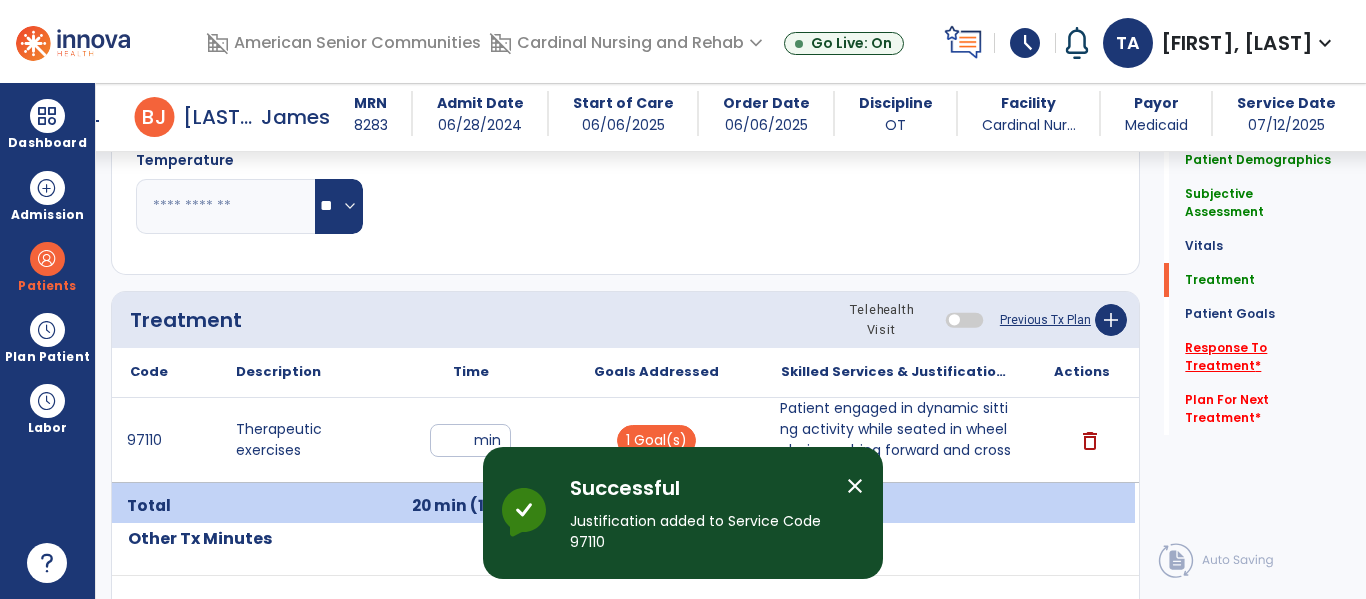 click on "Response To Treatment   *" 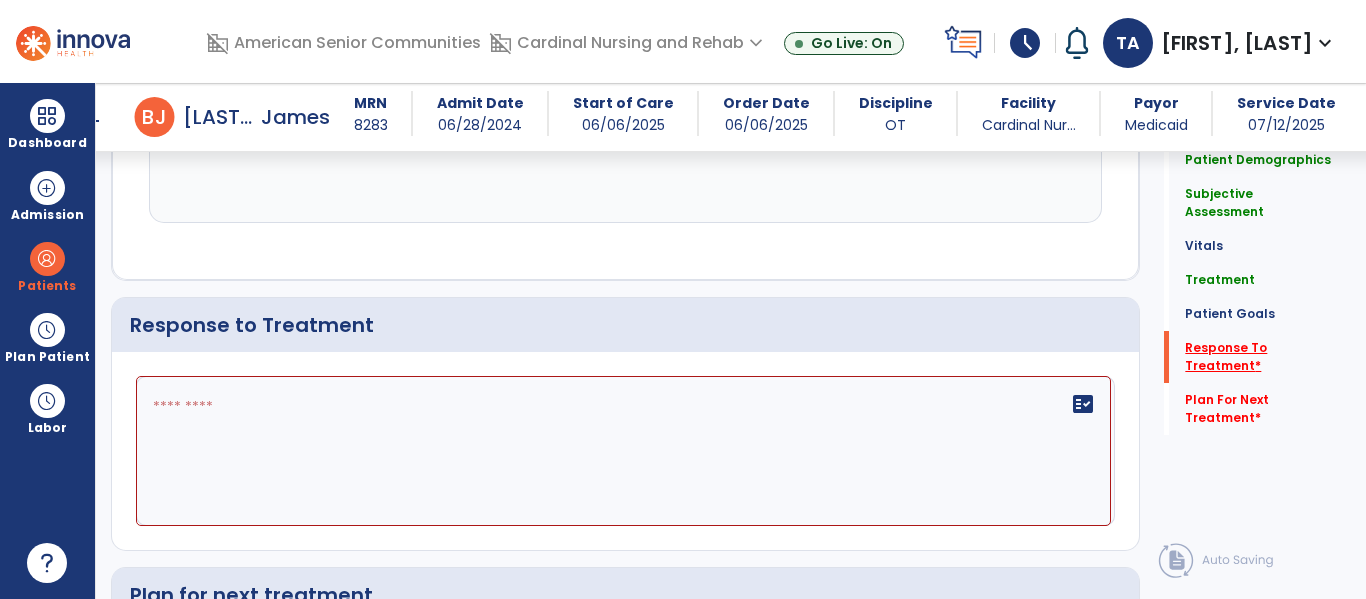 scroll, scrollTop: 2292, scrollLeft: 0, axis: vertical 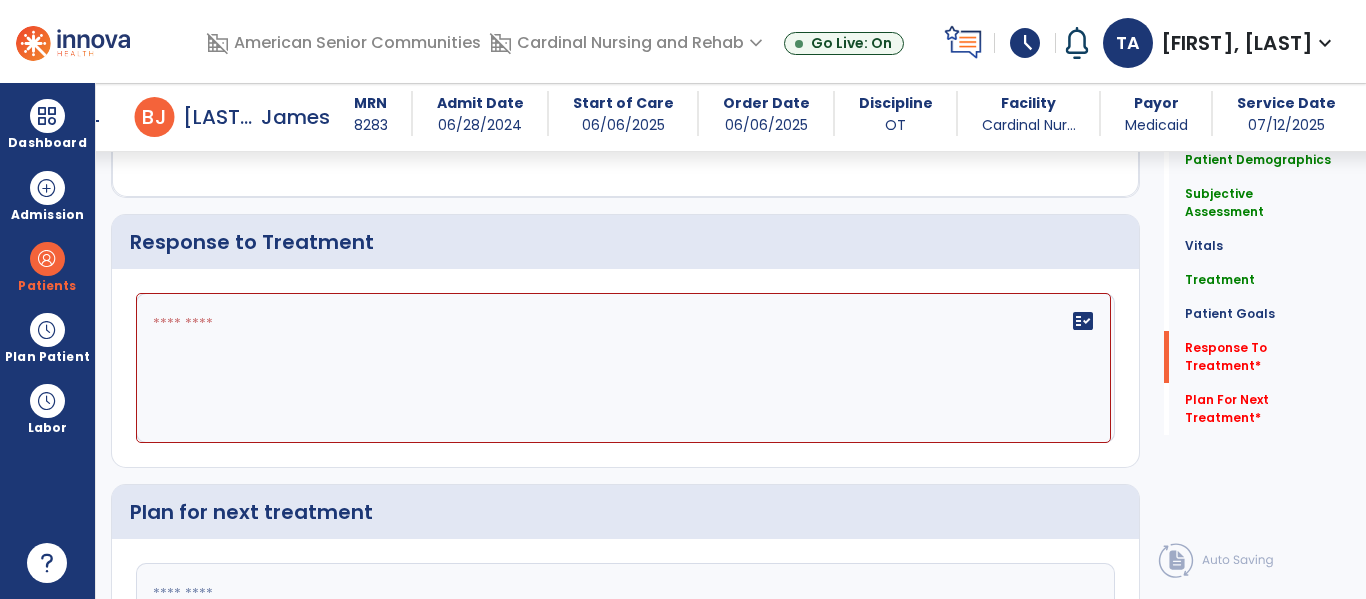 click on "fact_check" 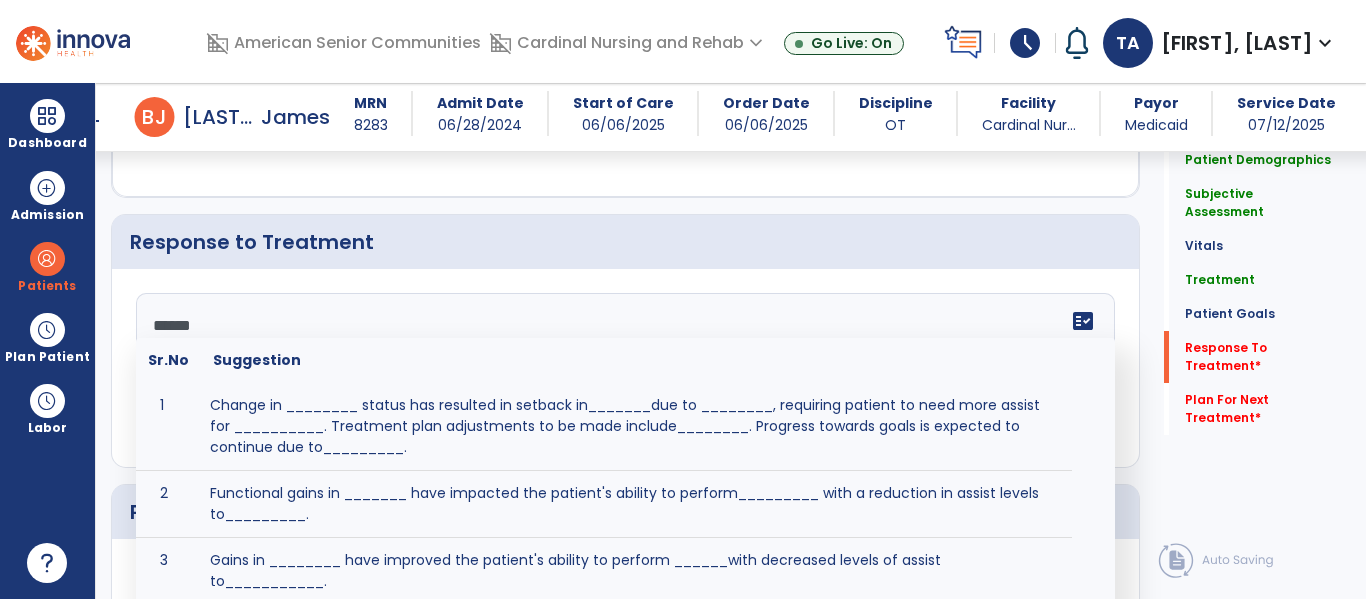 type on "*******" 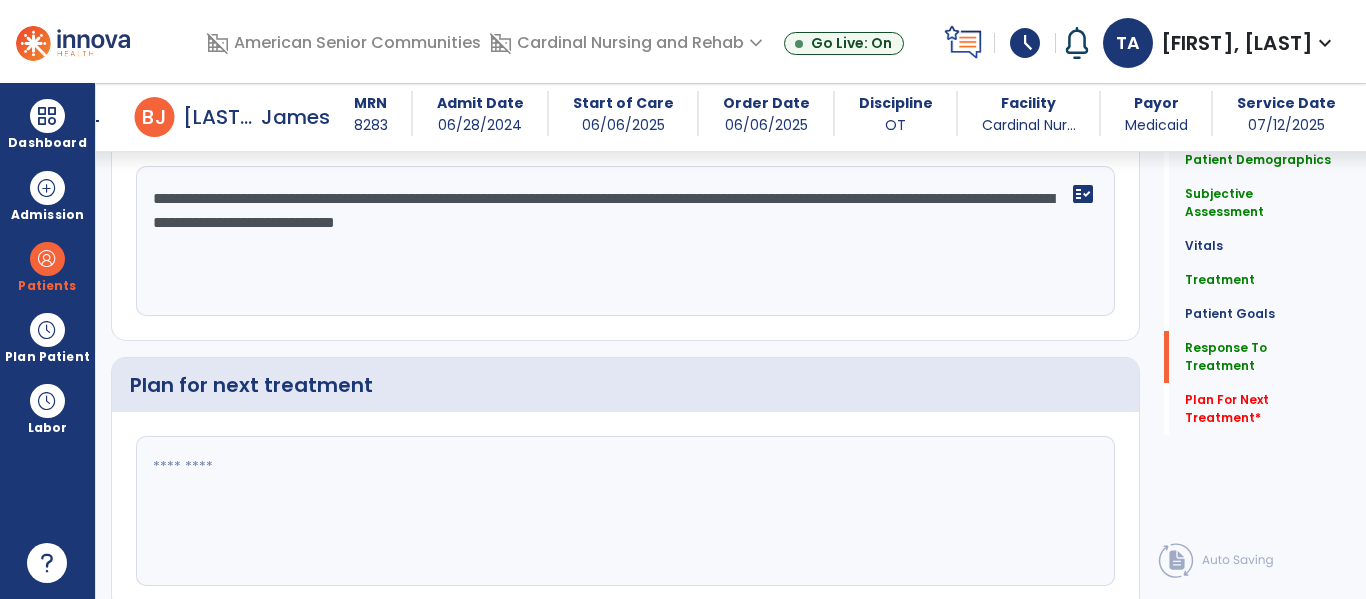 scroll, scrollTop: 2497, scrollLeft: 0, axis: vertical 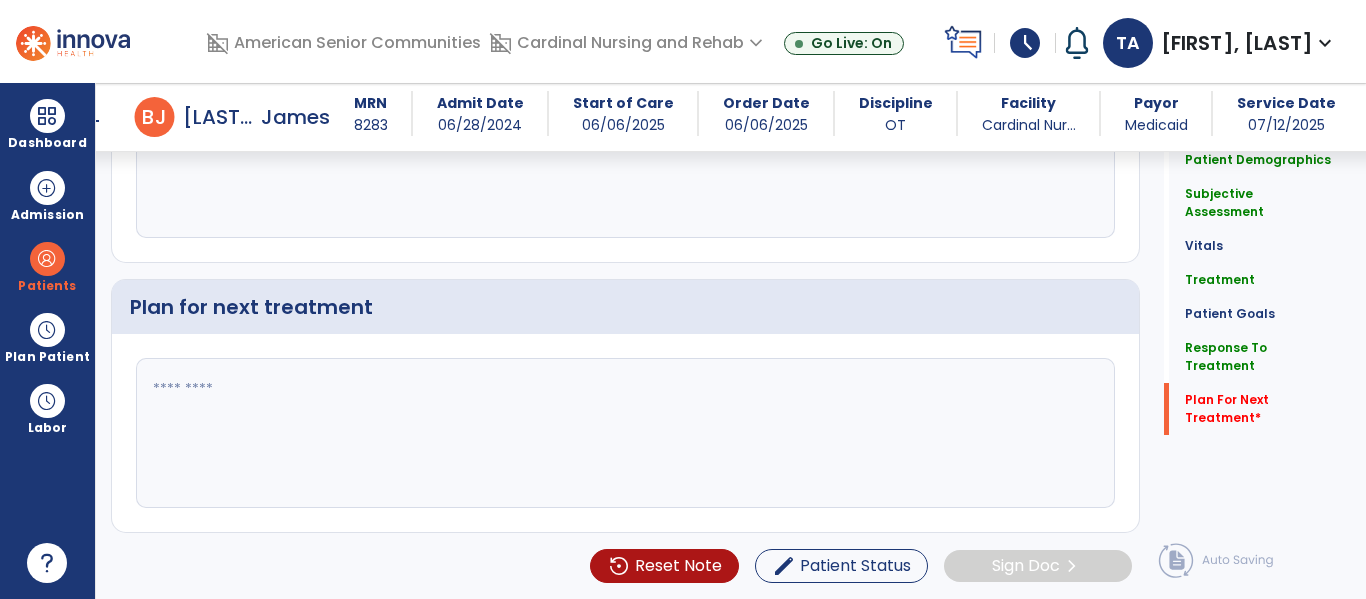 type on "**********" 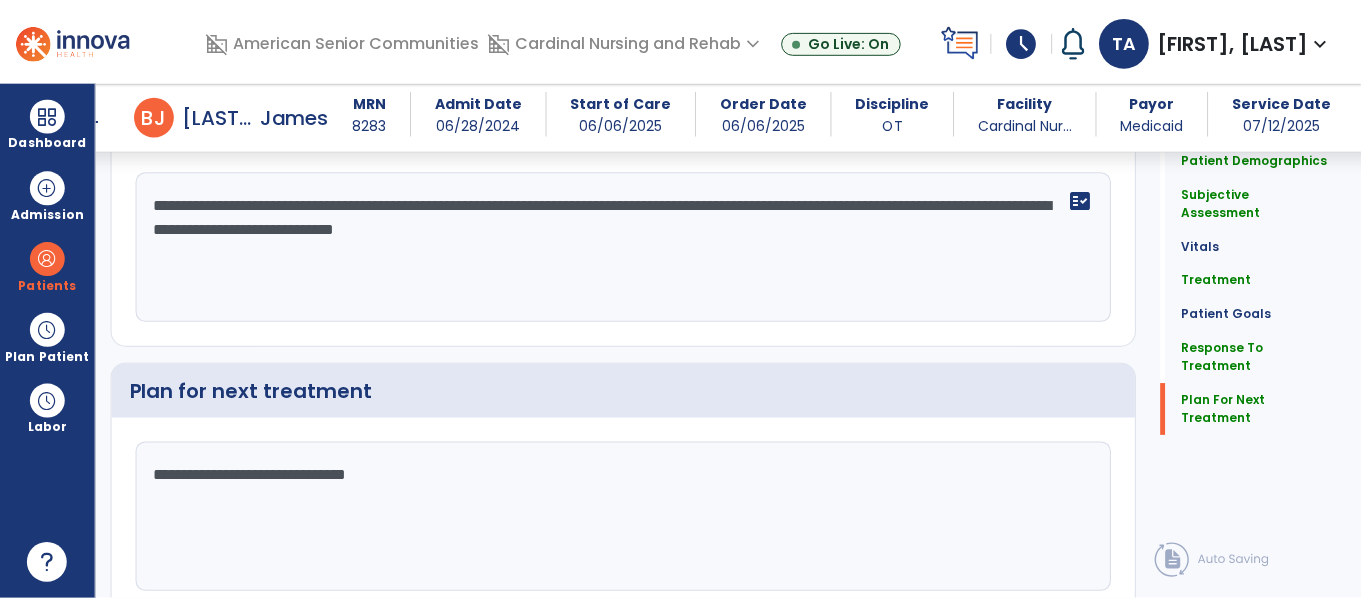 scroll, scrollTop: 2497, scrollLeft: 0, axis: vertical 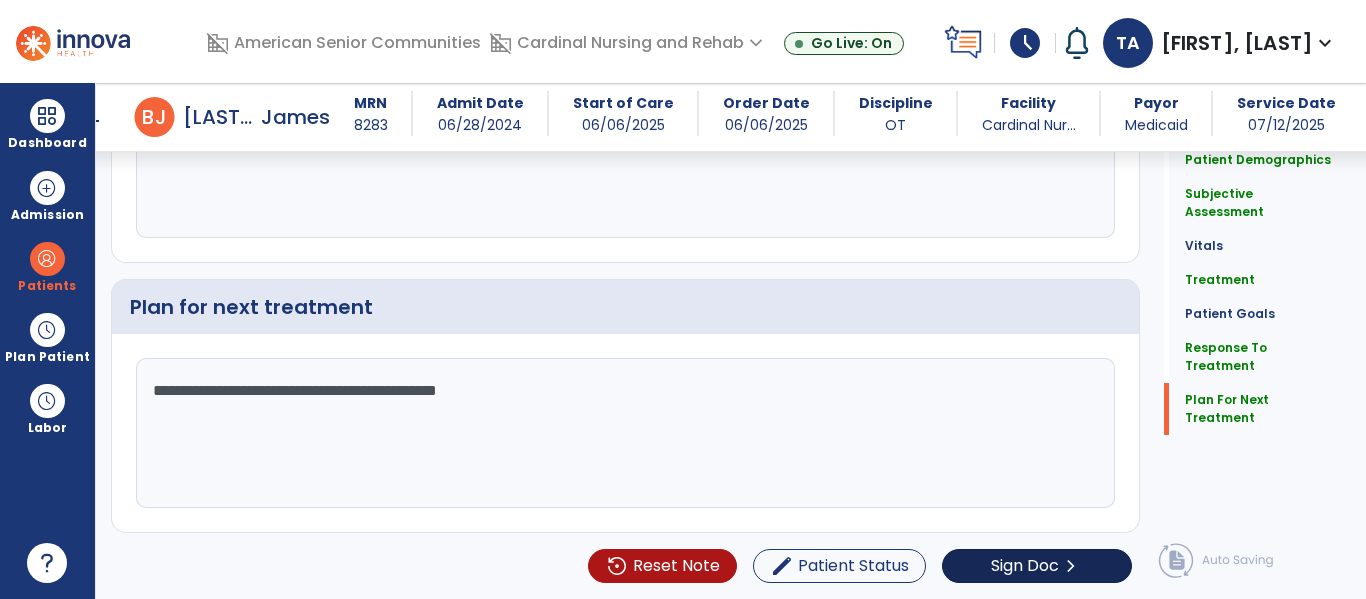 type on "**********" 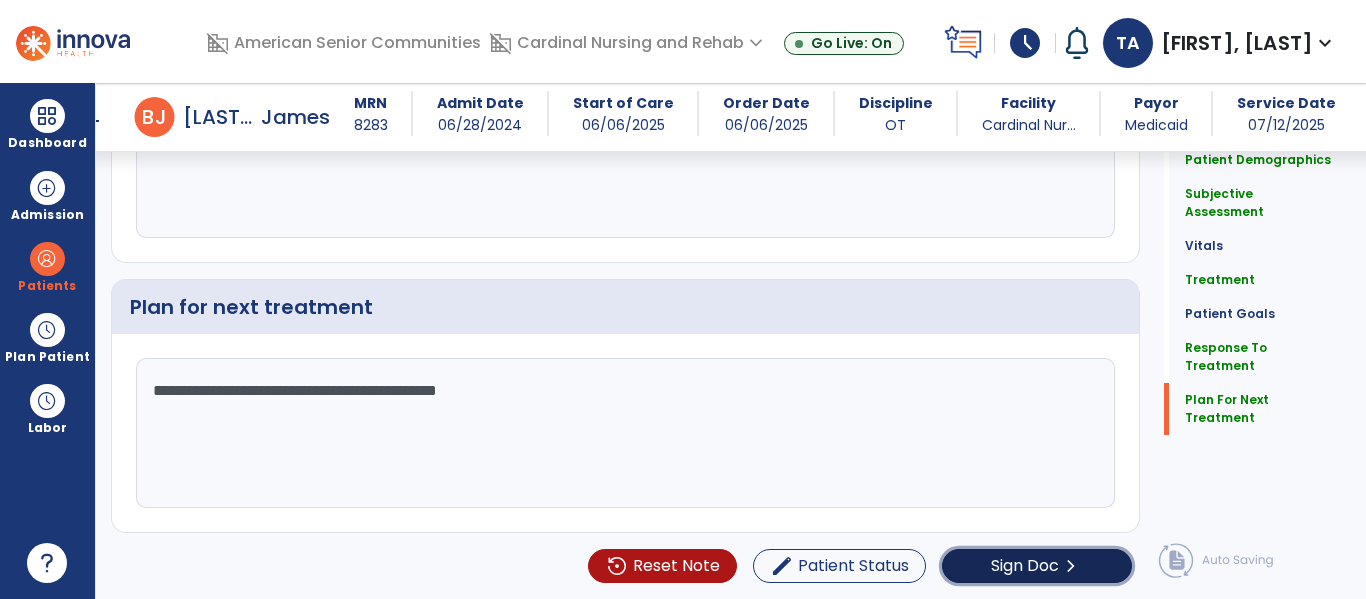 click on "Sign Doc  chevron_right" 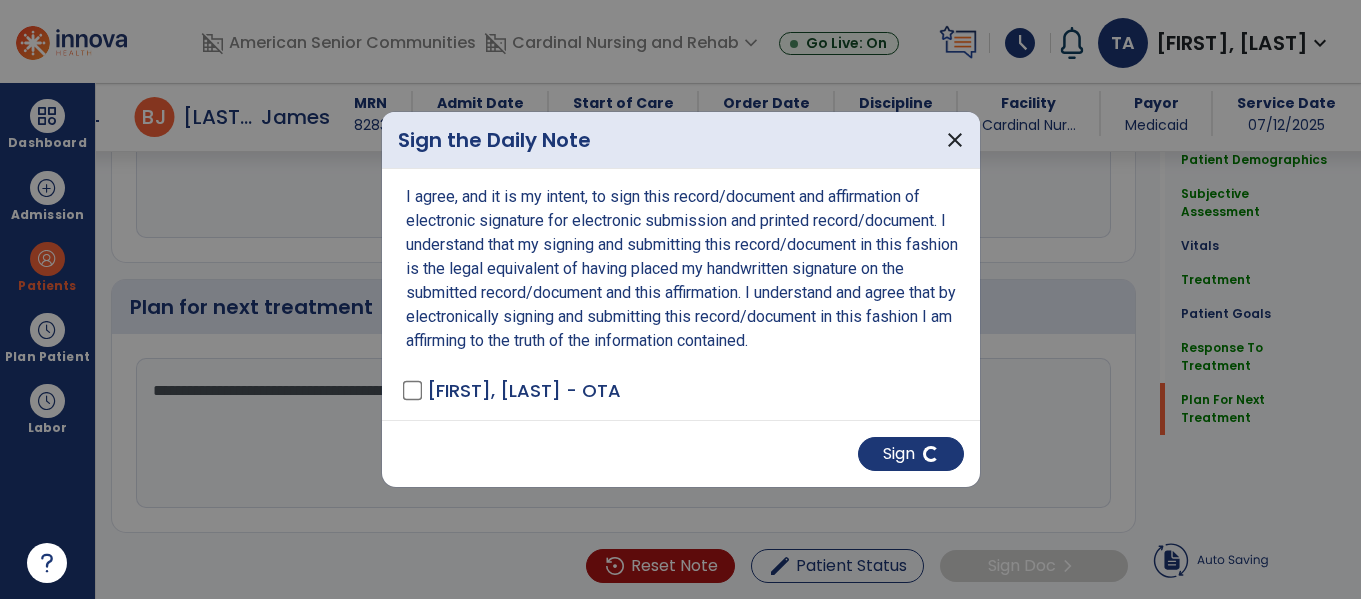 scroll, scrollTop: 2413, scrollLeft: 0, axis: vertical 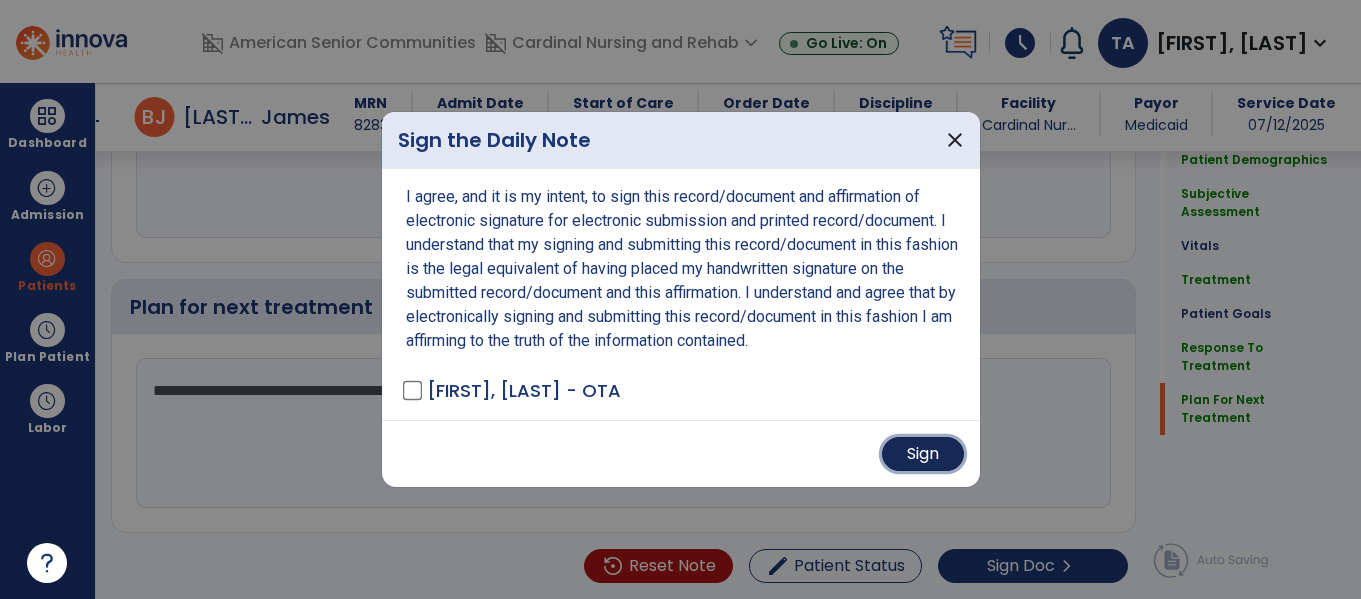 click on "Sign" at bounding box center [923, 454] 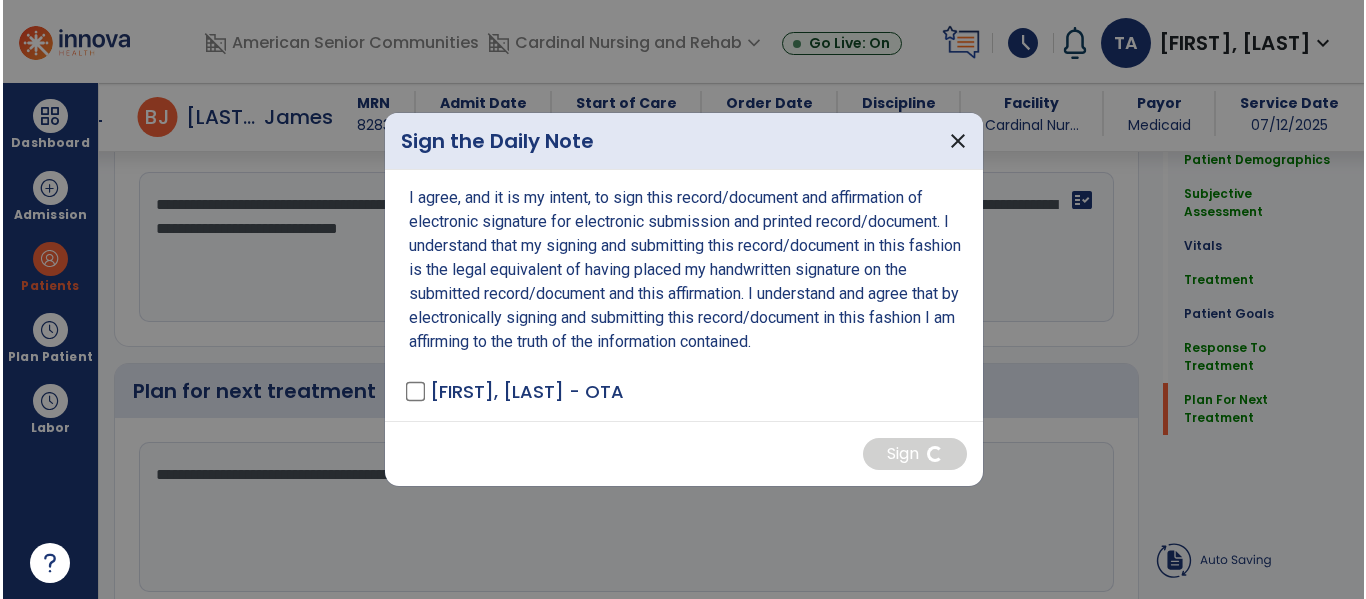scroll, scrollTop: 2537, scrollLeft: 0, axis: vertical 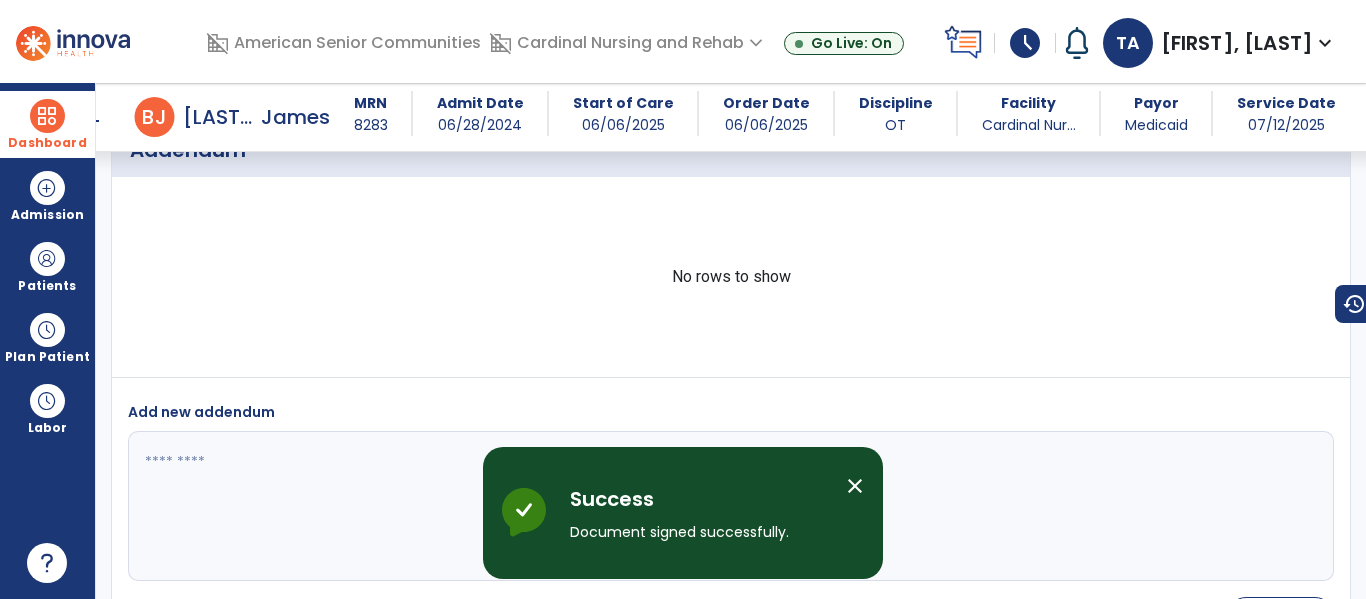 click at bounding box center [47, 116] 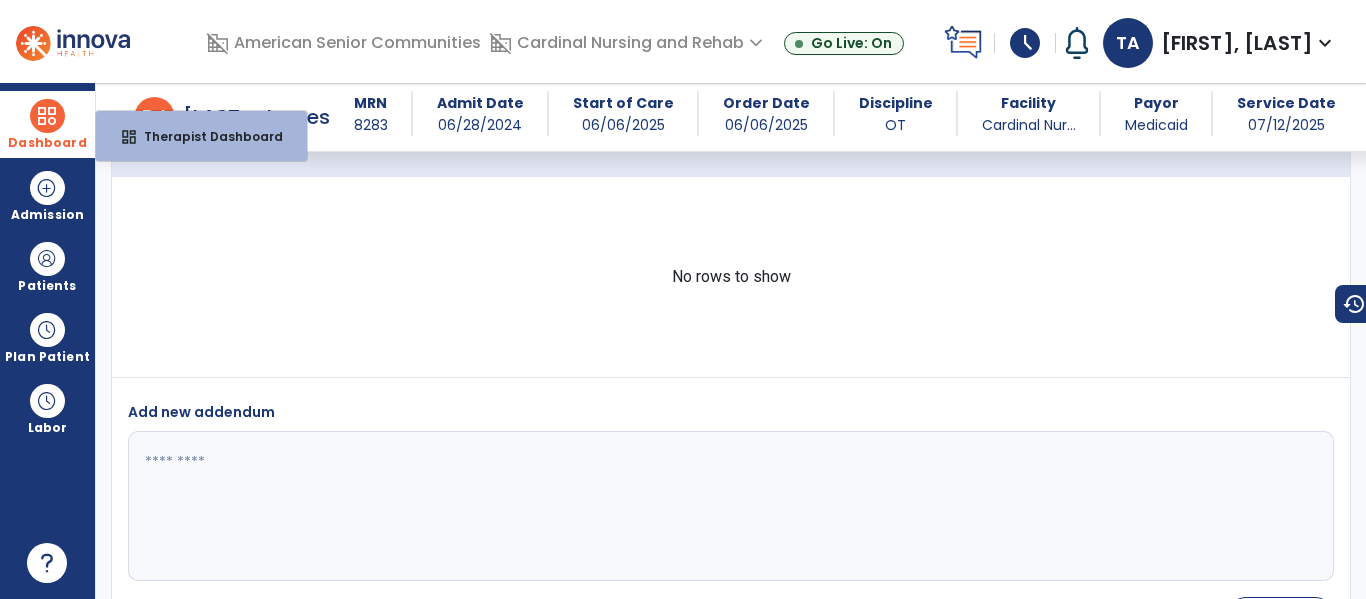 scroll, scrollTop: 3349, scrollLeft: 0, axis: vertical 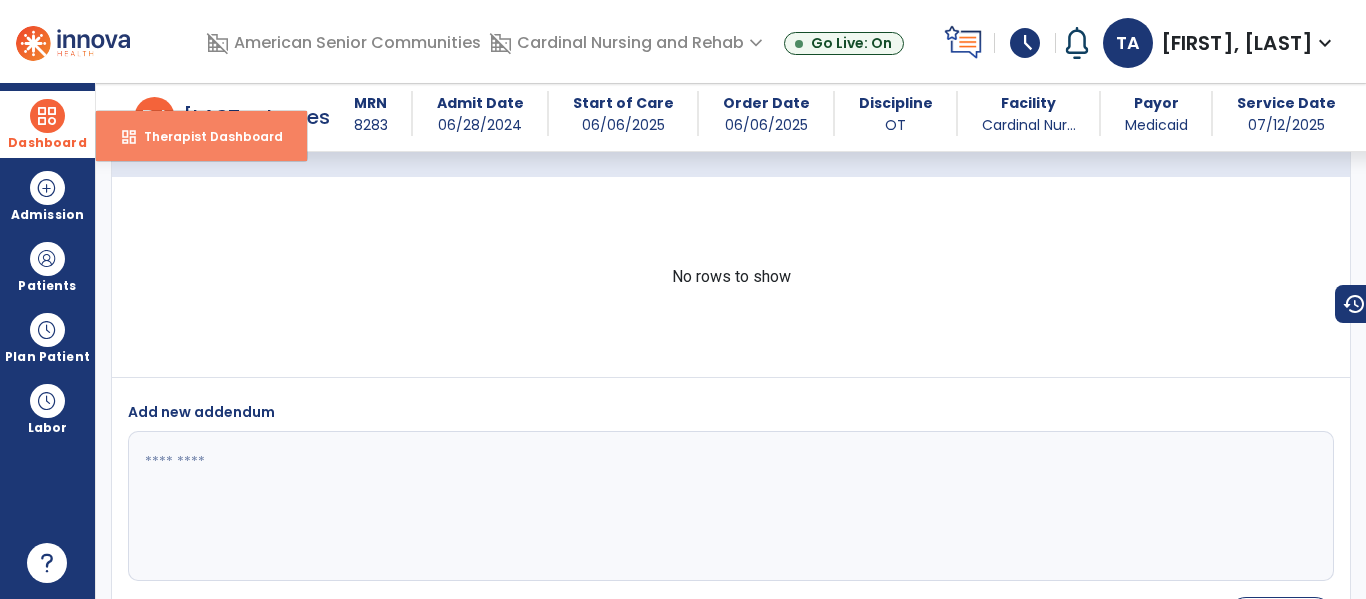 click on "Therapist Dashboard" at bounding box center [205, 136] 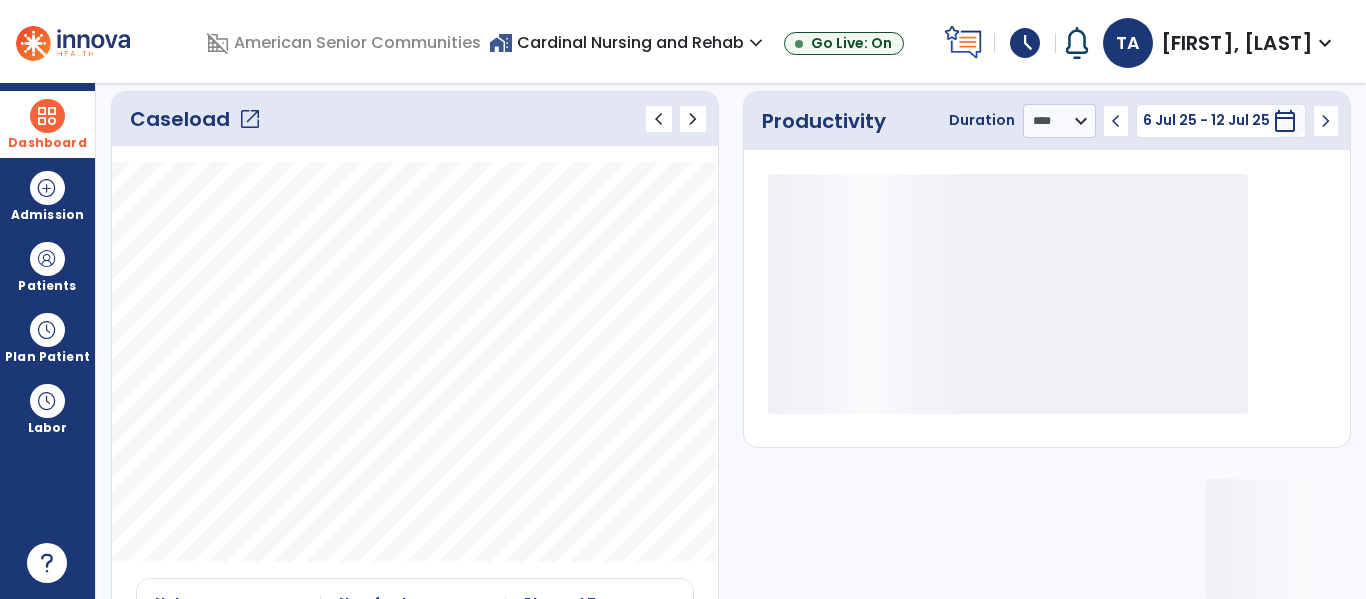 click on "open_in_new" 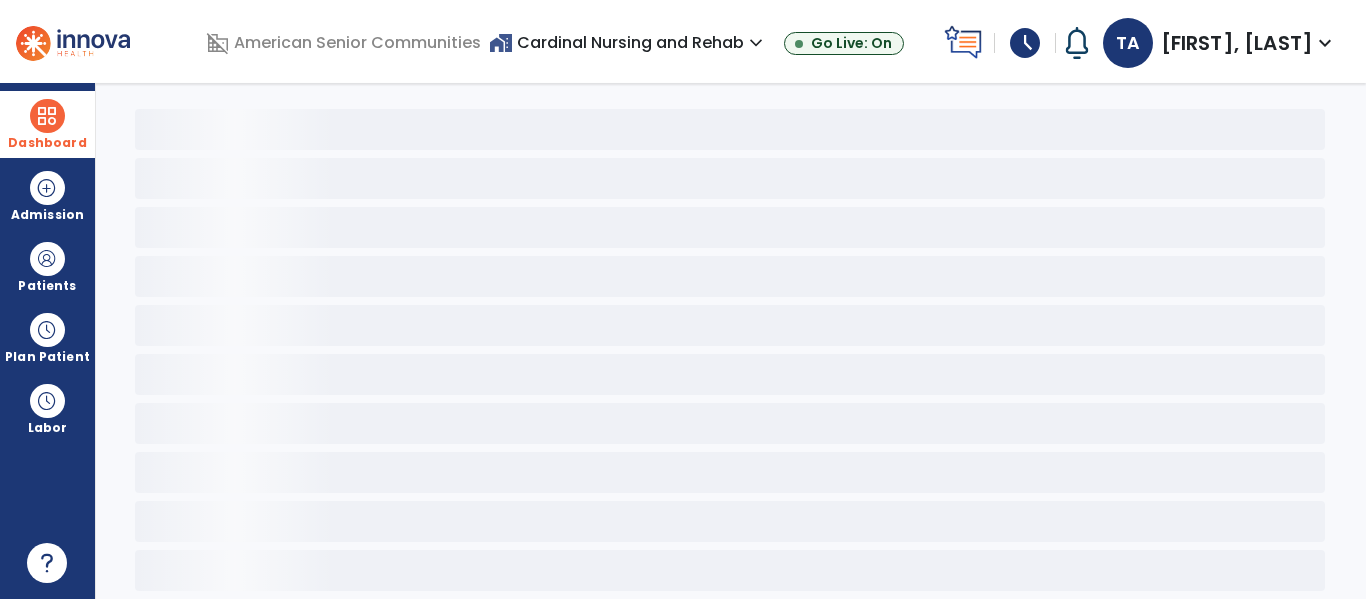 scroll, scrollTop: 78, scrollLeft: 0, axis: vertical 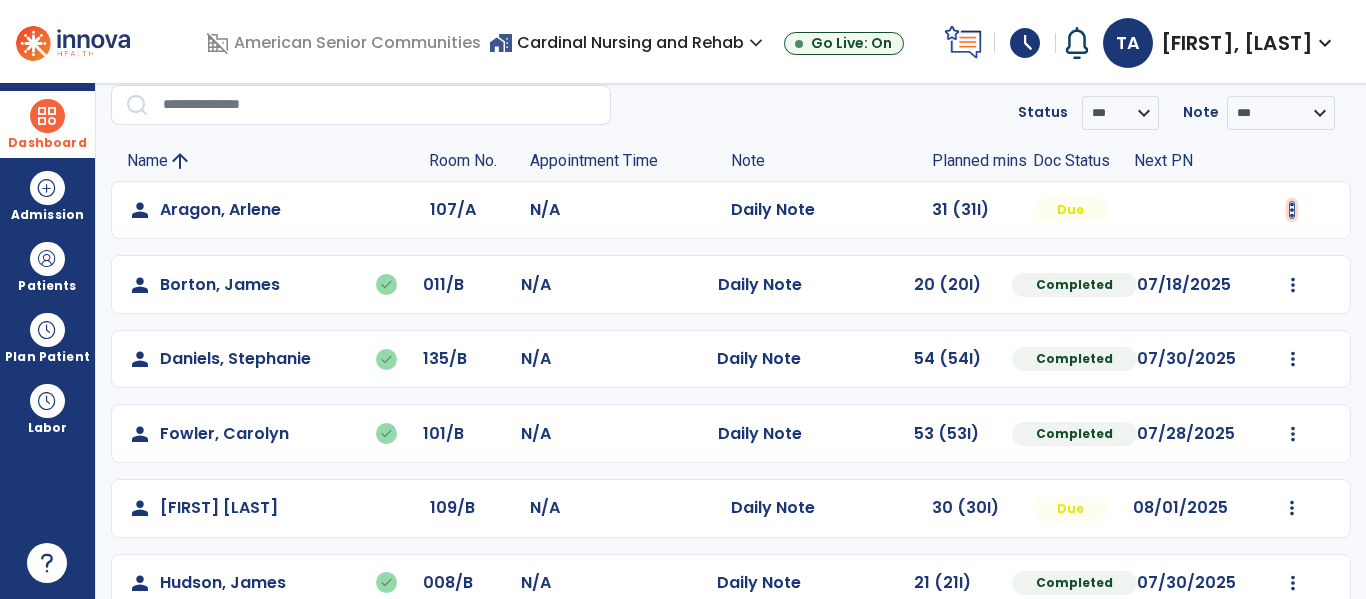 click at bounding box center (1292, 210) 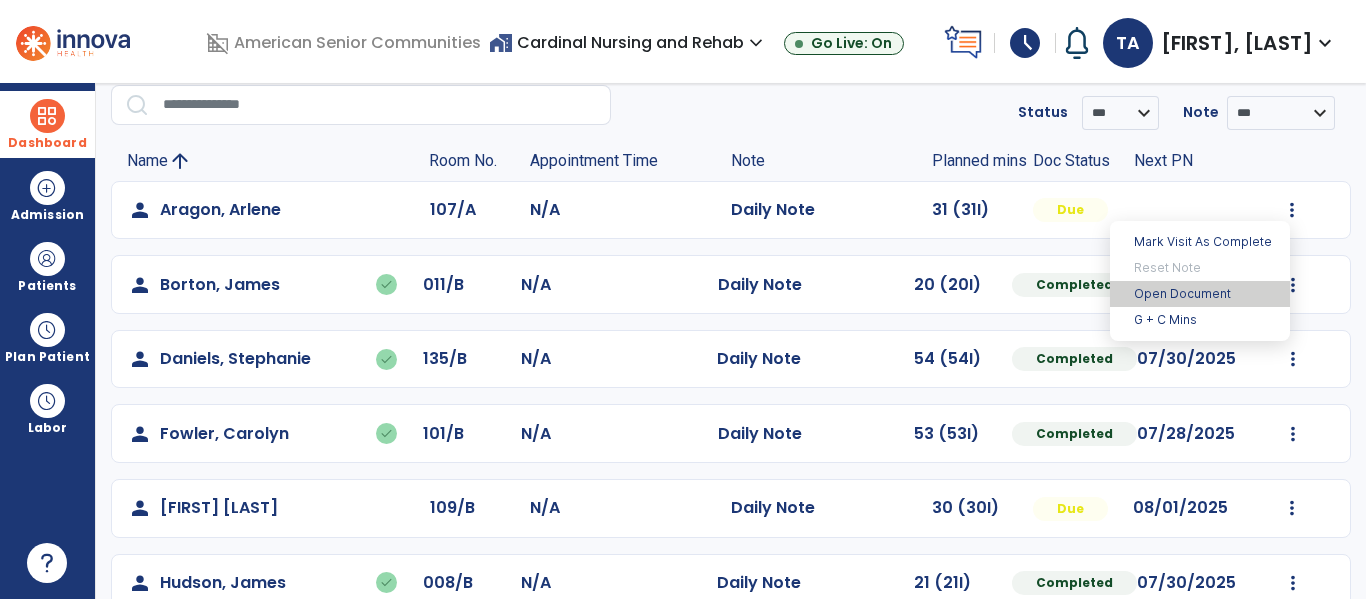 click on "Open Document" at bounding box center [1200, 294] 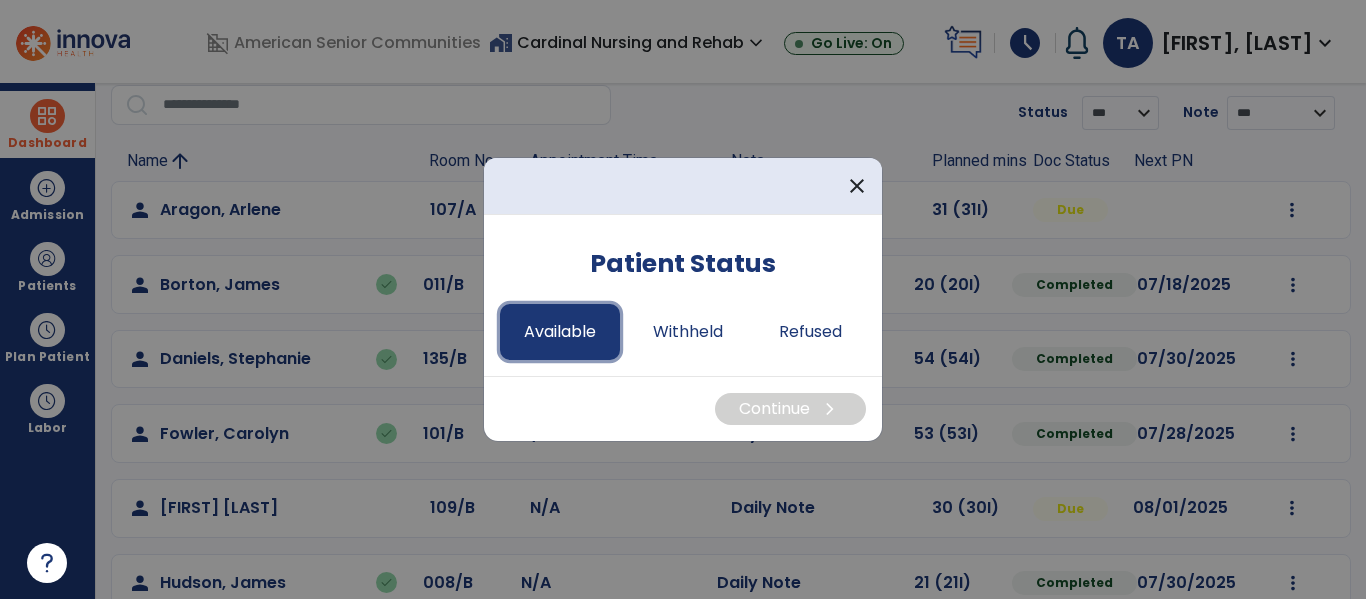 click on "Available" at bounding box center (560, 332) 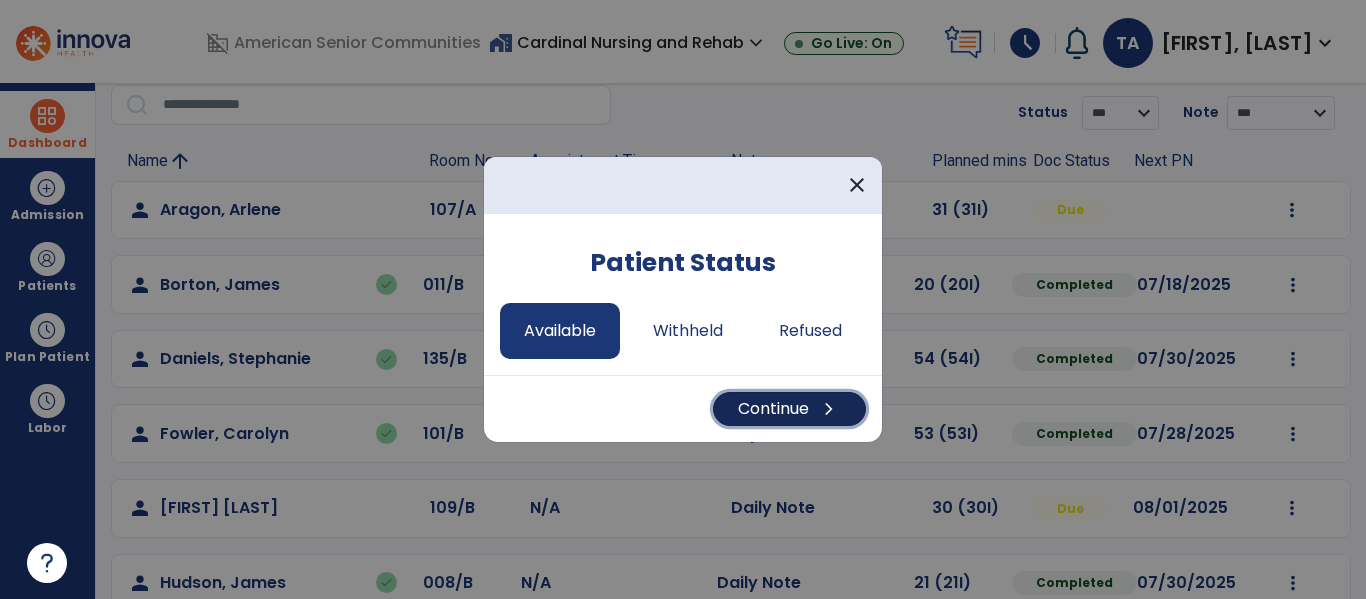 click on "Continue   chevron_right" at bounding box center (789, 409) 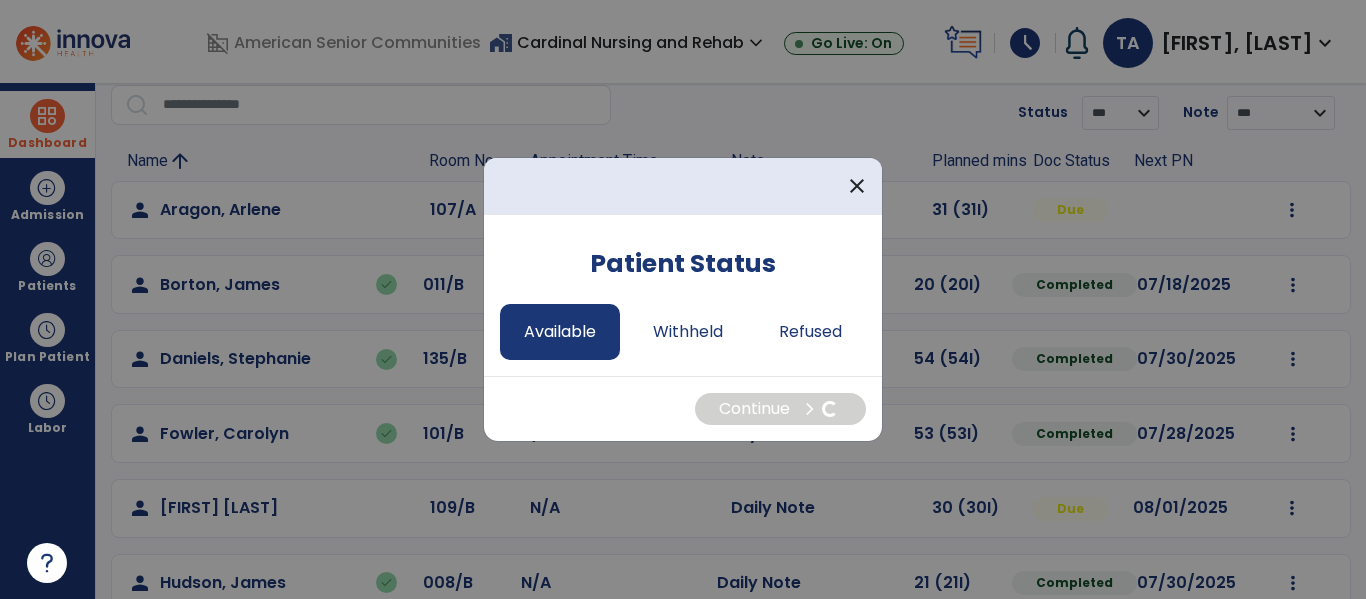 select on "*" 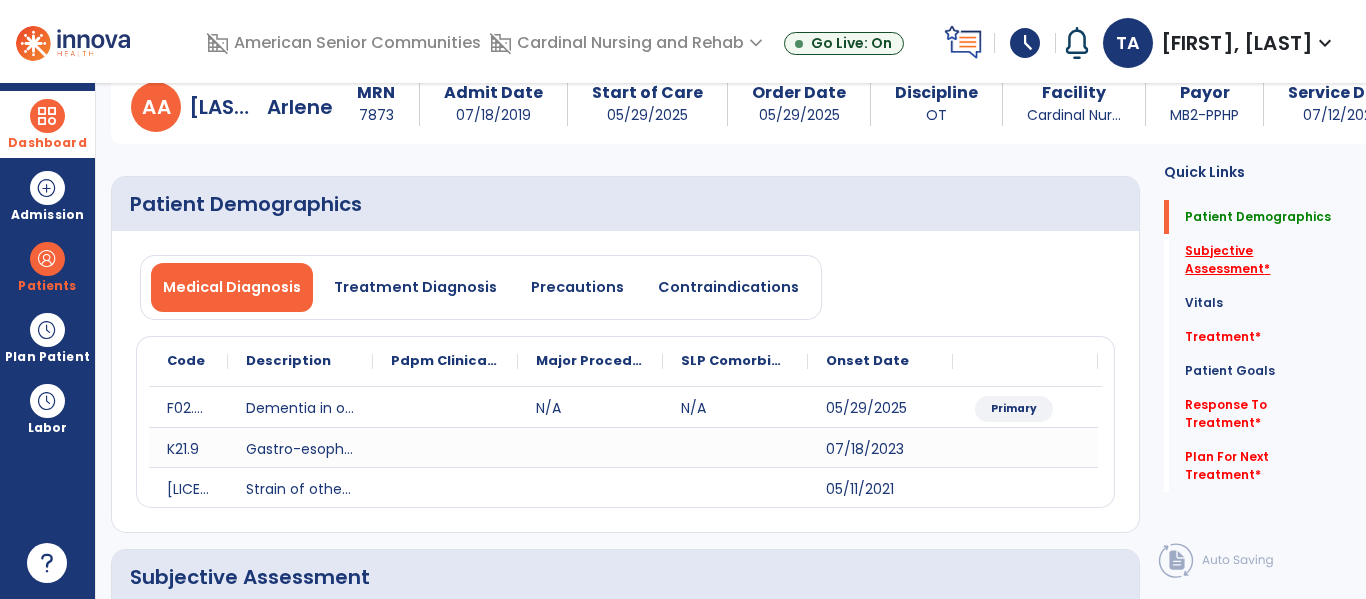 click on "Subjective Assessment   *" 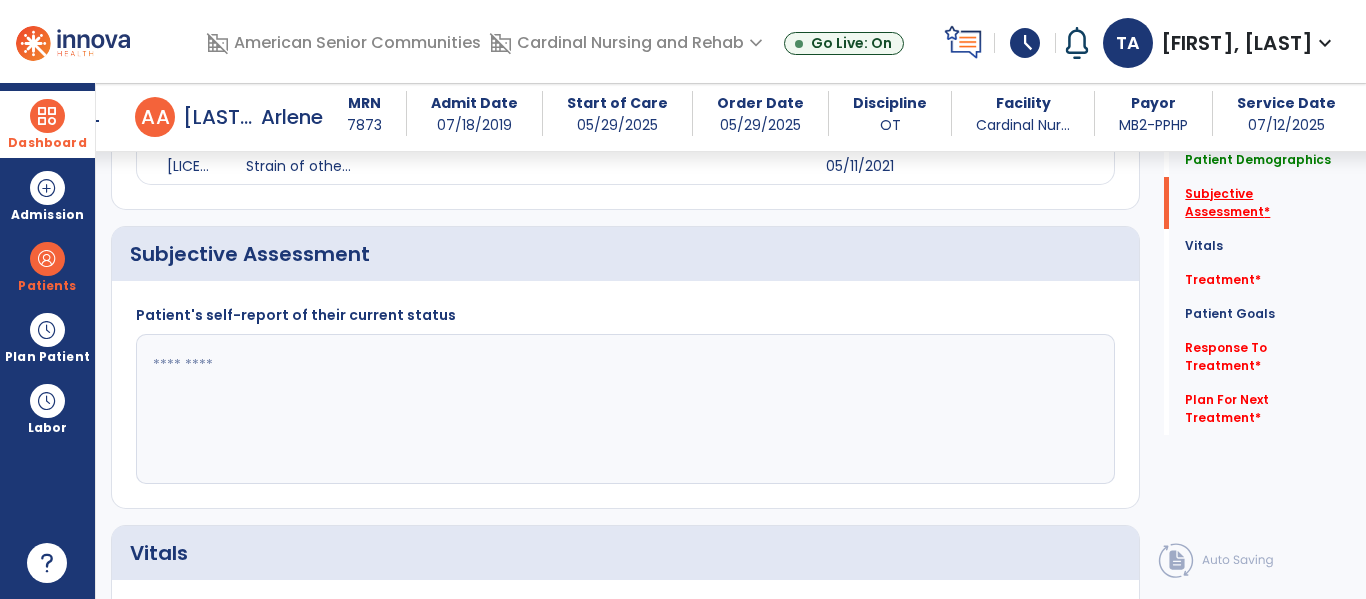 scroll, scrollTop: 427, scrollLeft: 0, axis: vertical 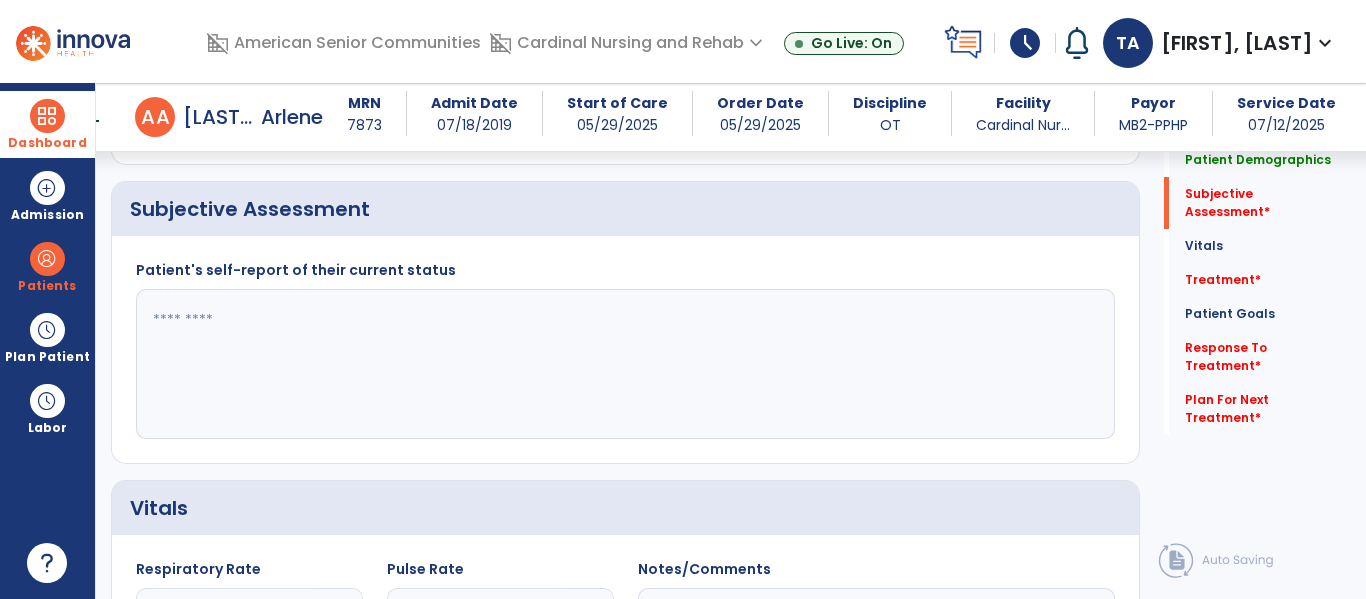 click 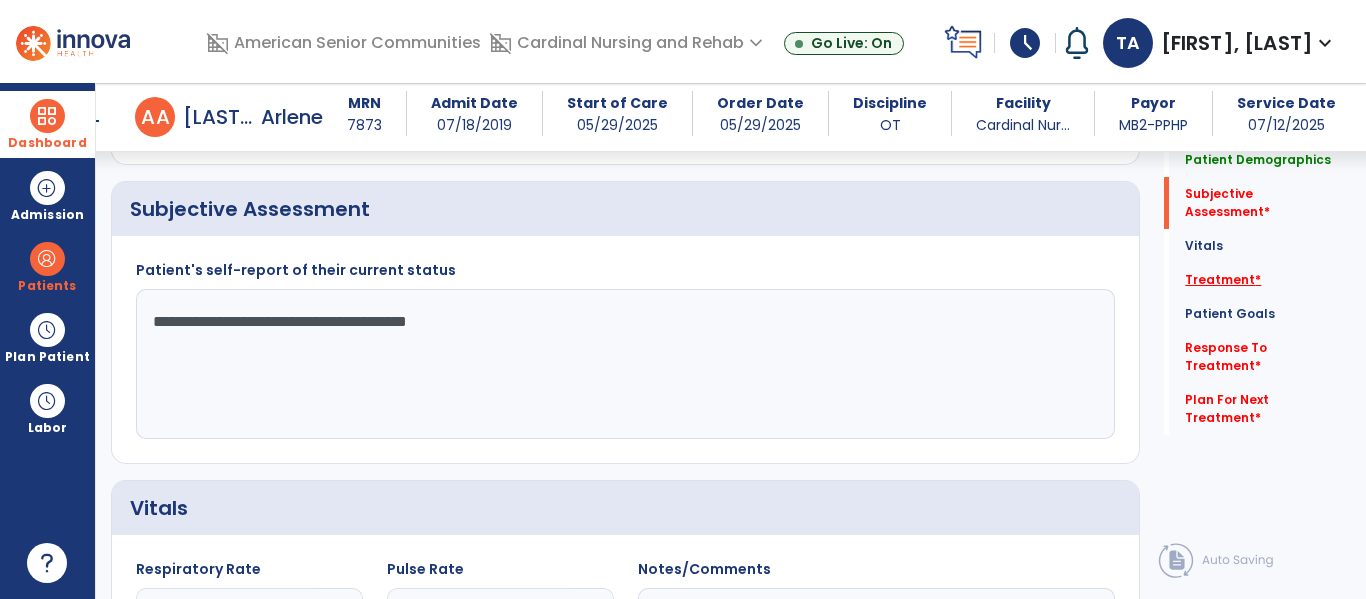 type on "**********" 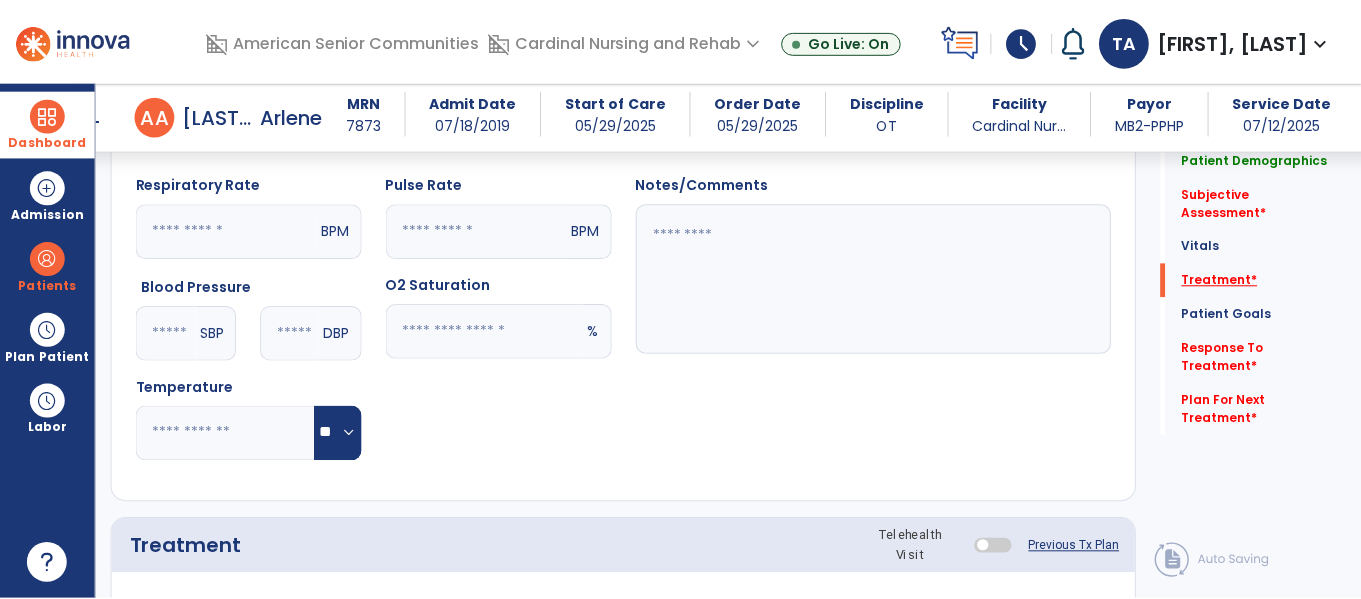 scroll, scrollTop: 1116, scrollLeft: 0, axis: vertical 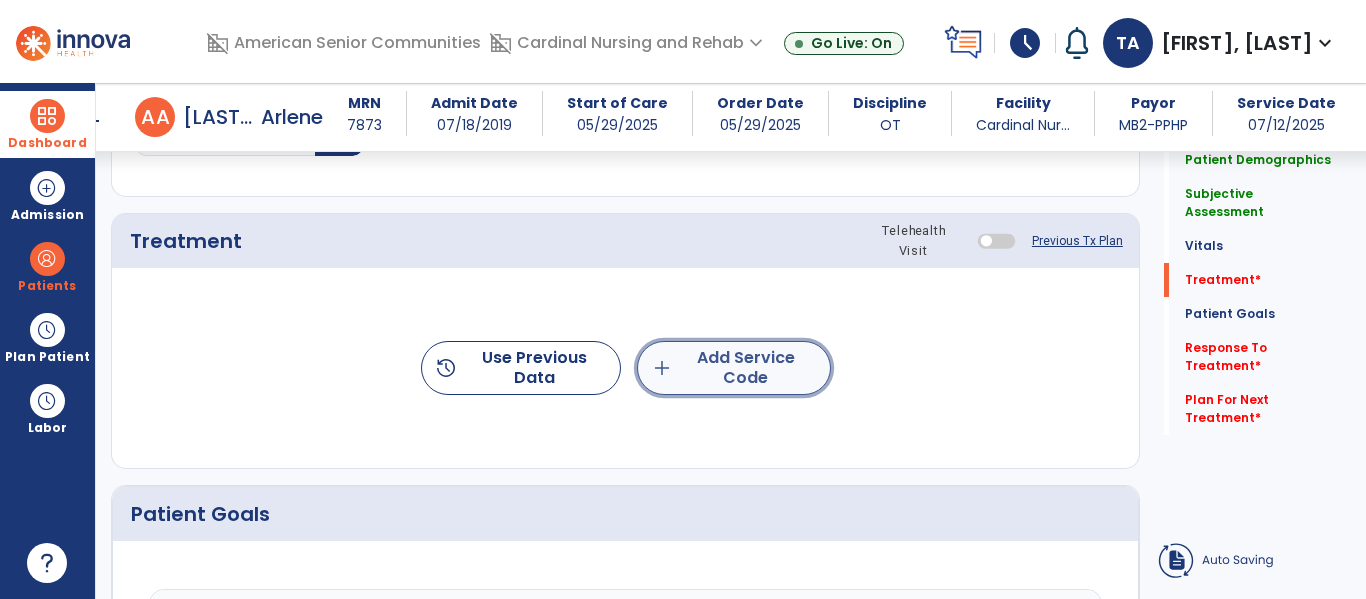 click on "add  Add Service Code" 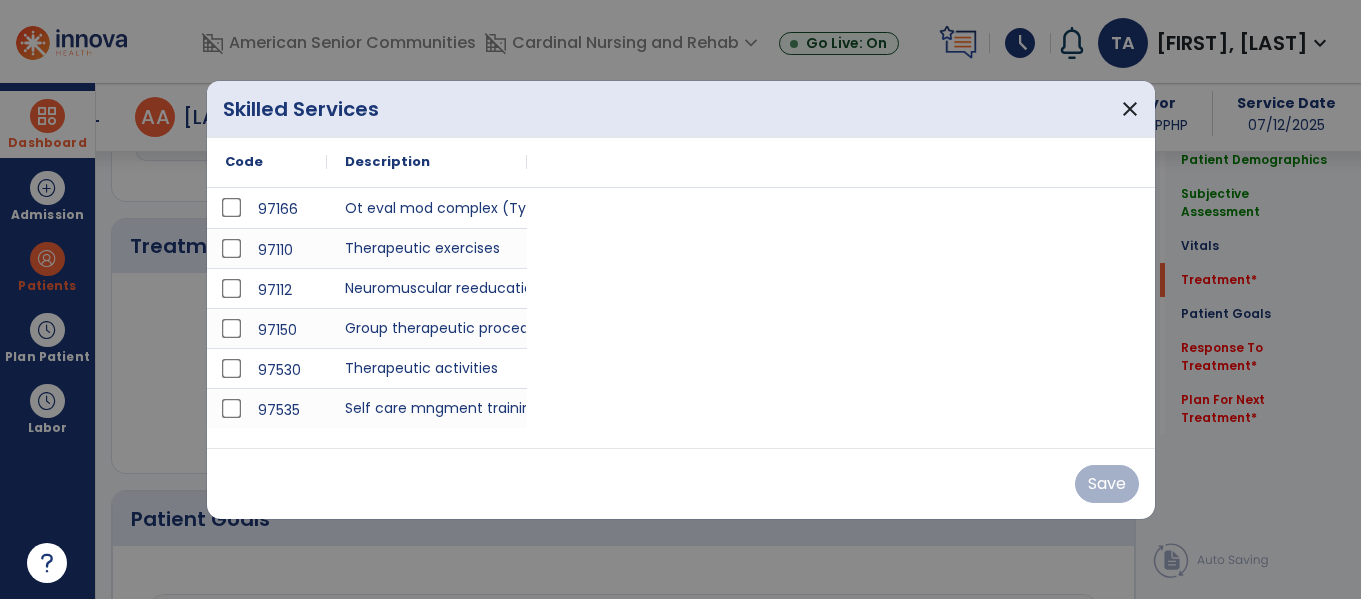 scroll, scrollTop: 1116, scrollLeft: 0, axis: vertical 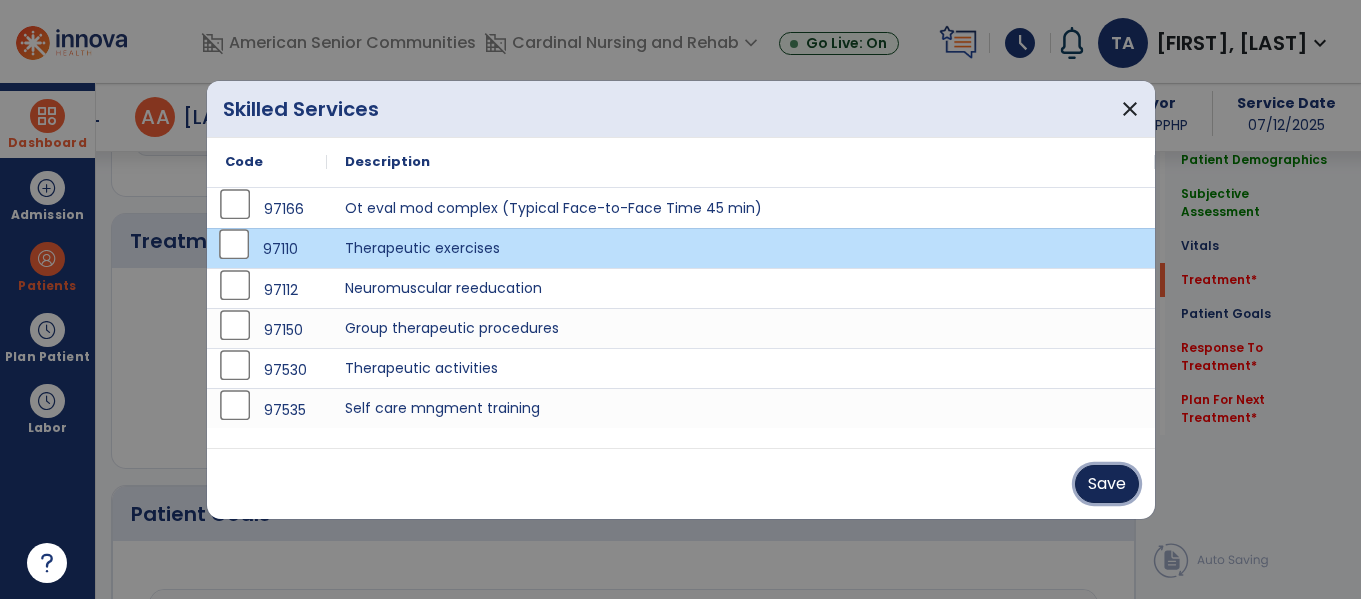 click on "Save" at bounding box center (1107, 484) 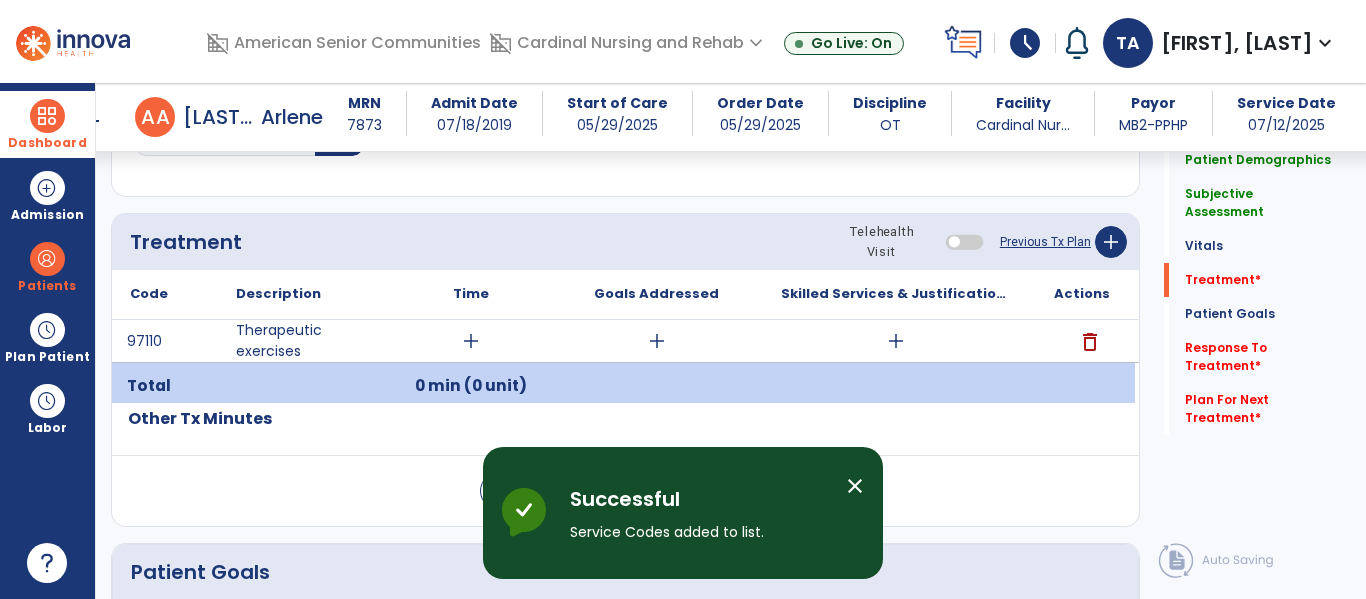 click on "add" at bounding box center (471, 341) 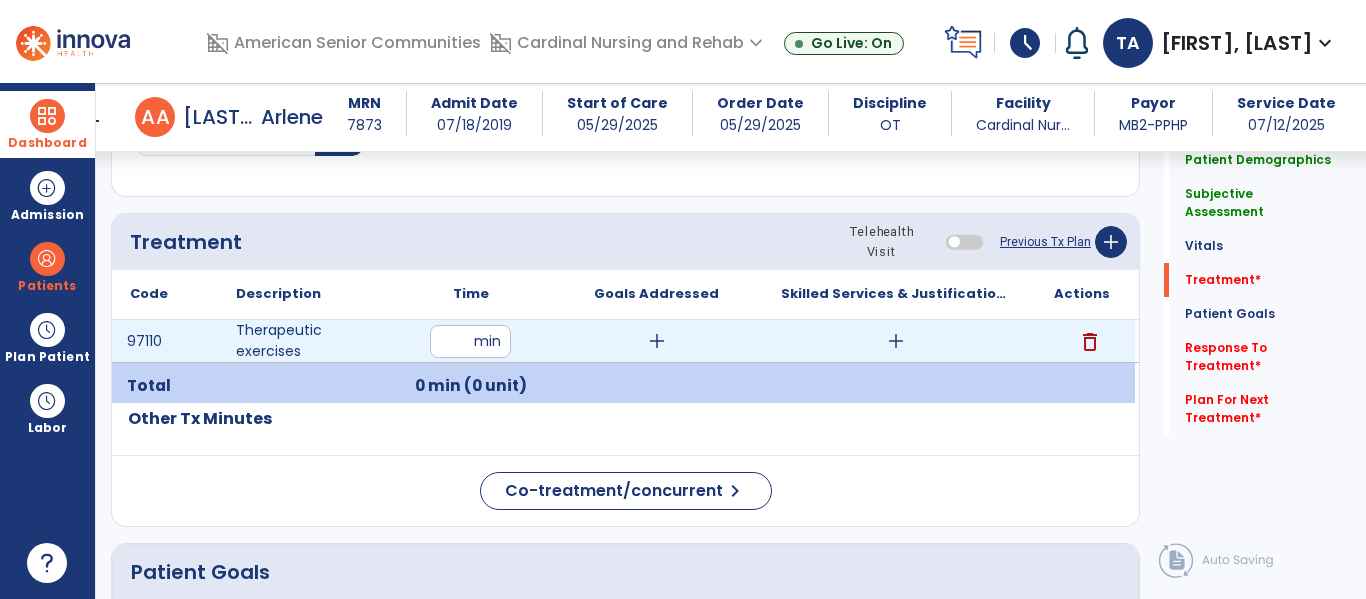 type on "**" 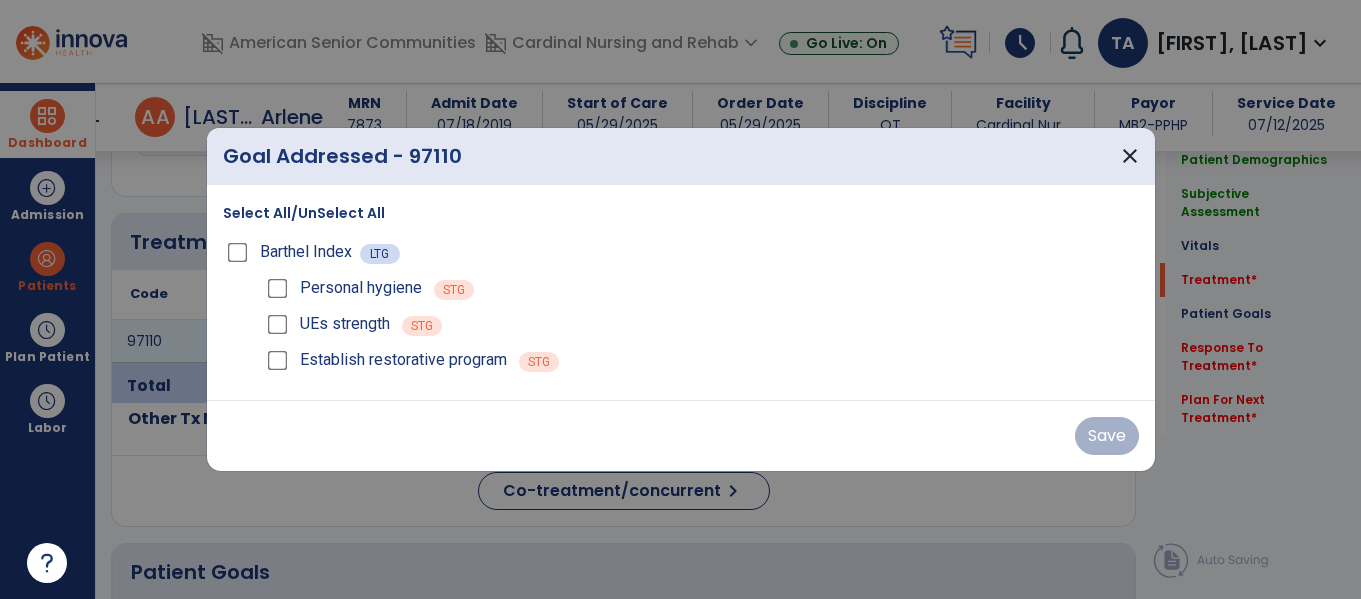 scroll, scrollTop: 1116, scrollLeft: 0, axis: vertical 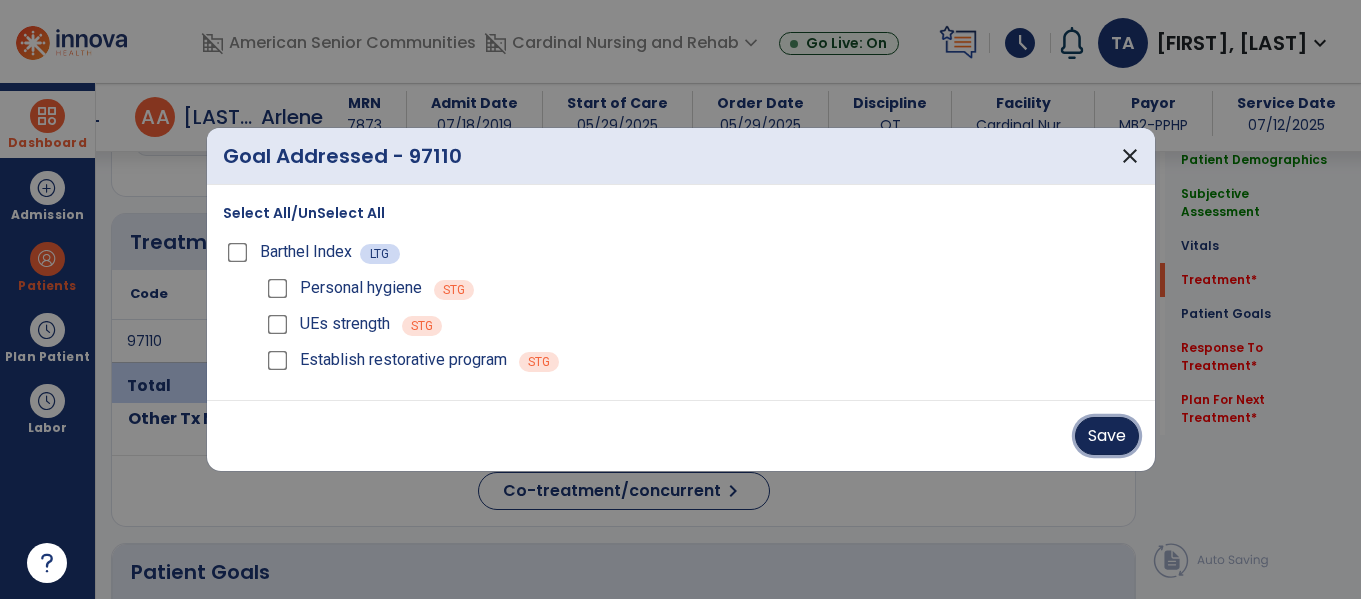 click on "Save" at bounding box center [1107, 436] 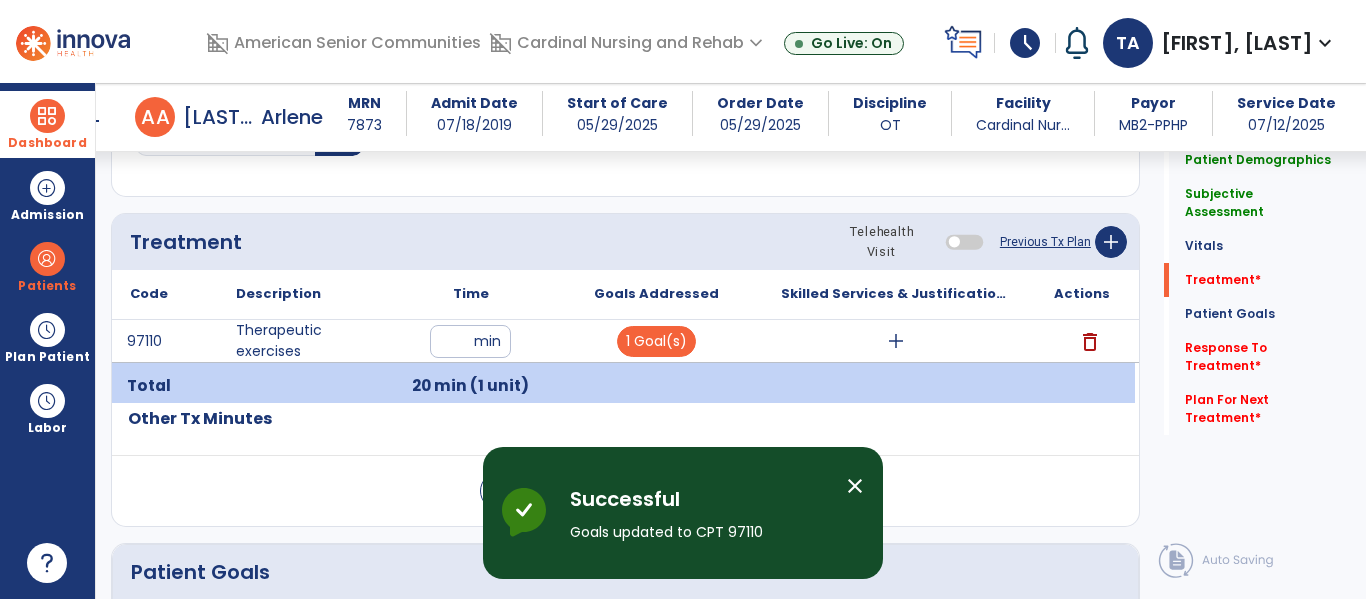 click on "add" at bounding box center (896, 341) 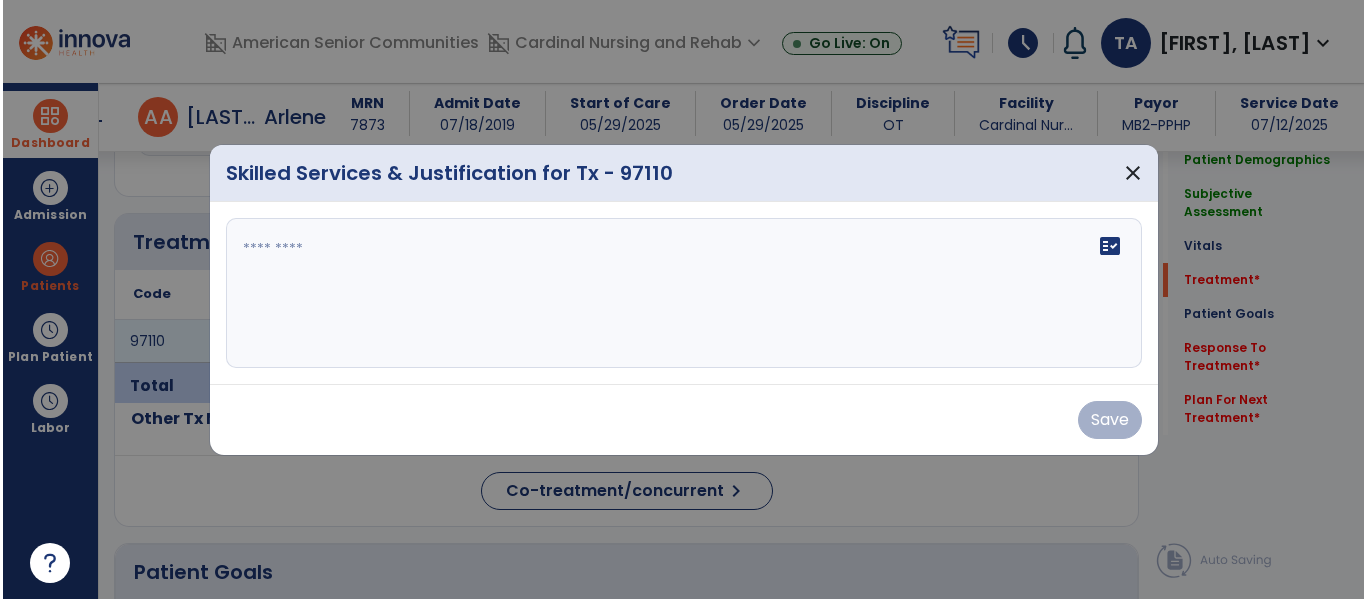 scroll, scrollTop: 1116, scrollLeft: 0, axis: vertical 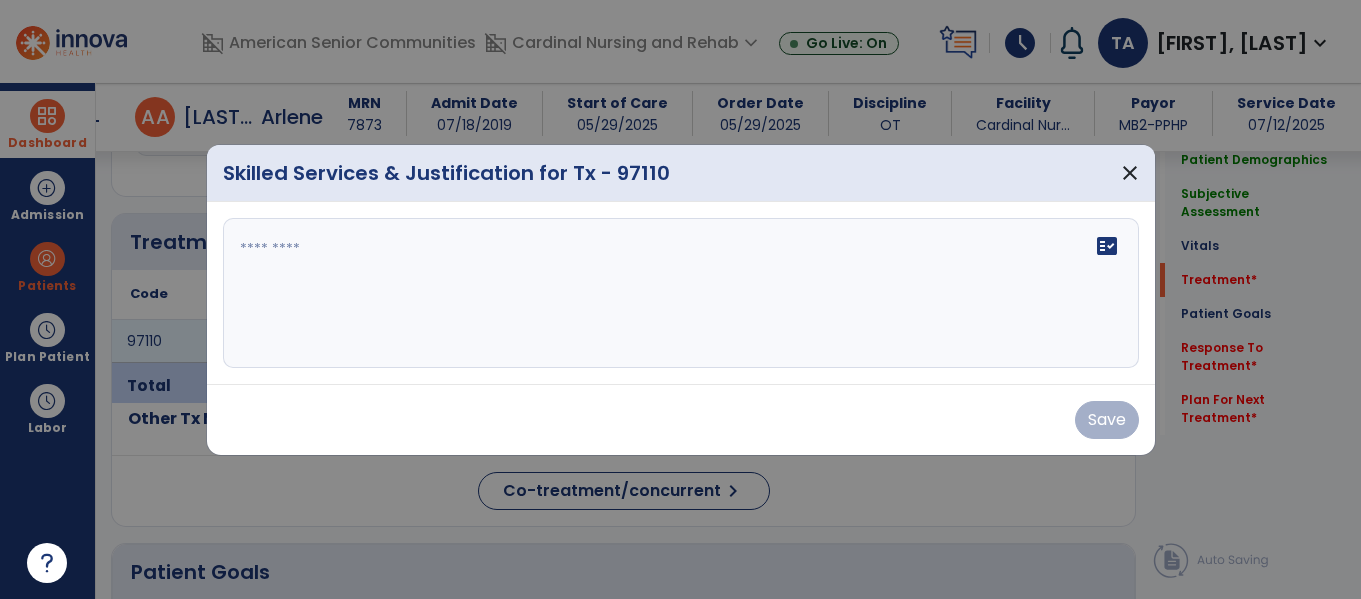 click at bounding box center [681, 293] 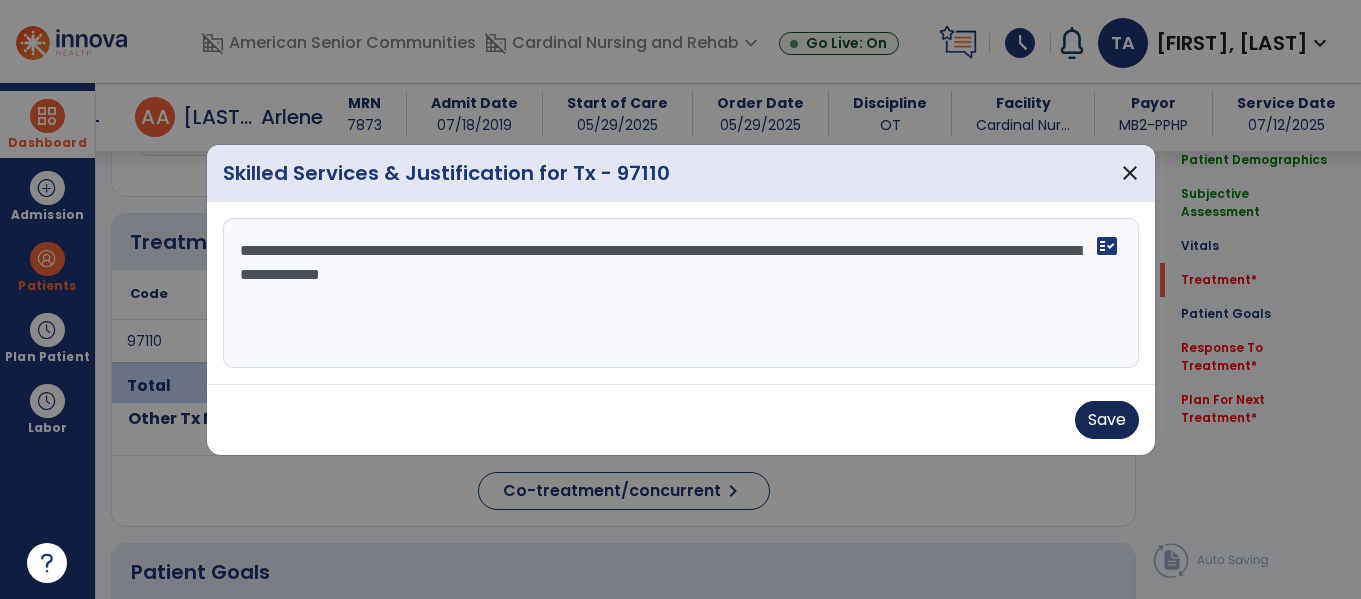 type on "**********" 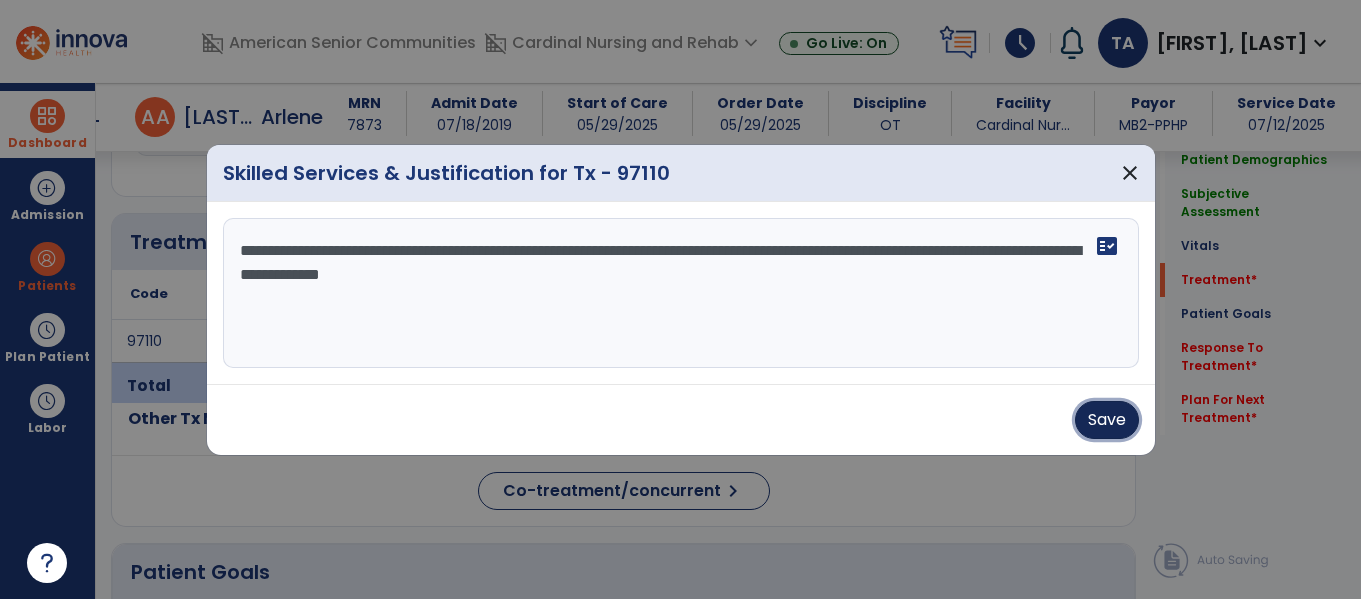 click on "Save" at bounding box center (1107, 420) 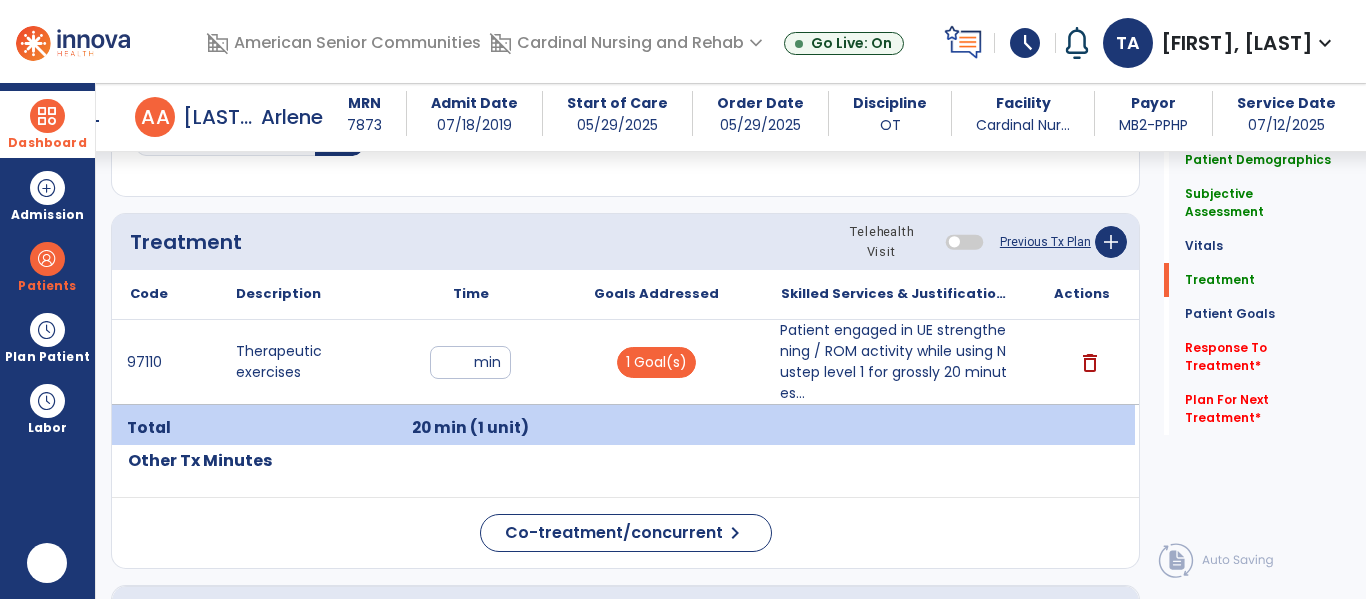 scroll, scrollTop: 0, scrollLeft: 0, axis: both 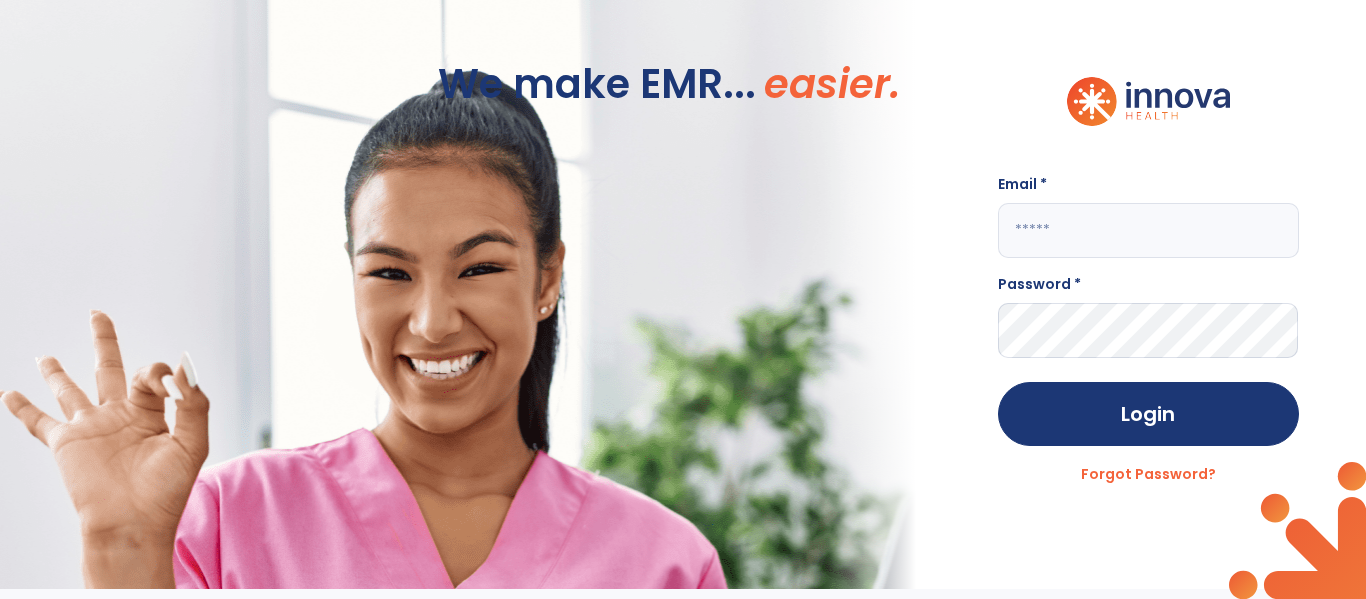 click 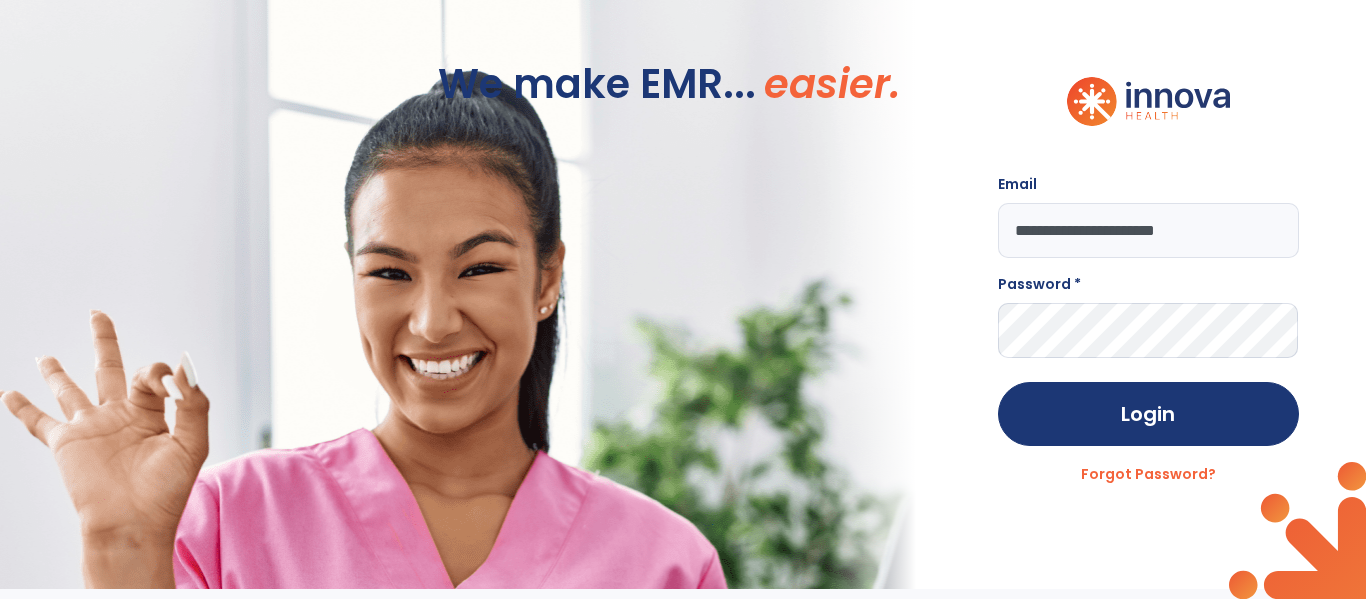 type on "**********" 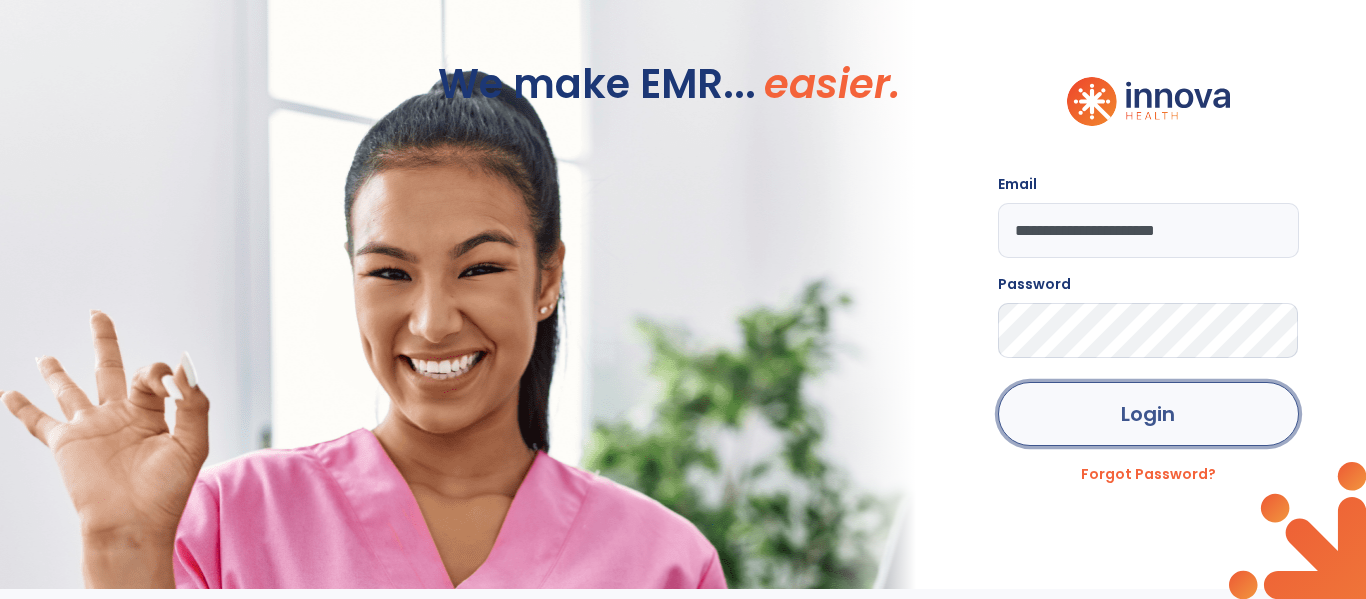 click on "Login" 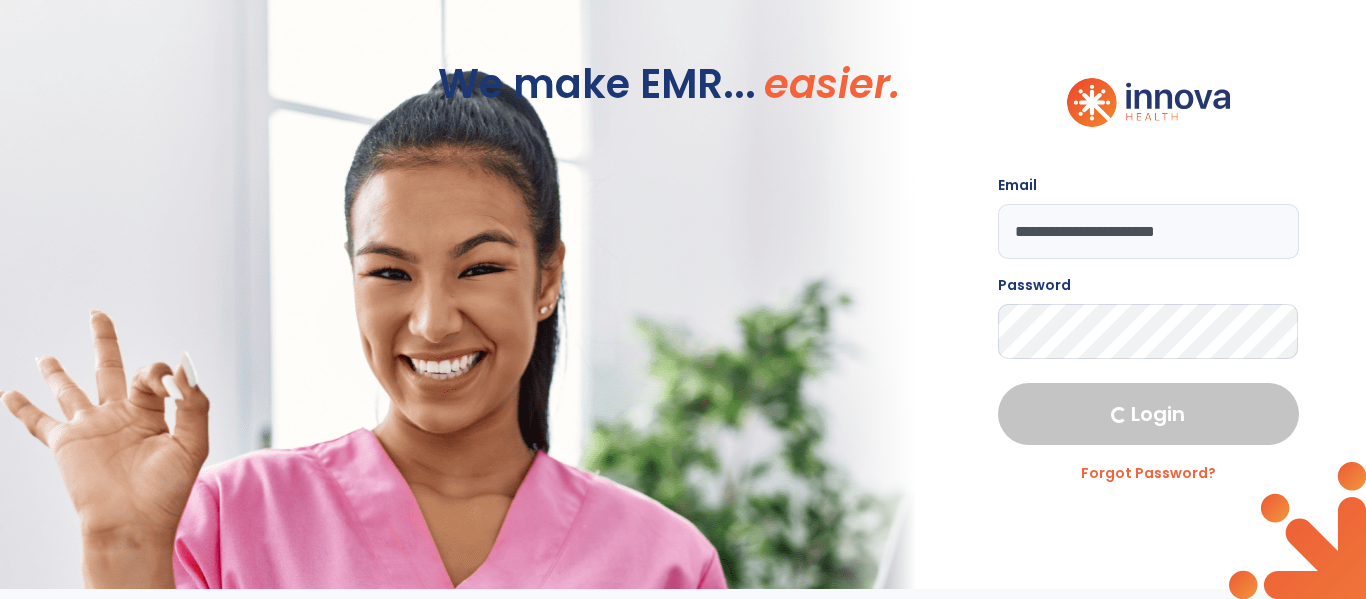 select on "****" 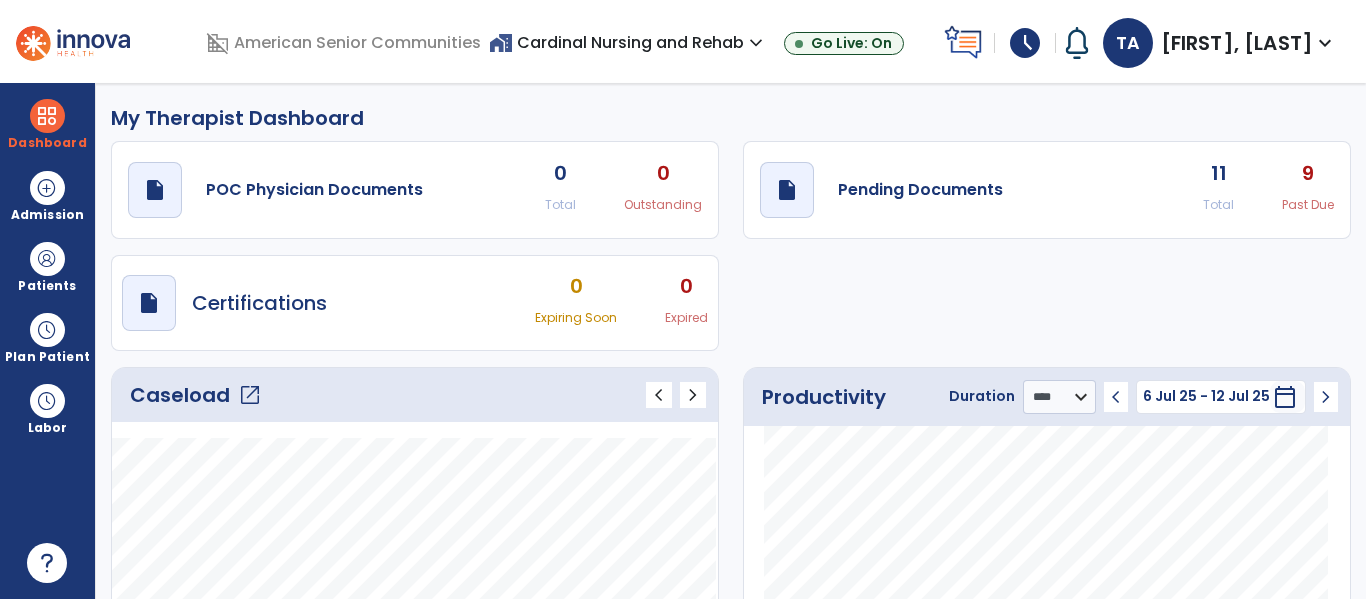 click on "open_in_new" 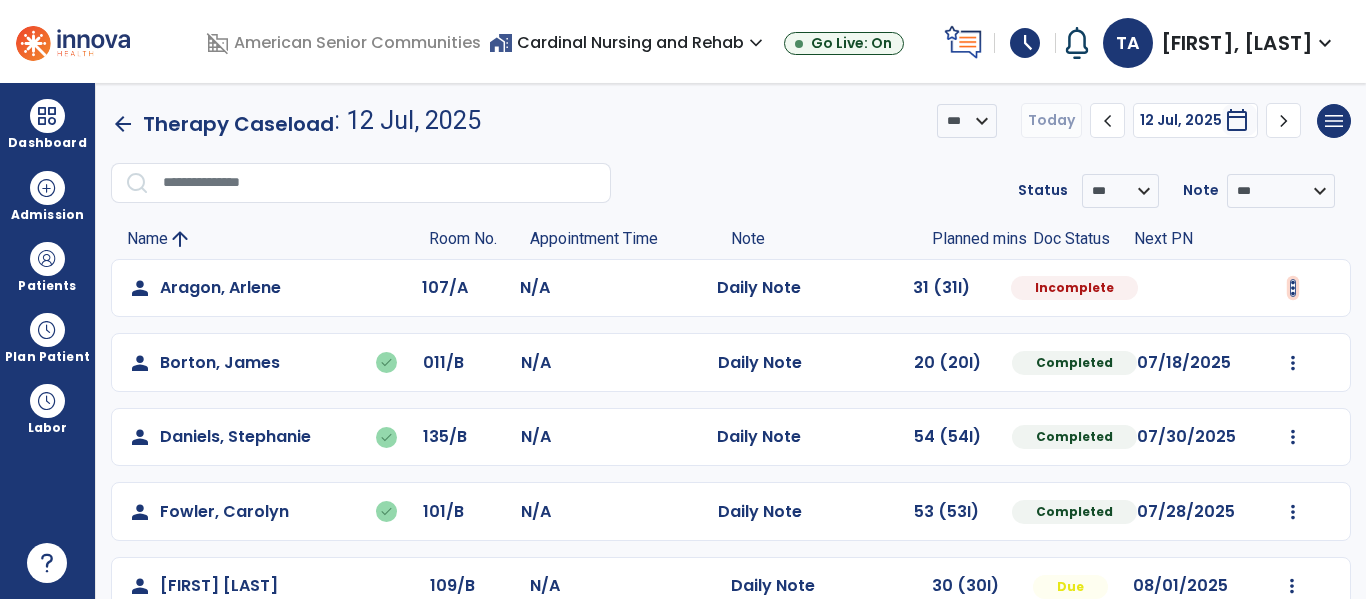 click at bounding box center (1293, 288) 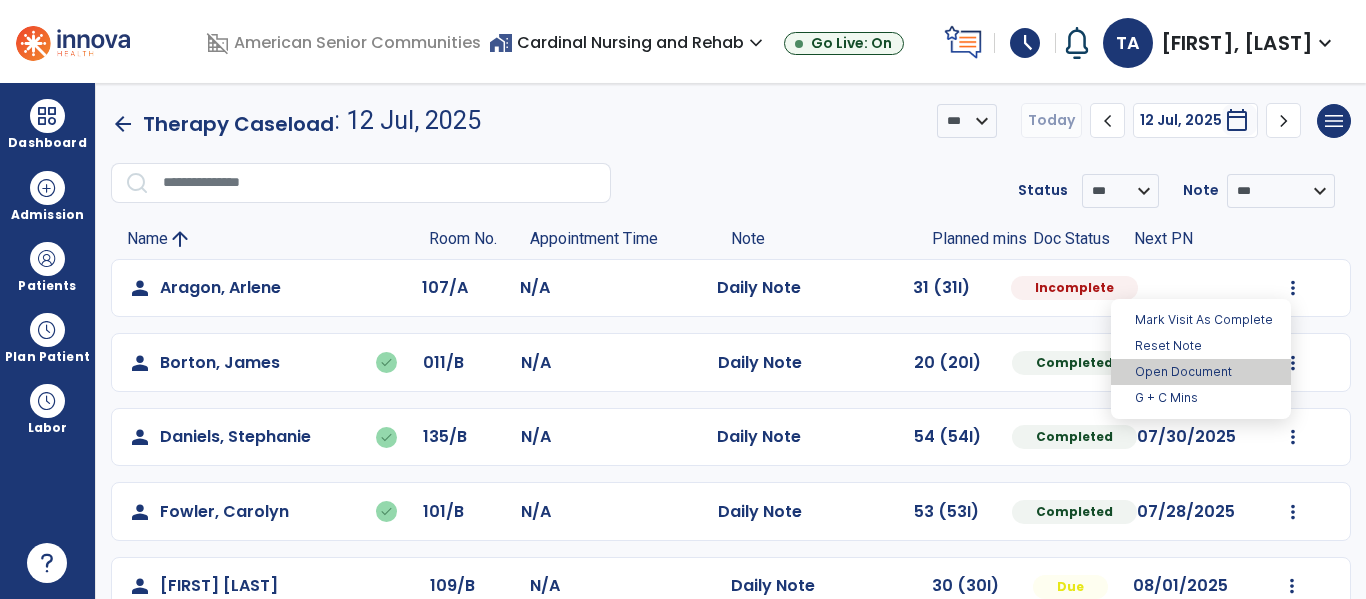 click on "Open Document" at bounding box center (1201, 372) 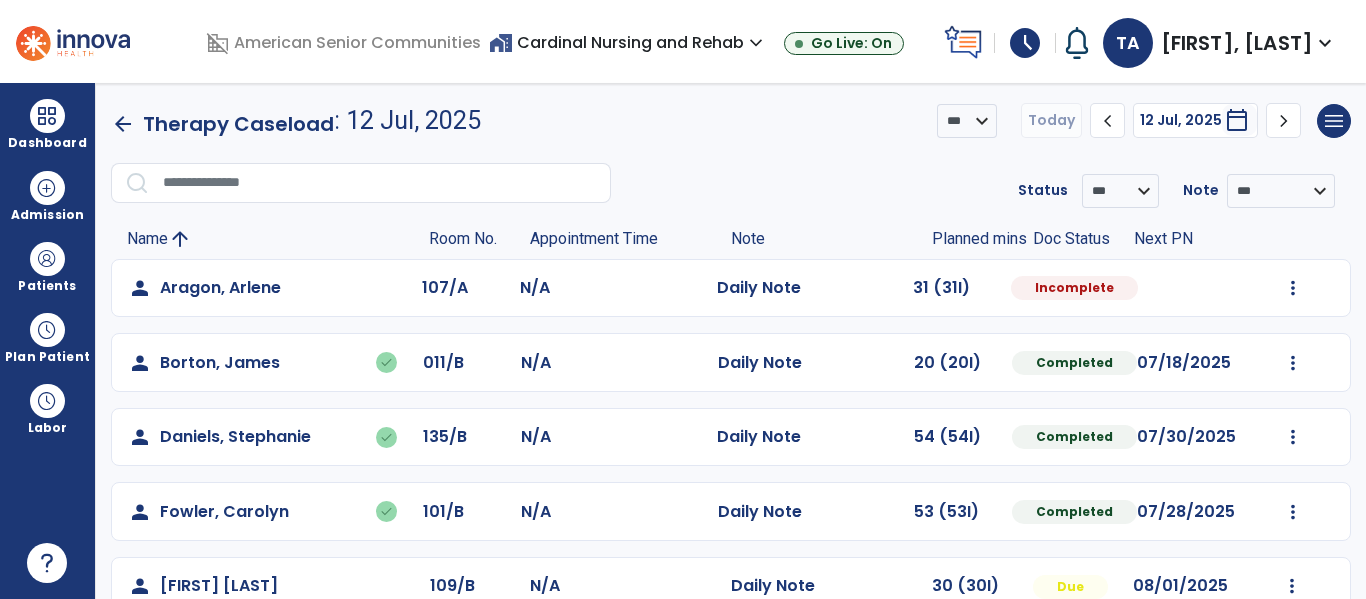 select on "*" 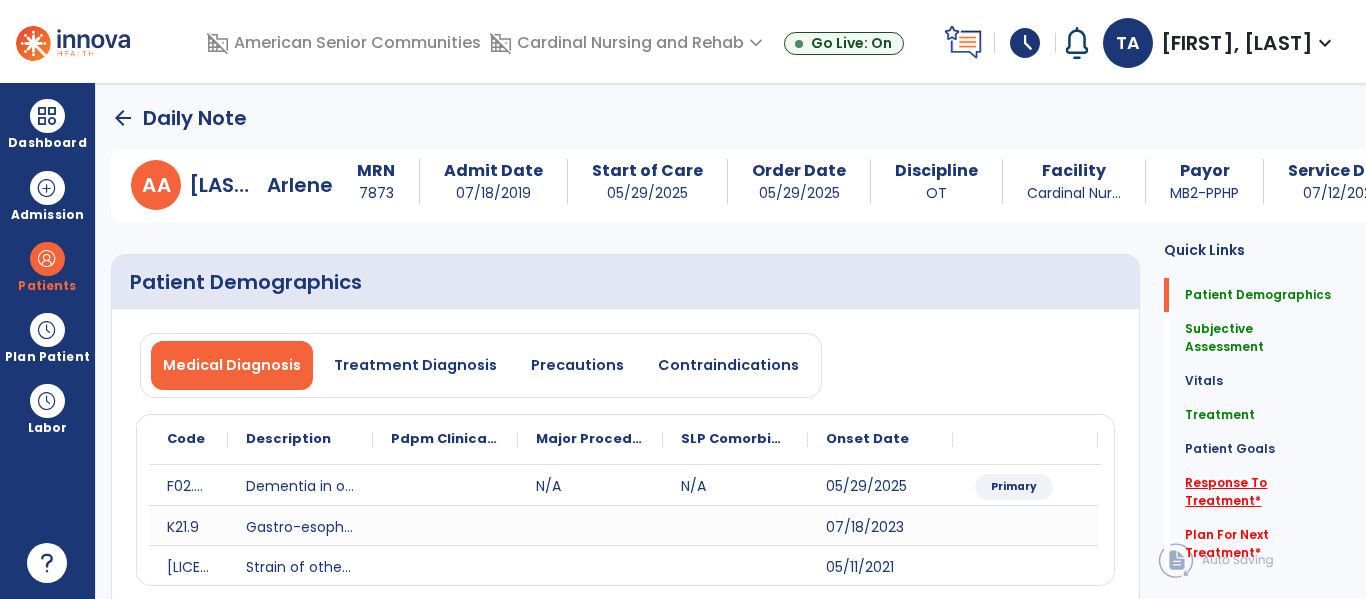 click on "Response To Treatment   *" 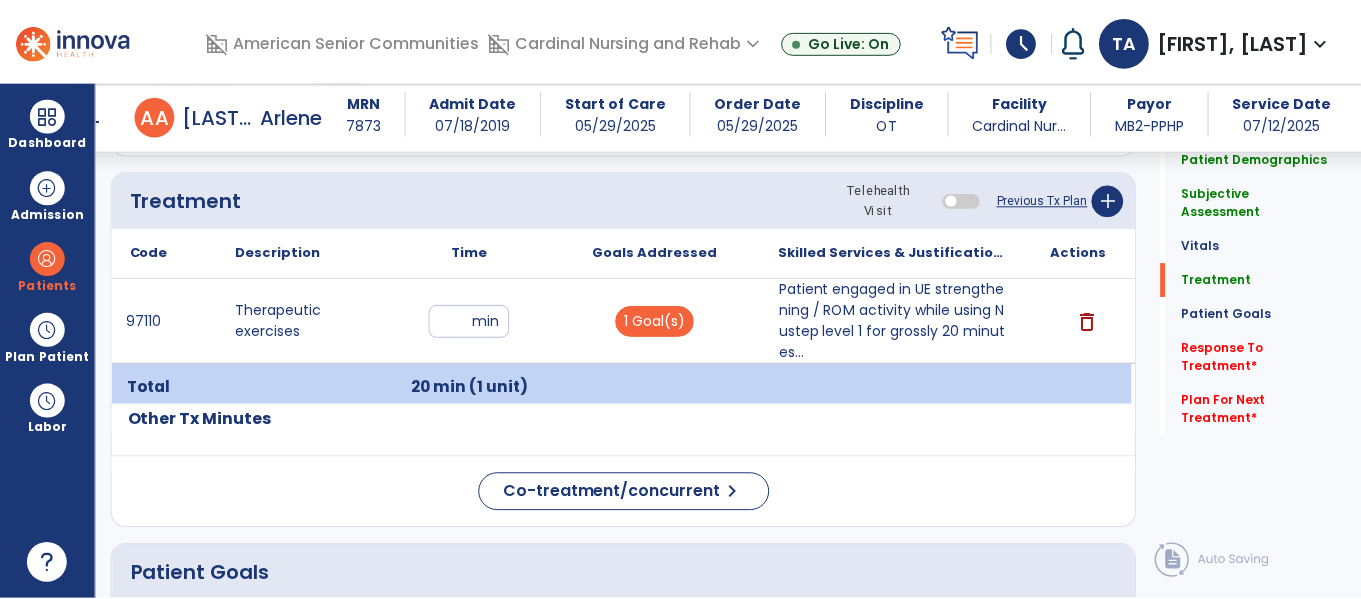scroll, scrollTop: 1148, scrollLeft: 0, axis: vertical 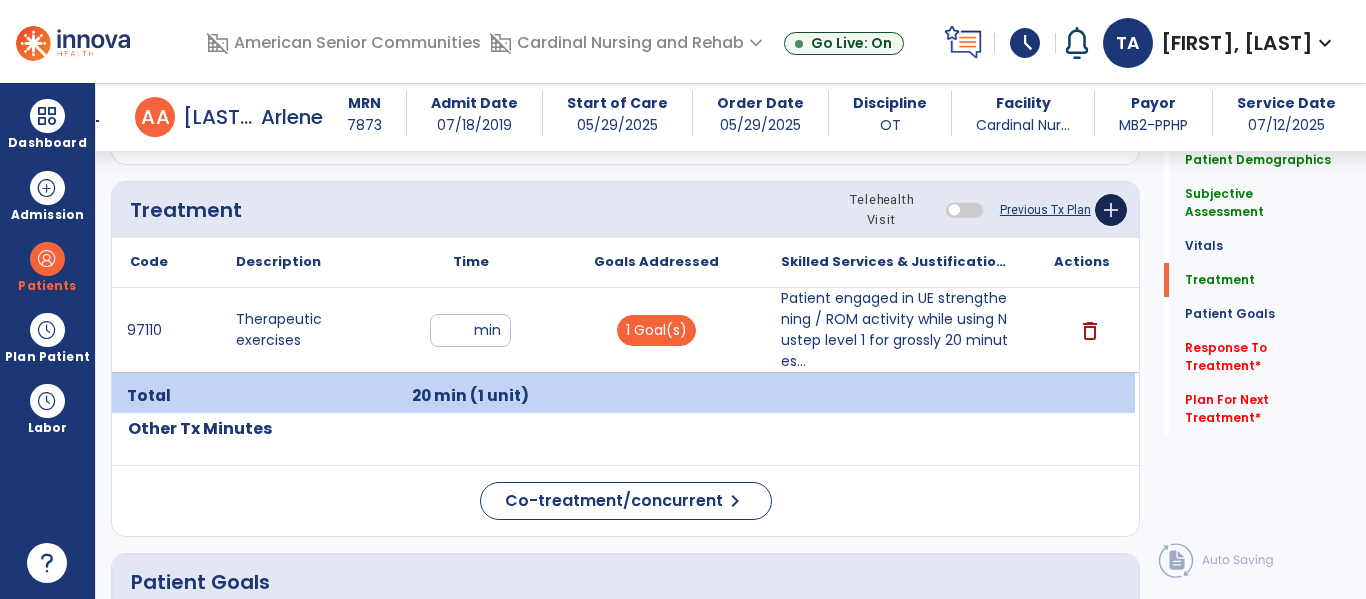 click on "add" 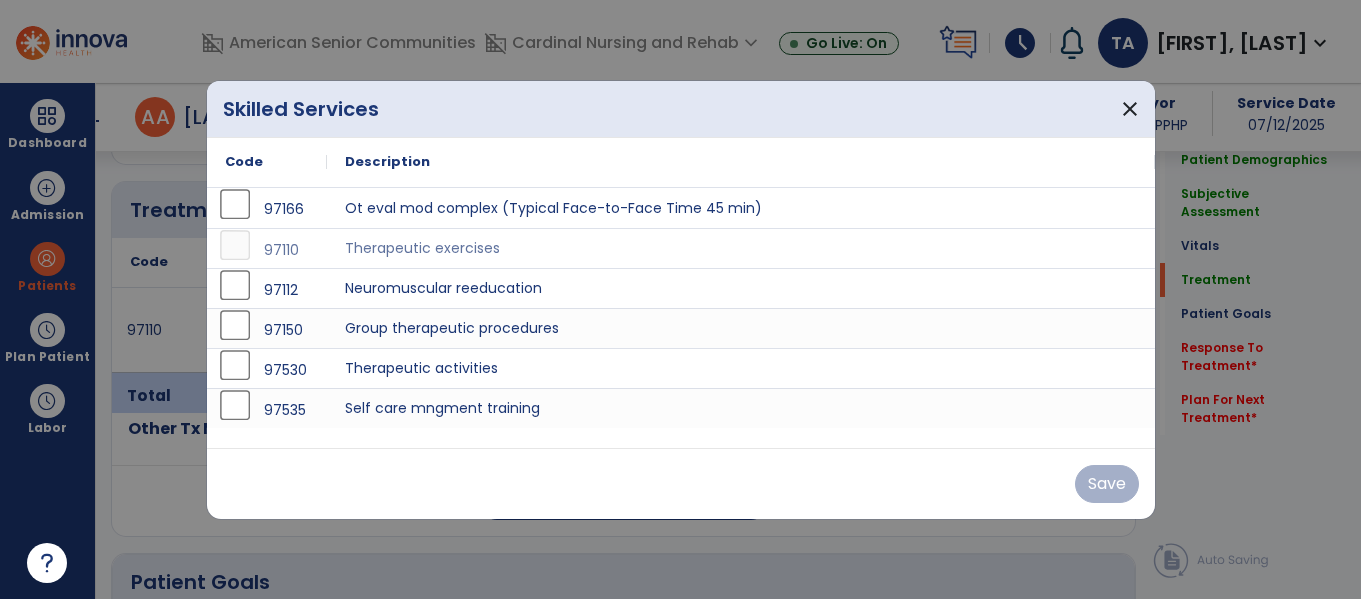 scroll, scrollTop: 1148, scrollLeft: 0, axis: vertical 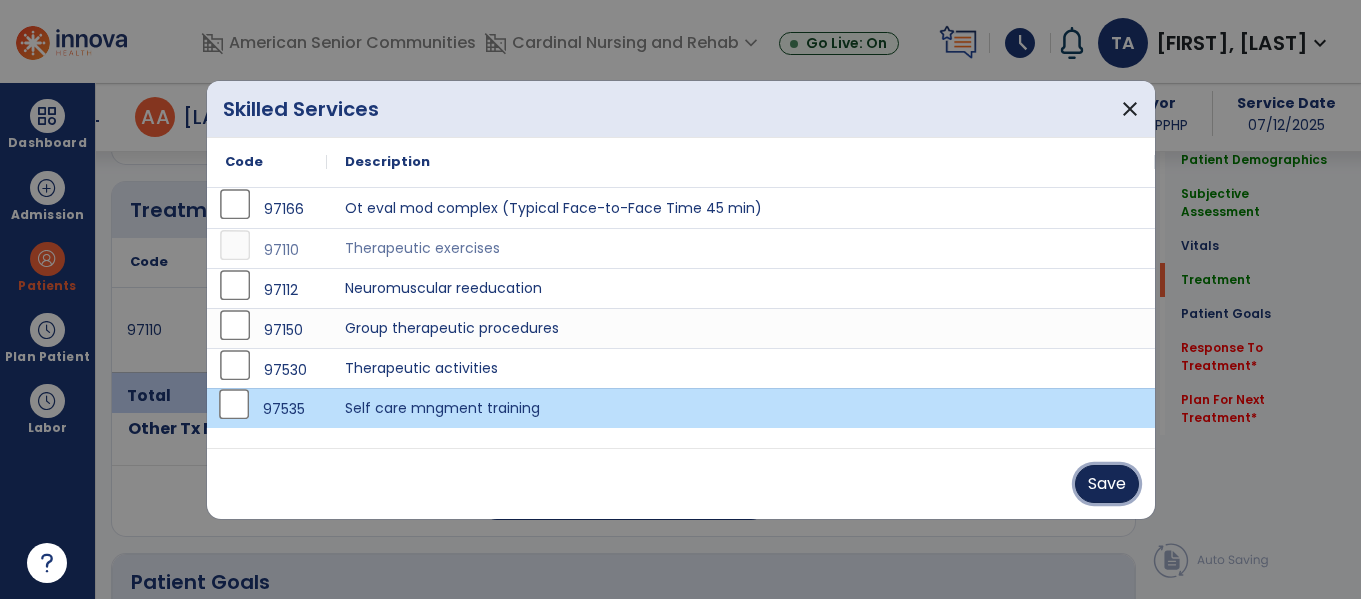 click on "Save" at bounding box center (1107, 484) 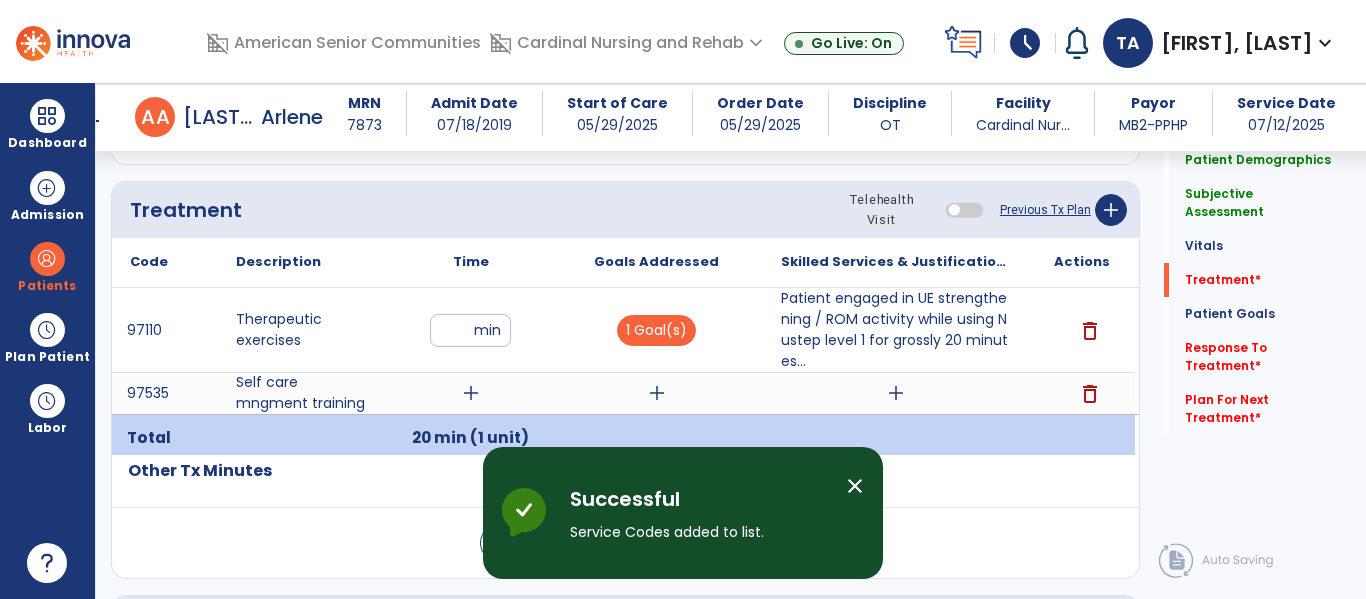 click on "add" at bounding box center (471, 393) 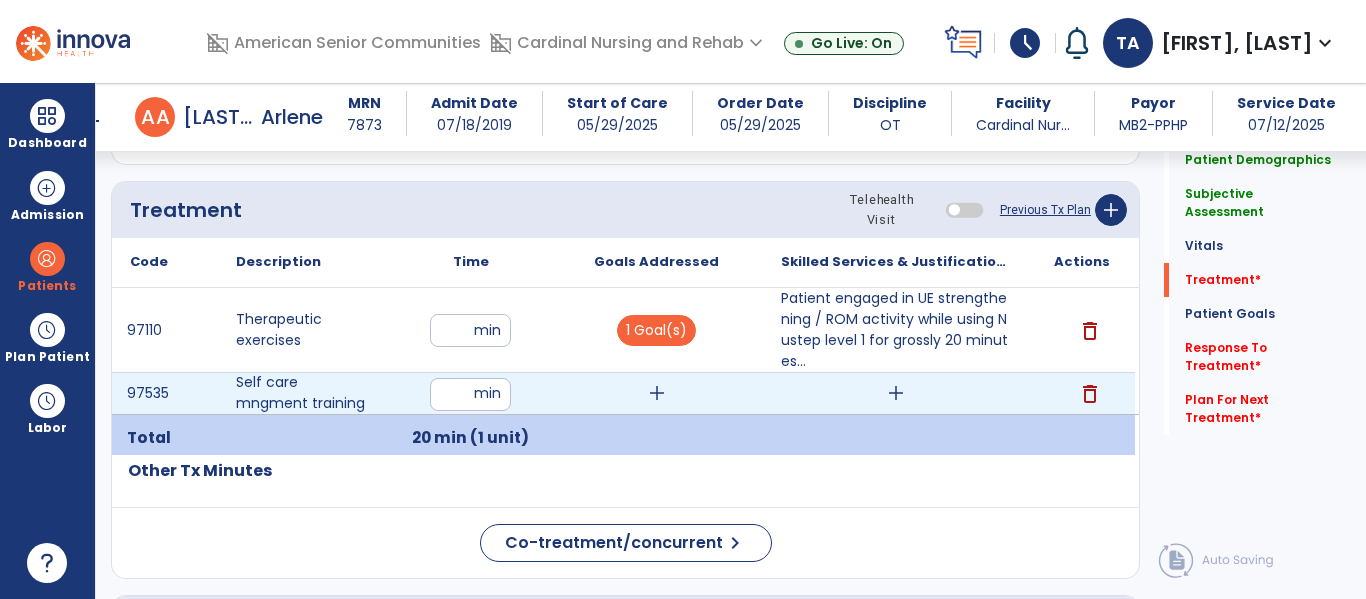type on "**" 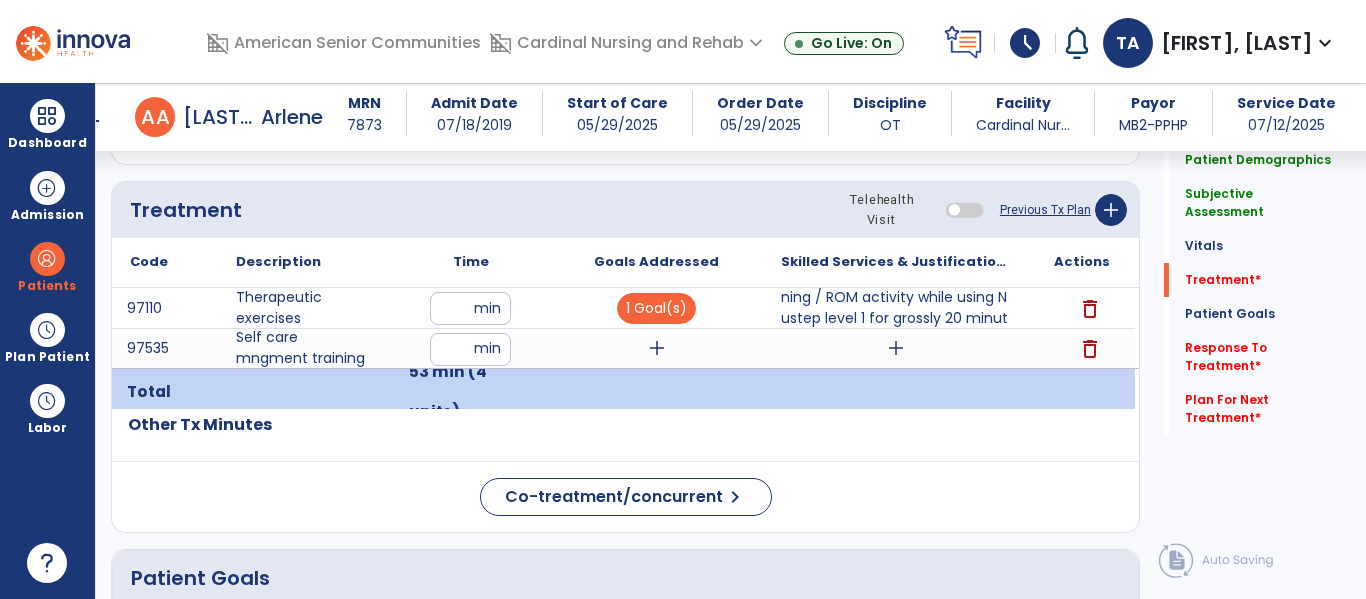 click at bounding box center [656, 392] 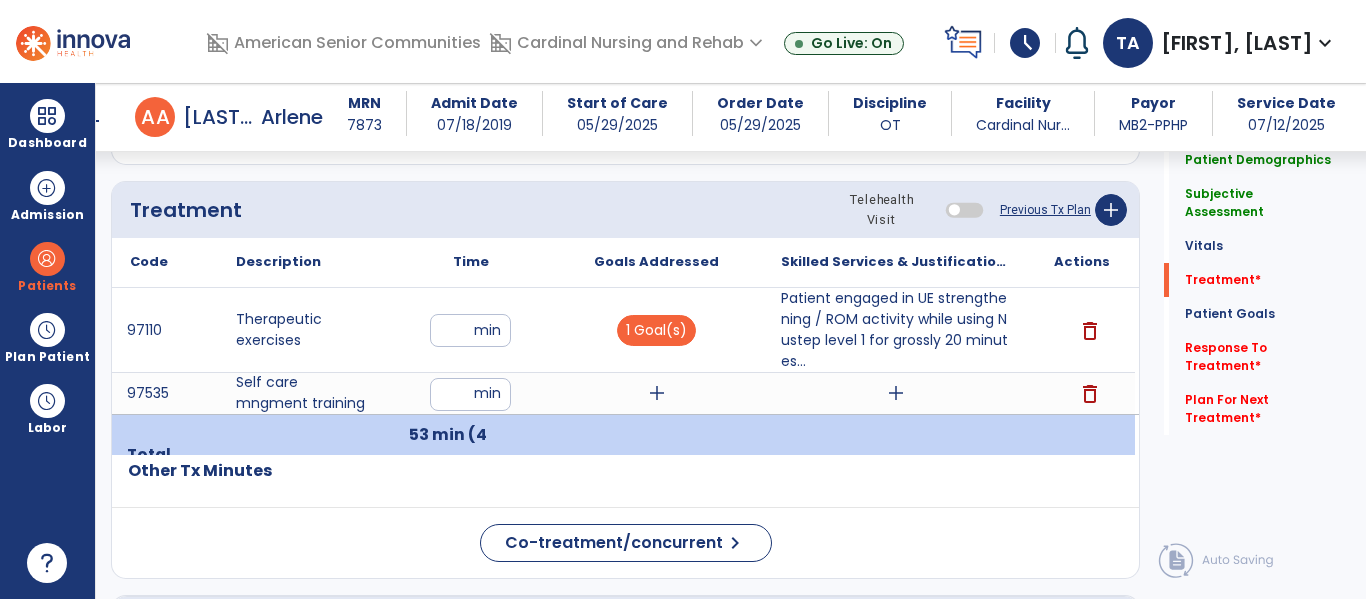 click on "add" at bounding box center [656, 393] 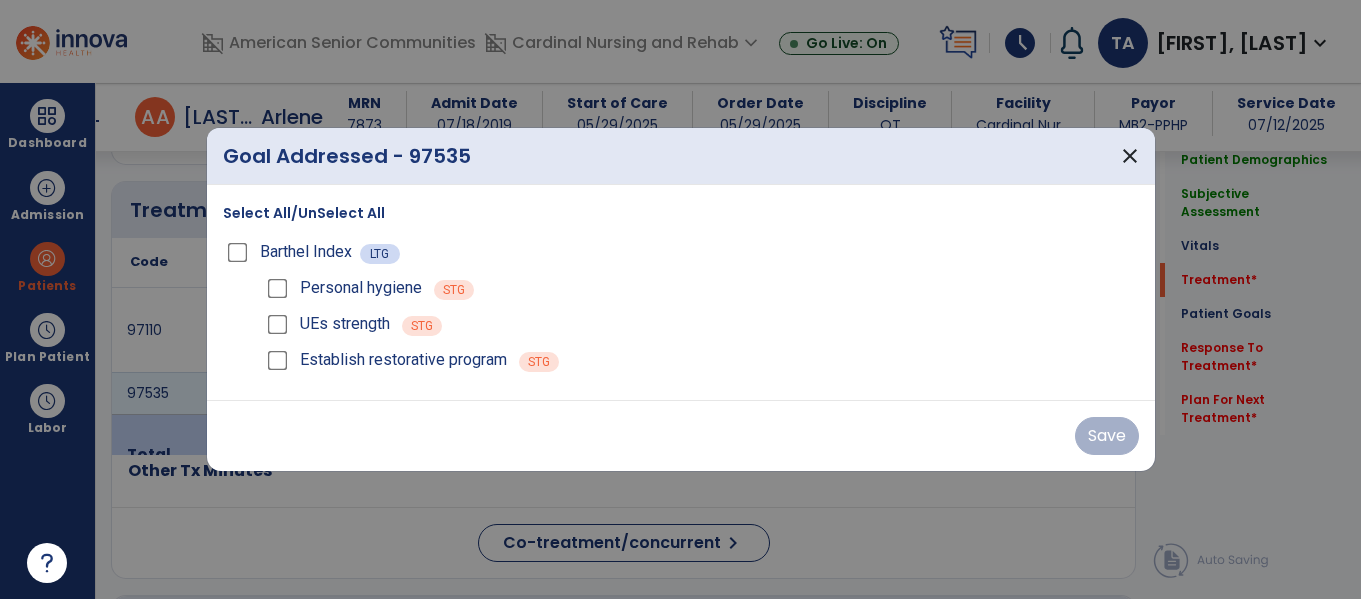 scroll, scrollTop: 1148, scrollLeft: 0, axis: vertical 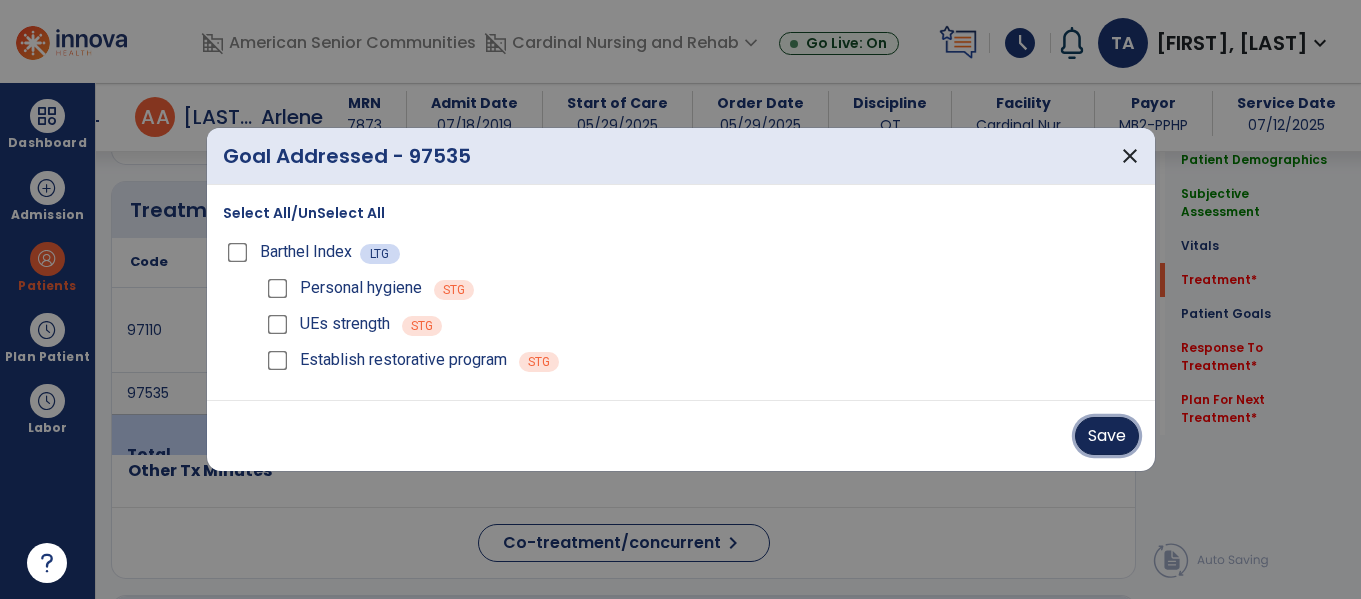 click on "Save" at bounding box center [1107, 436] 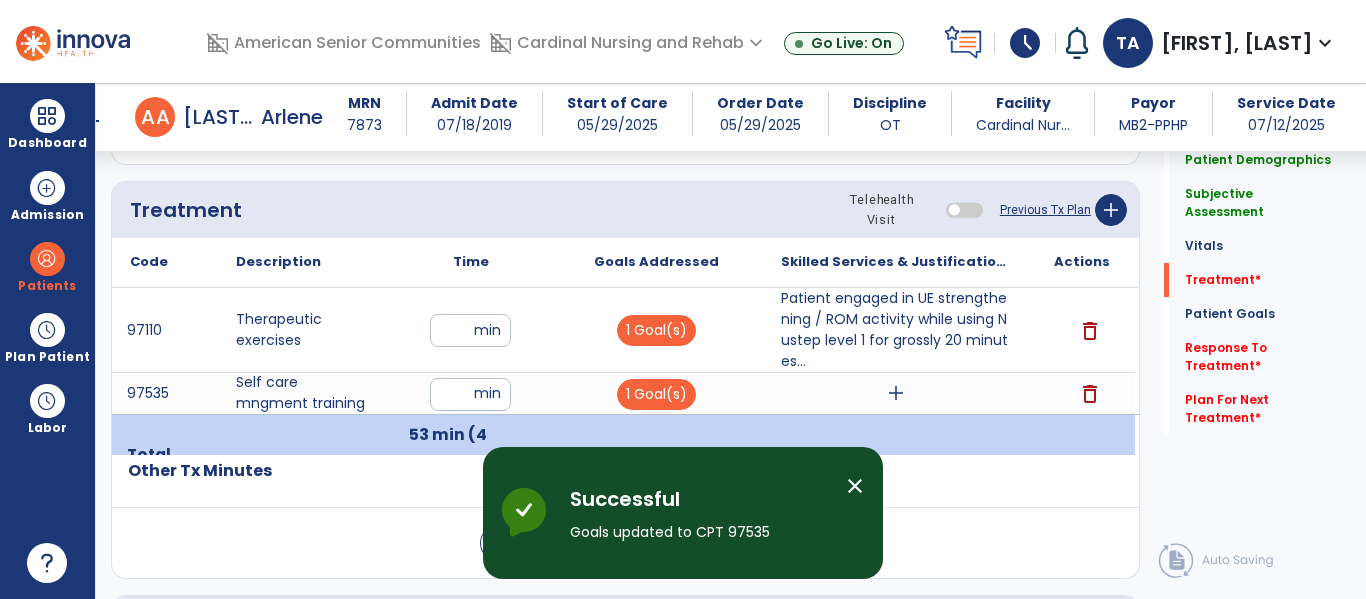 click on "**" at bounding box center [470, 394] 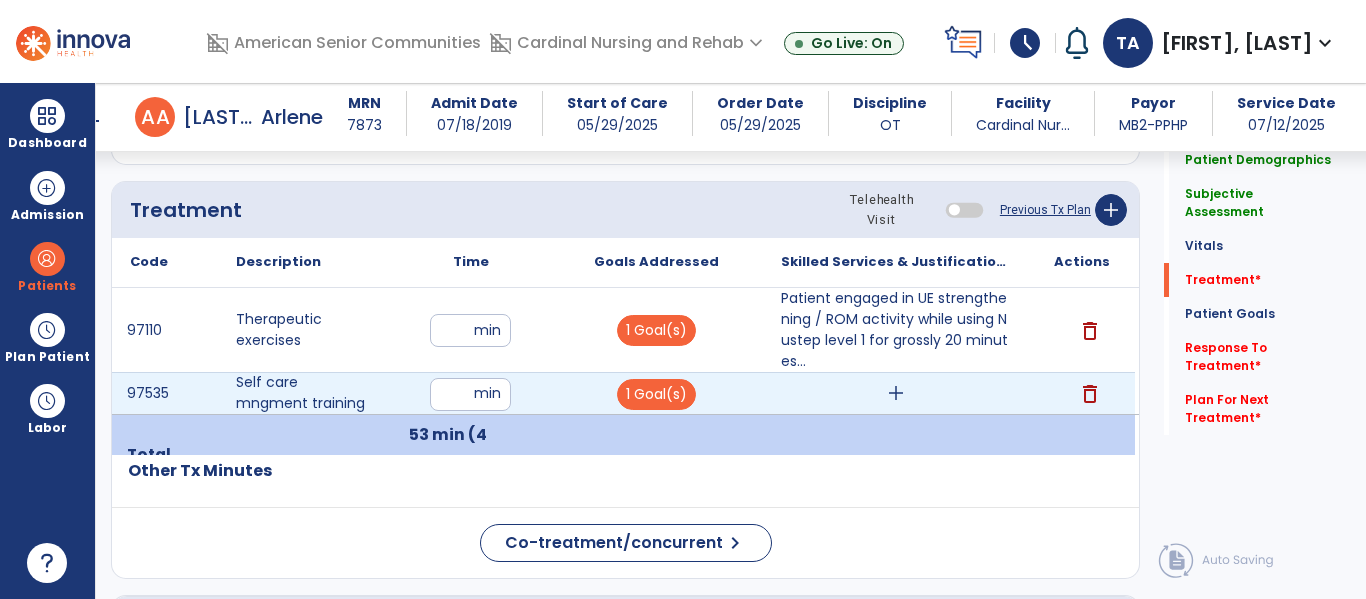 type on "**" 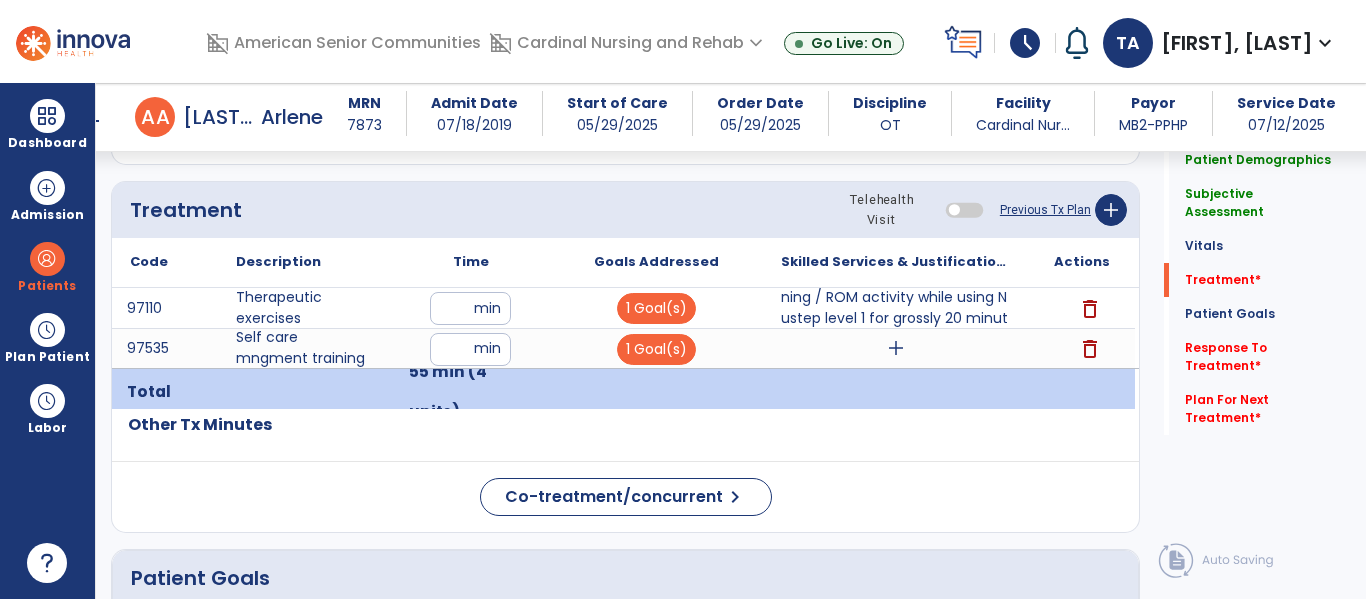 click on "add" at bounding box center (896, 348) 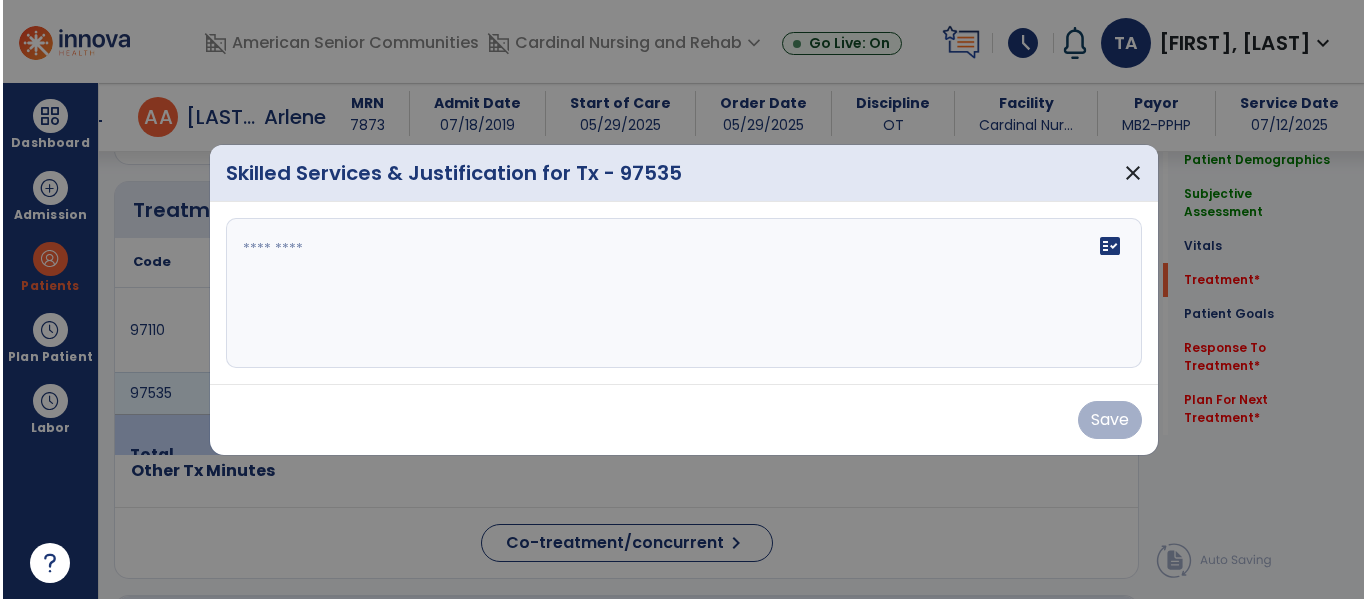 scroll, scrollTop: 1148, scrollLeft: 0, axis: vertical 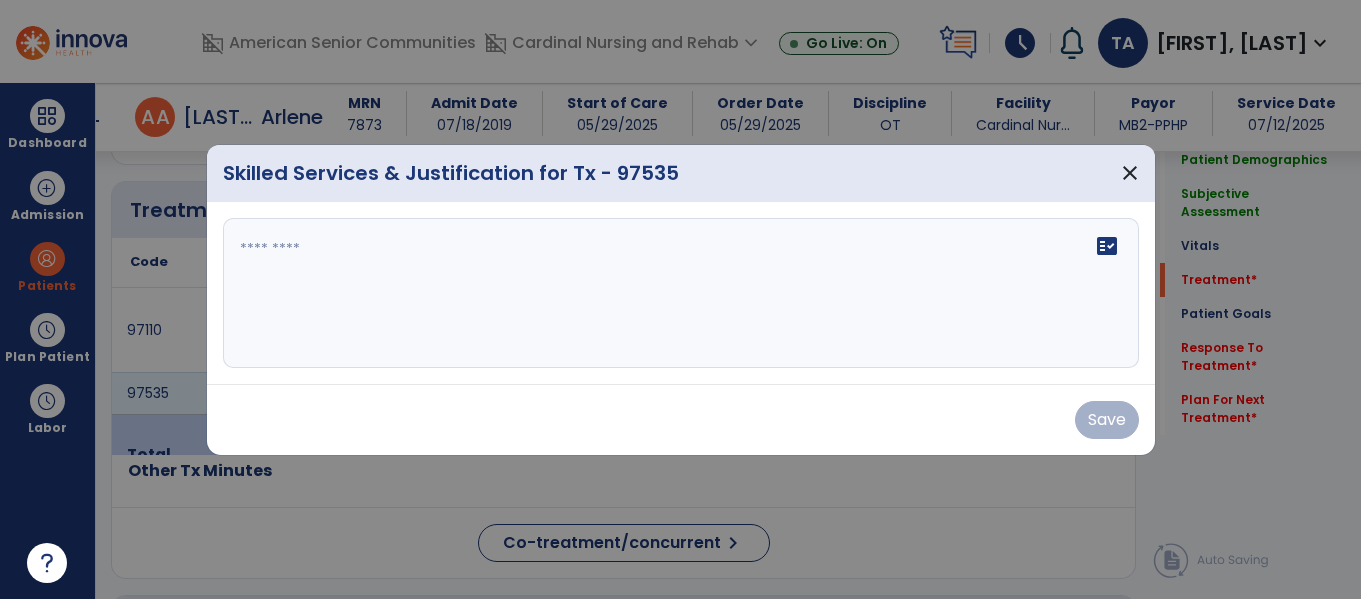click at bounding box center (681, 293) 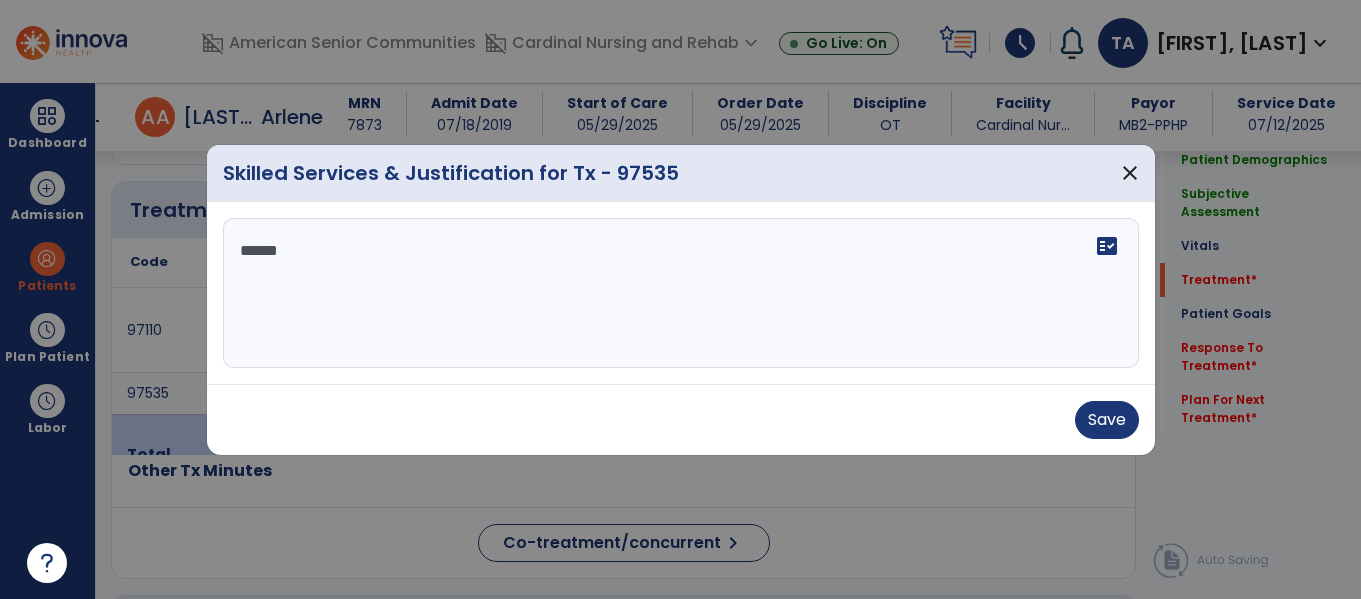 type on "*******" 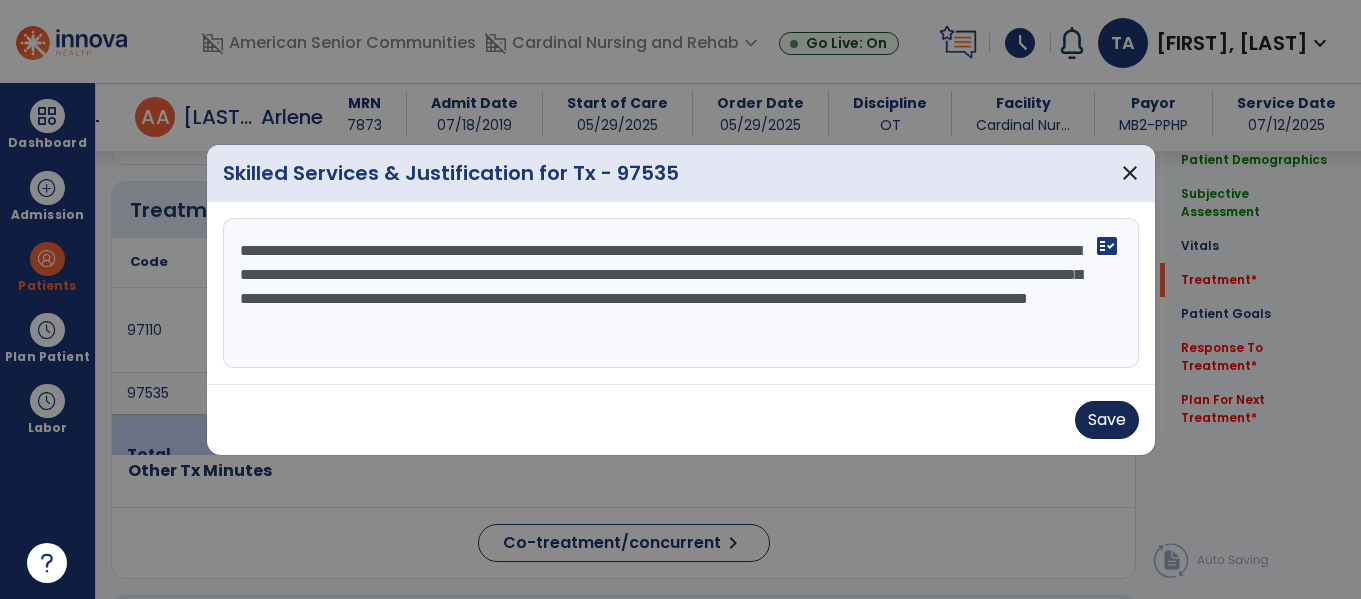type on "**********" 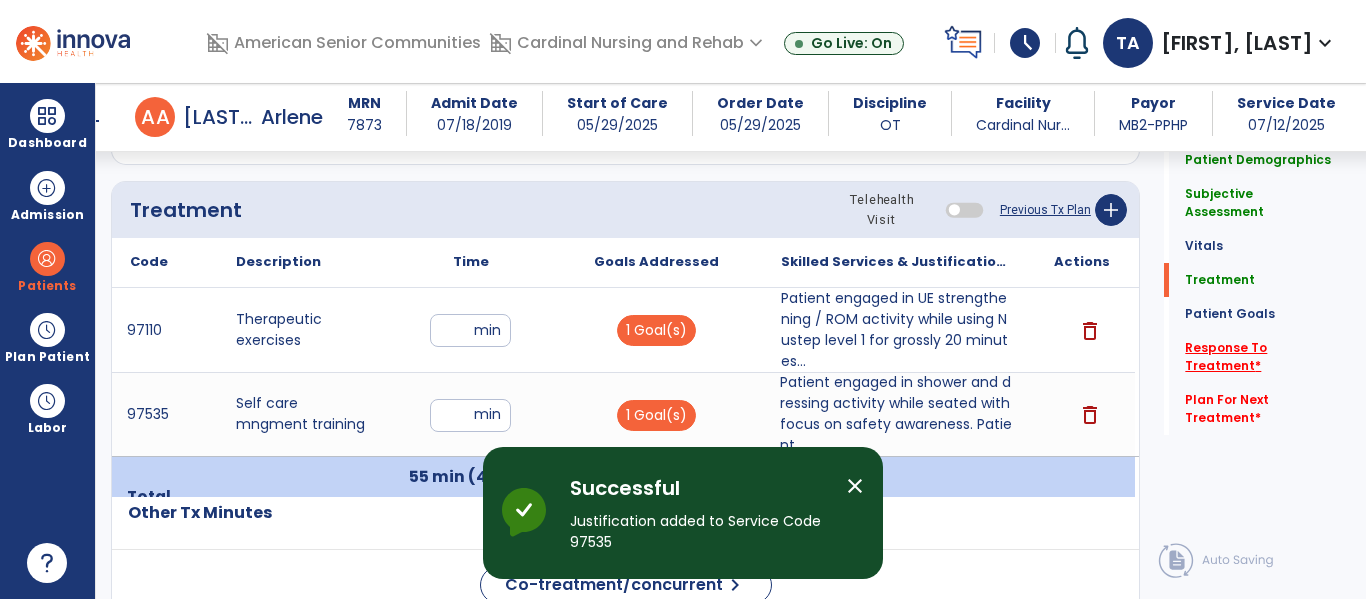 click on "Response To Treatment   *" 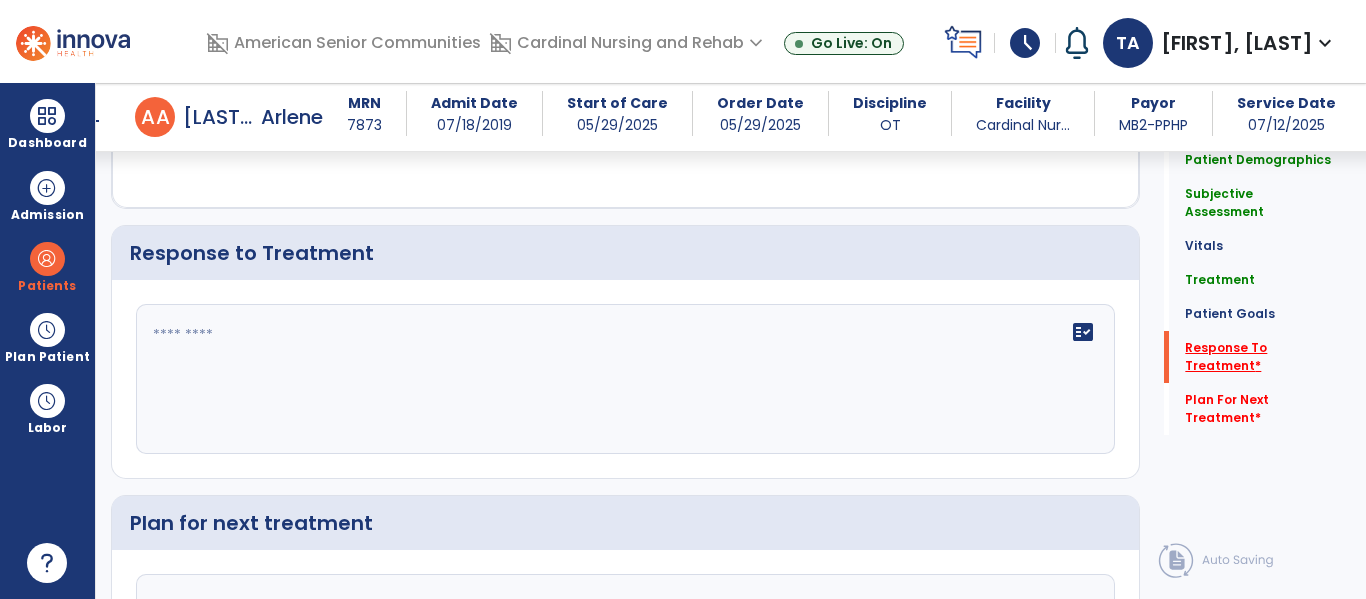 scroll, scrollTop: 2530, scrollLeft: 0, axis: vertical 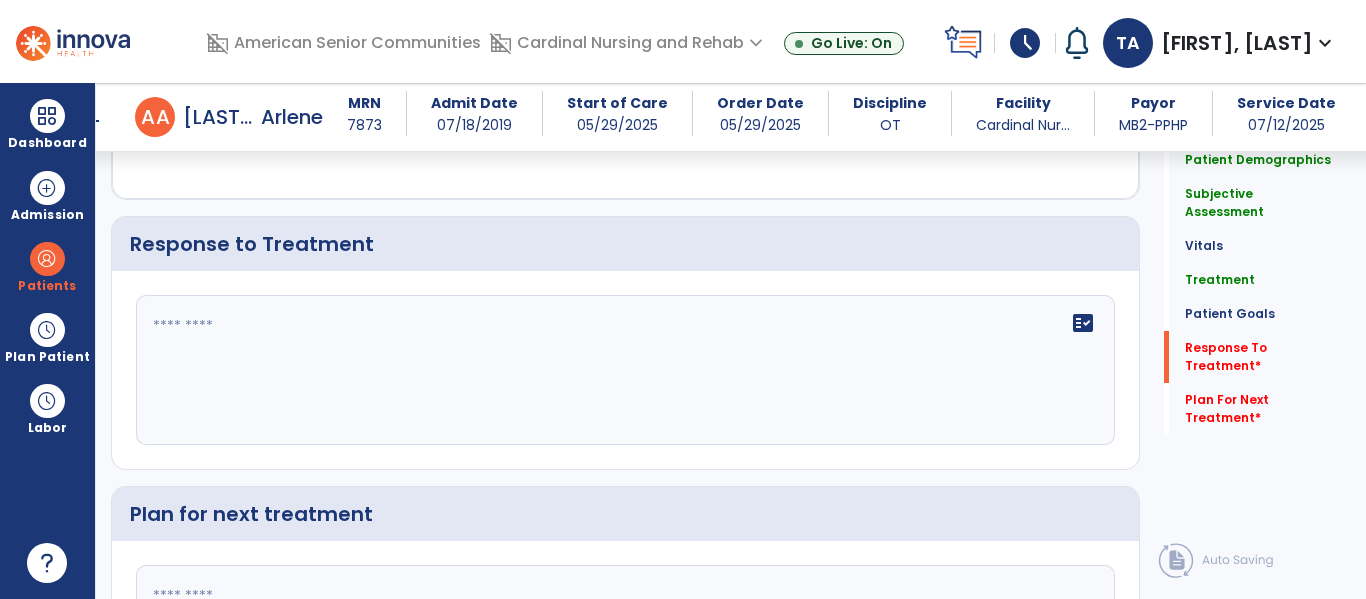 click on "fact_check" 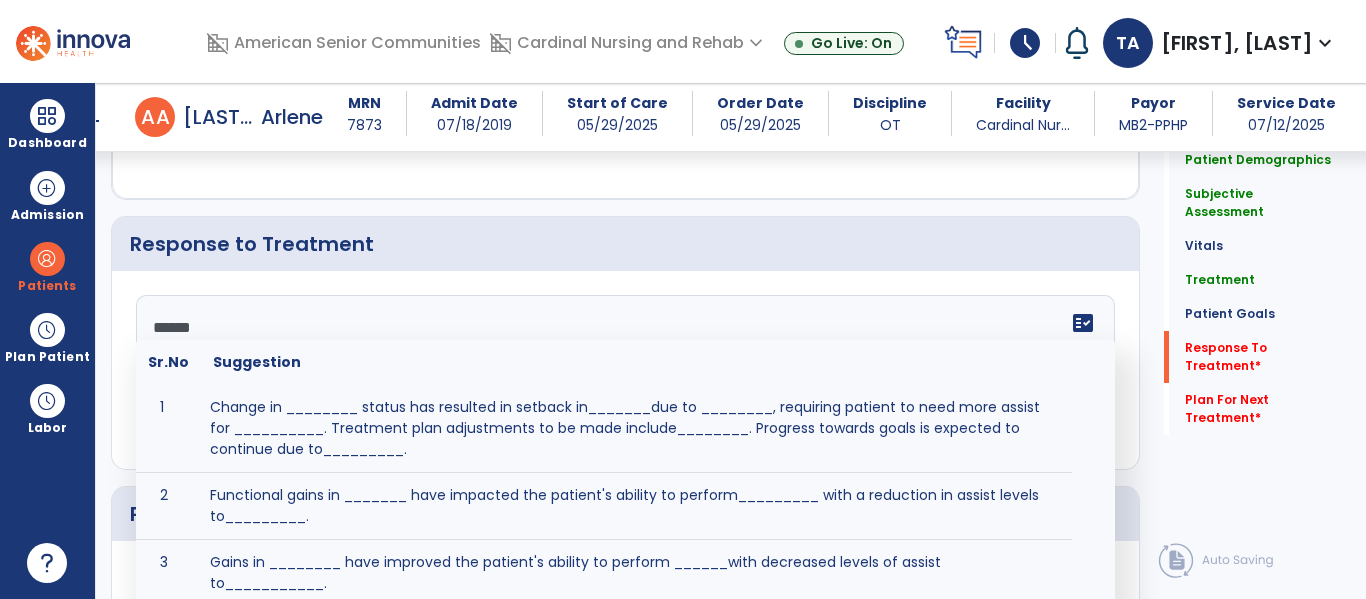 type on "*******" 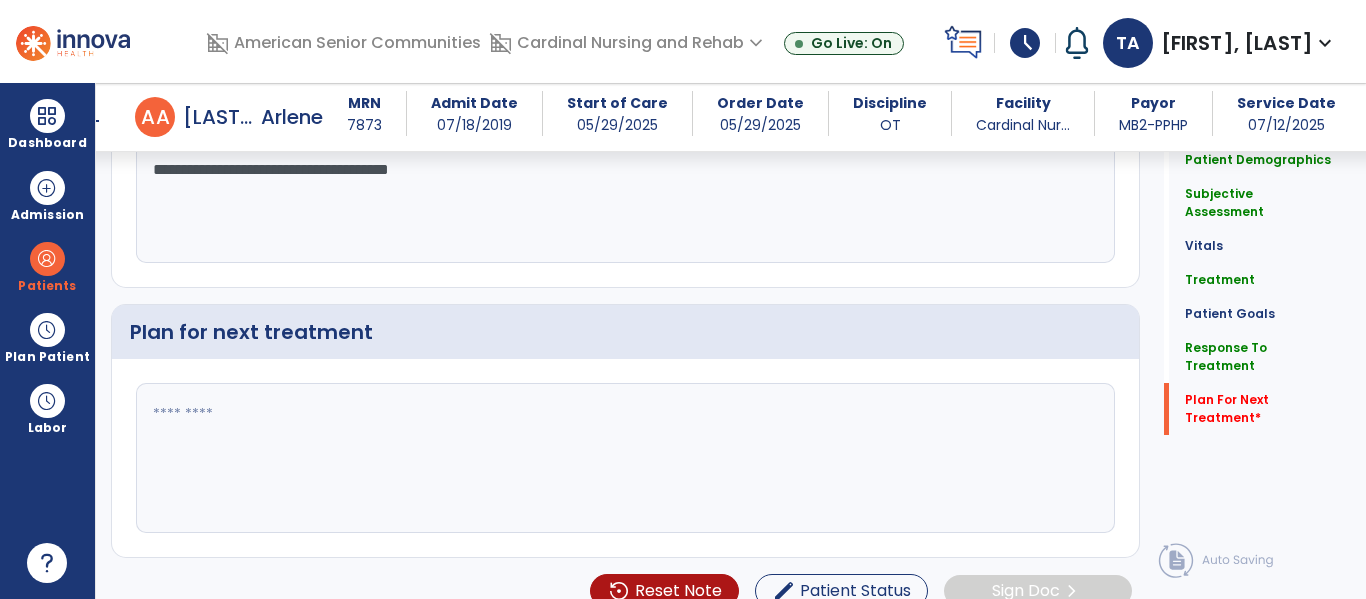 scroll, scrollTop: 2735, scrollLeft: 0, axis: vertical 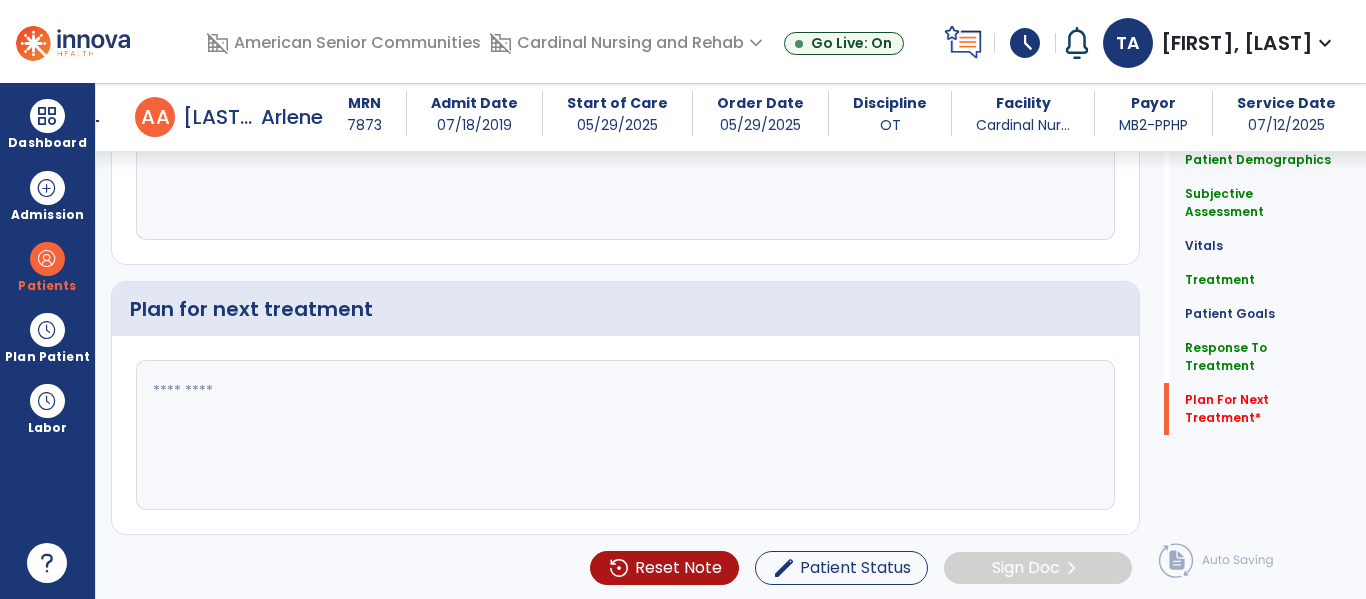 type on "**********" 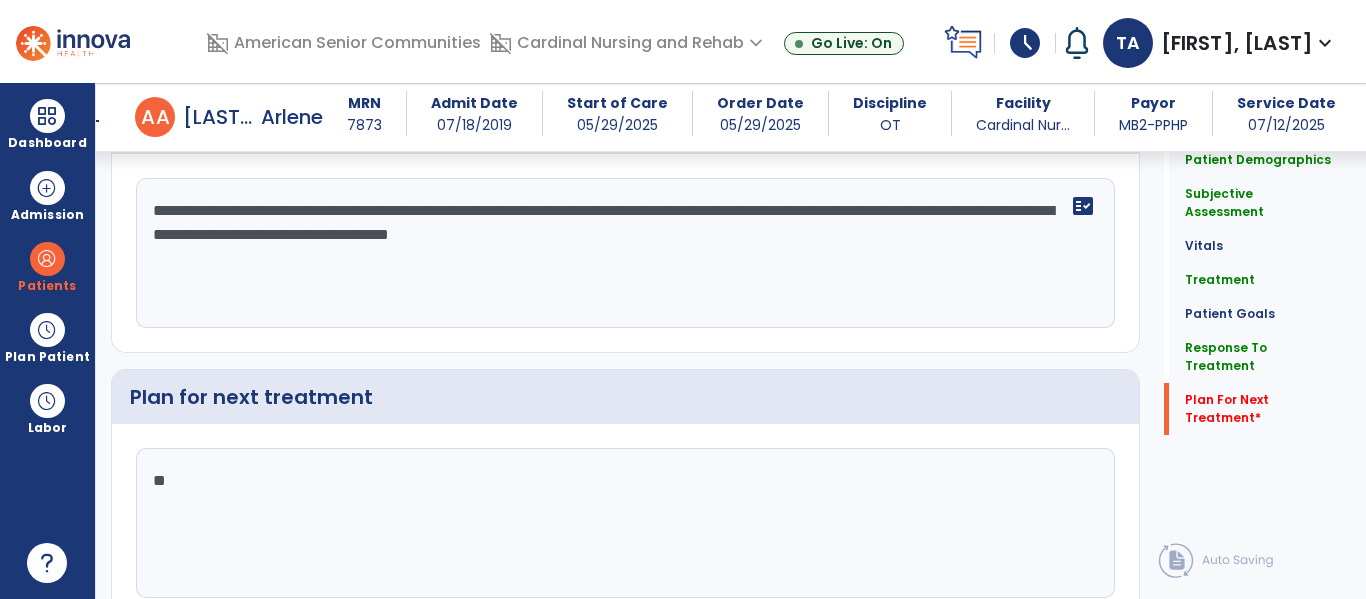 scroll, scrollTop: 2735, scrollLeft: 0, axis: vertical 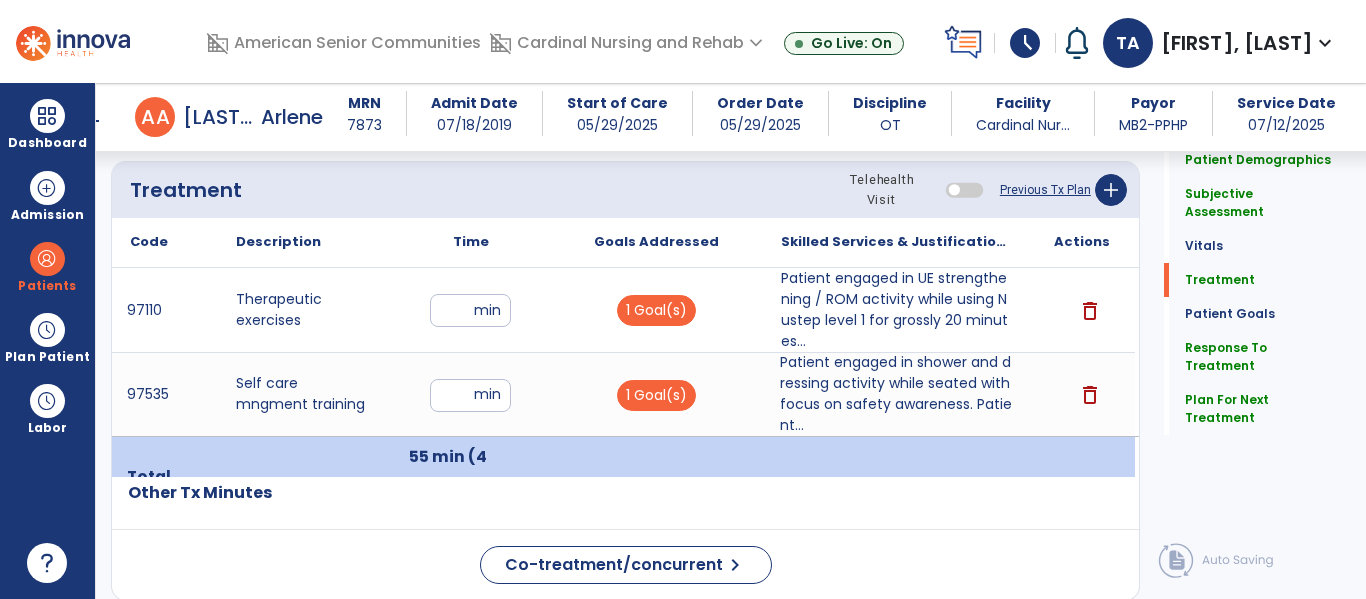 type on "**********" 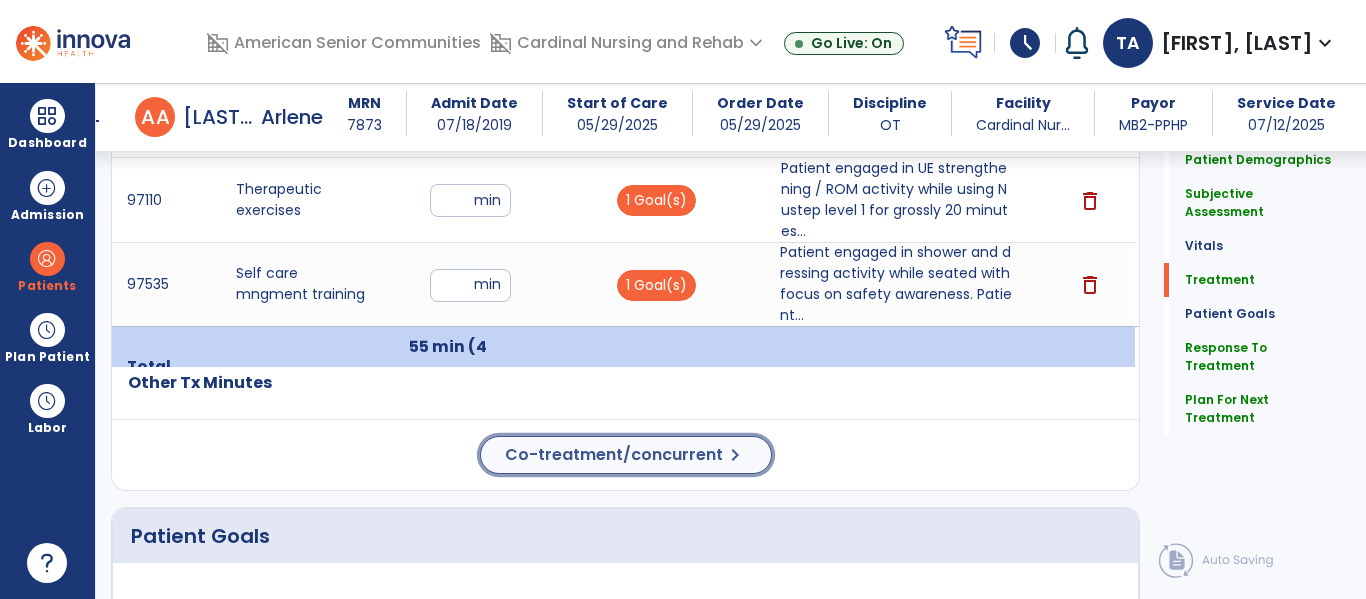 click on "chevron_right" 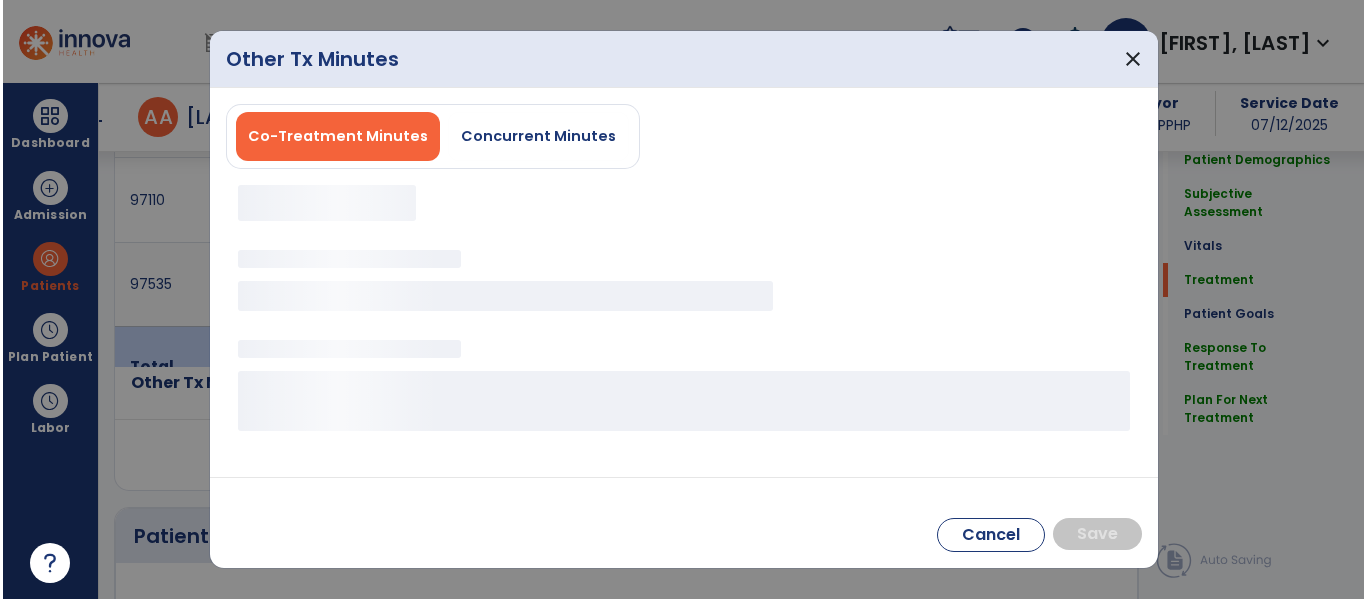 scroll, scrollTop: 1278, scrollLeft: 0, axis: vertical 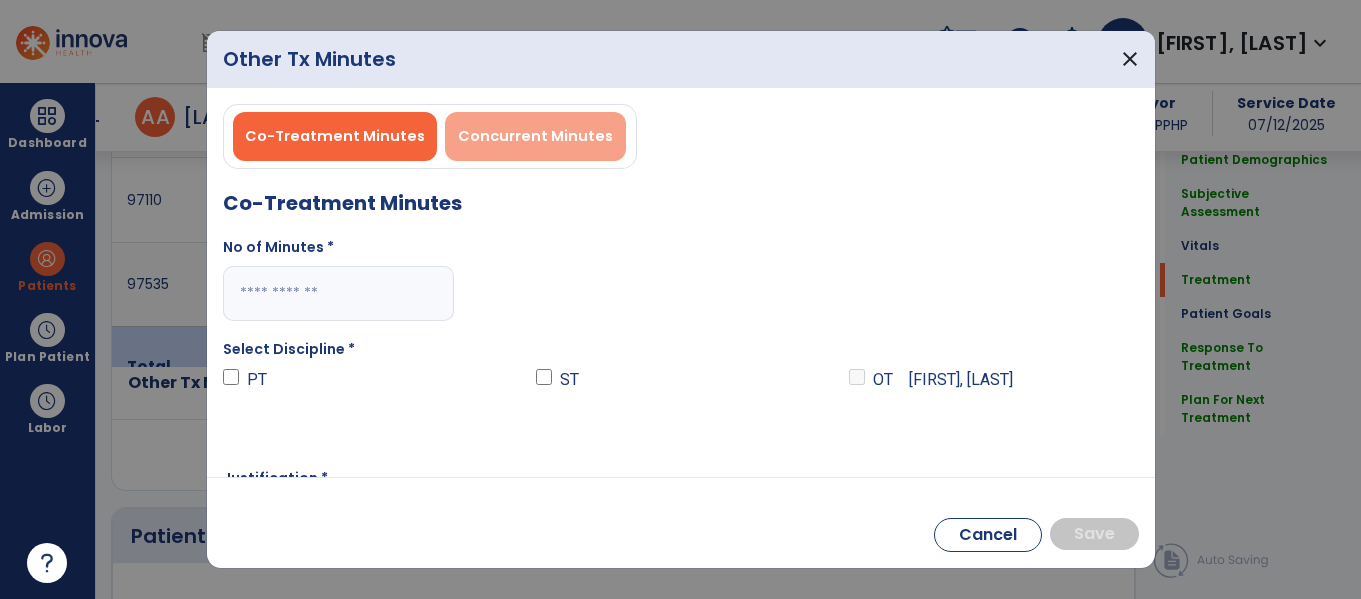 click on "Concurrent Minutes" at bounding box center [535, 136] 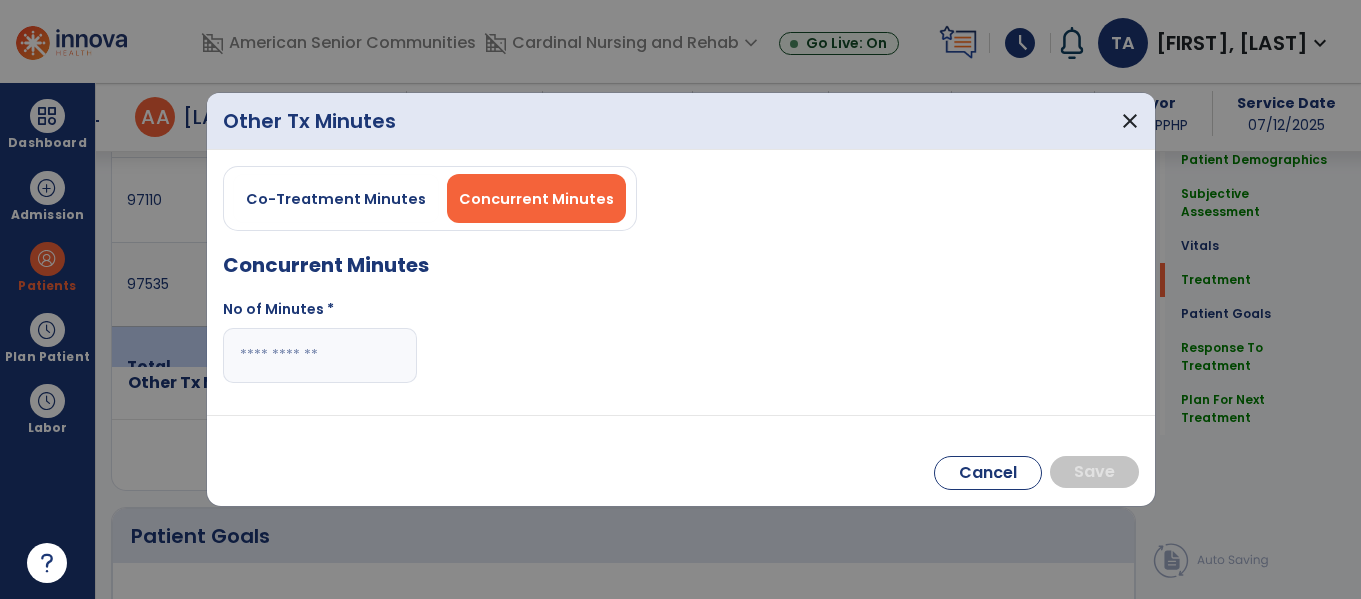 click at bounding box center [320, 355] 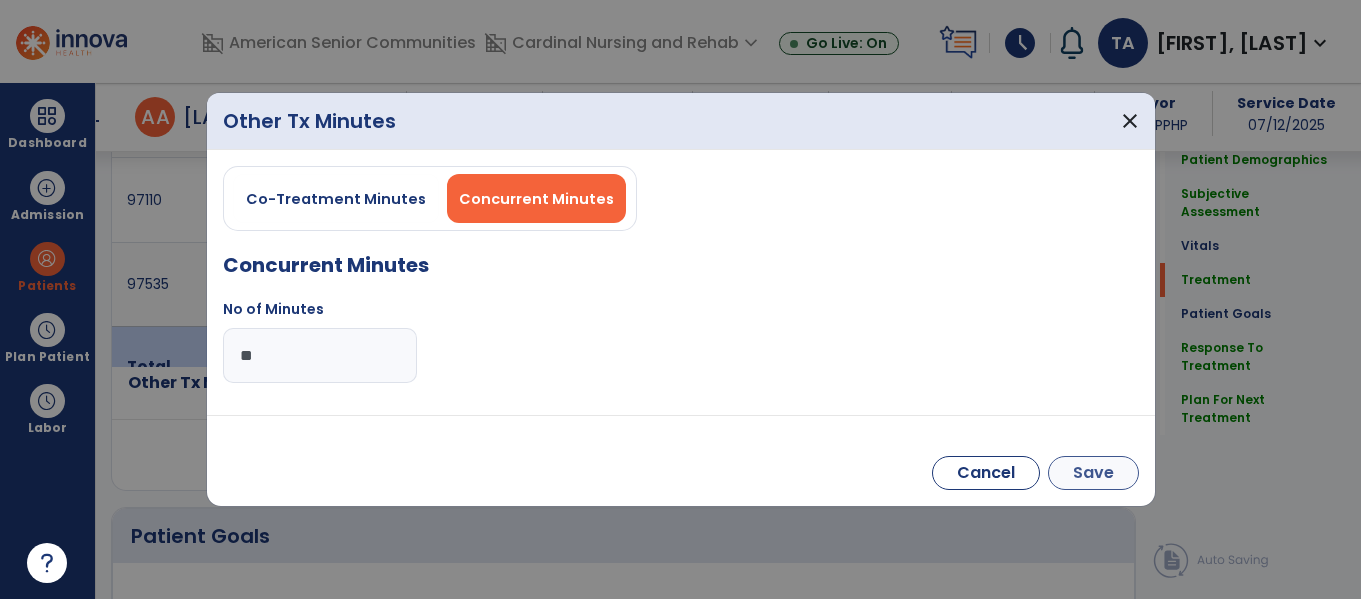 type on "**" 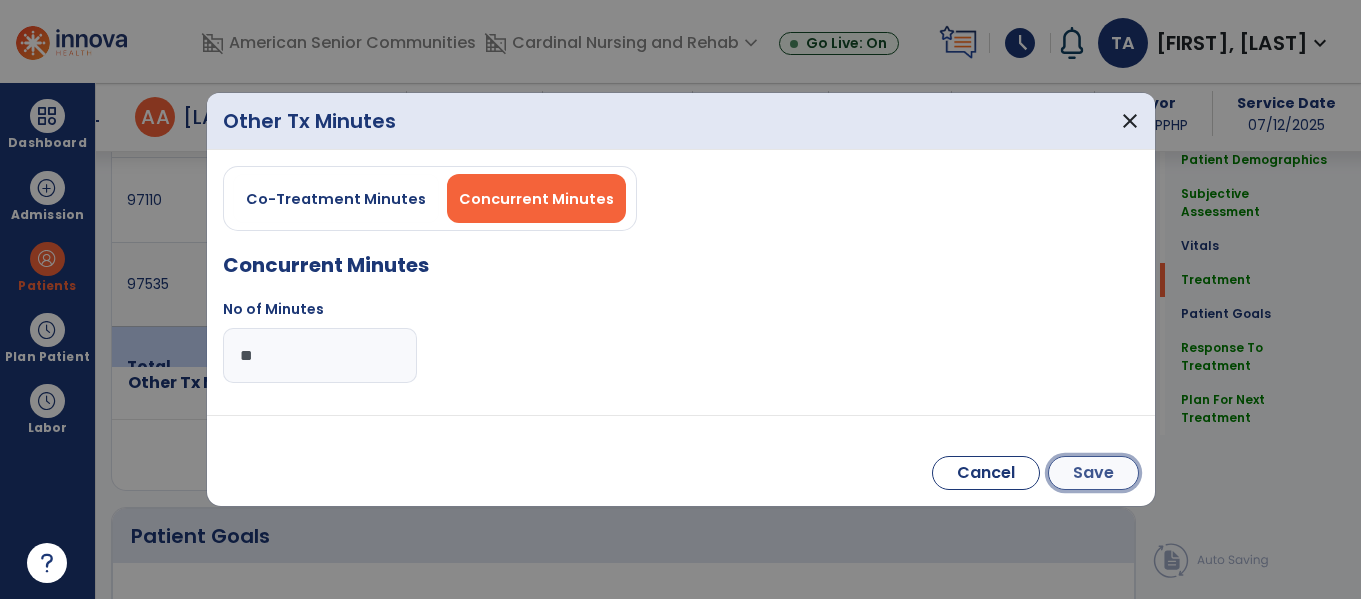 click on "Save" at bounding box center [1093, 473] 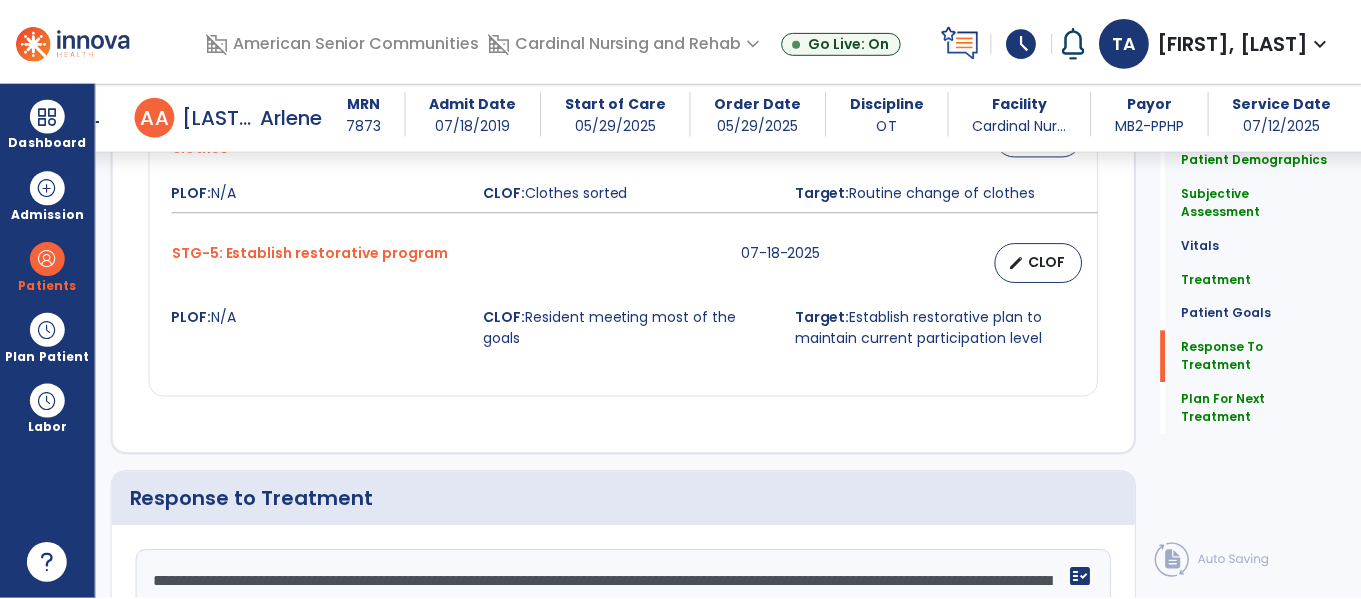 scroll, scrollTop: 2851, scrollLeft: 0, axis: vertical 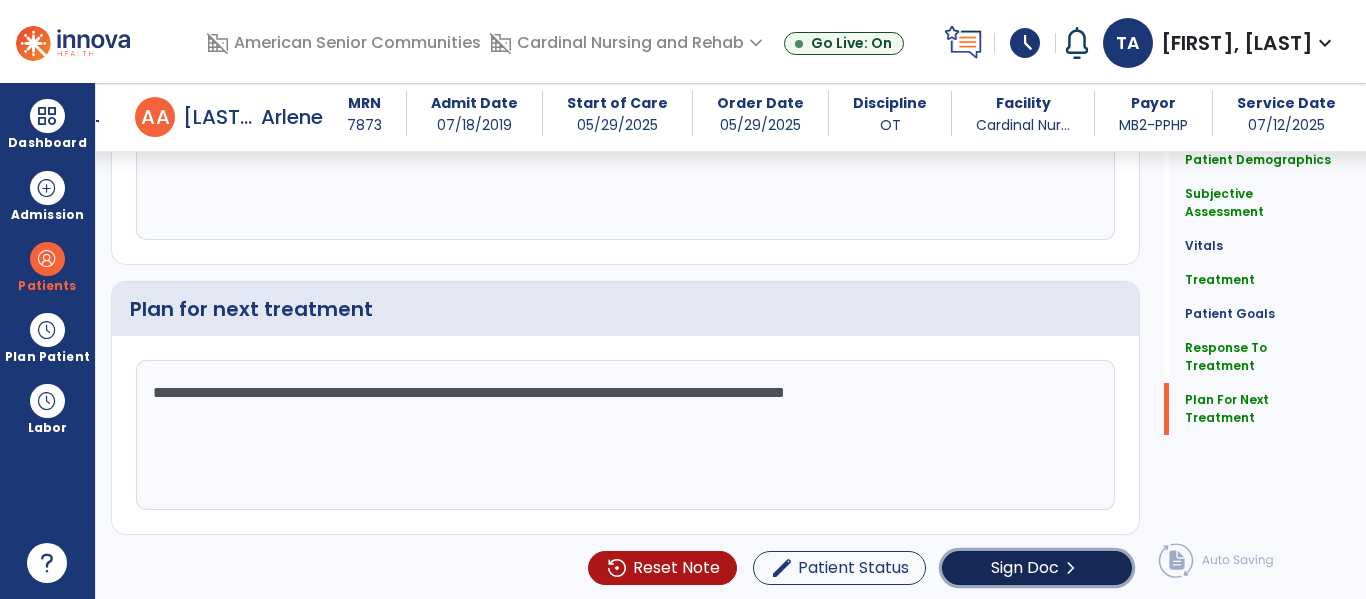 click on "chevron_right" 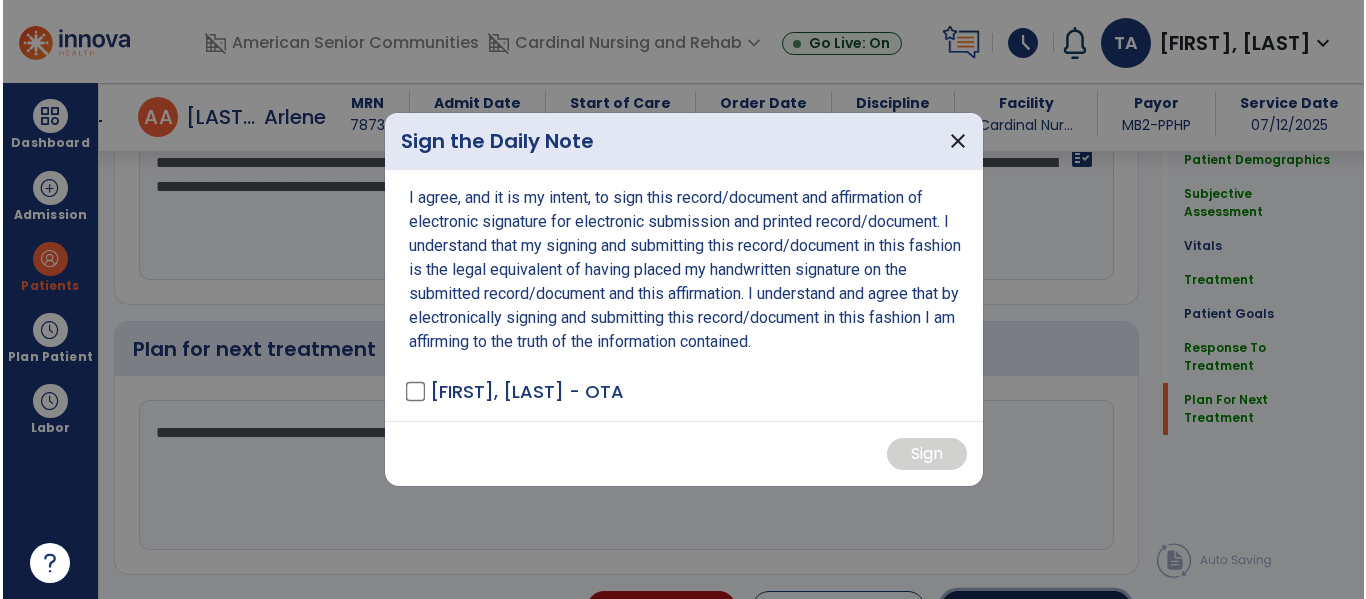 scroll, scrollTop: 2891, scrollLeft: 0, axis: vertical 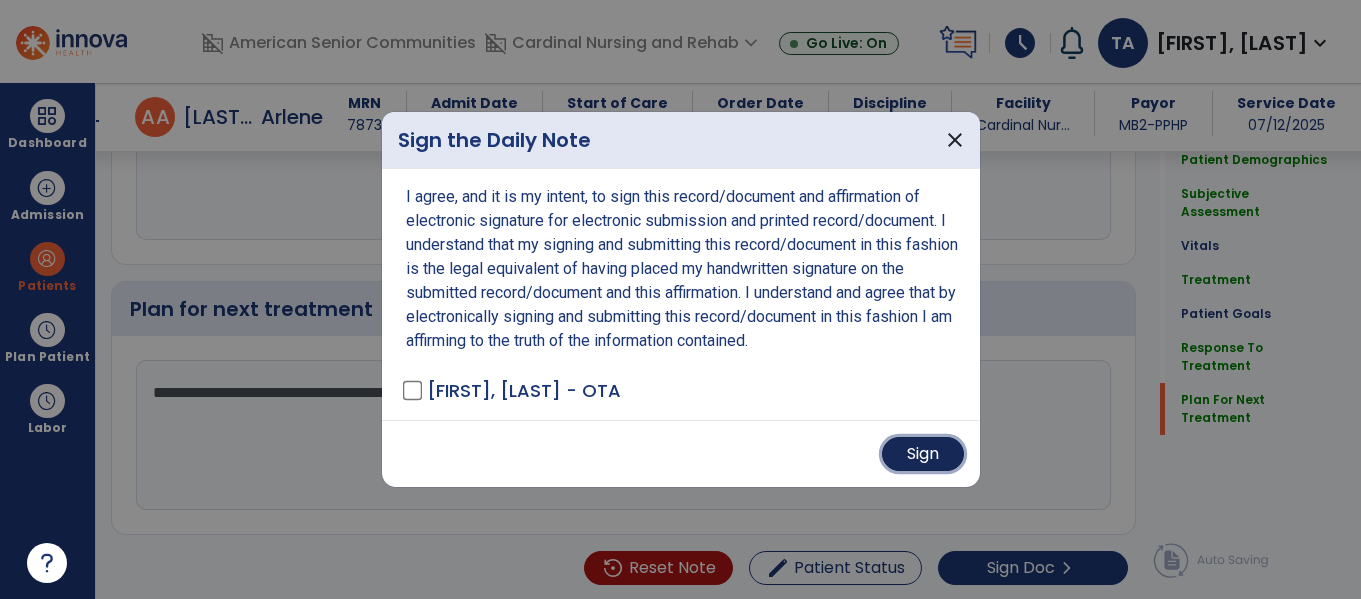 click on "Sign" at bounding box center (923, 454) 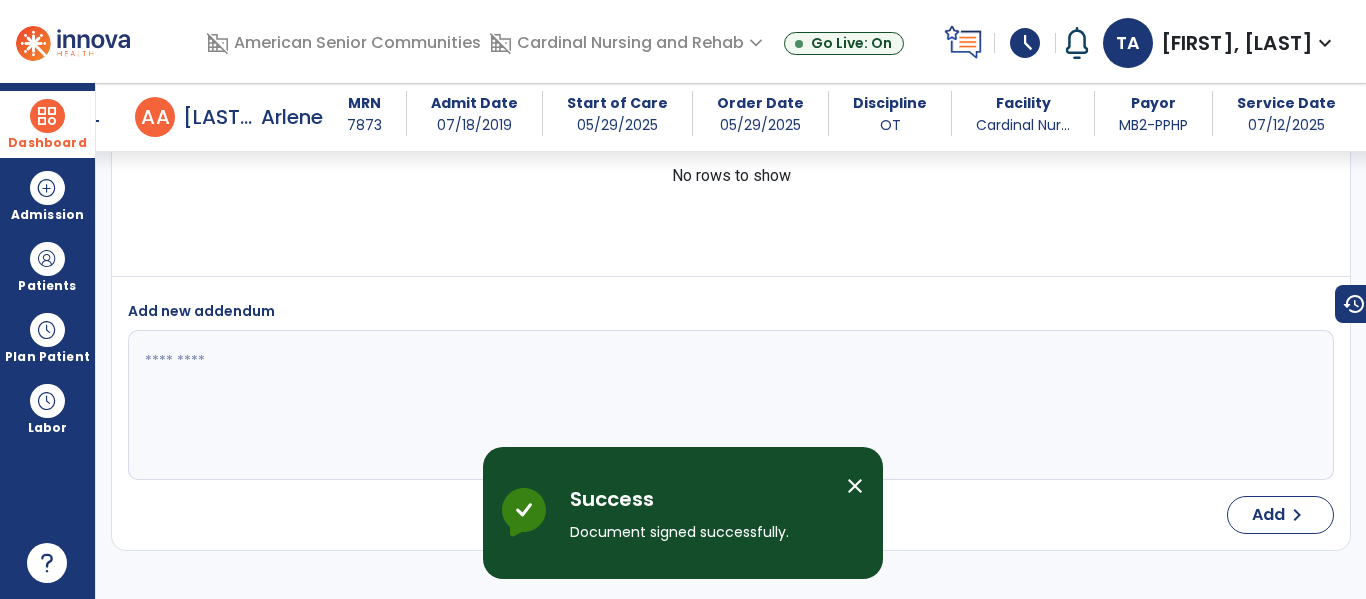 click on "Dashboard" at bounding box center [47, 143] 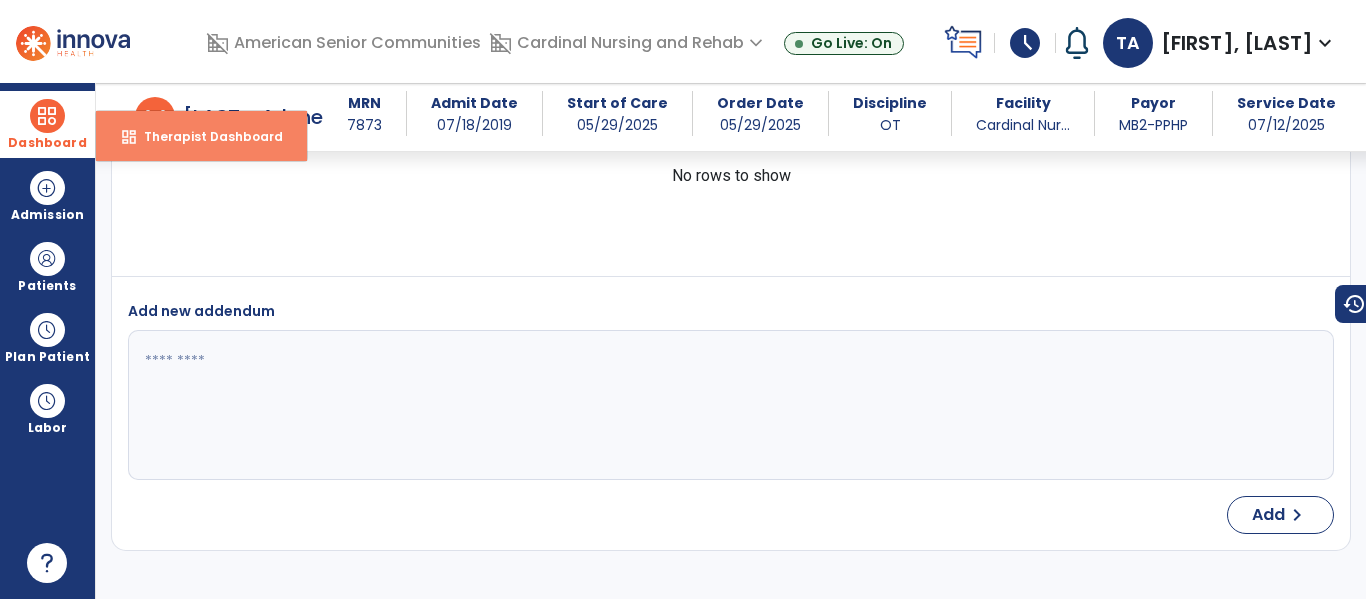 click on "Therapist Dashboard" at bounding box center [205, 136] 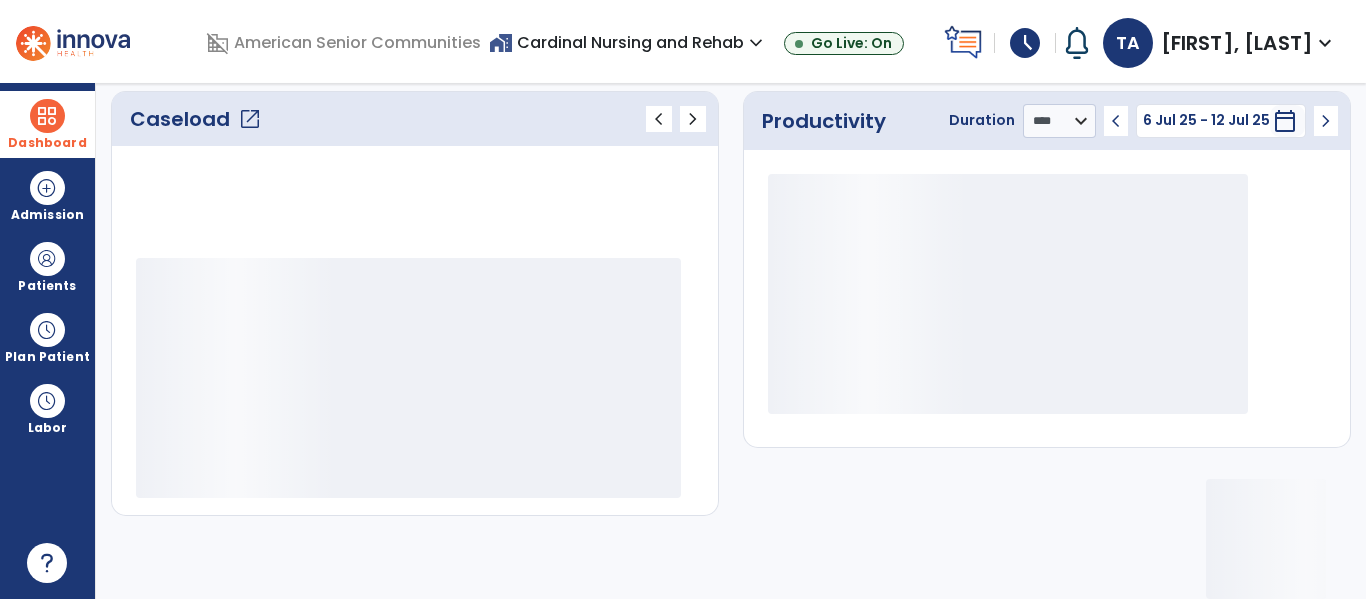 scroll, scrollTop: 276, scrollLeft: 0, axis: vertical 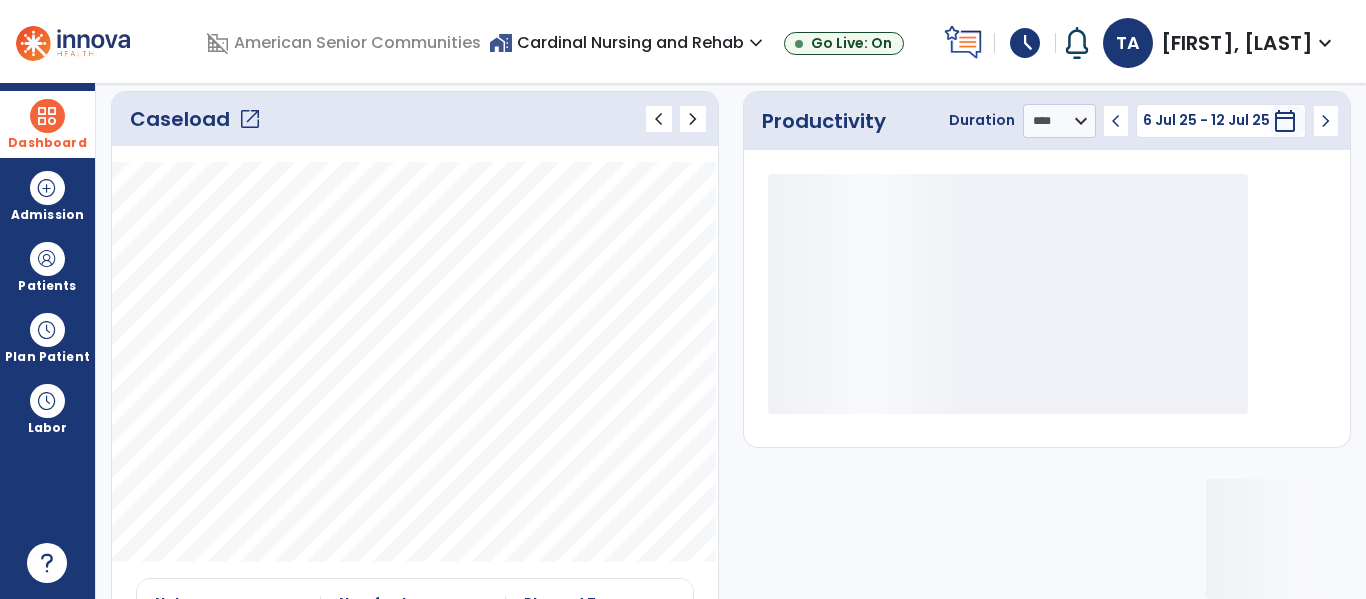 click on "open_in_new" 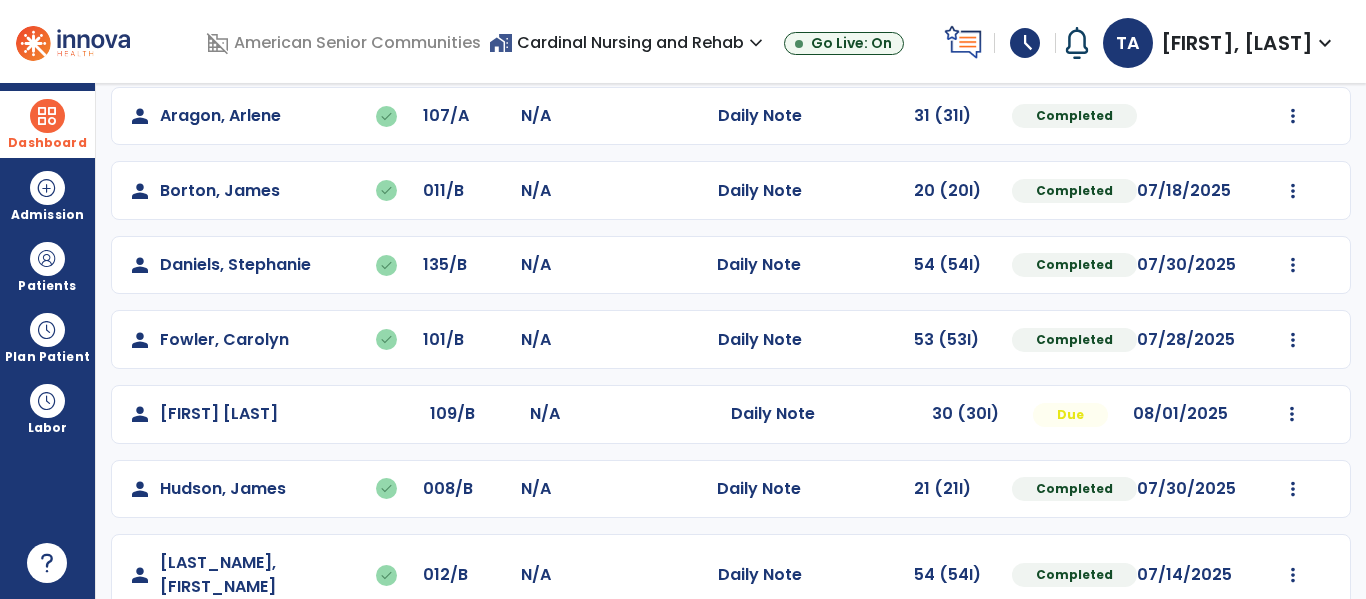 scroll, scrollTop: 339, scrollLeft: 0, axis: vertical 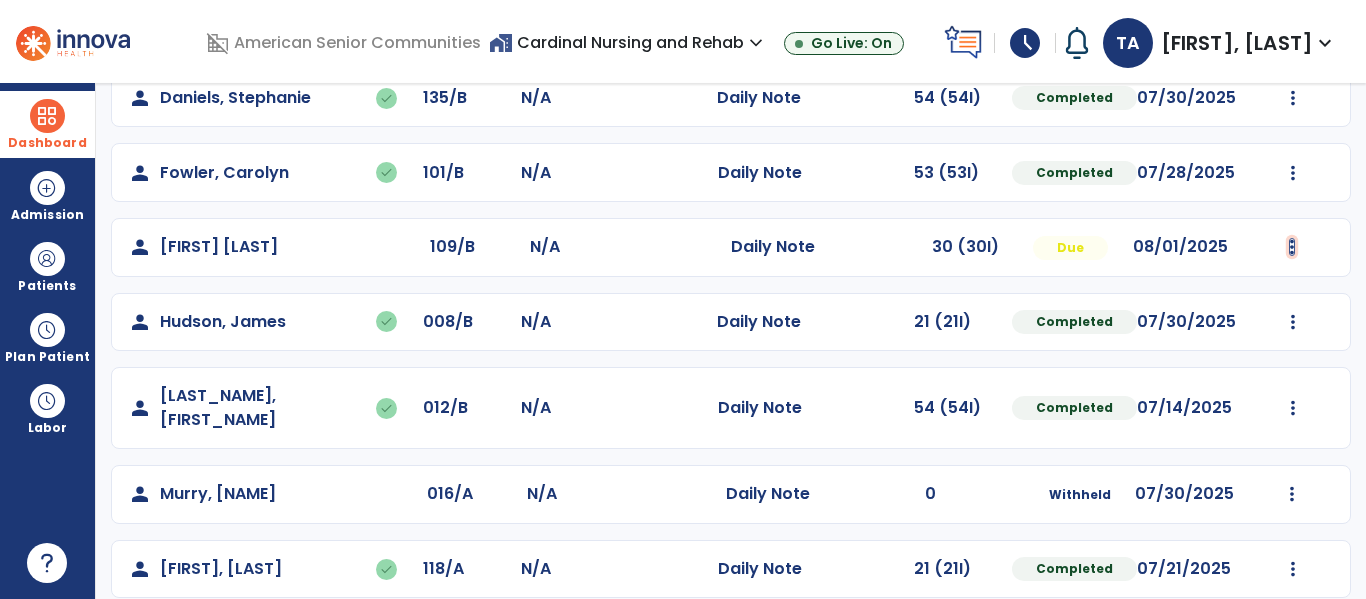 click at bounding box center [1293, -51] 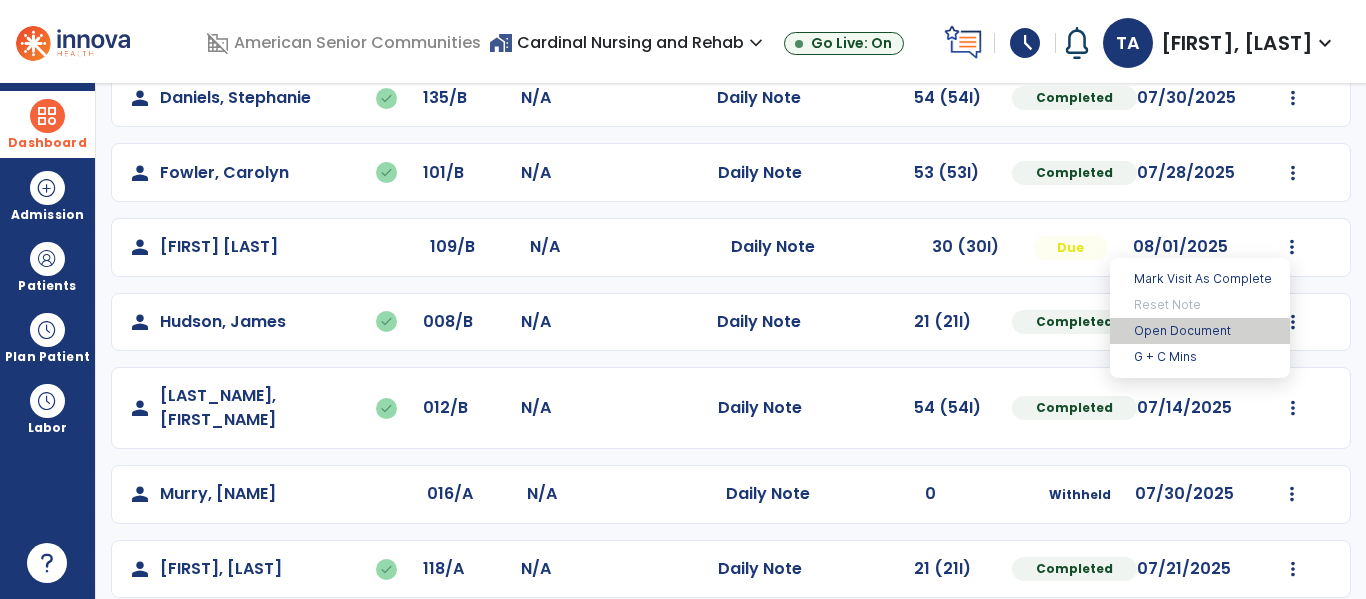 click on "Open Document" at bounding box center (1200, 331) 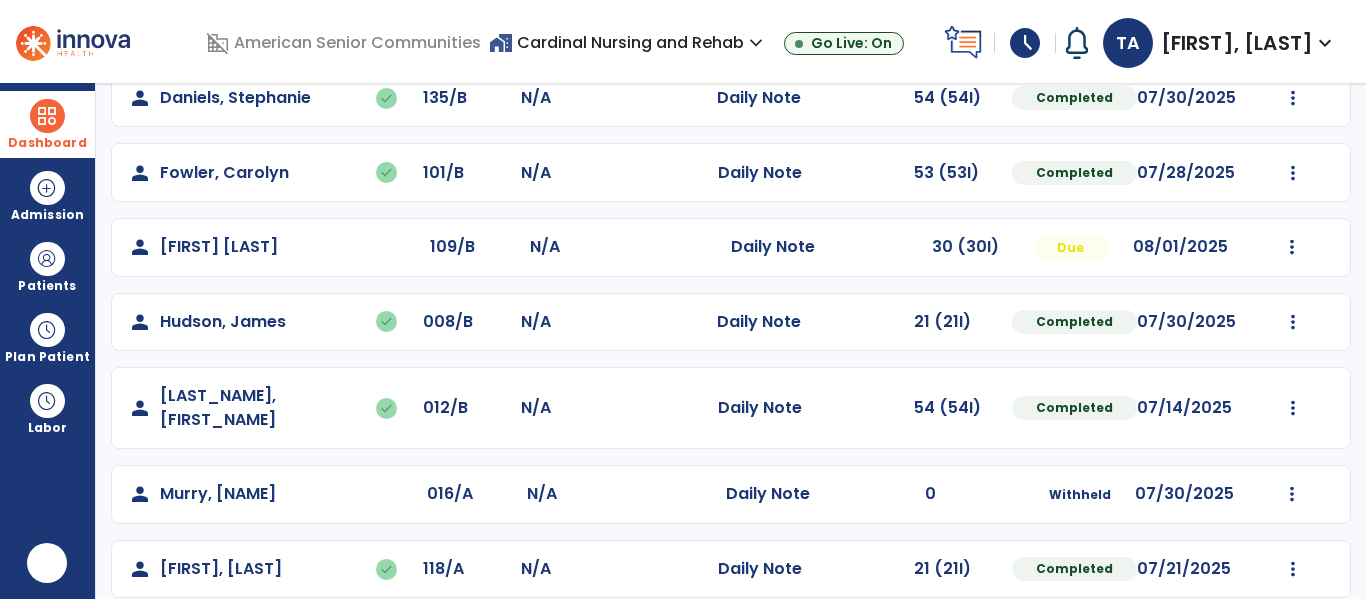 scroll, scrollTop: 0, scrollLeft: 0, axis: both 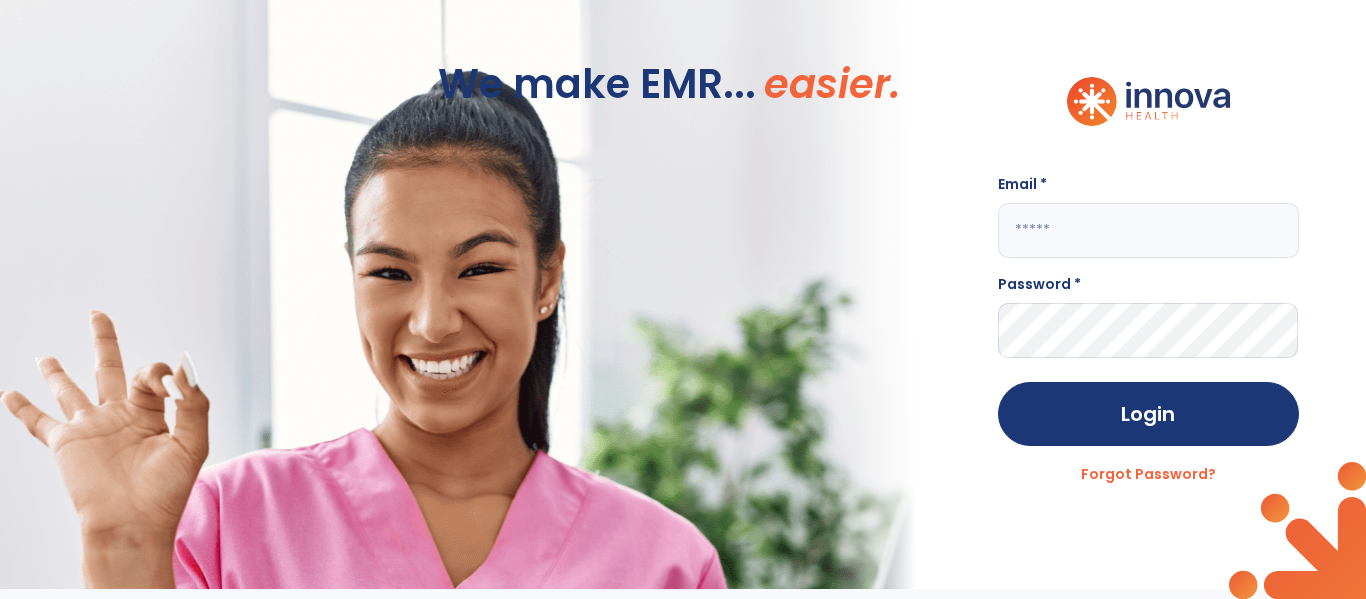 click 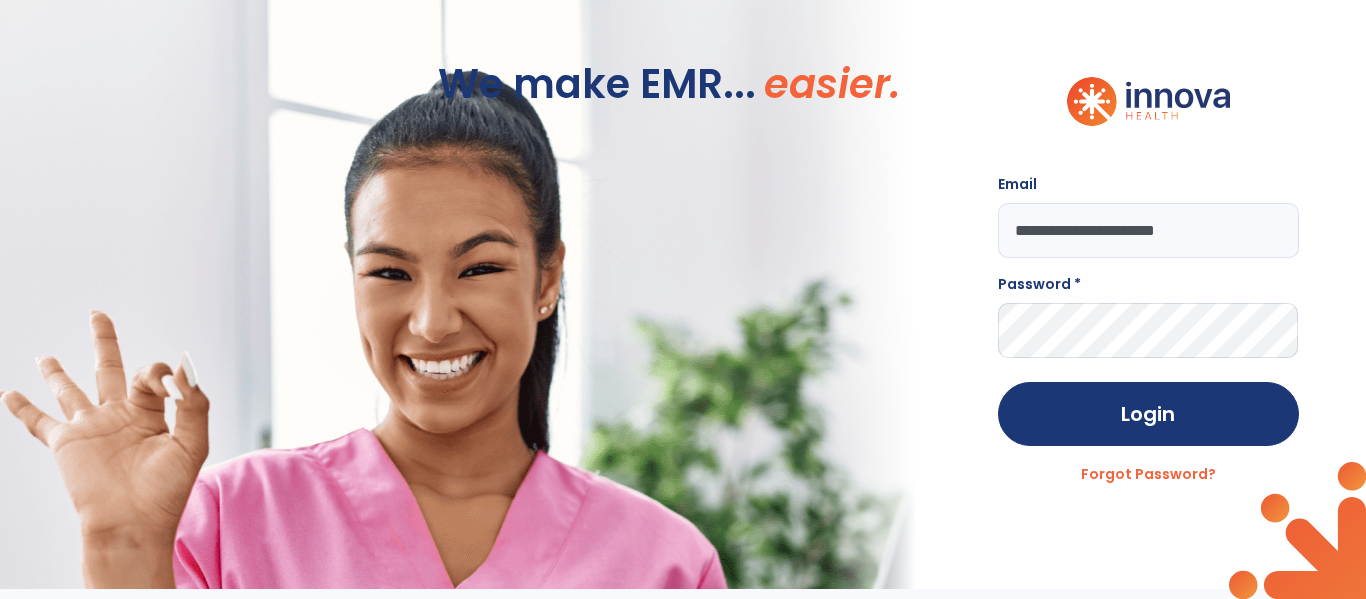type on "**********" 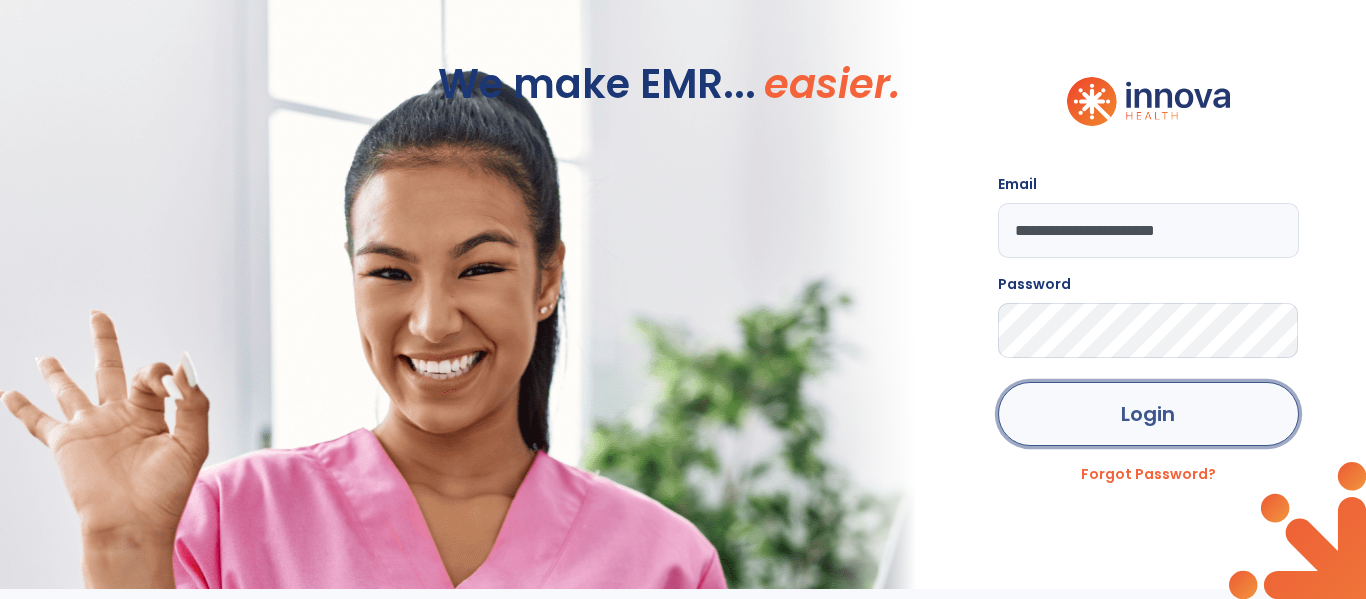click on "Login" 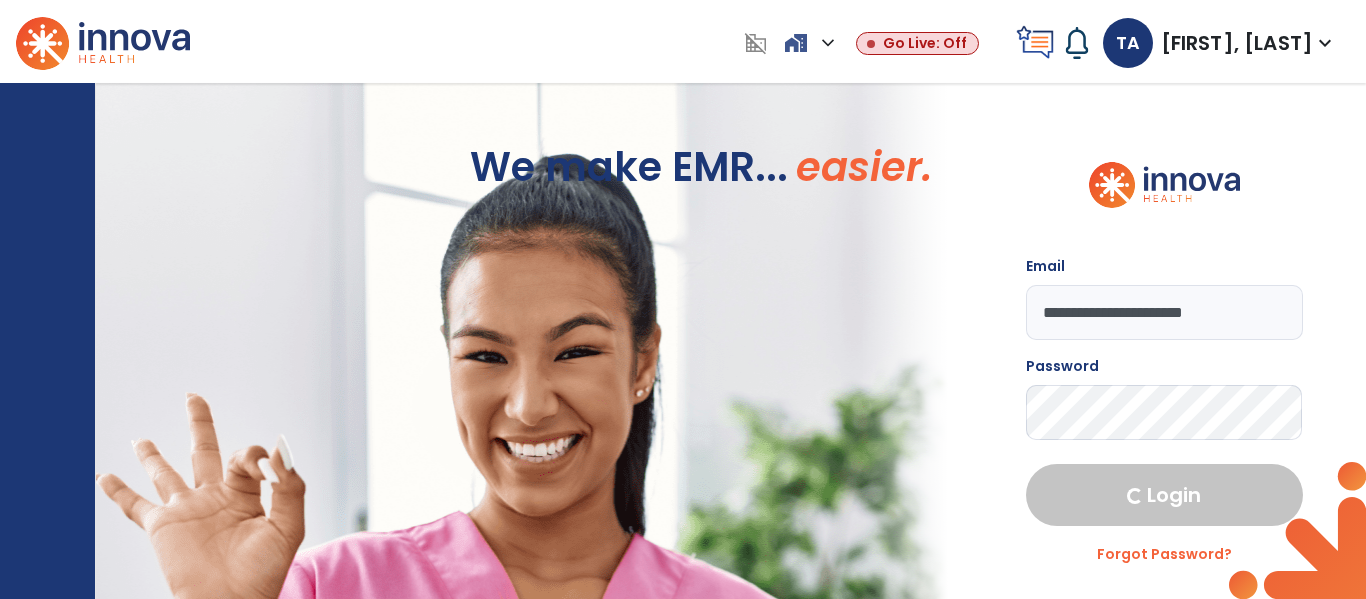 select on "****" 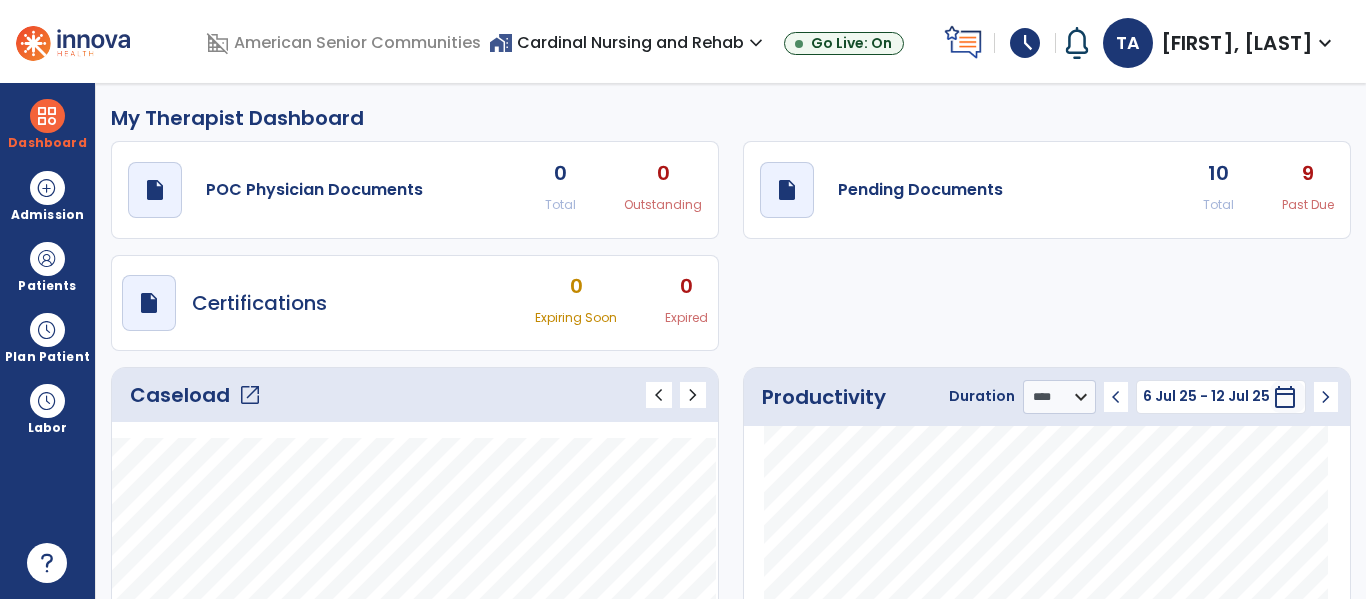click on "open_in_new" 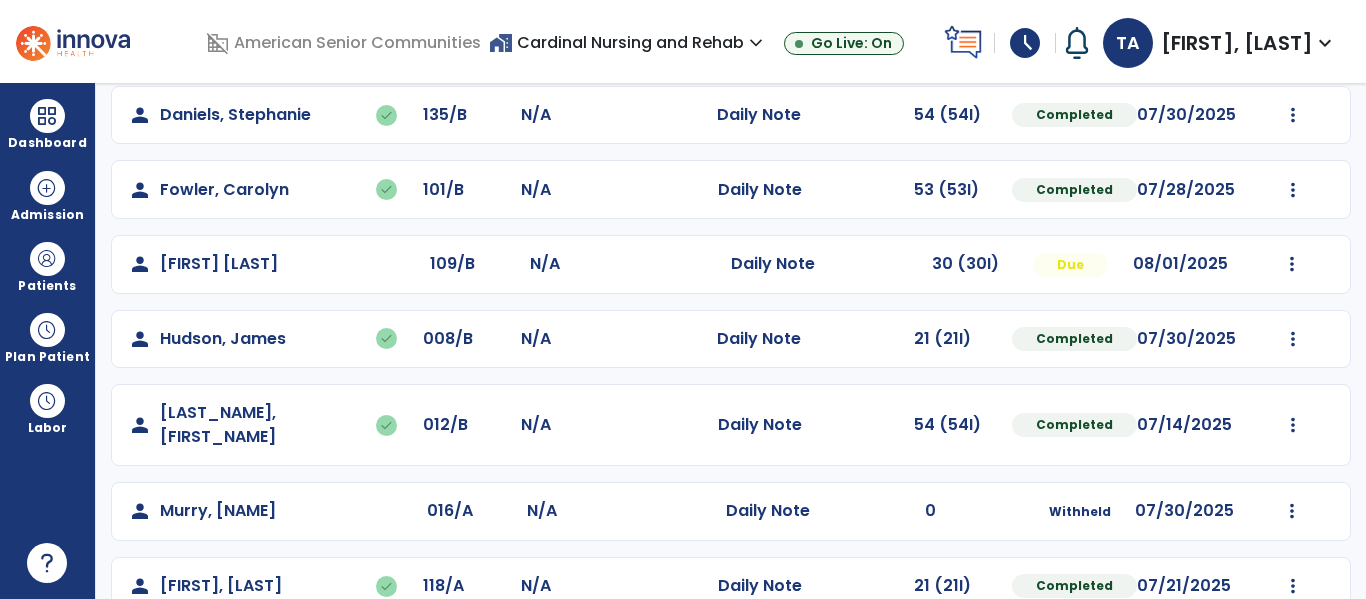 scroll, scrollTop: 339, scrollLeft: 0, axis: vertical 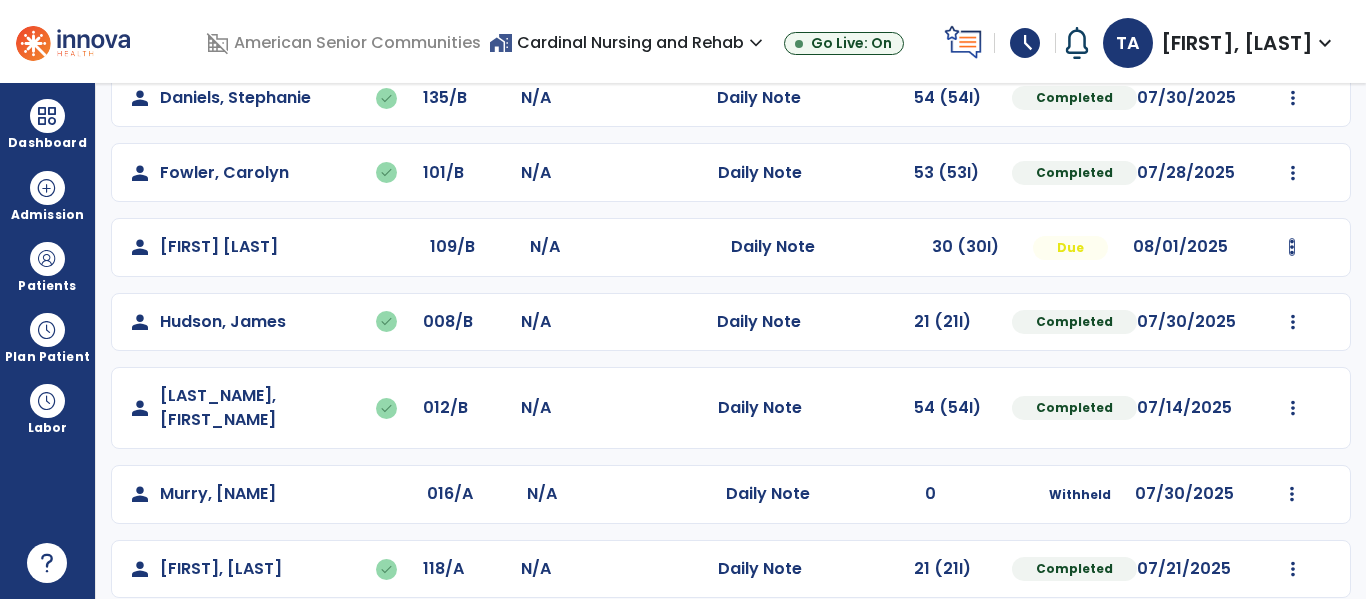 click at bounding box center (1293, -51) 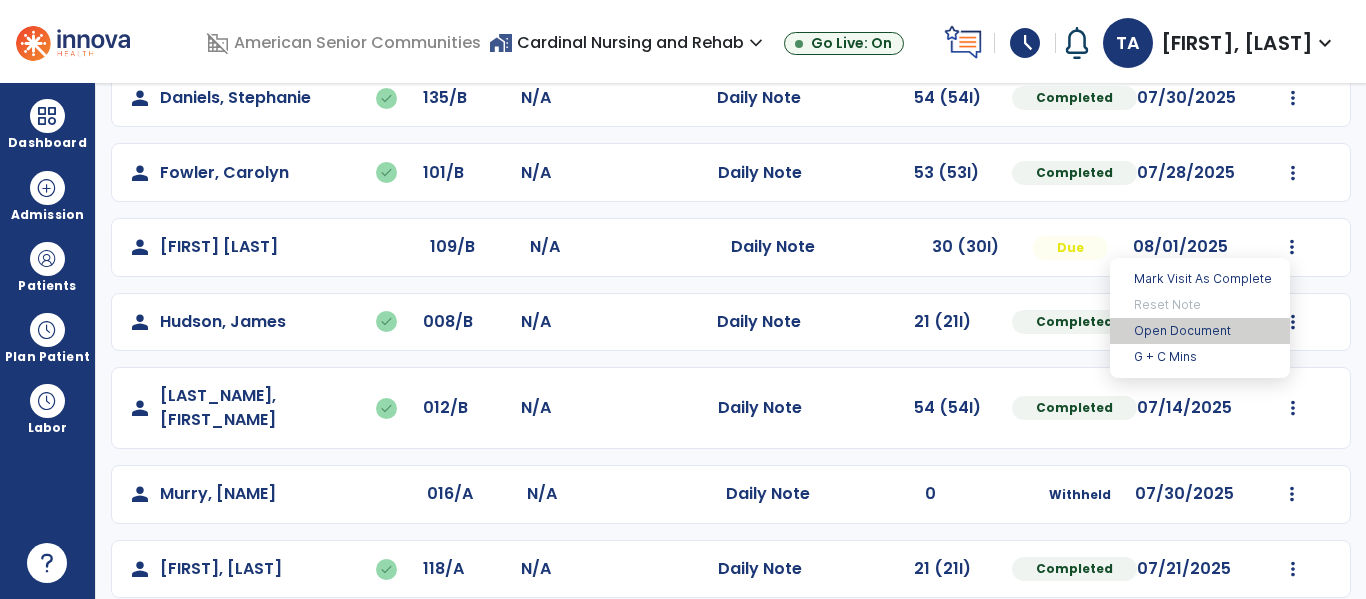 click on "Open Document" at bounding box center [1200, 331] 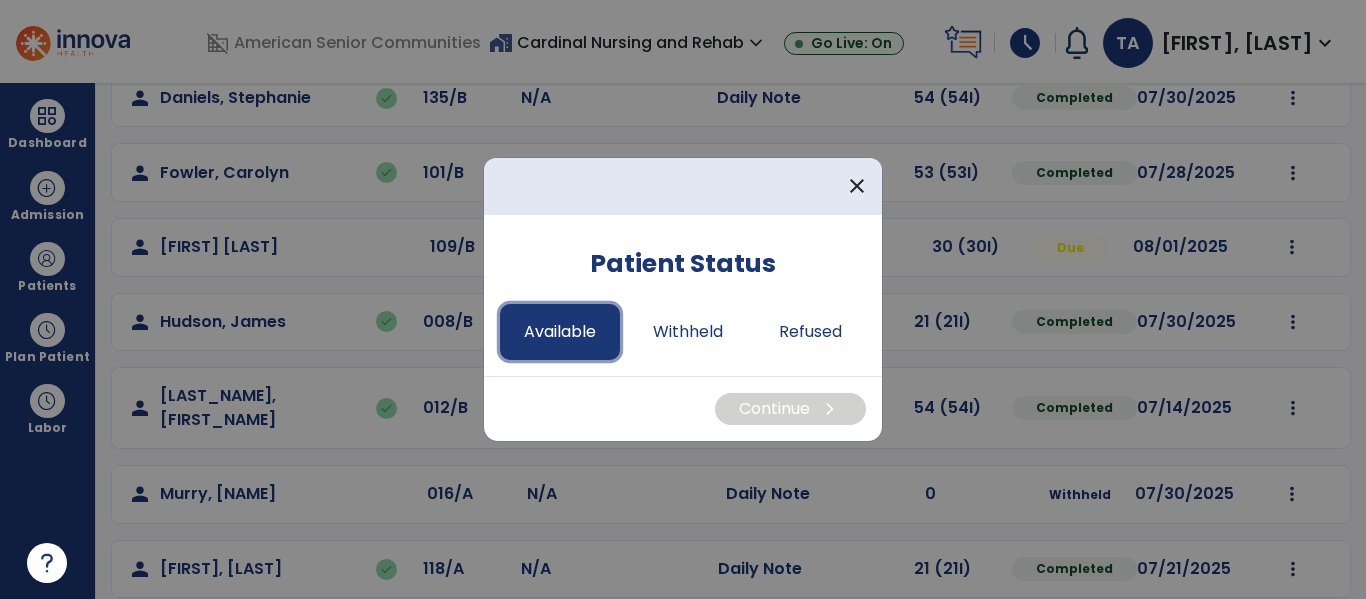 click on "Available" at bounding box center [560, 332] 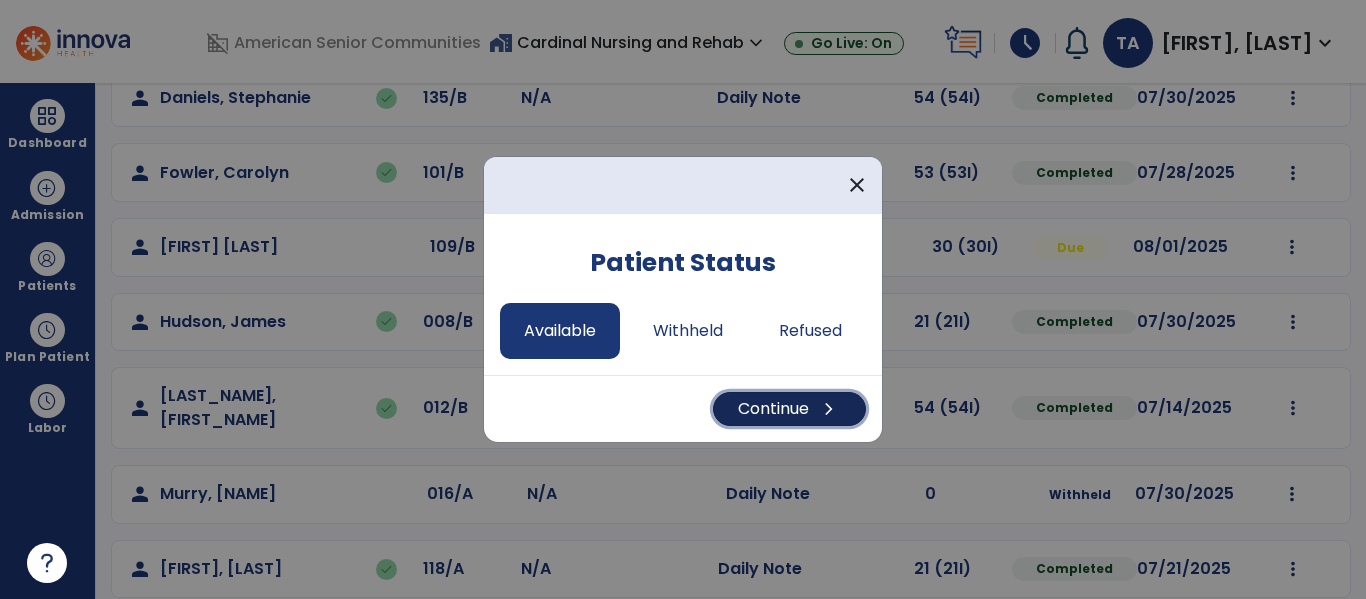 click on "Continue   chevron_right" at bounding box center (789, 409) 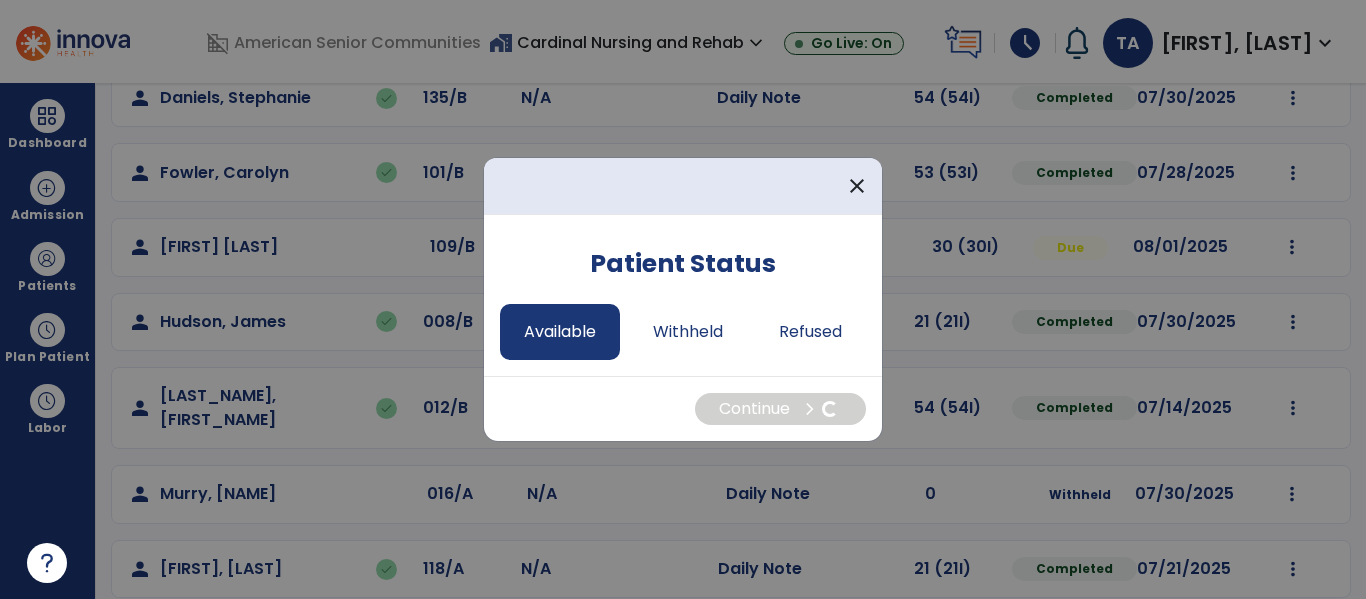 select on "*" 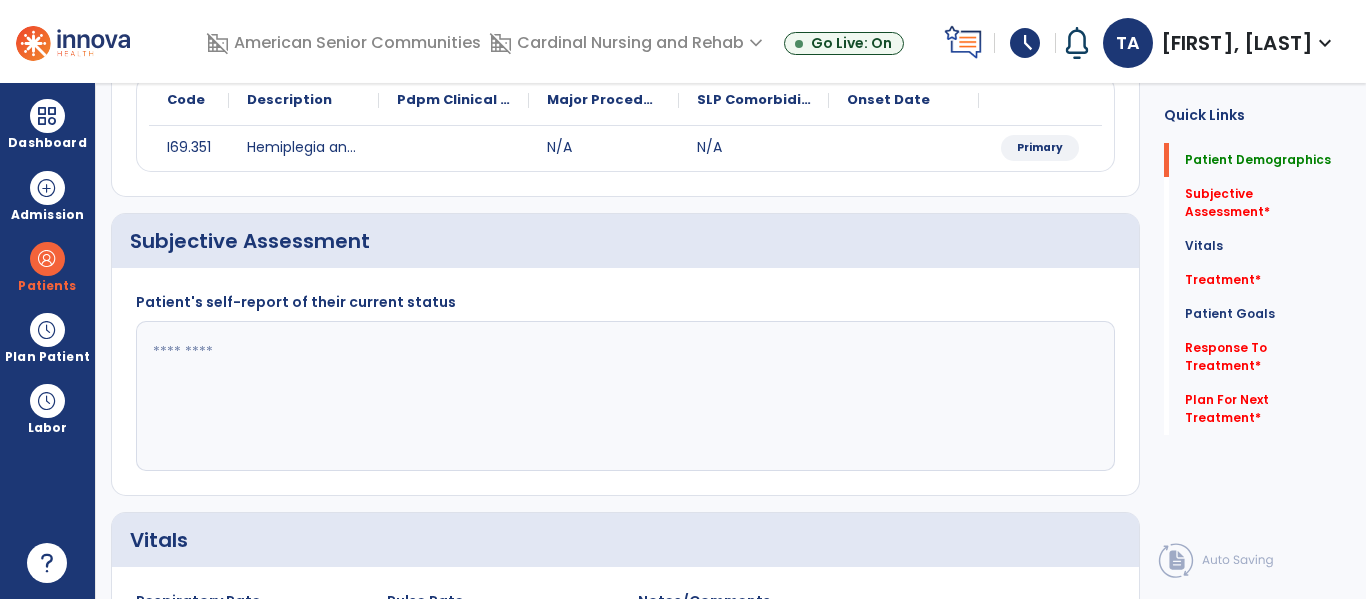 scroll, scrollTop: 0, scrollLeft: 0, axis: both 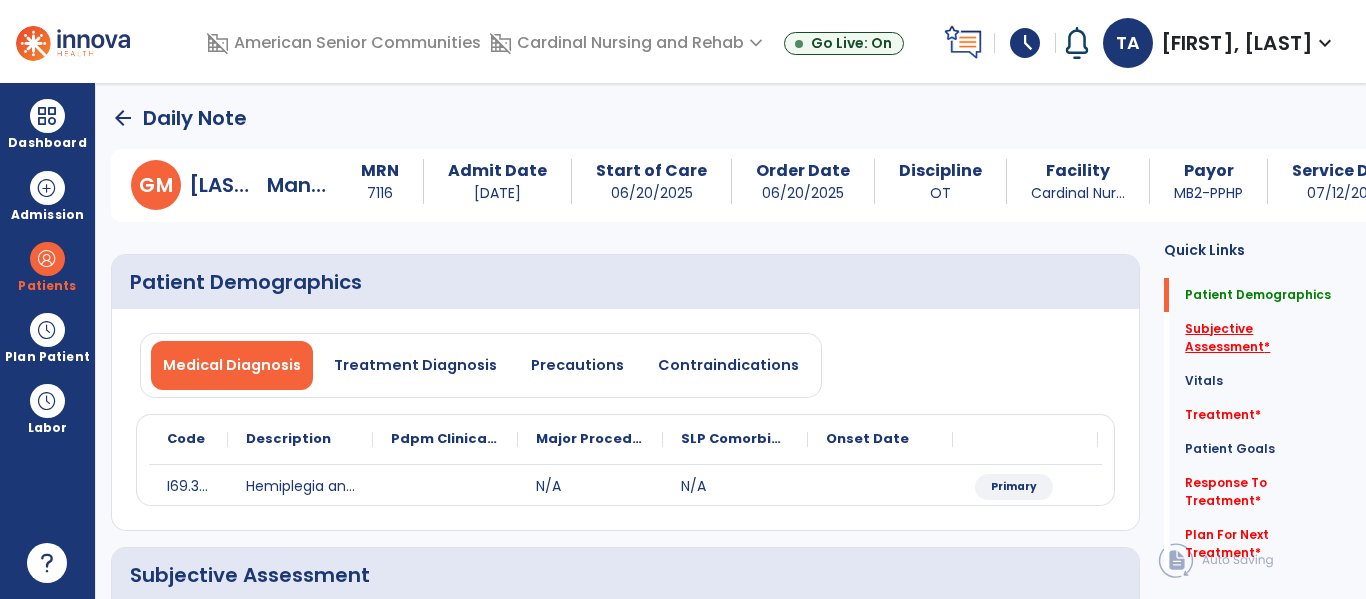 click on "Subjective Assessment   *" 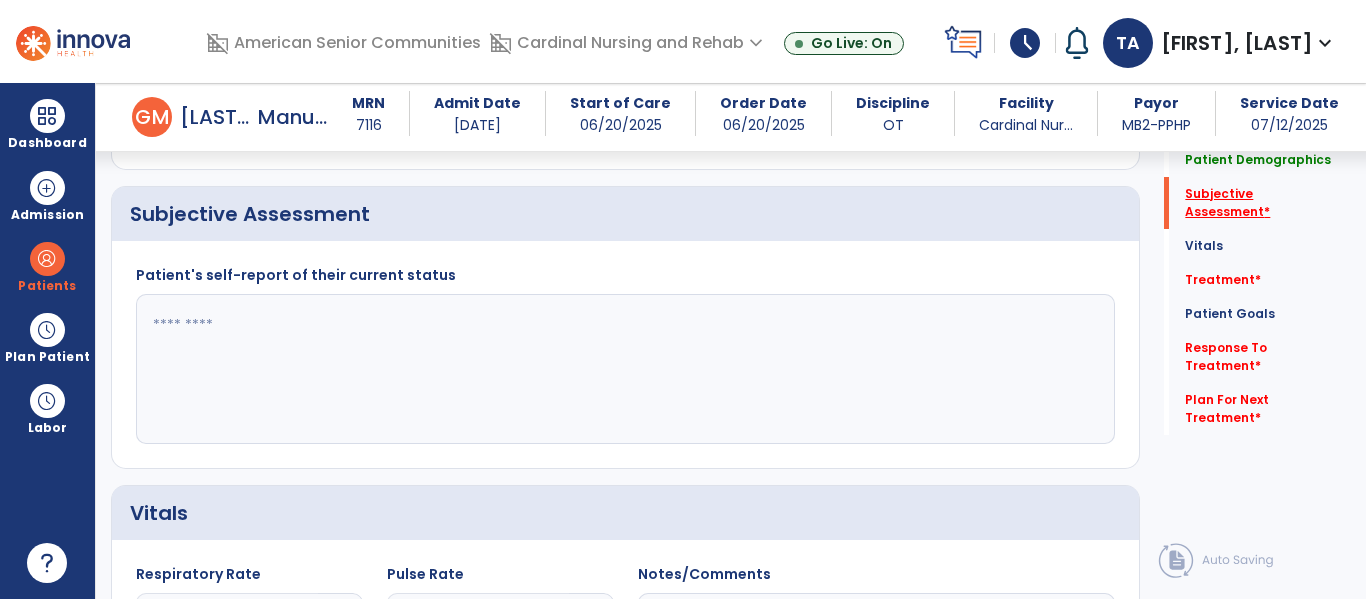 scroll, scrollTop: 347, scrollLeft: 0, axis: vertical 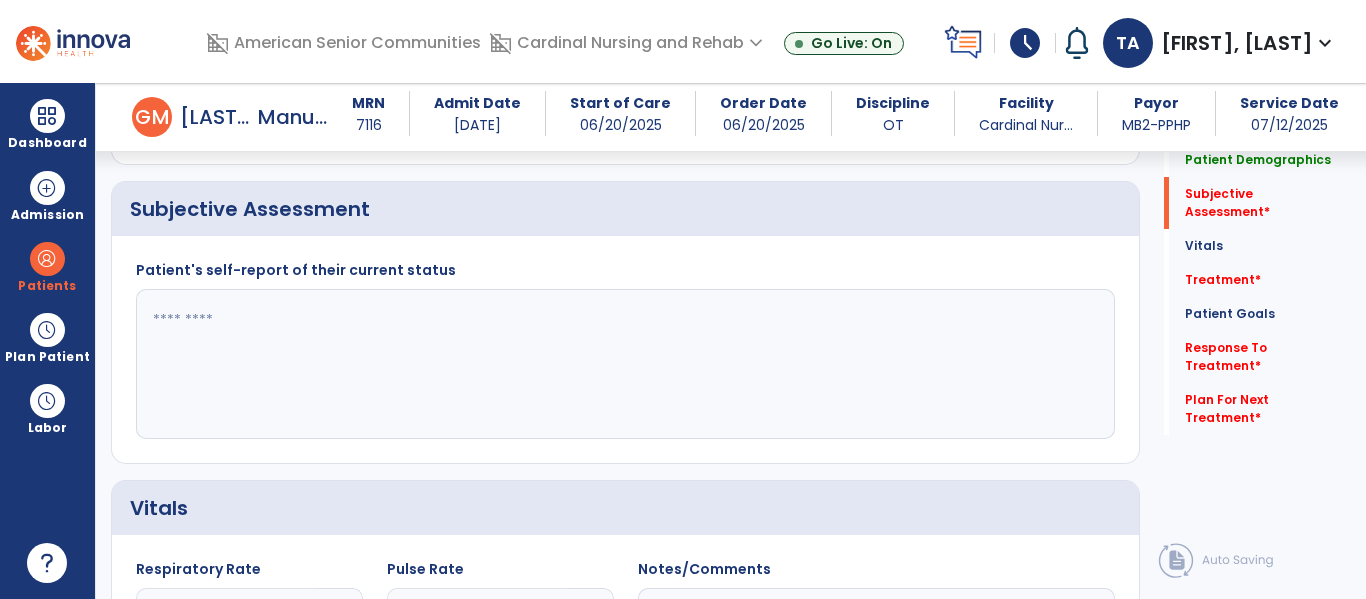 click 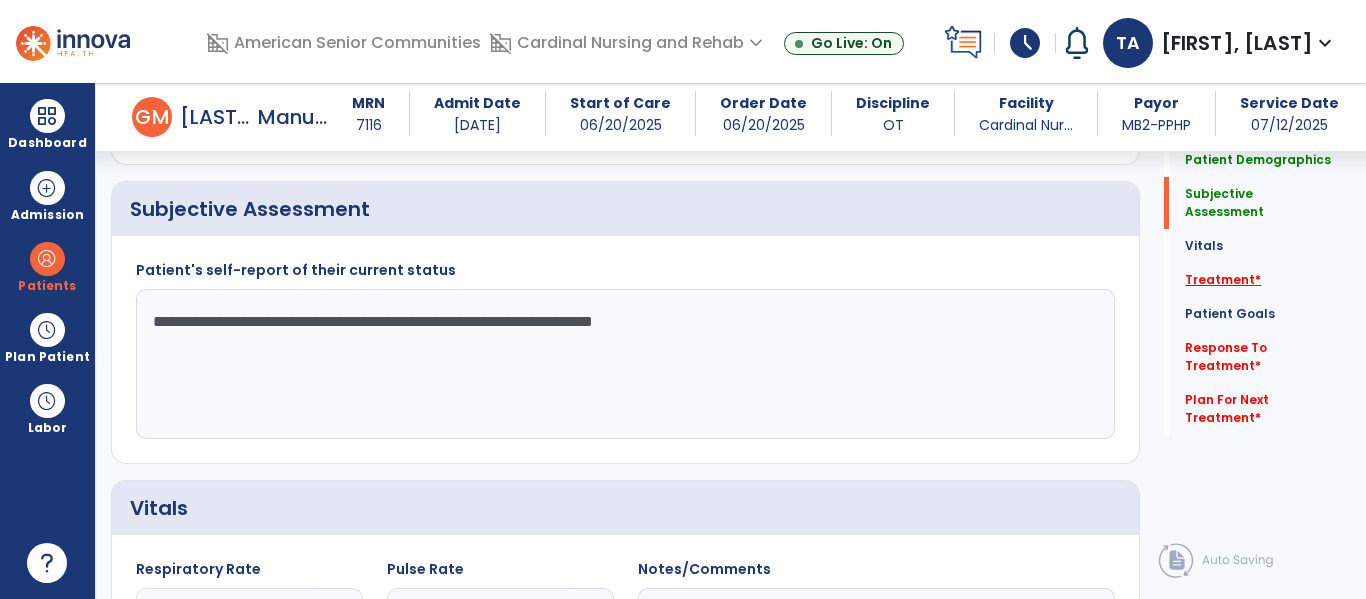 type on "**********" 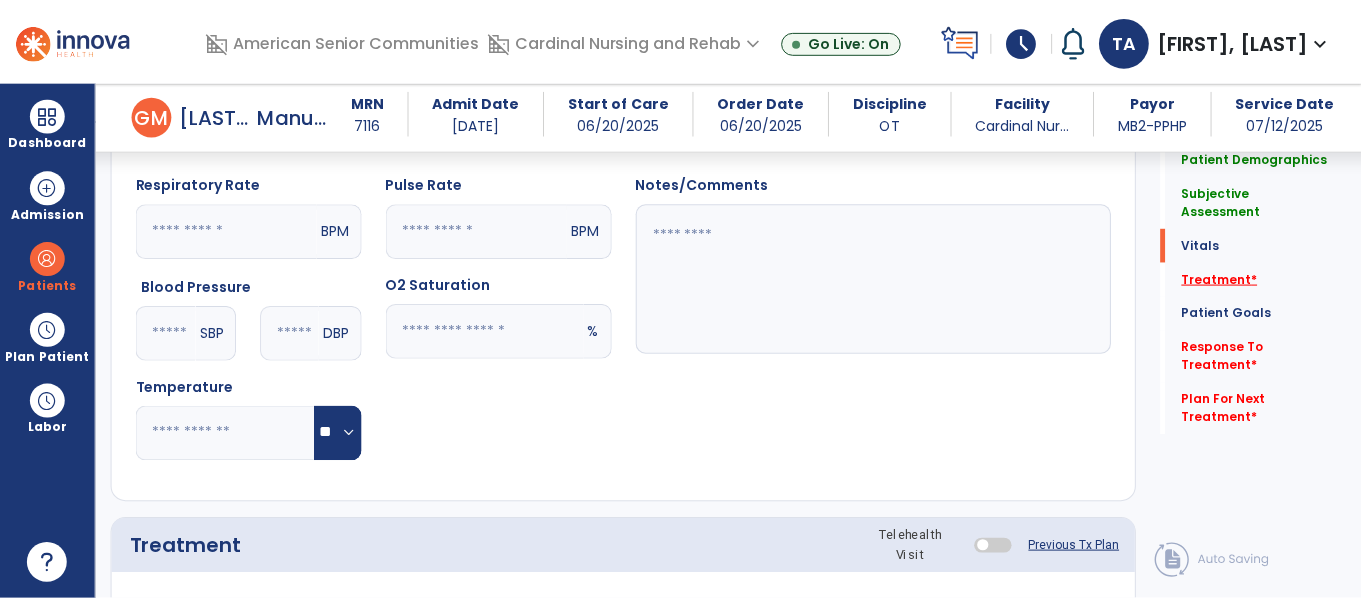 scroll, scrollTop: 1036, scrollLeft: 0, axis: vertical 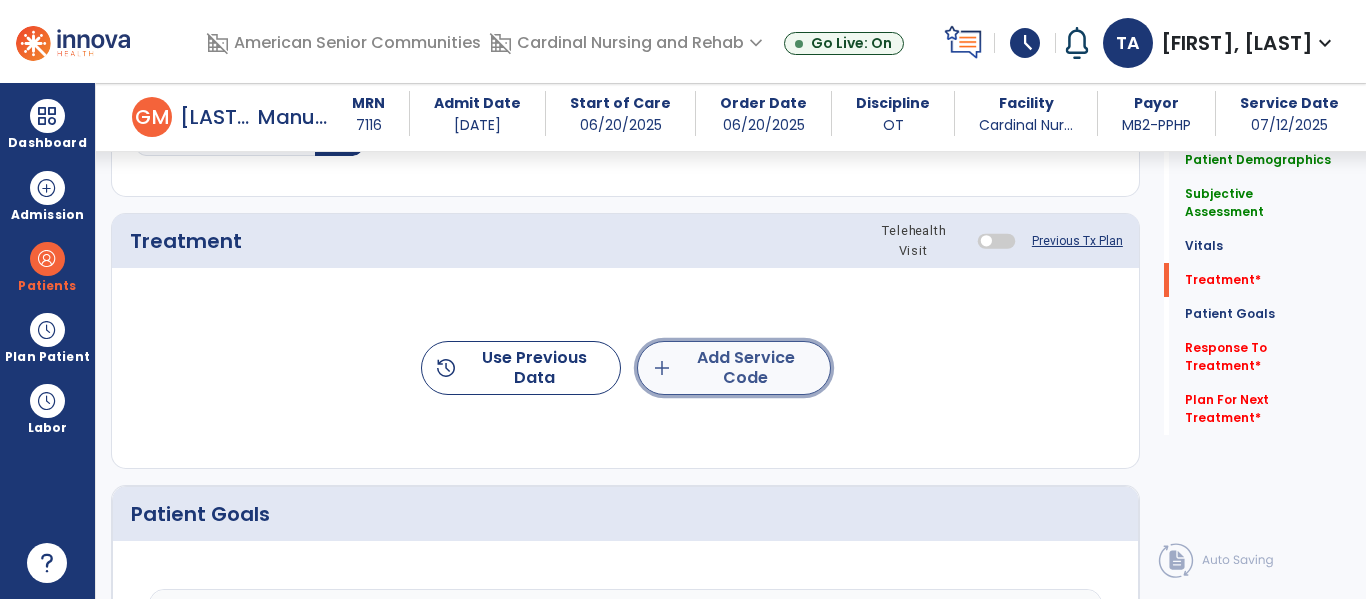 click on "add  Add Service Code" 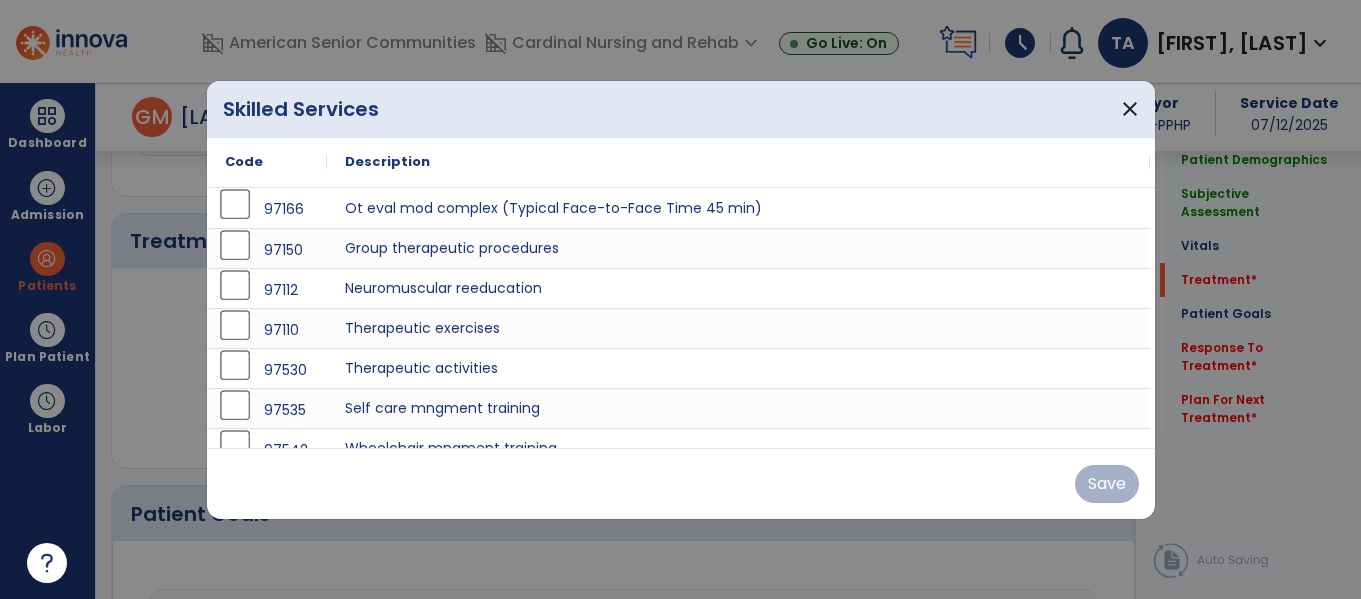scroll, scrollTop: 1036, scrollLeft: 0, axis: vertical 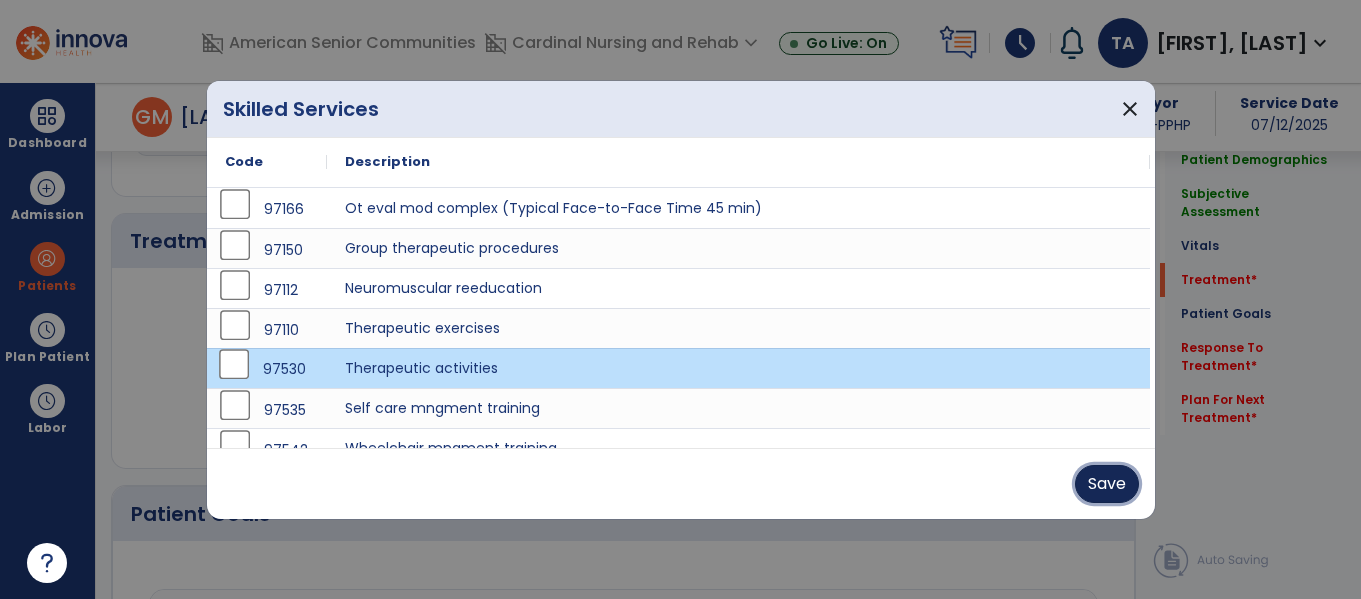 click on "Save" at bounding box center (1107, 484) 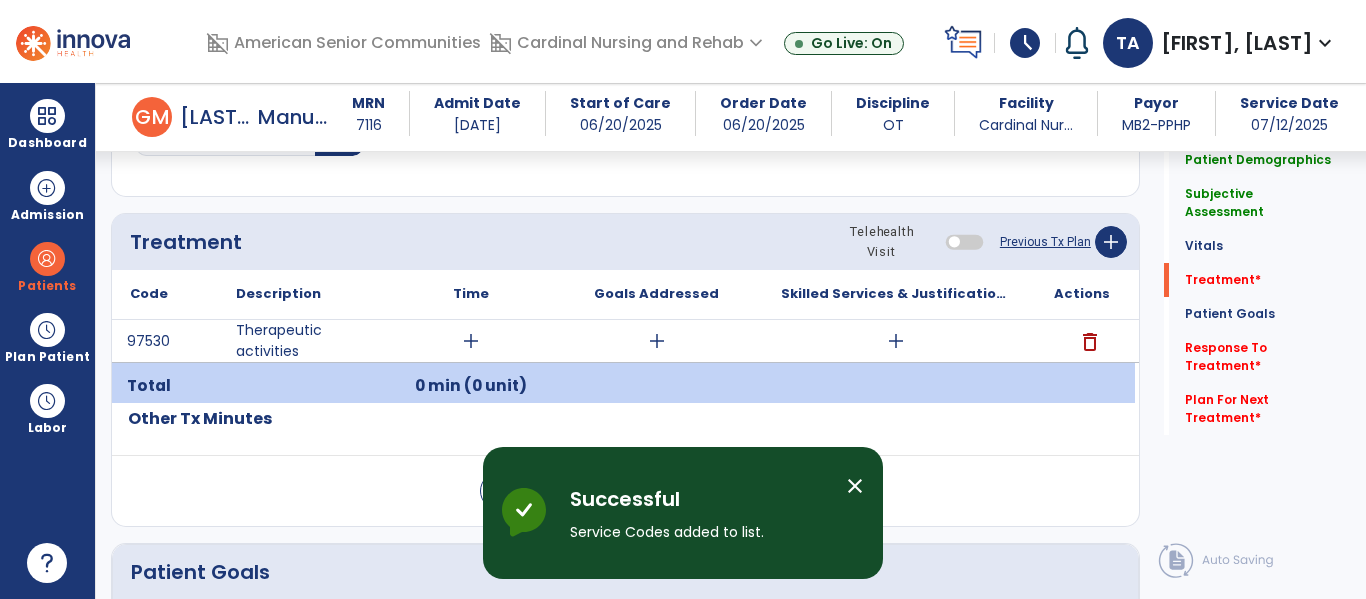 click on "add" at bounding box center (471, 341) 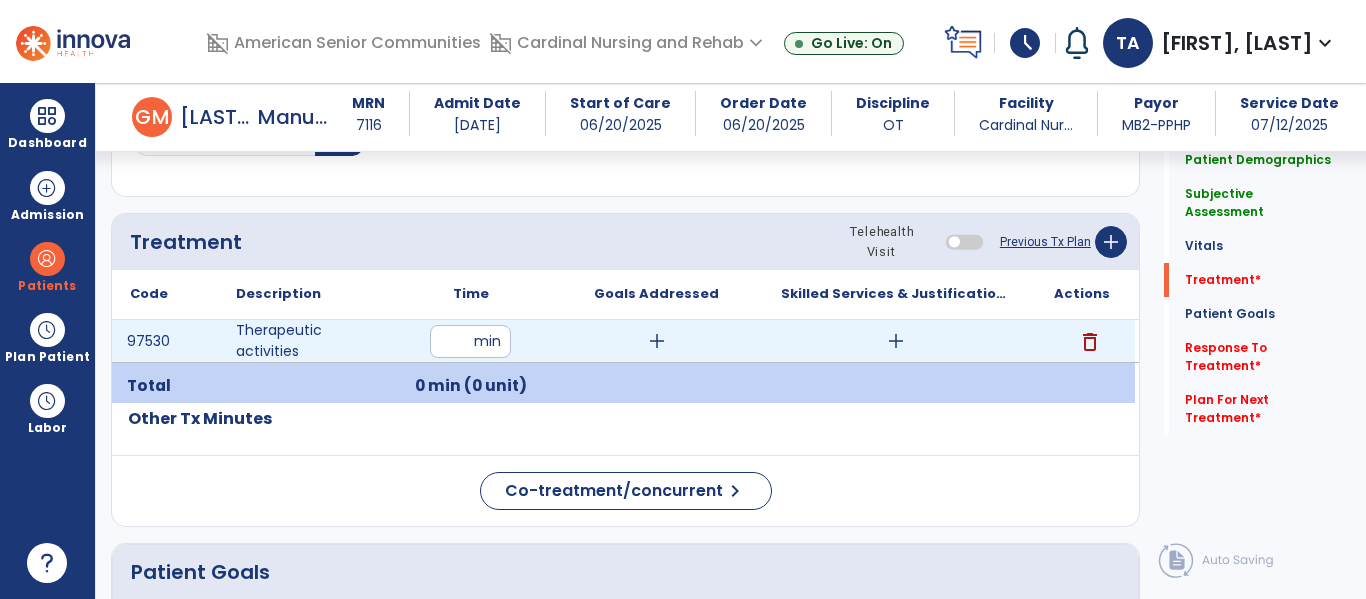 type on "**" 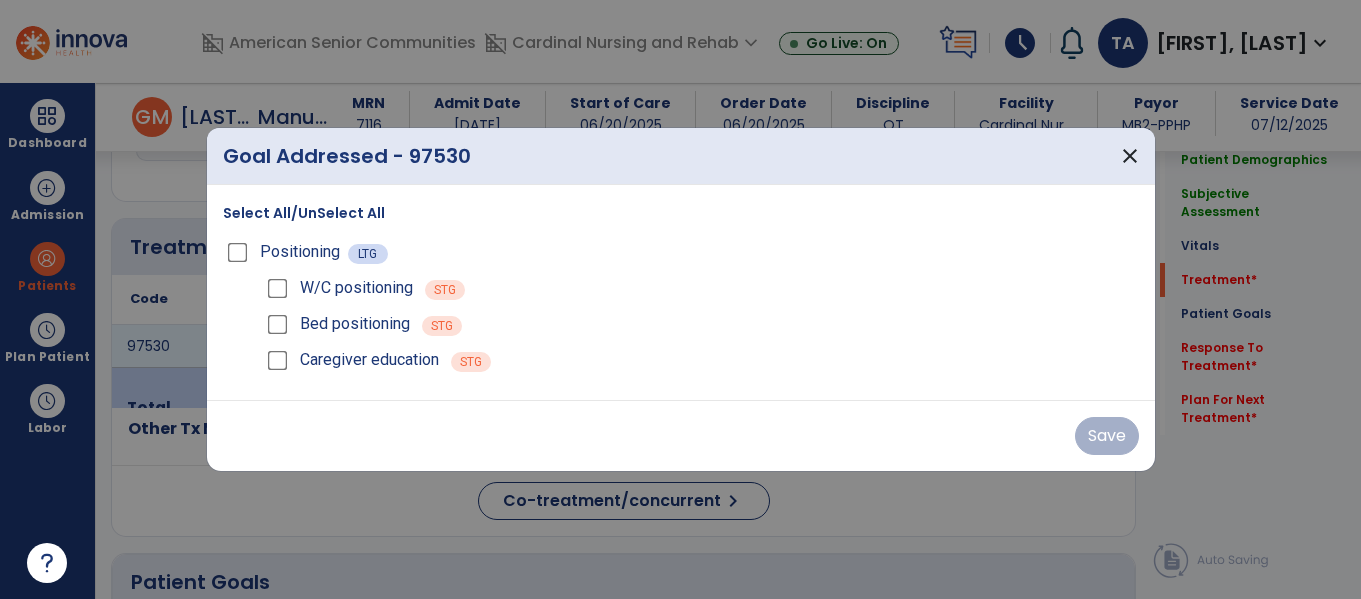 scroll, scrollTop: 1036, scrollLeft: 0, axis: vertical 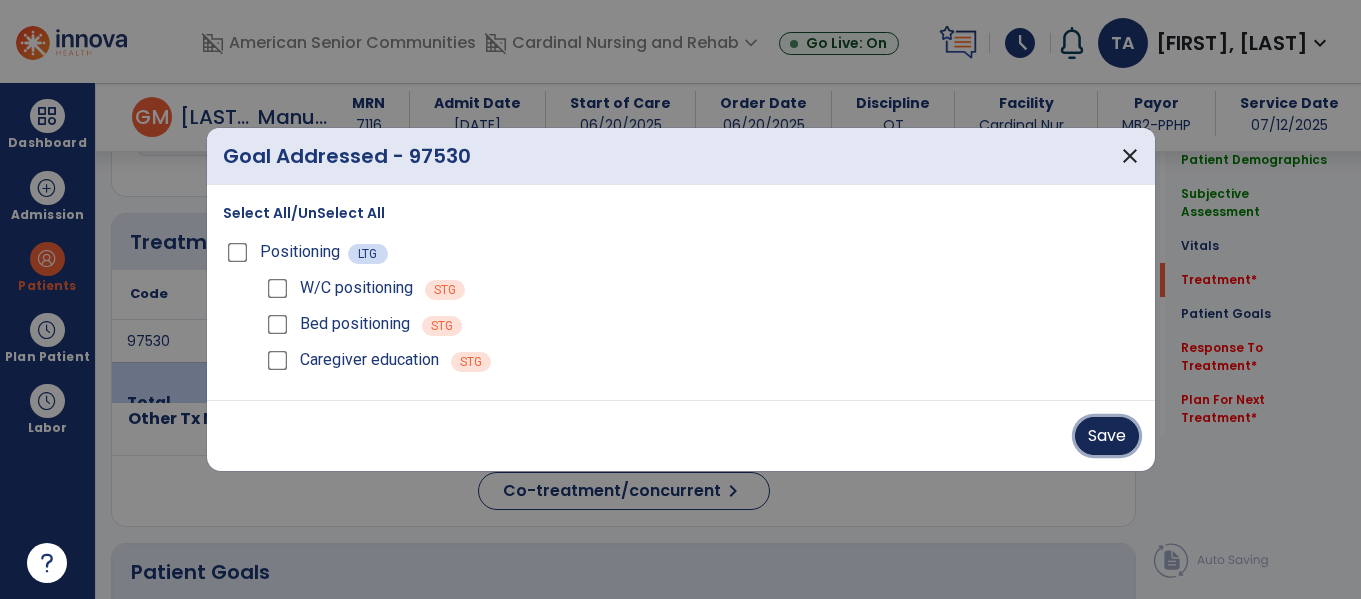 click on "Save" at bounding box center (1107, 436) 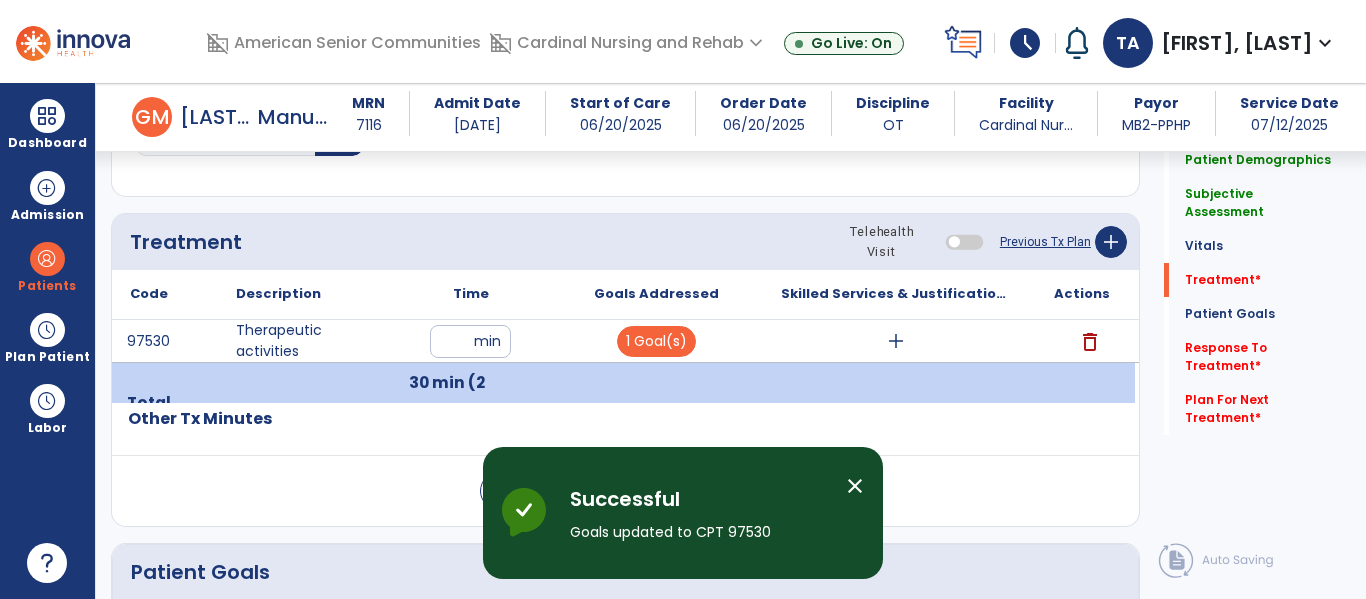 click on "add" at bounding box center [896, 341] 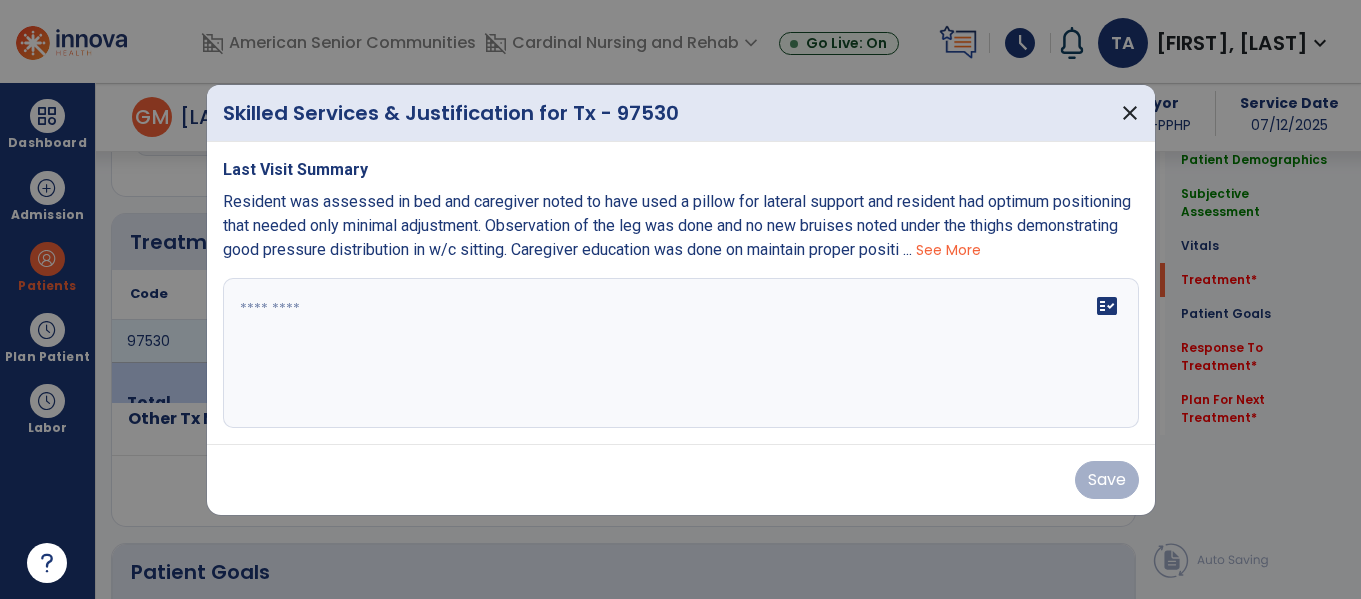scroll, scrollTop: 1036, scrollLeft: 0, axis: vertical 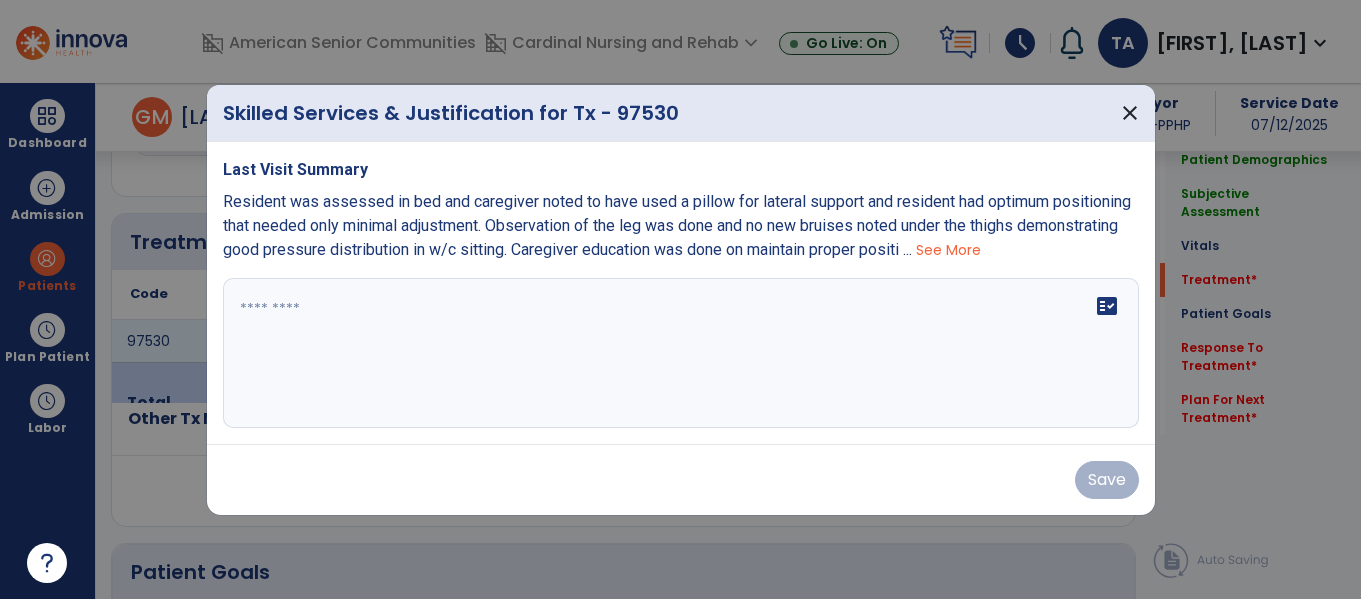click at bounding box center [681, 353] 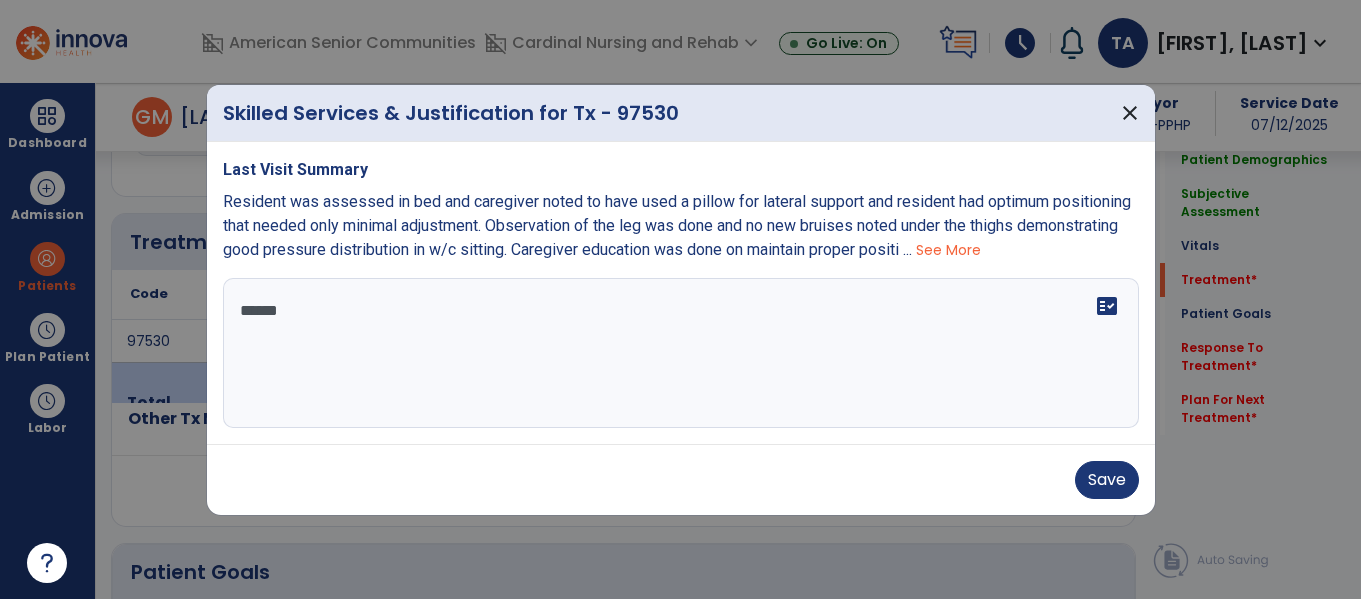 type on "*******" 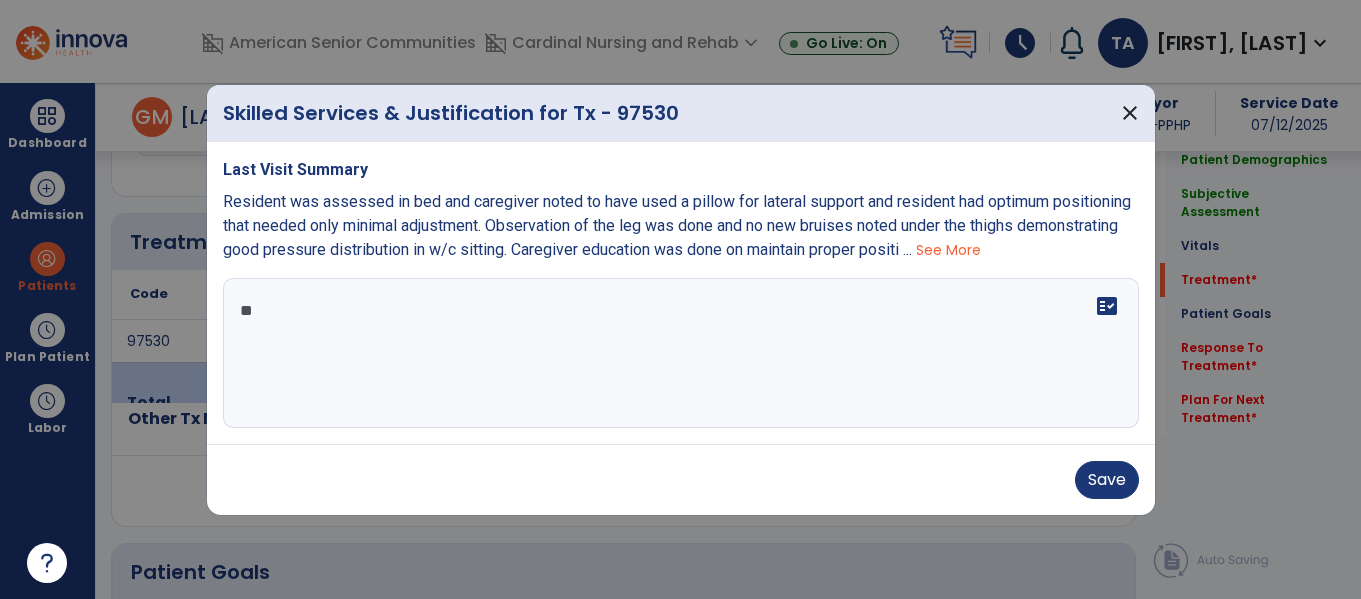 type on "*" 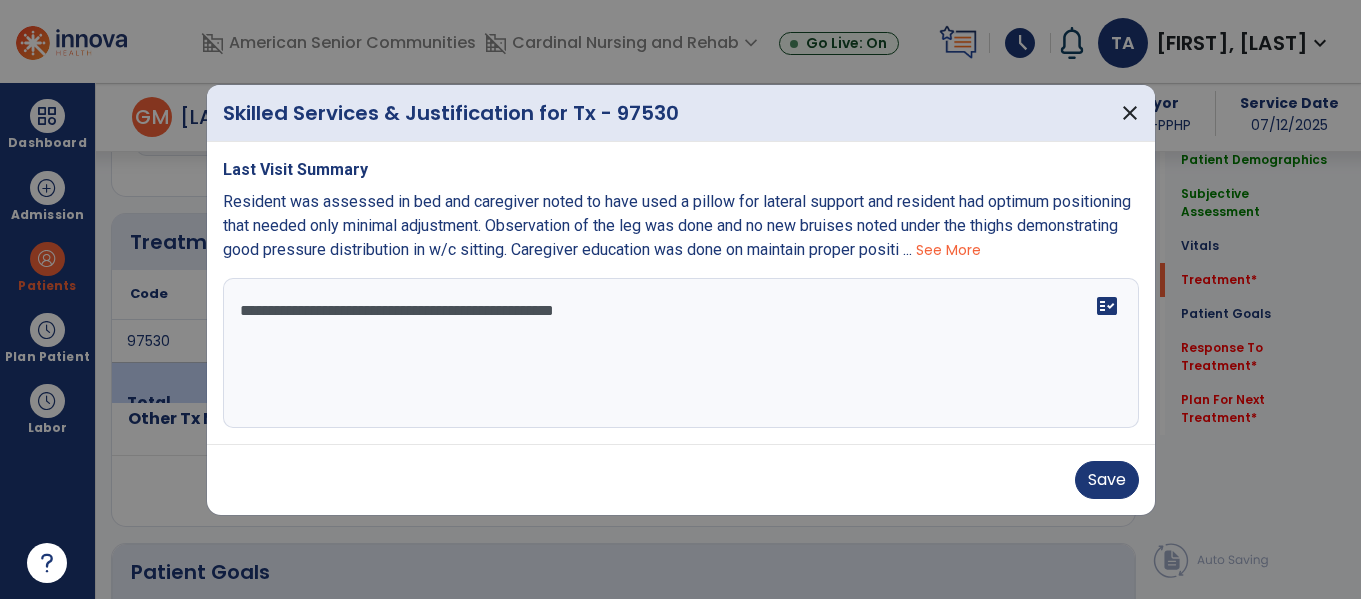 click on "**********" at bounding box center (681, 353) 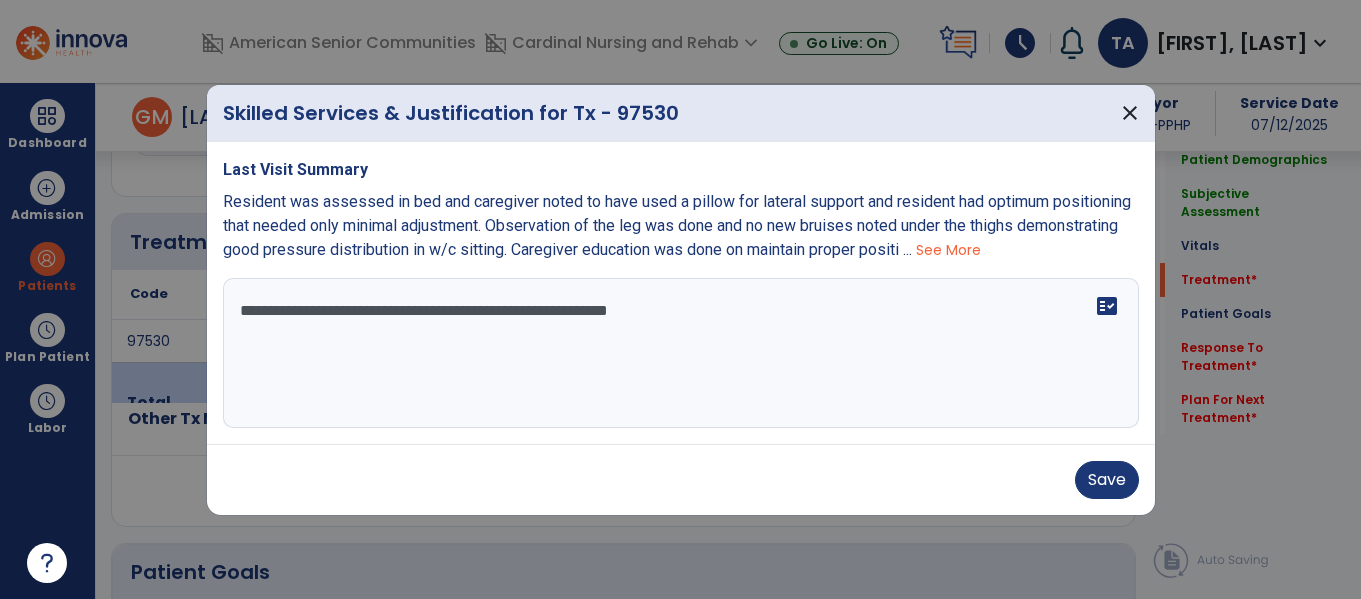 click on "**********" at bounding box center (681, 353) 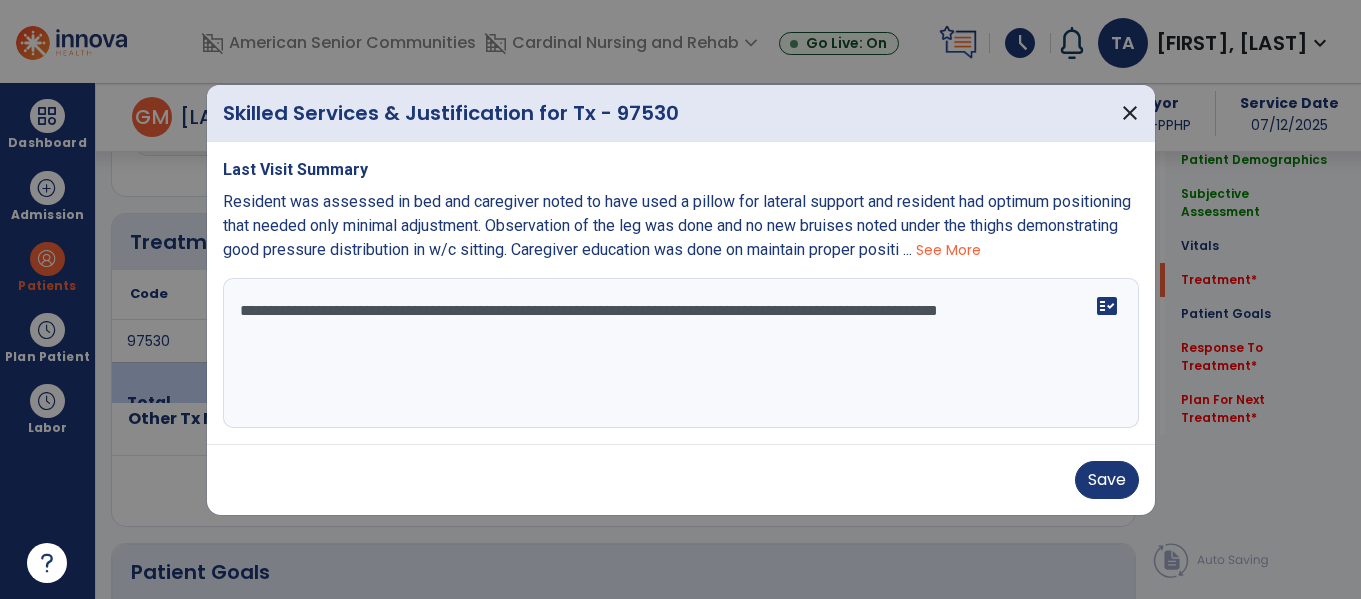 click on "**********" at bounding box center (681, 353) 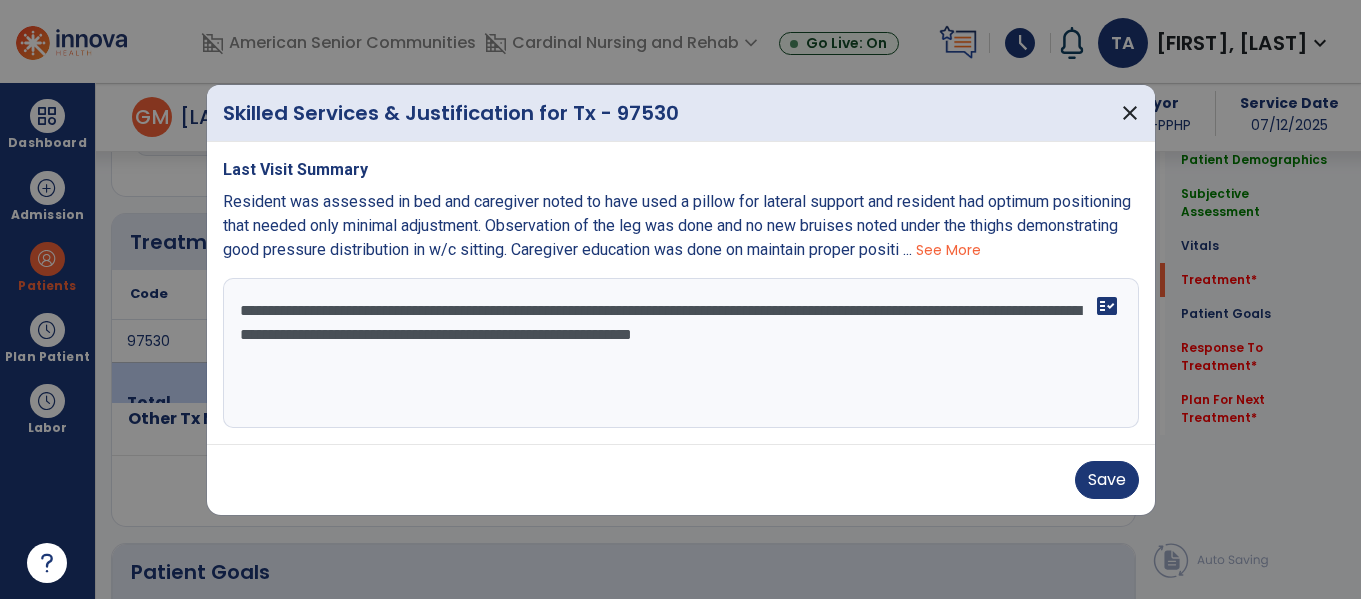 type on "**********" 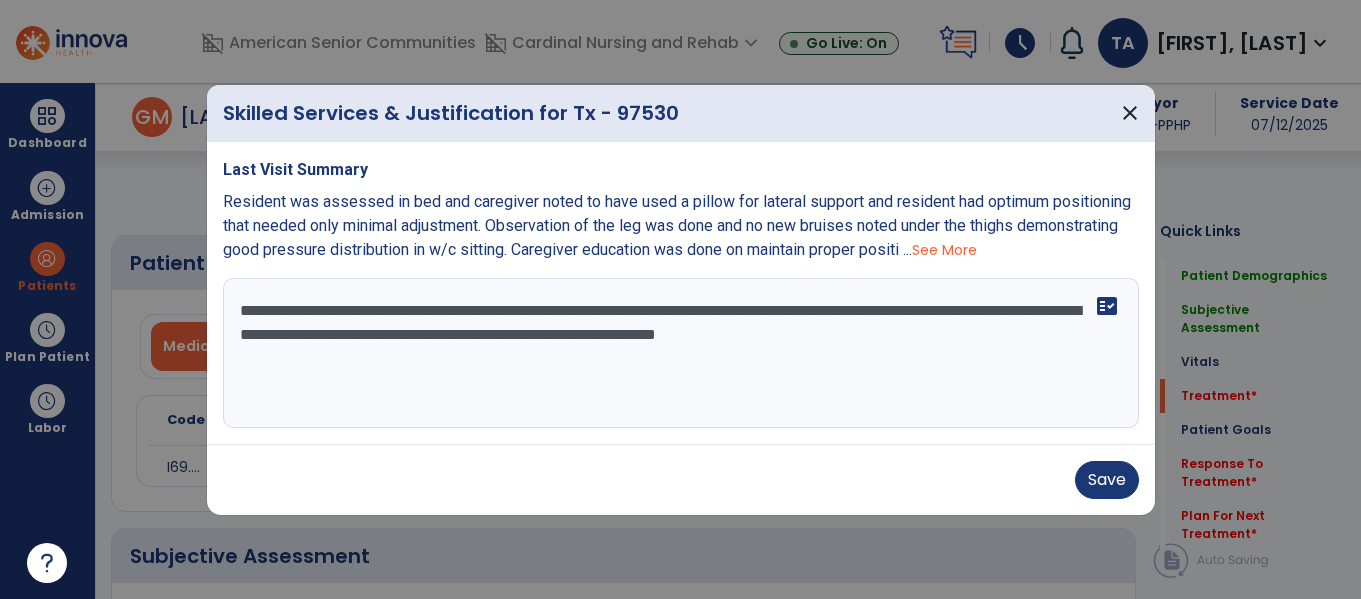 scroll, scrollTop: 0, scrollLeft: 0, axis: both 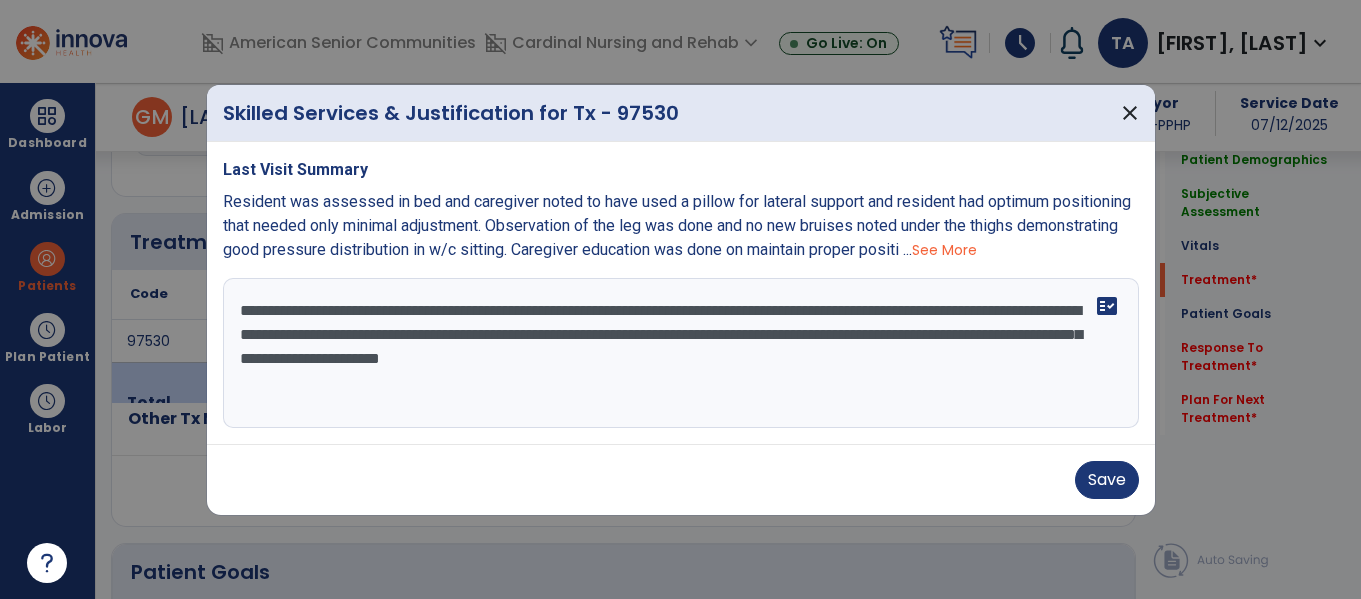 click on "**********" at bounding box center (681, 353) 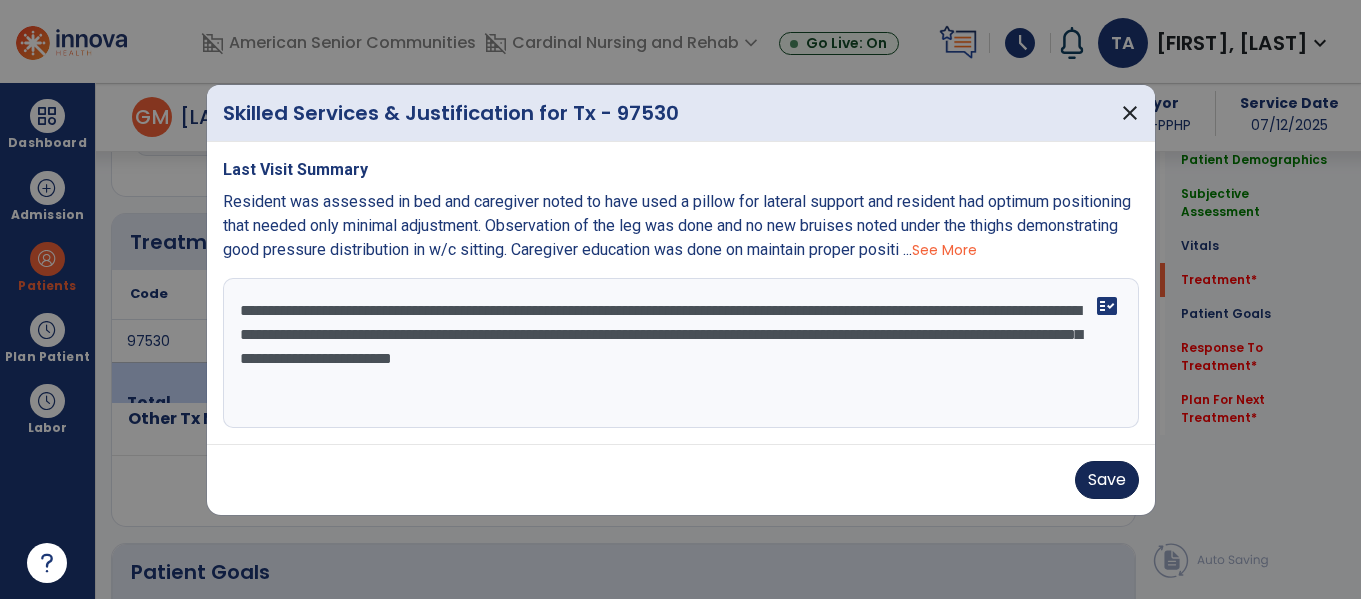 type on "**********" 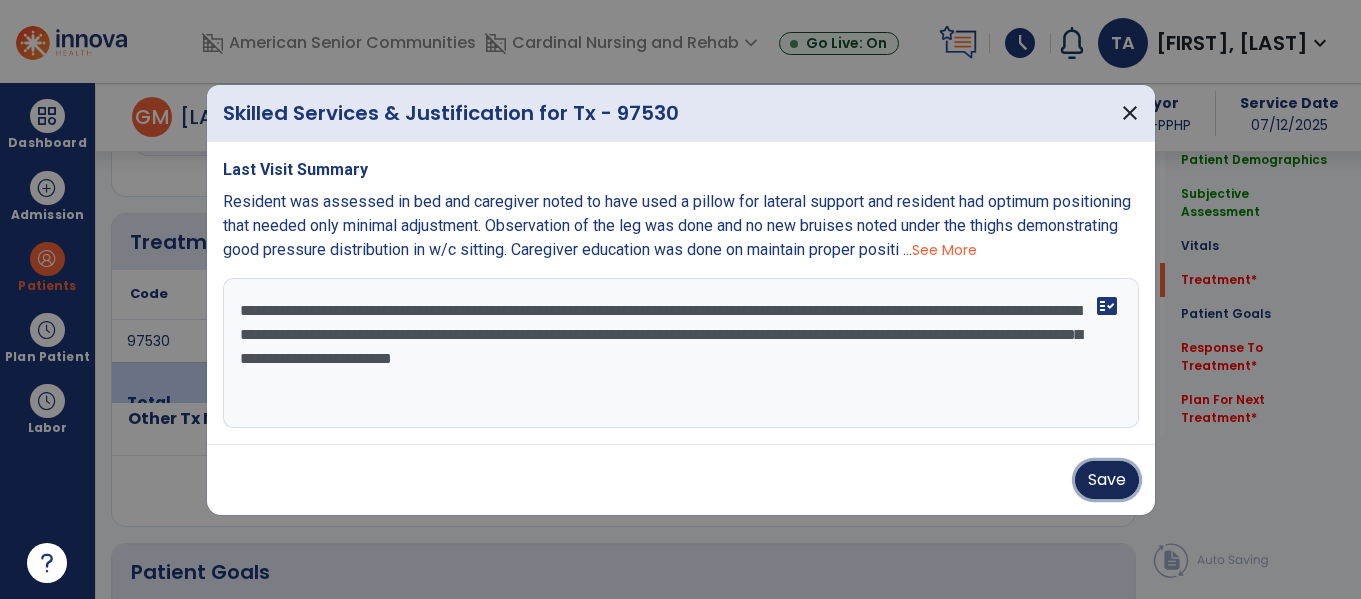click on "Save" at bounding box center (1107, 480) 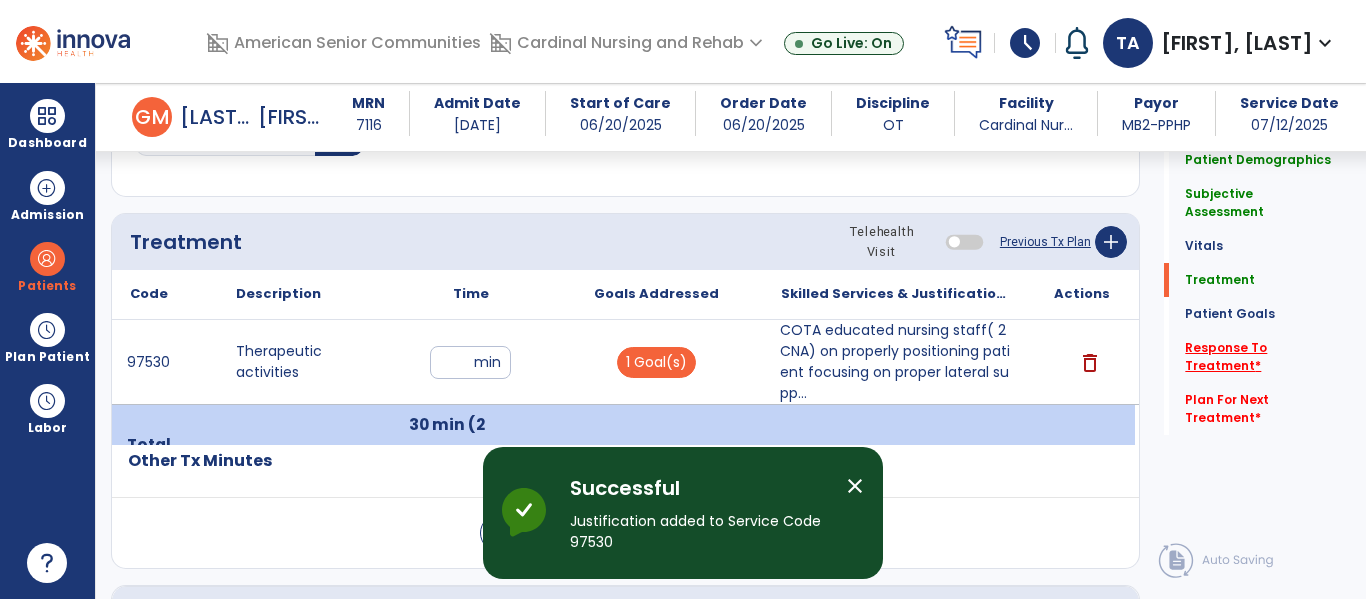 click on "Response To Treatment   *" 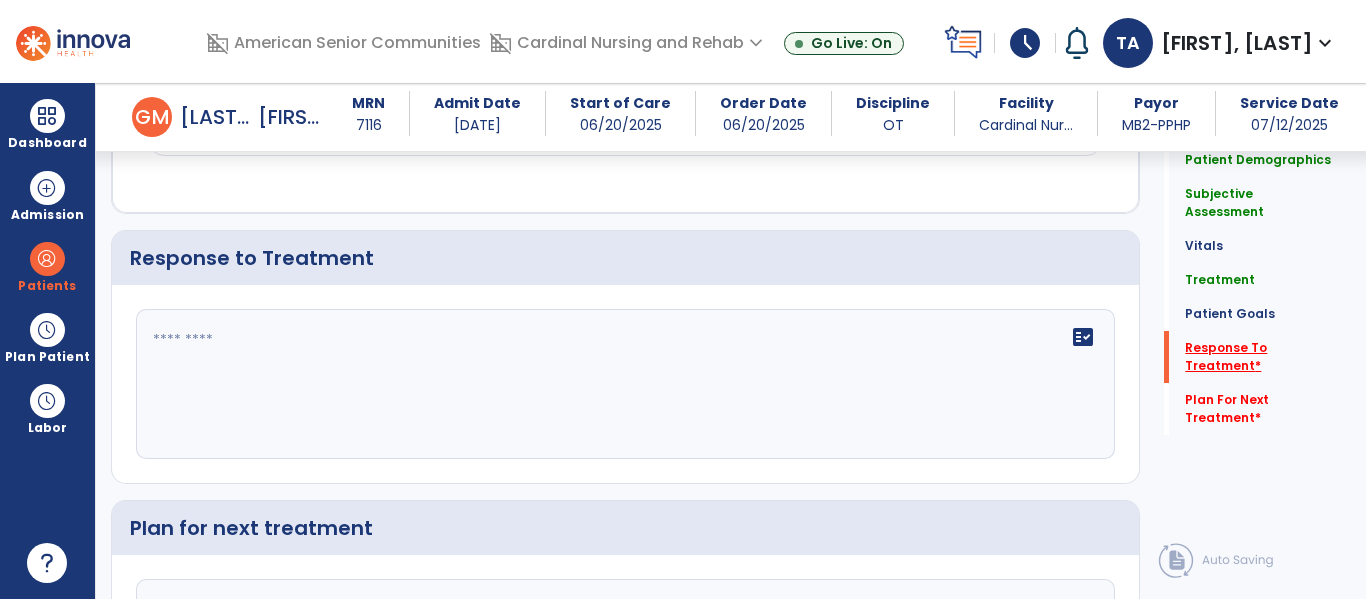 scroll, scrollTop: 2181, scrollLeft: 0, axis: vertical 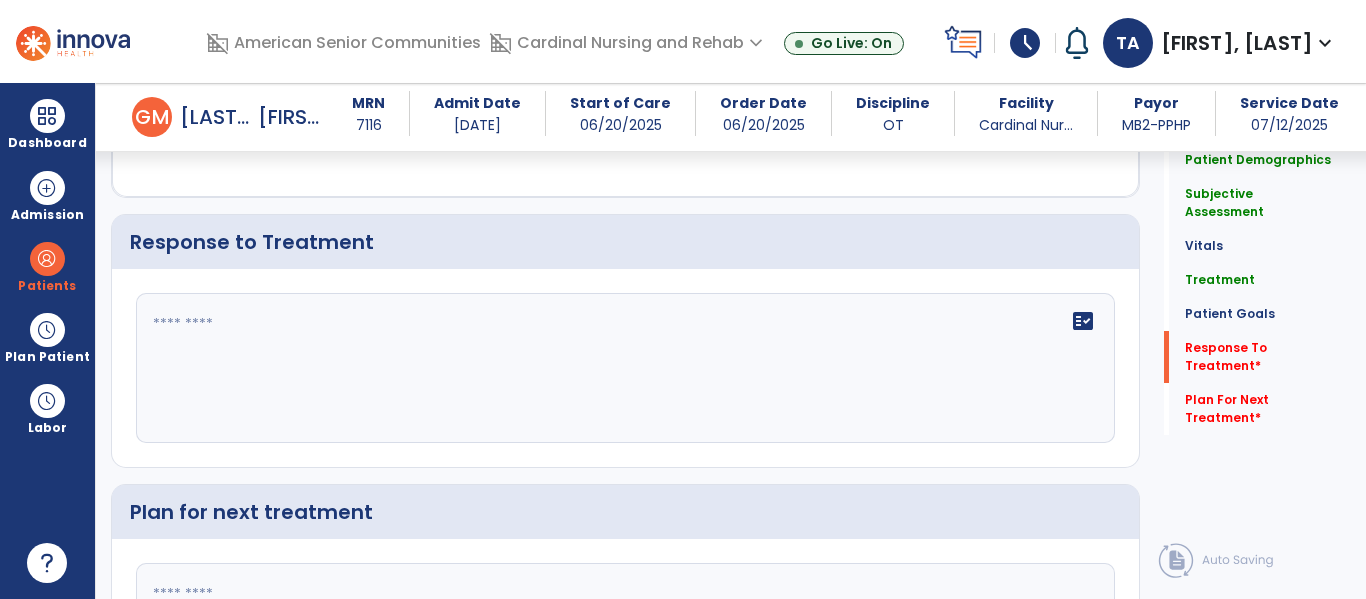 click 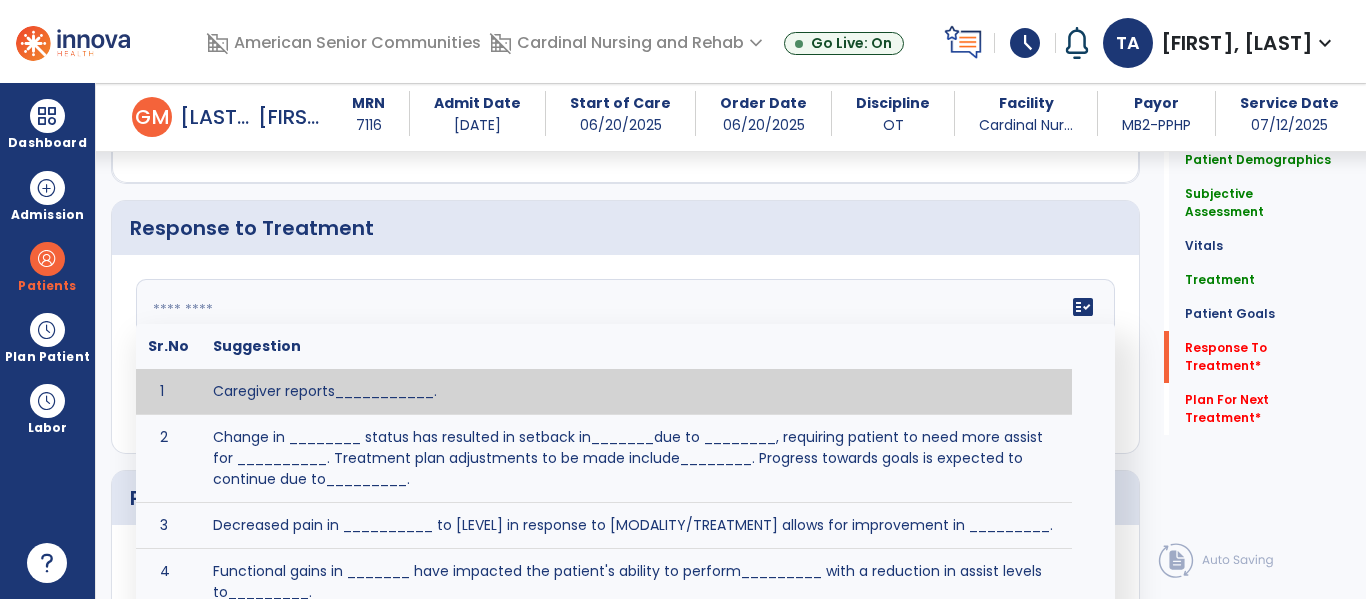 scroll, scrollTop: 2198, scrollLeft: 0, axis: vertical 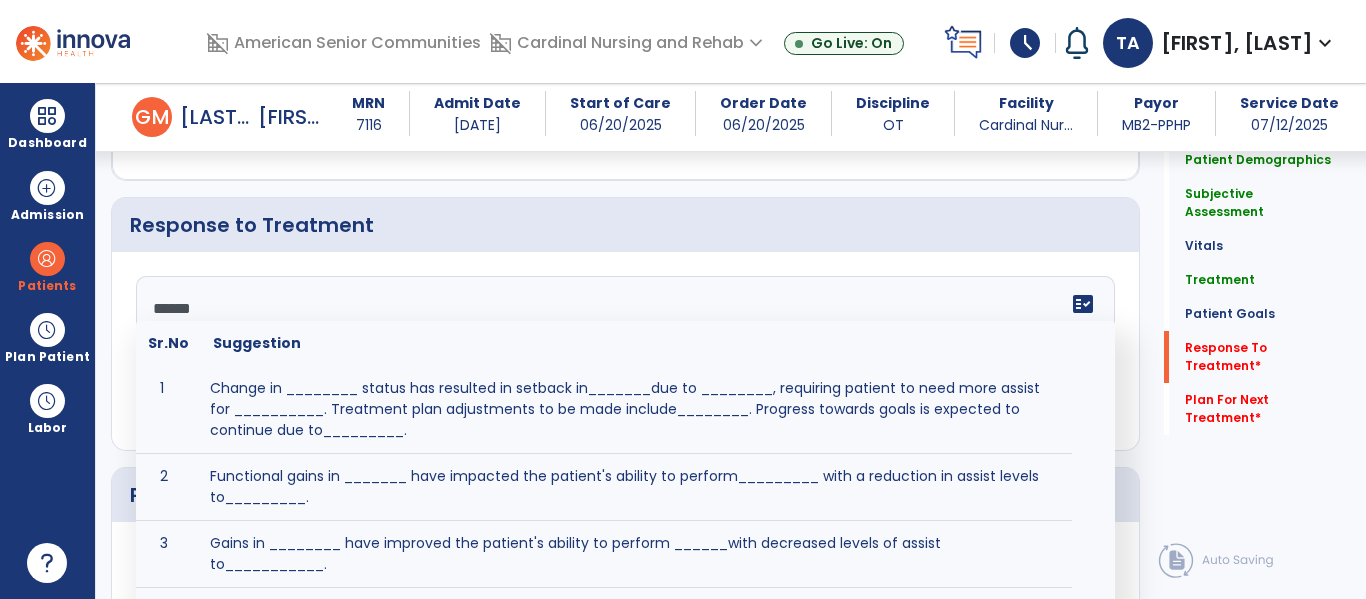 type on "*******" 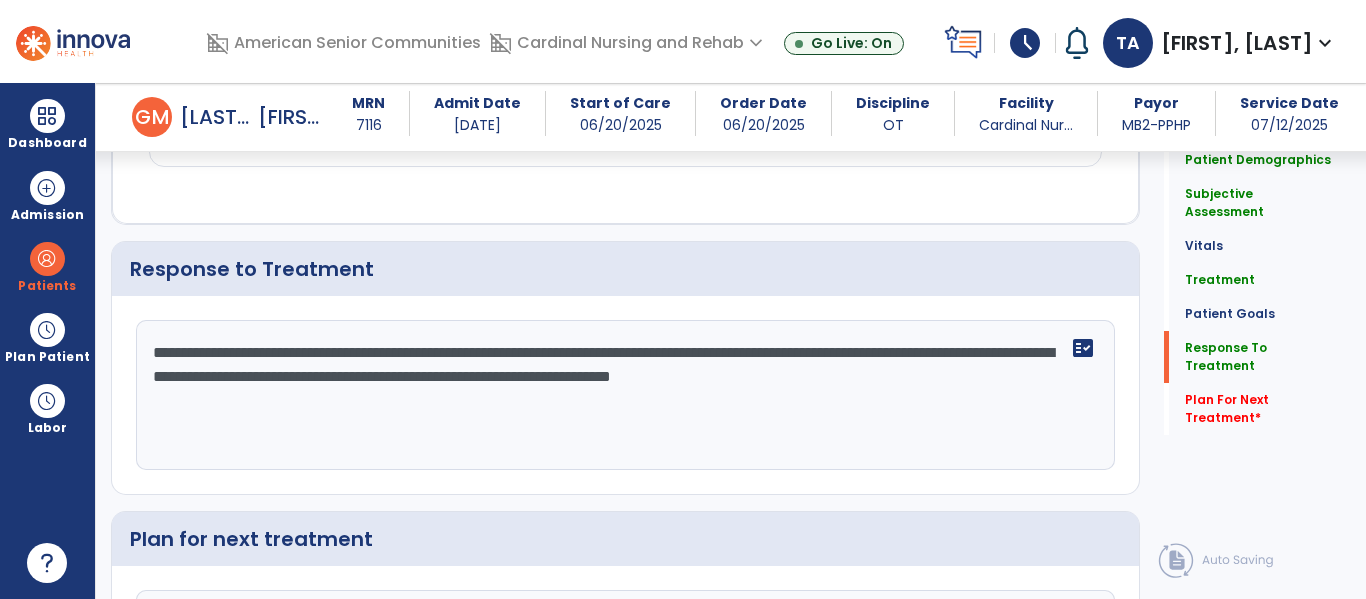 scroll, scrollTop: 2198, scrollLeft: 0, axis: vertical 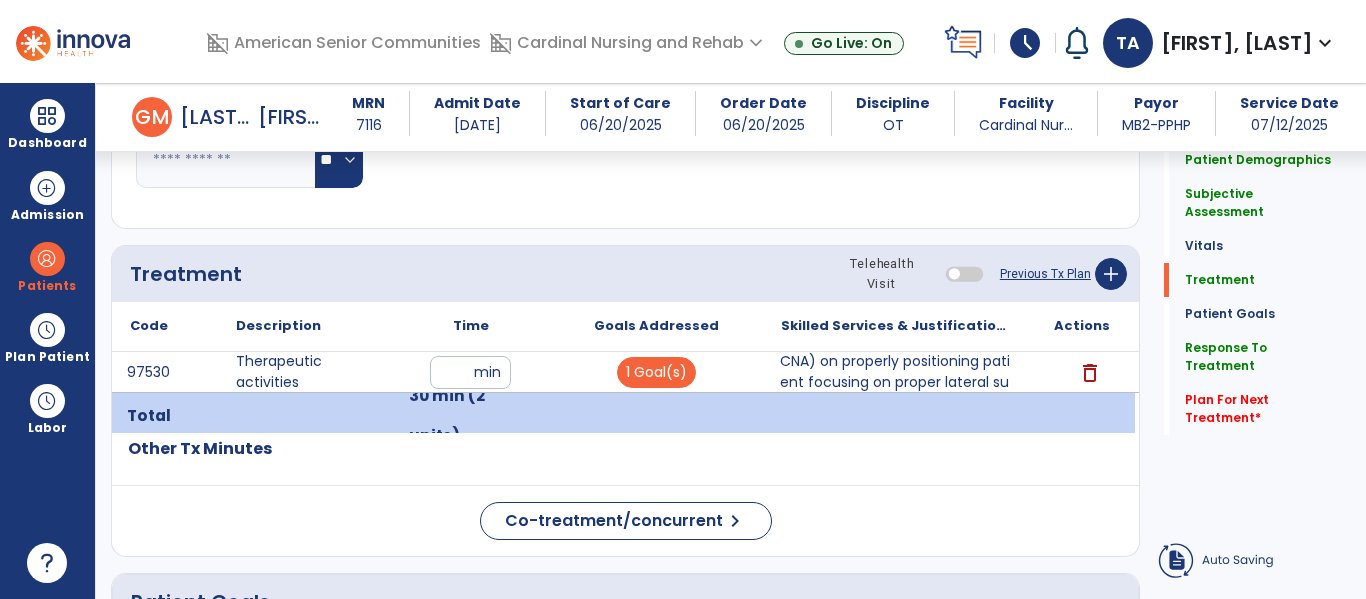type on "**********" 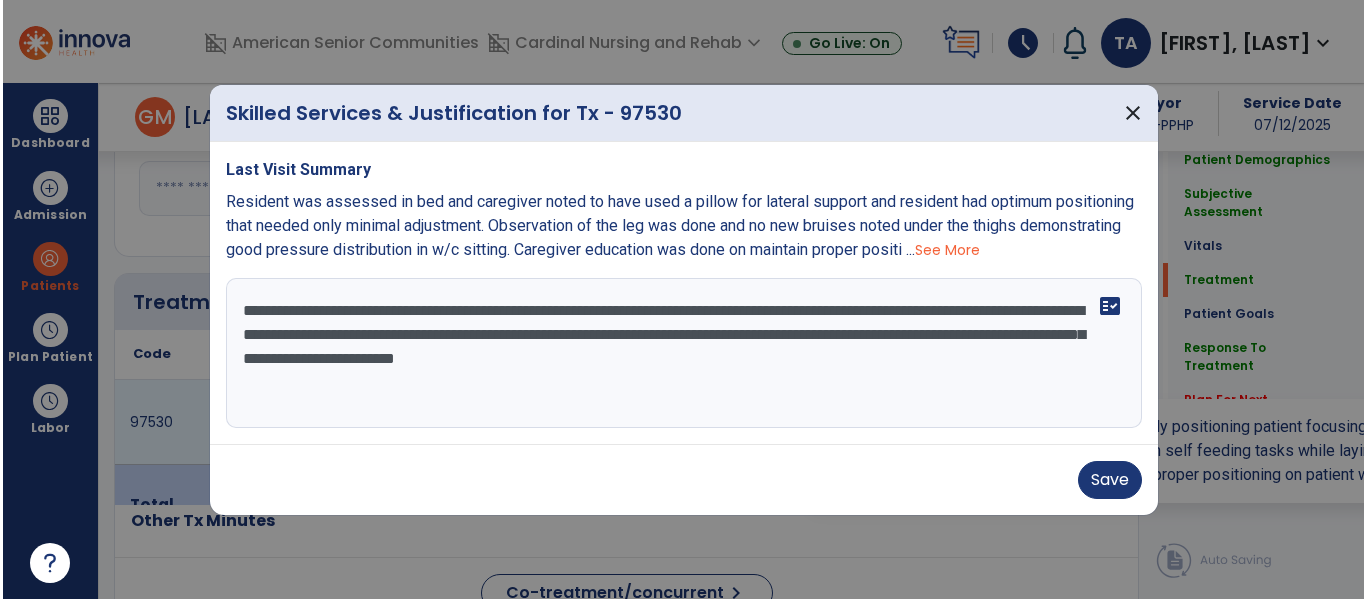 scroll, scrollTop: 976, scrollLeft: 0, axis: vertical 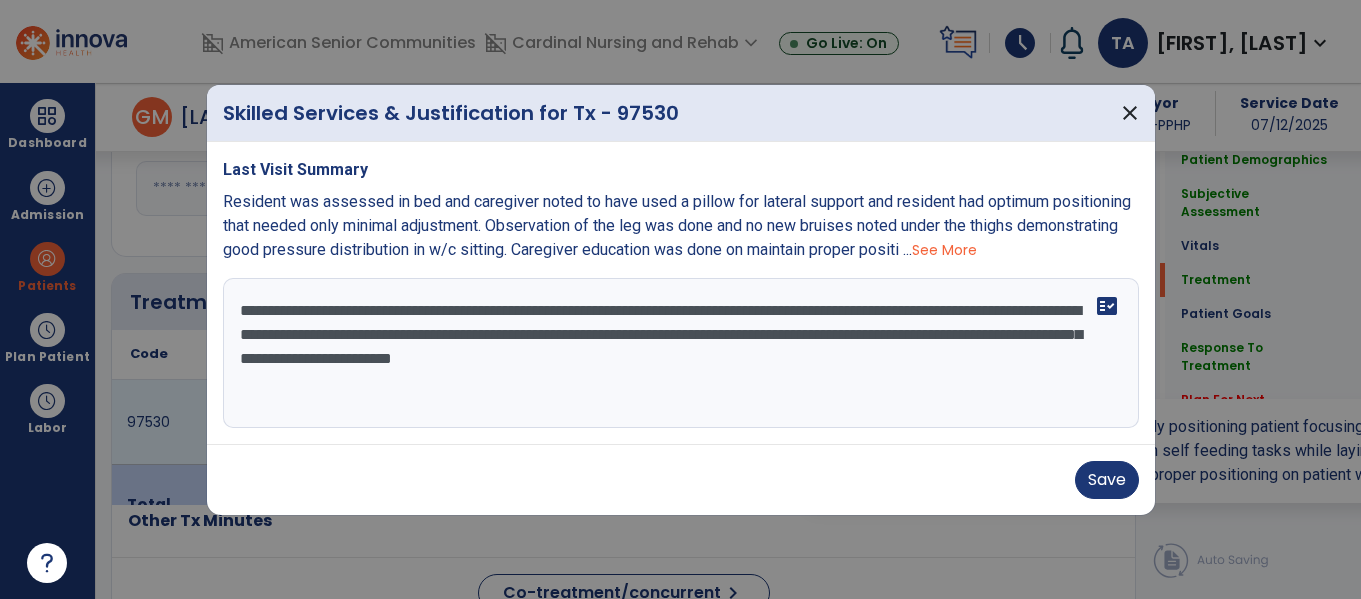 click on "**********" at bounding box center [681, 353] 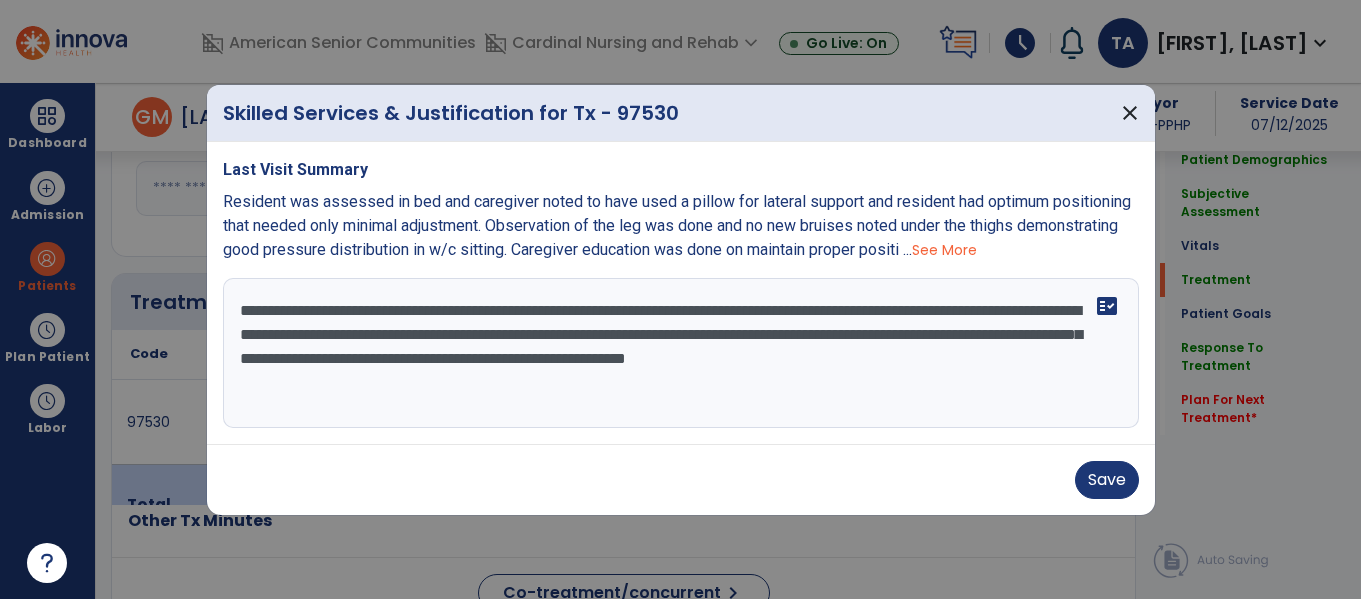 click on "**********" at bounding box center (681, 353) 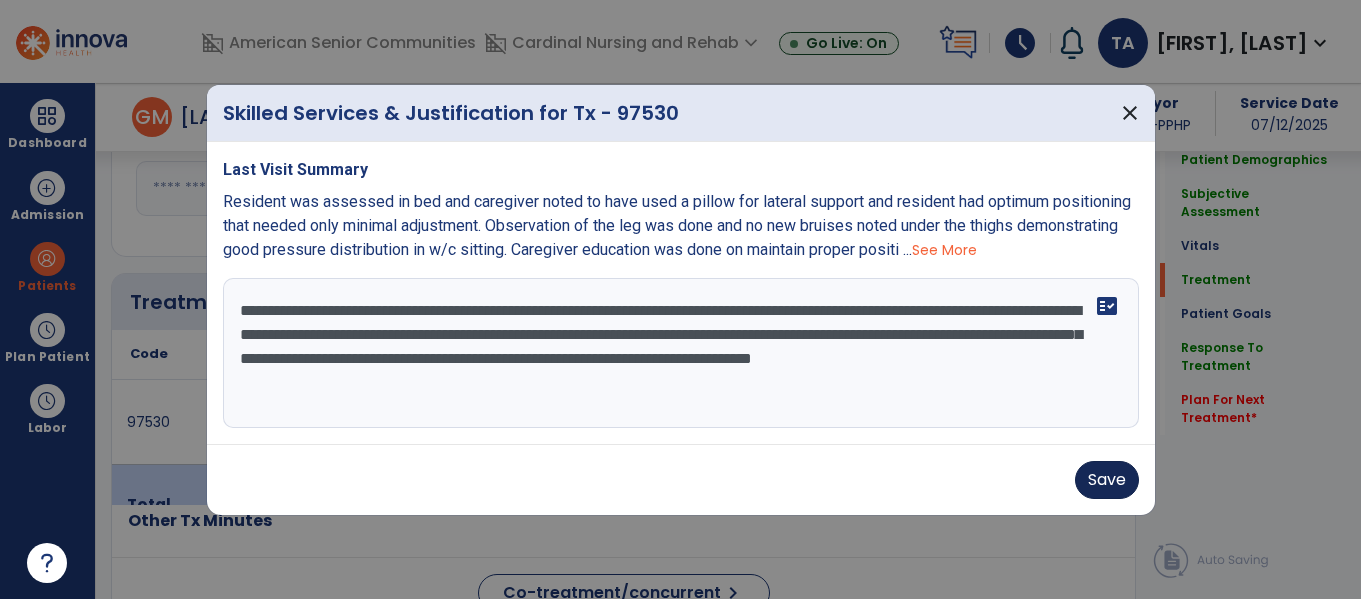 type on "**********" 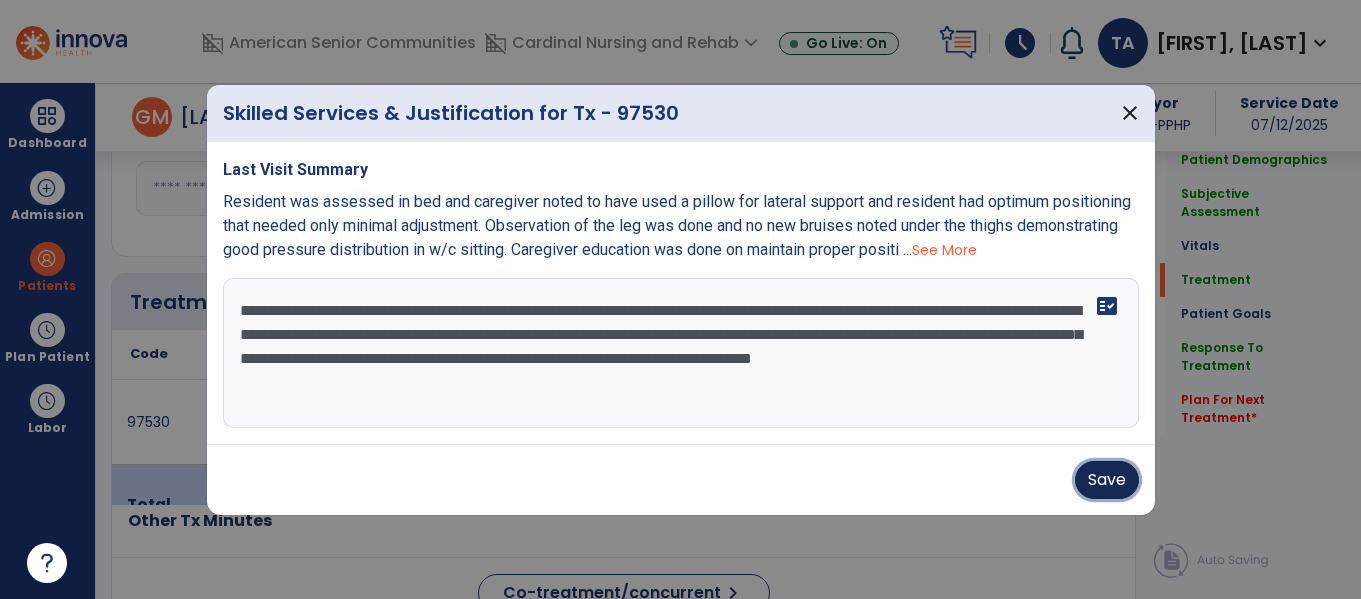 click on "Save" at bounding box center (1107, 480) 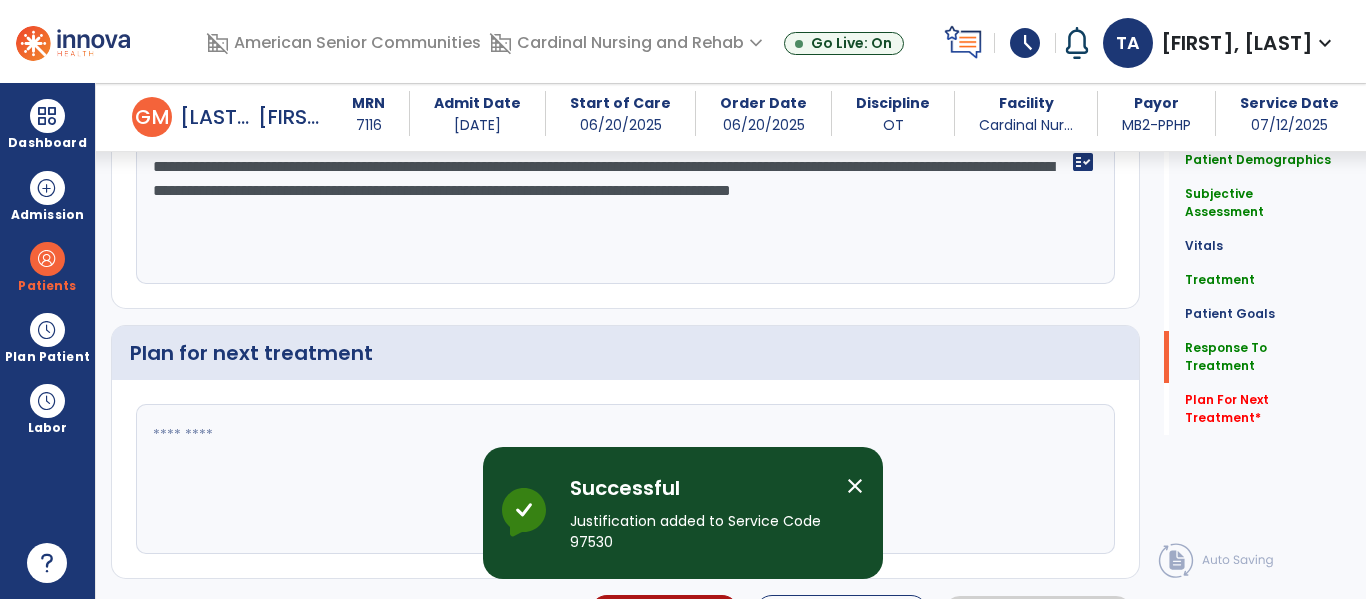 scroll, scrollTop: 2341, scrollLeft: 0, axis: vertical 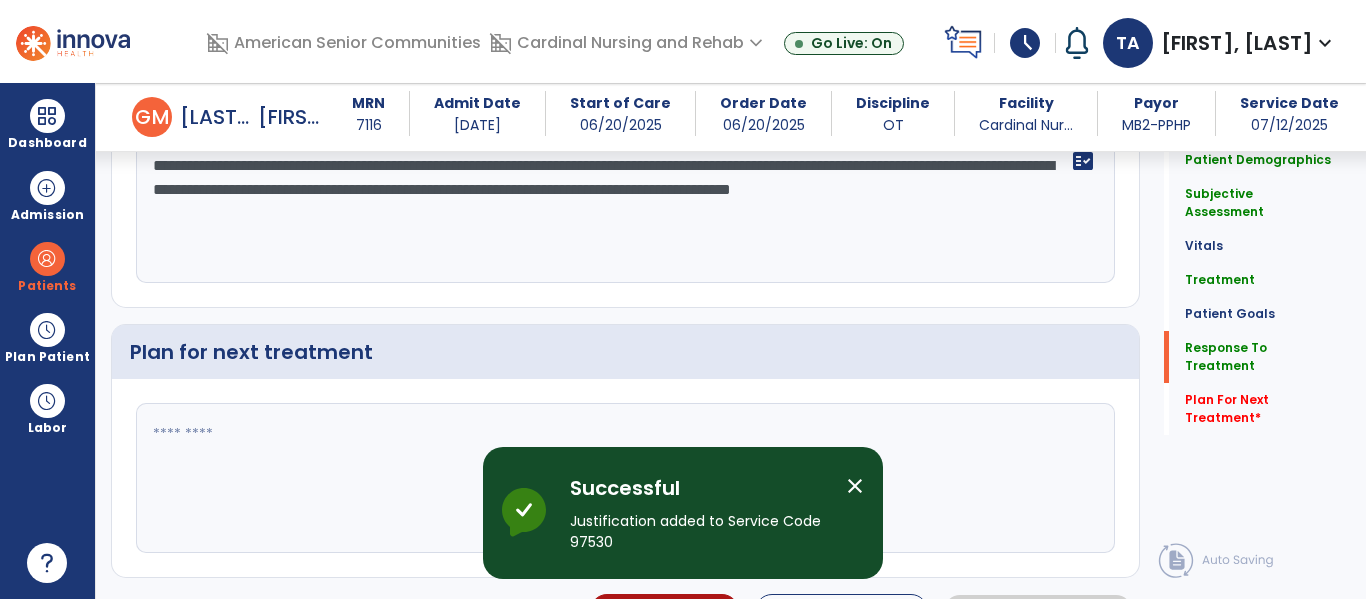 click 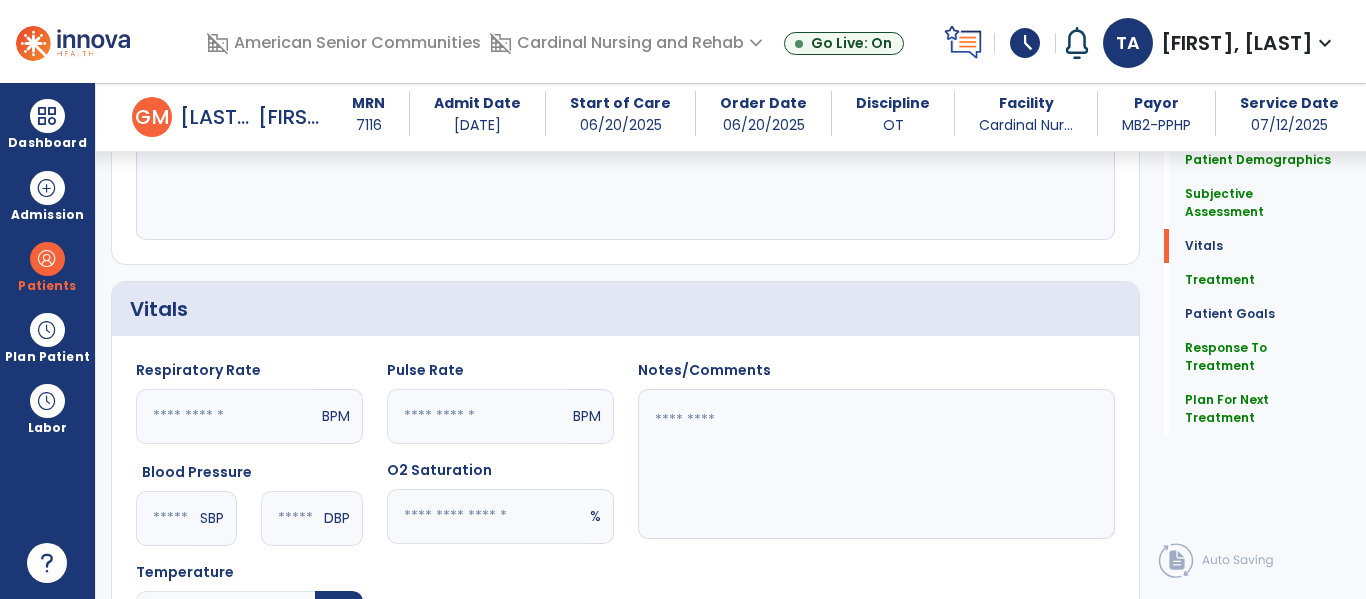 scroll, scrollTop: 544, scrollLeft: 0, axis: vertical 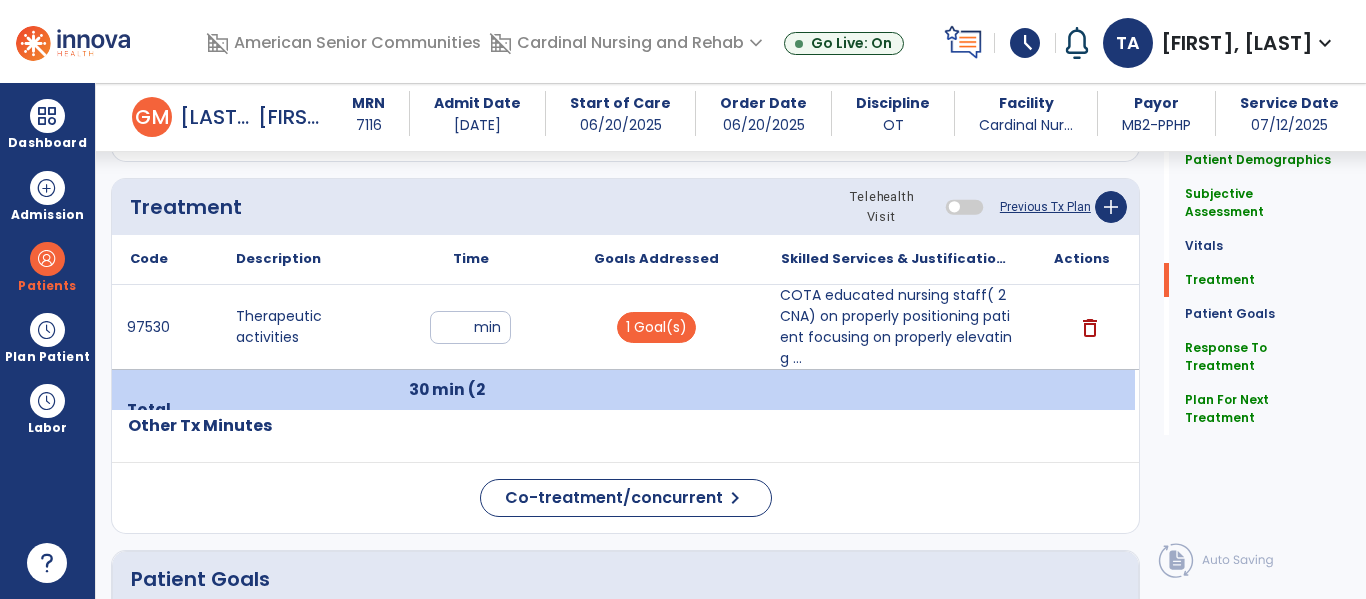 type on "**********" 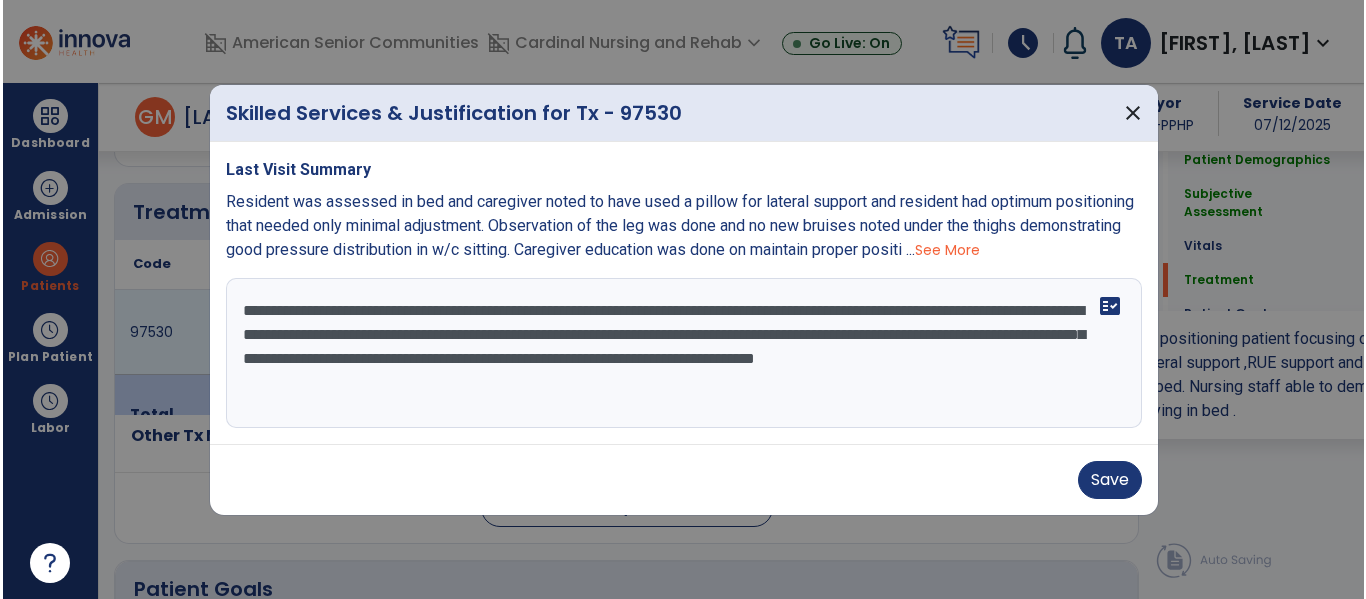 scroll, scrollTop: 1071, scrollLeft: 0, axis: vertical 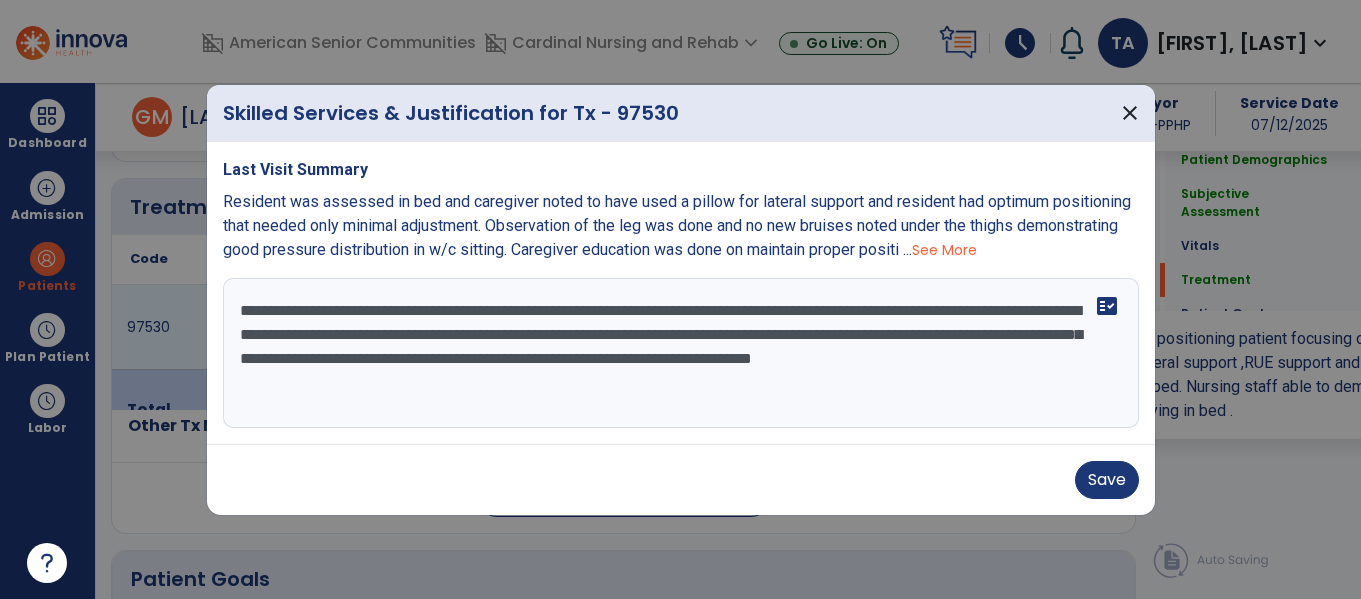 click on "**********" at bounding box center (681, 353) 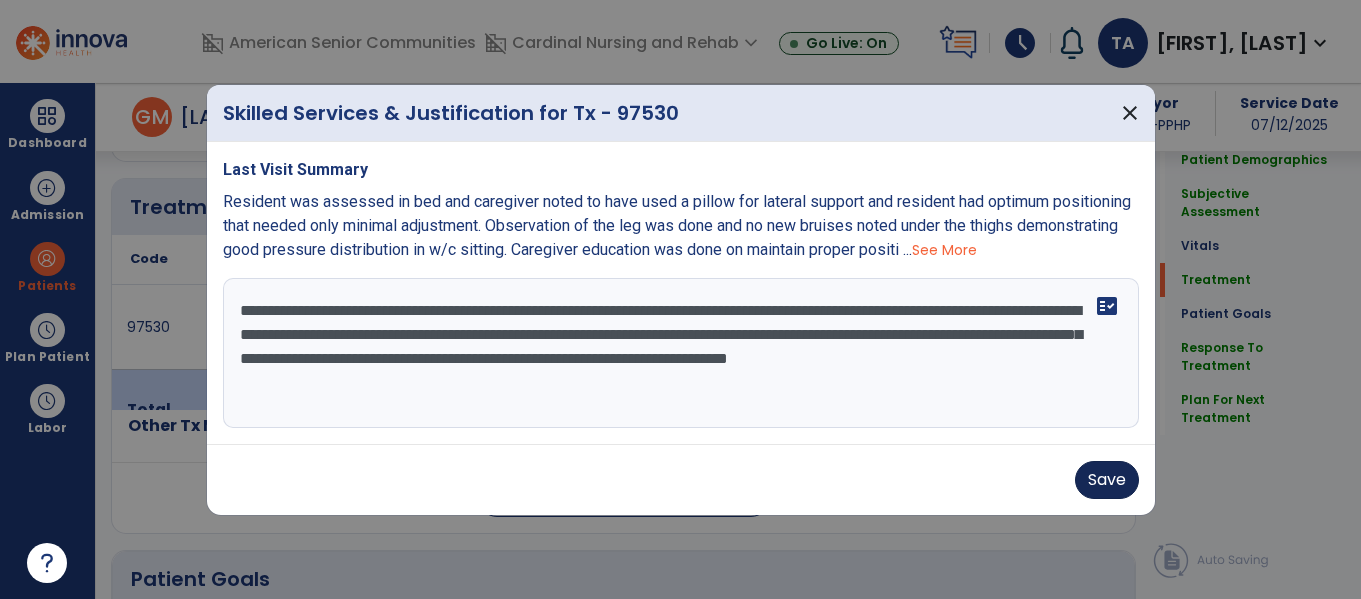 type on "**********" 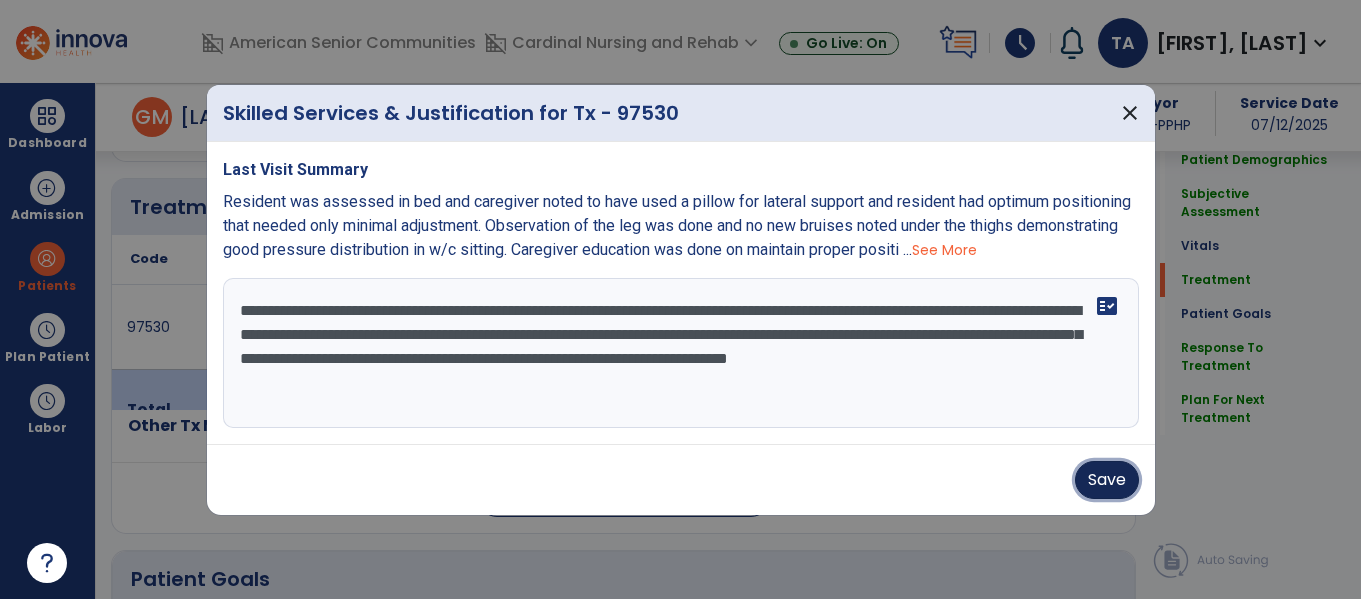 click on "Save" at bounding box center (1107, 480) 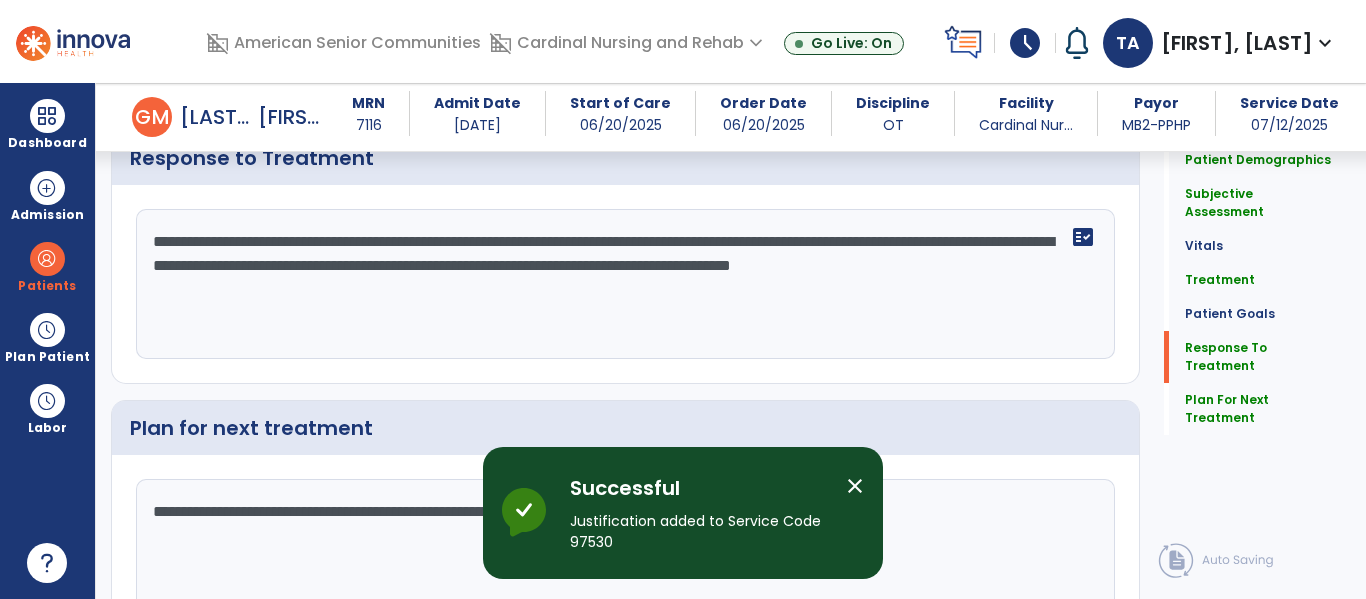 scroll, scrollTop: 2250, scrollLeft: 0, axis: vertical 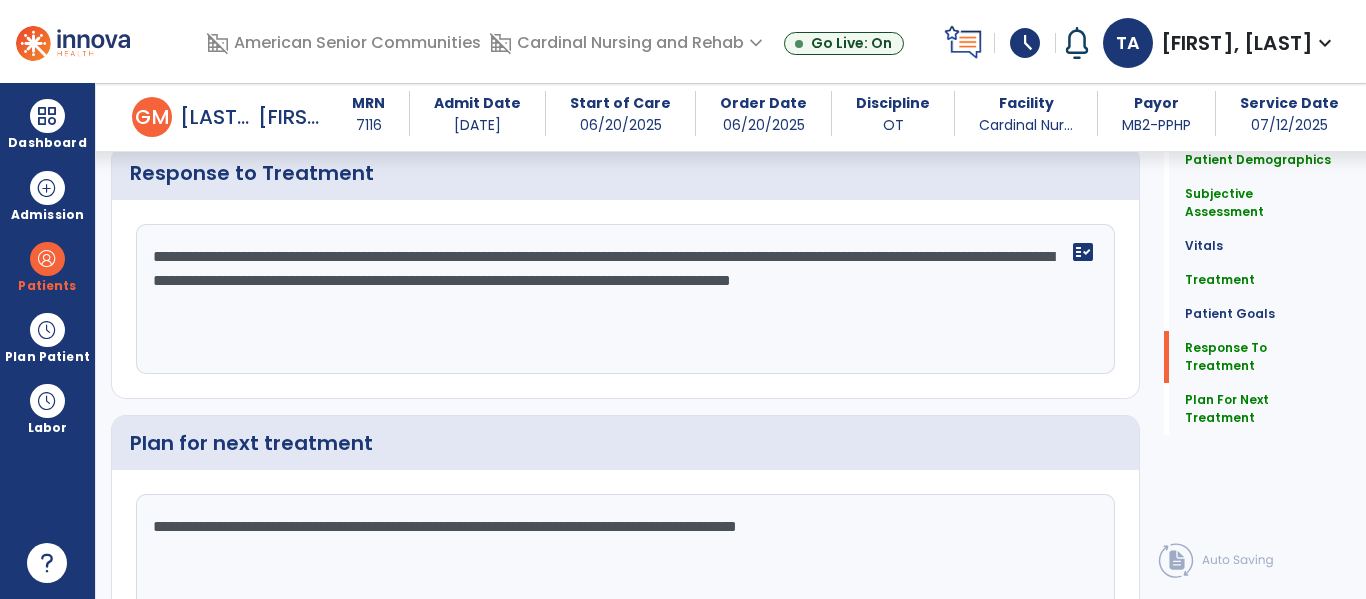 click on "**********" 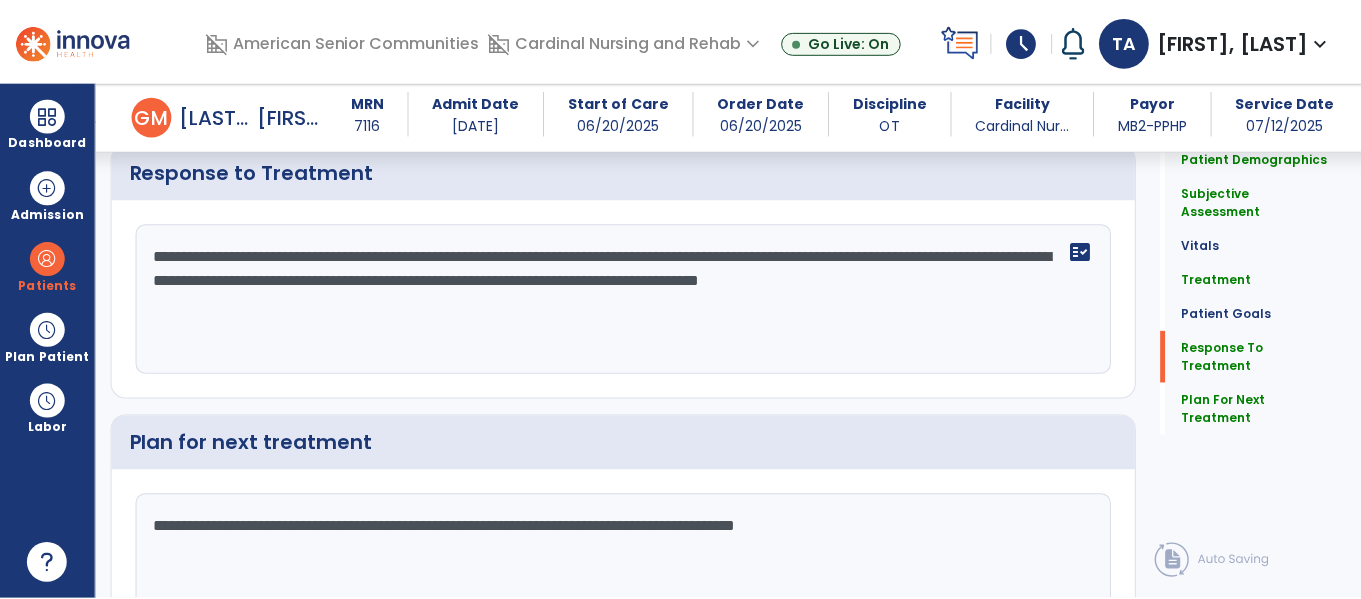 scroll, scrollTop: 2386, scrollLeft: 0, axis: vertical 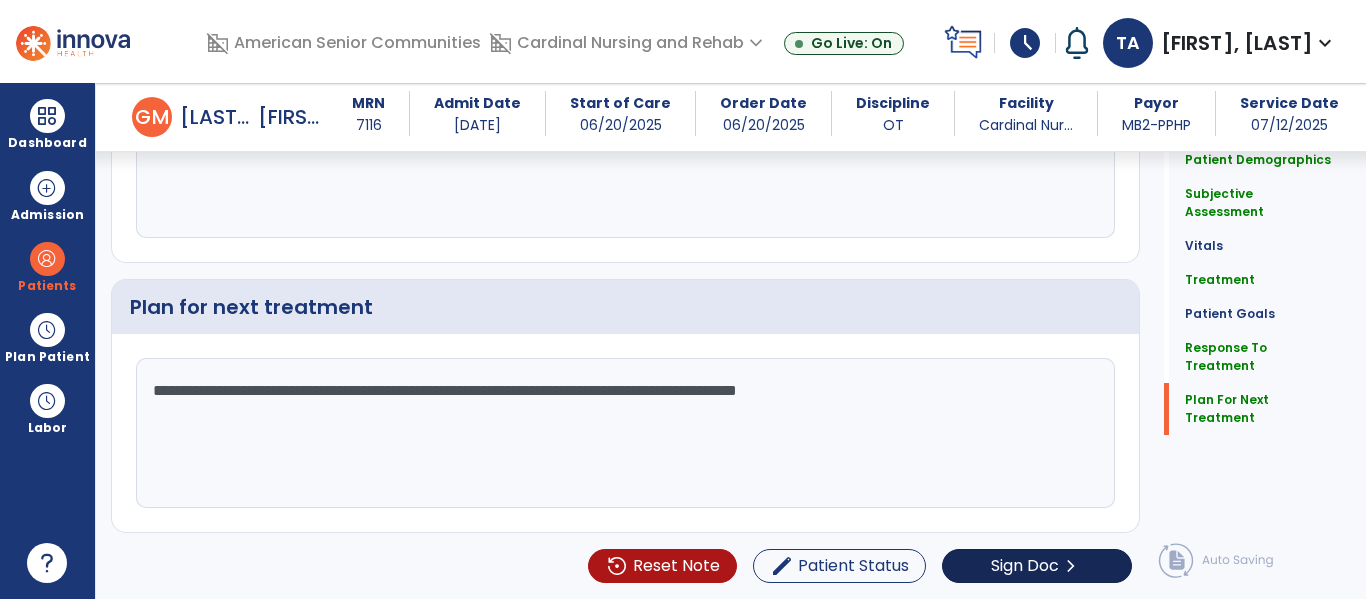 type on "**********" 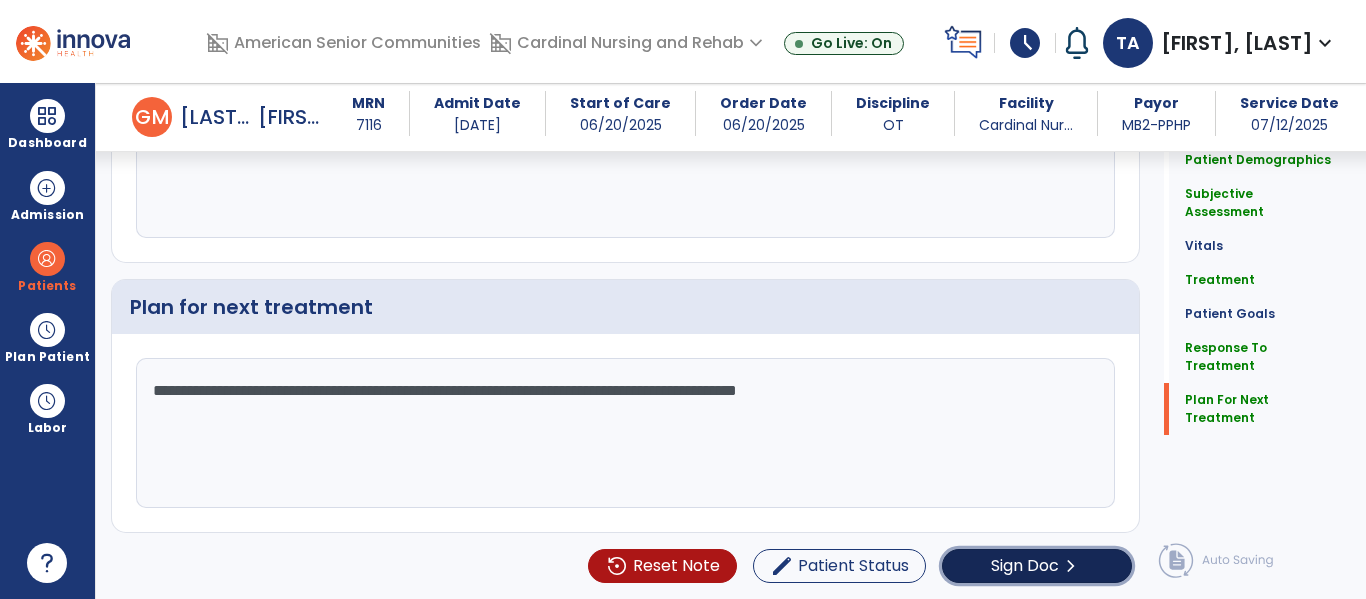 click on "Sign Doc" 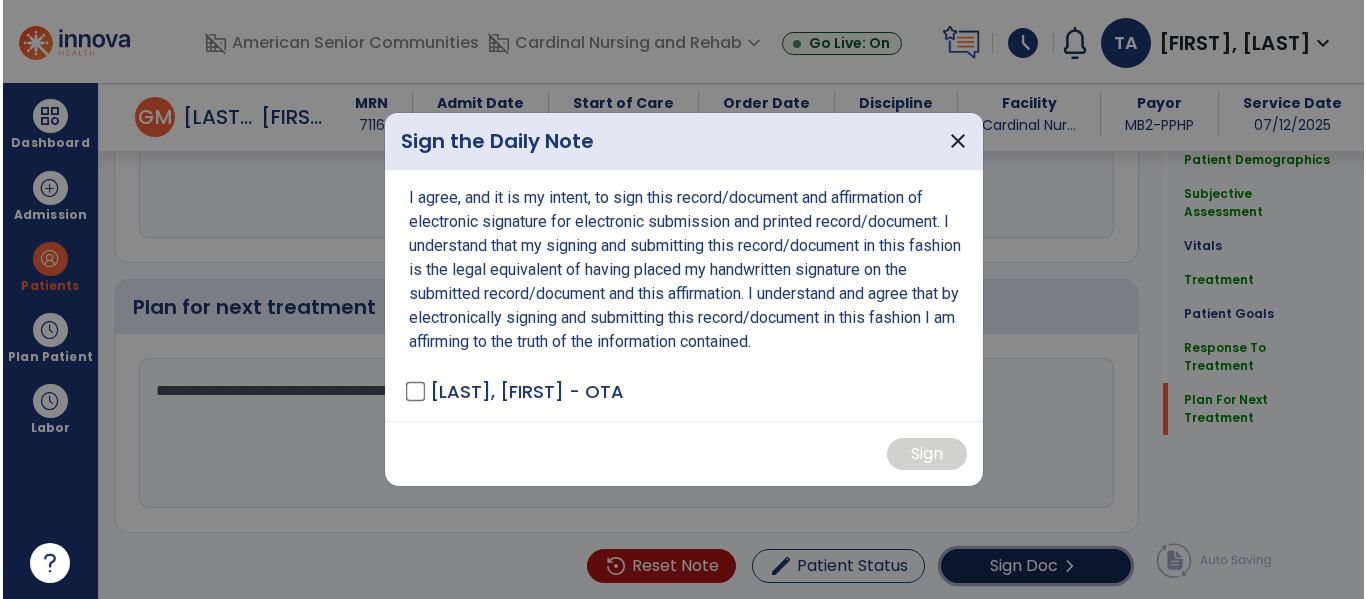 scroll, scrollTop: 2386, scrollLeft: 0, axis: vertical 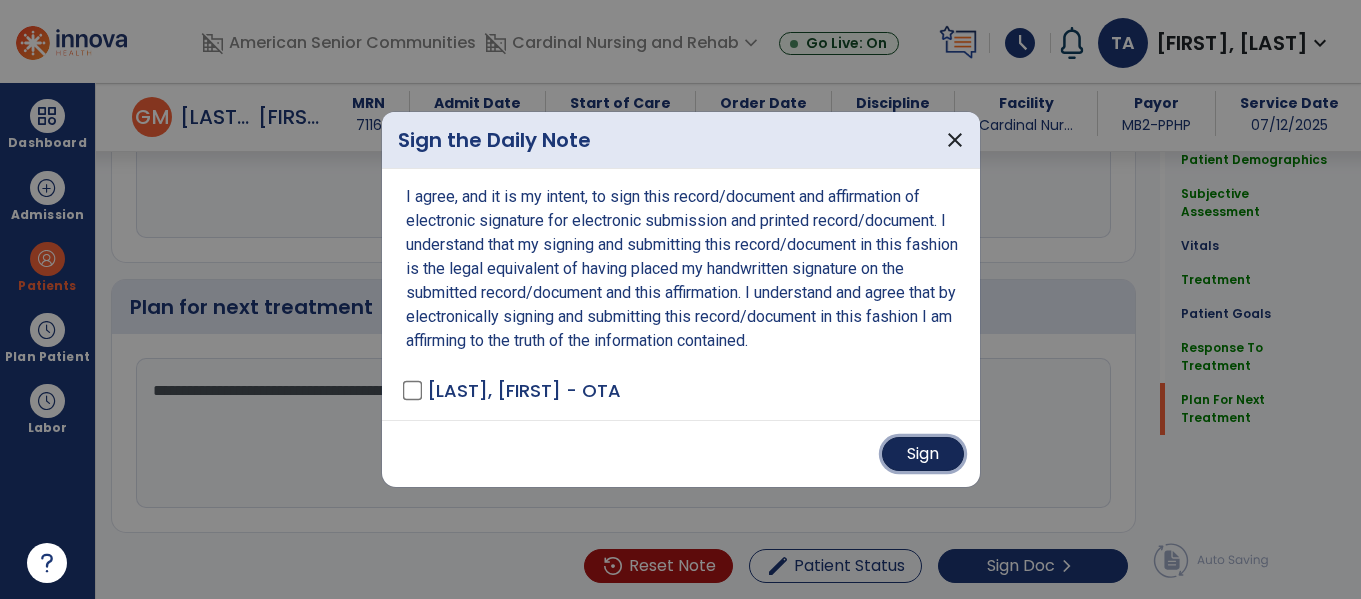 click on "Sign" at bounding box center [923, 454] 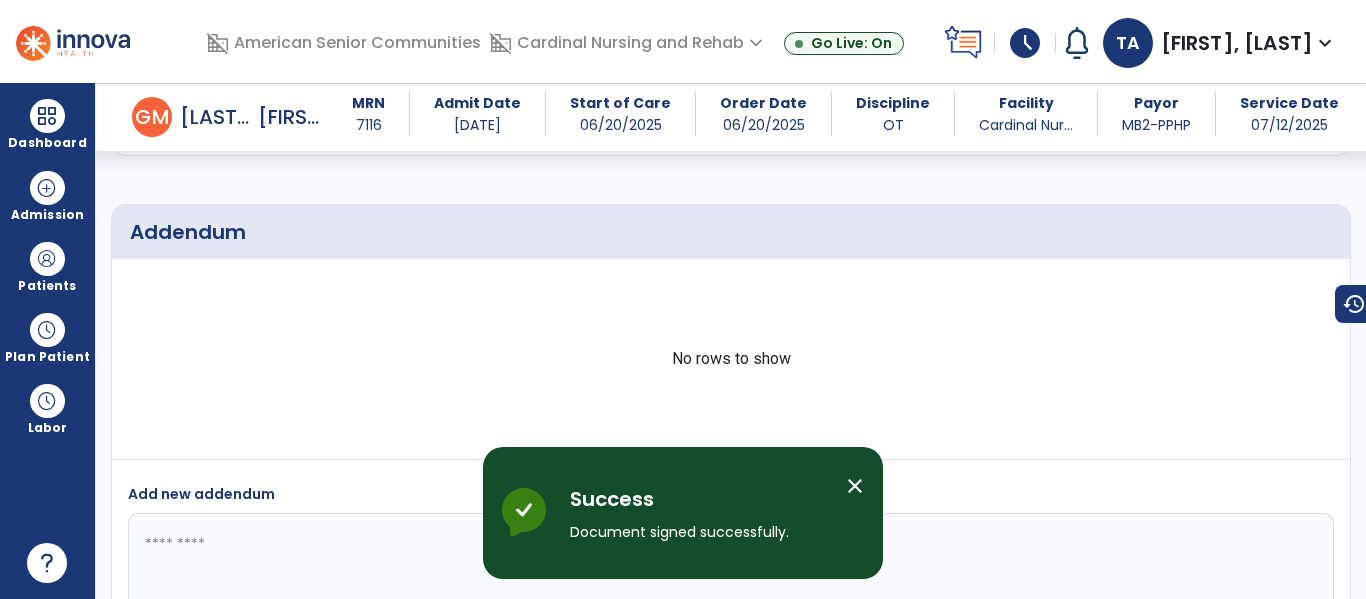 scroll, scrollTop: 3262, scrollLeft: 0, axis: vertical 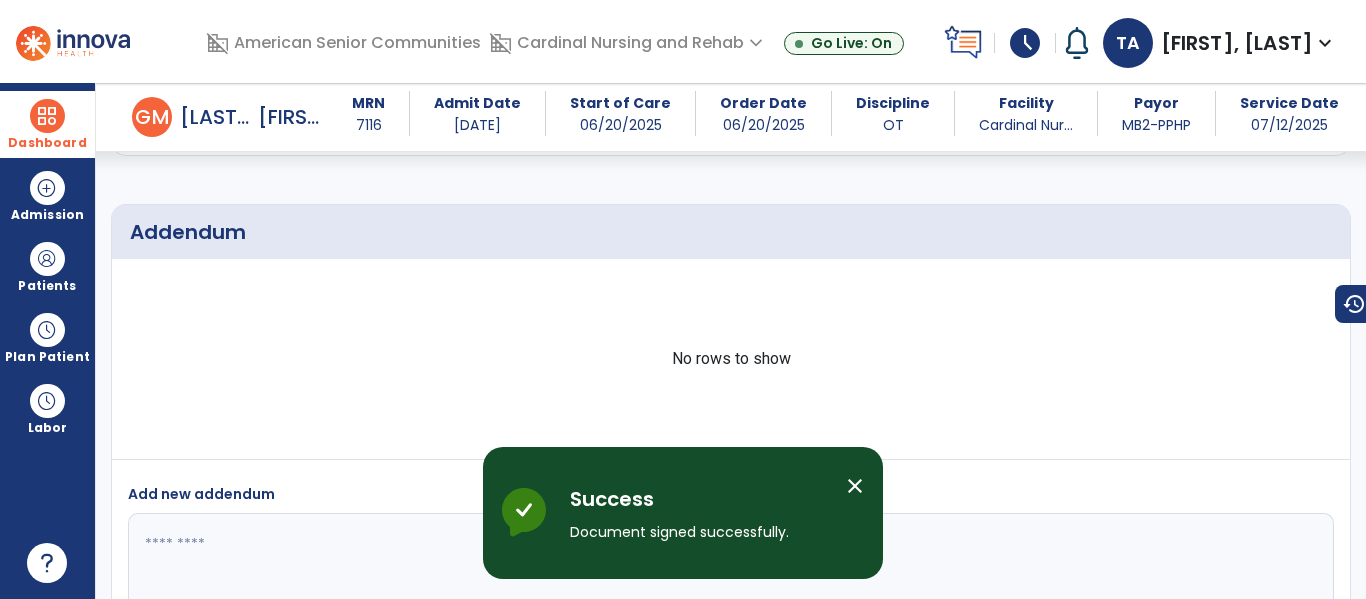 click on "Dashboard" at bounding box center (47, 124) 